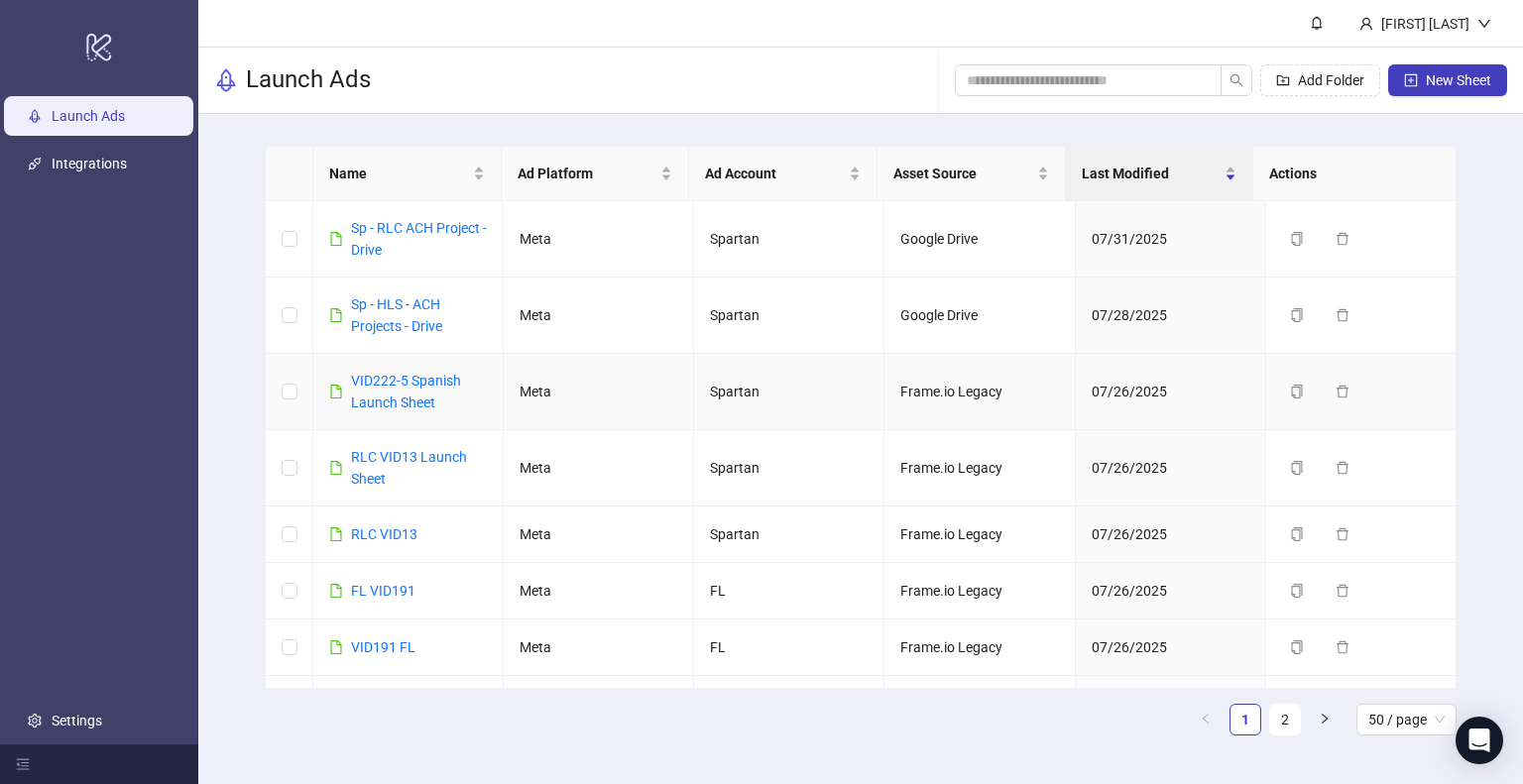 scroll, scrollTop: 0, scrollLeft: 0, axis: both 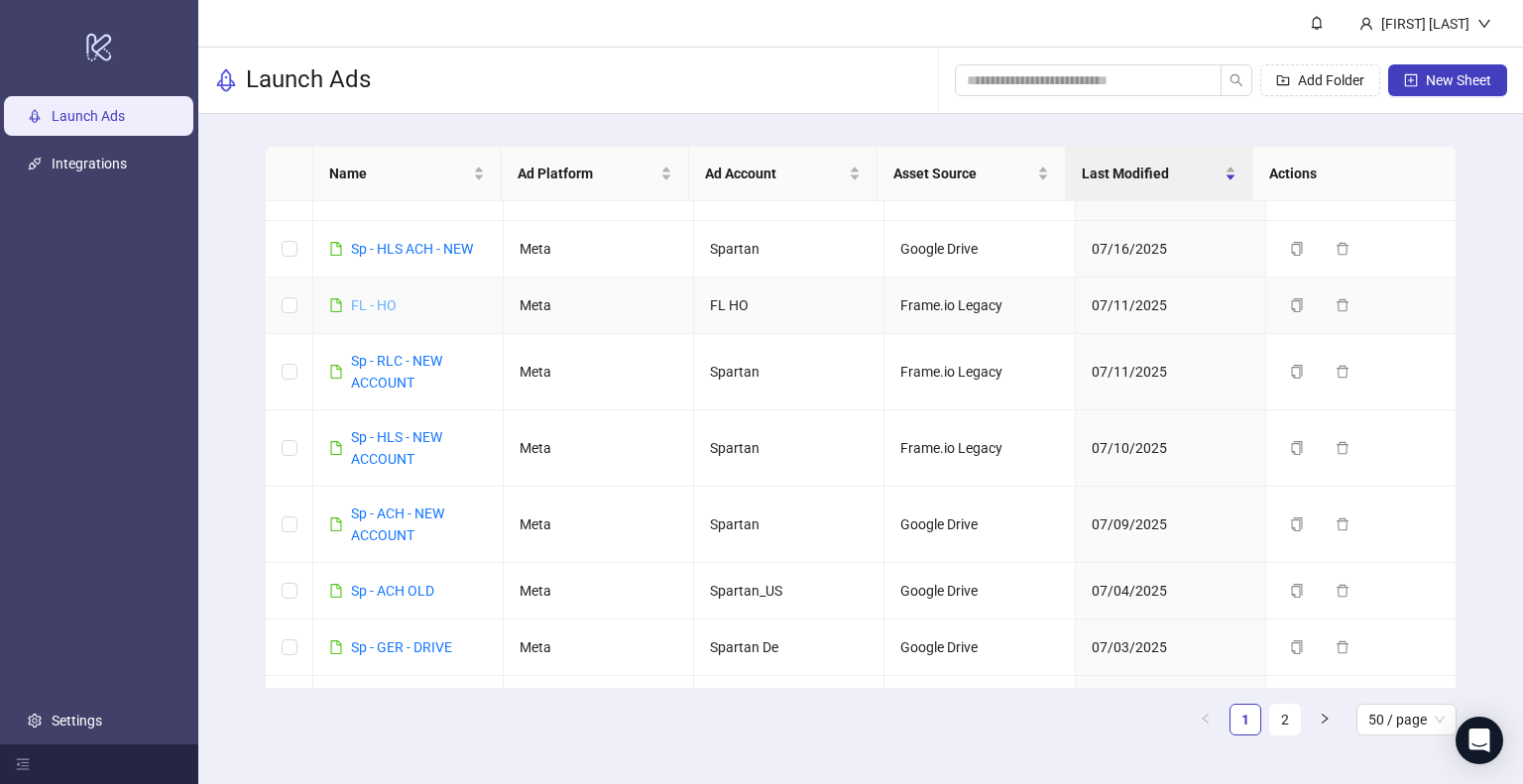 click on "FL - HO" at bounding box center [374, 305] 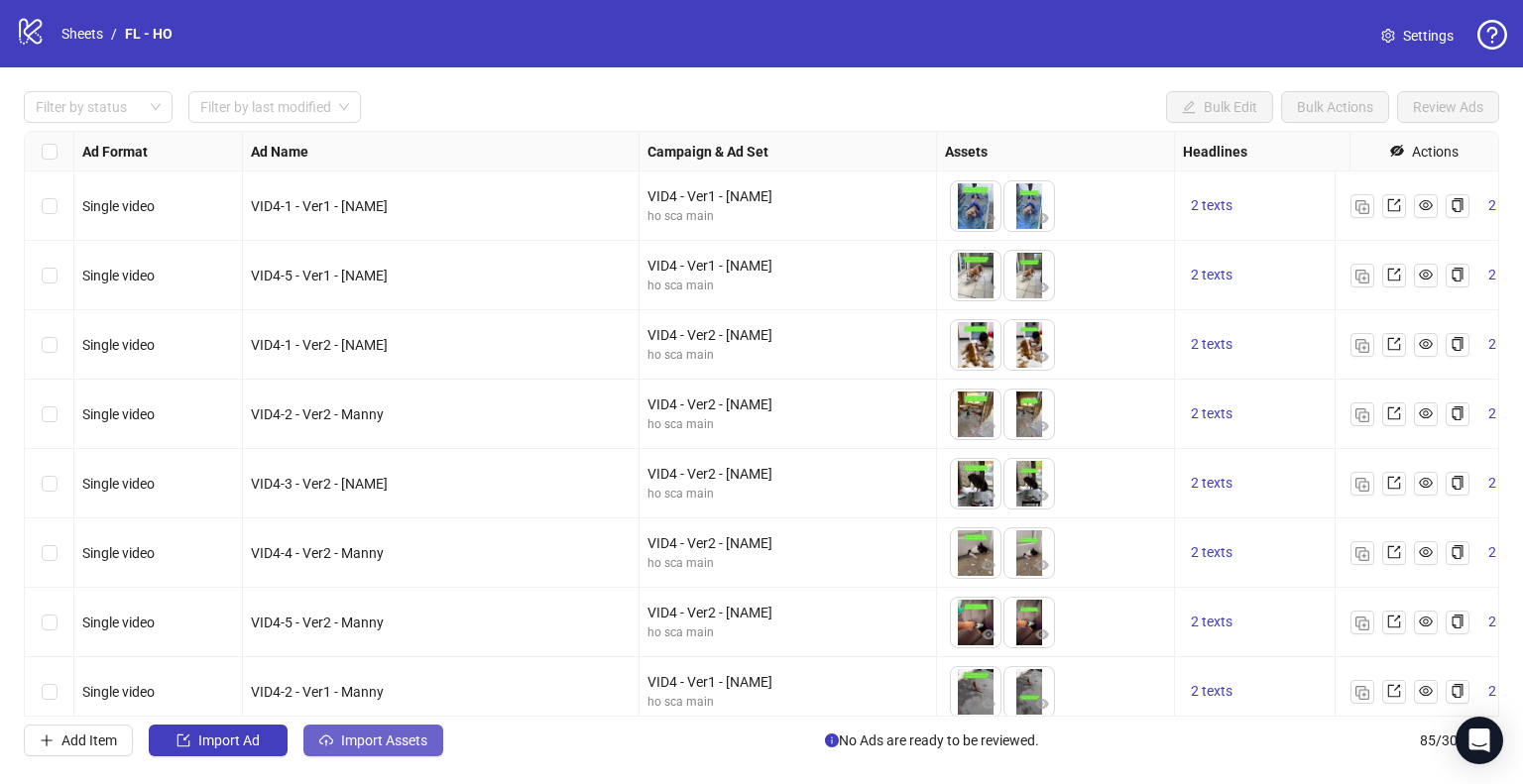 click on "Import Assets" at bounding box center [384, 740] 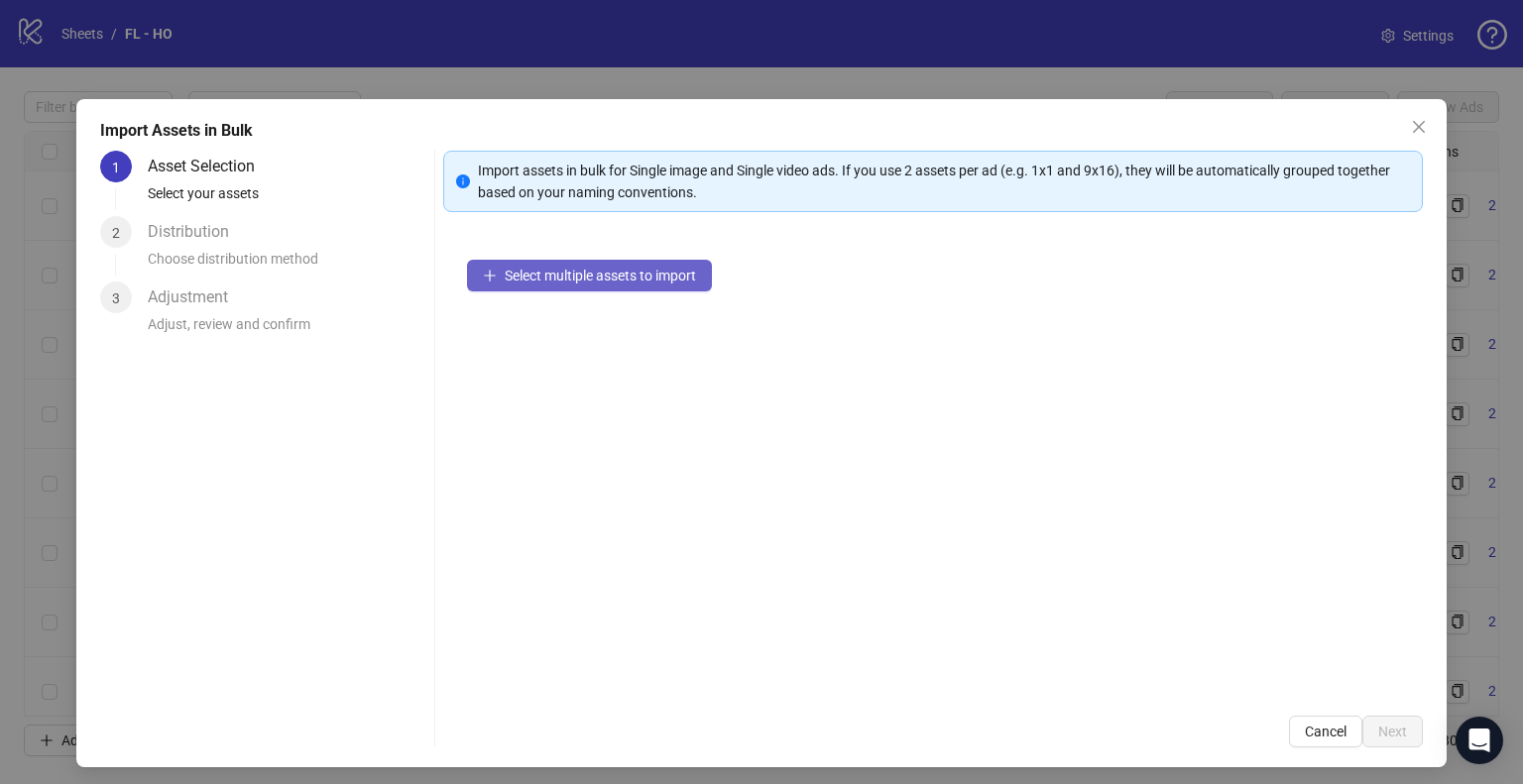 click on "Select multiple assets to import" at bounding box center [600, 276] 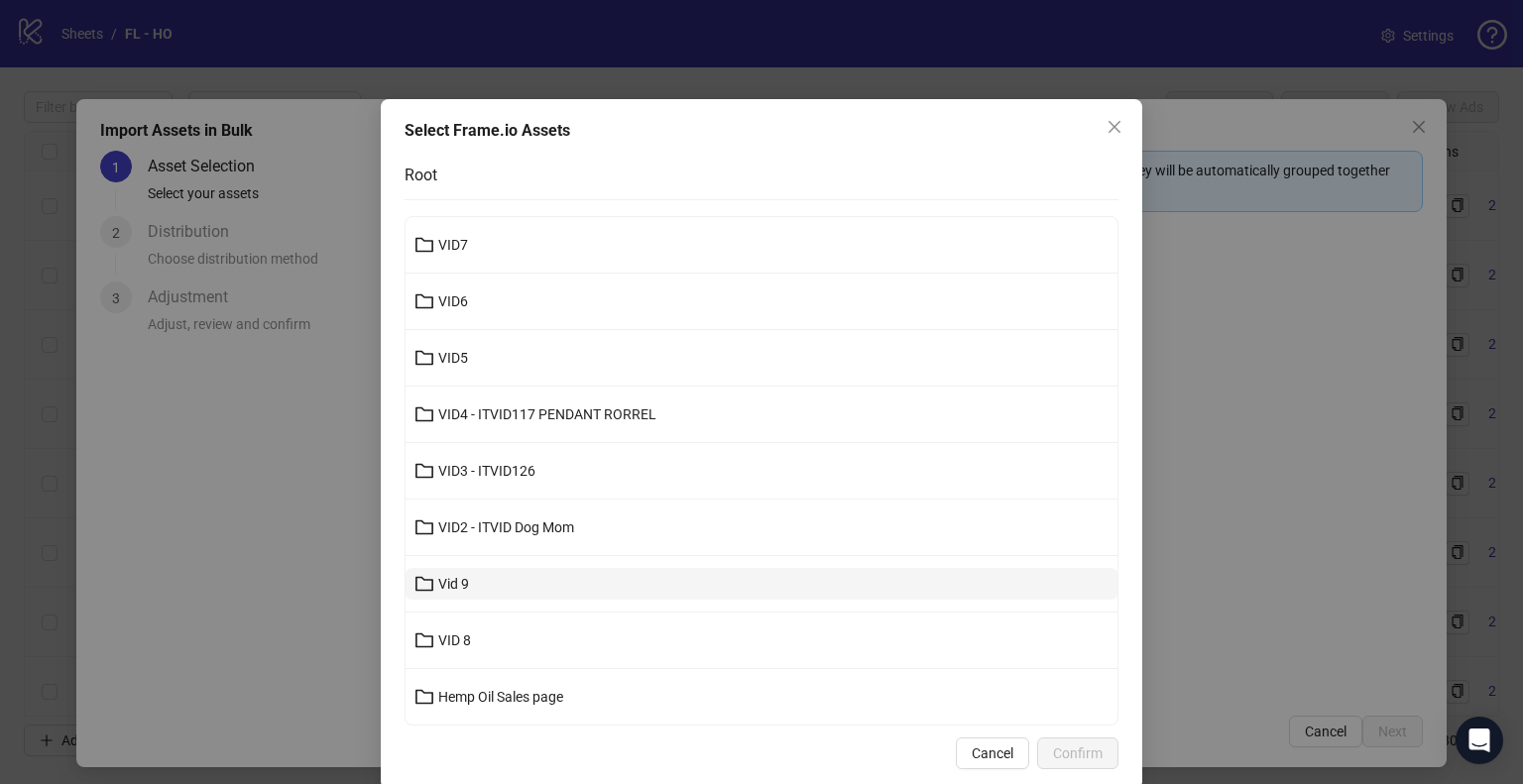 click on "Vid 9" at bounding box center [762, 584] 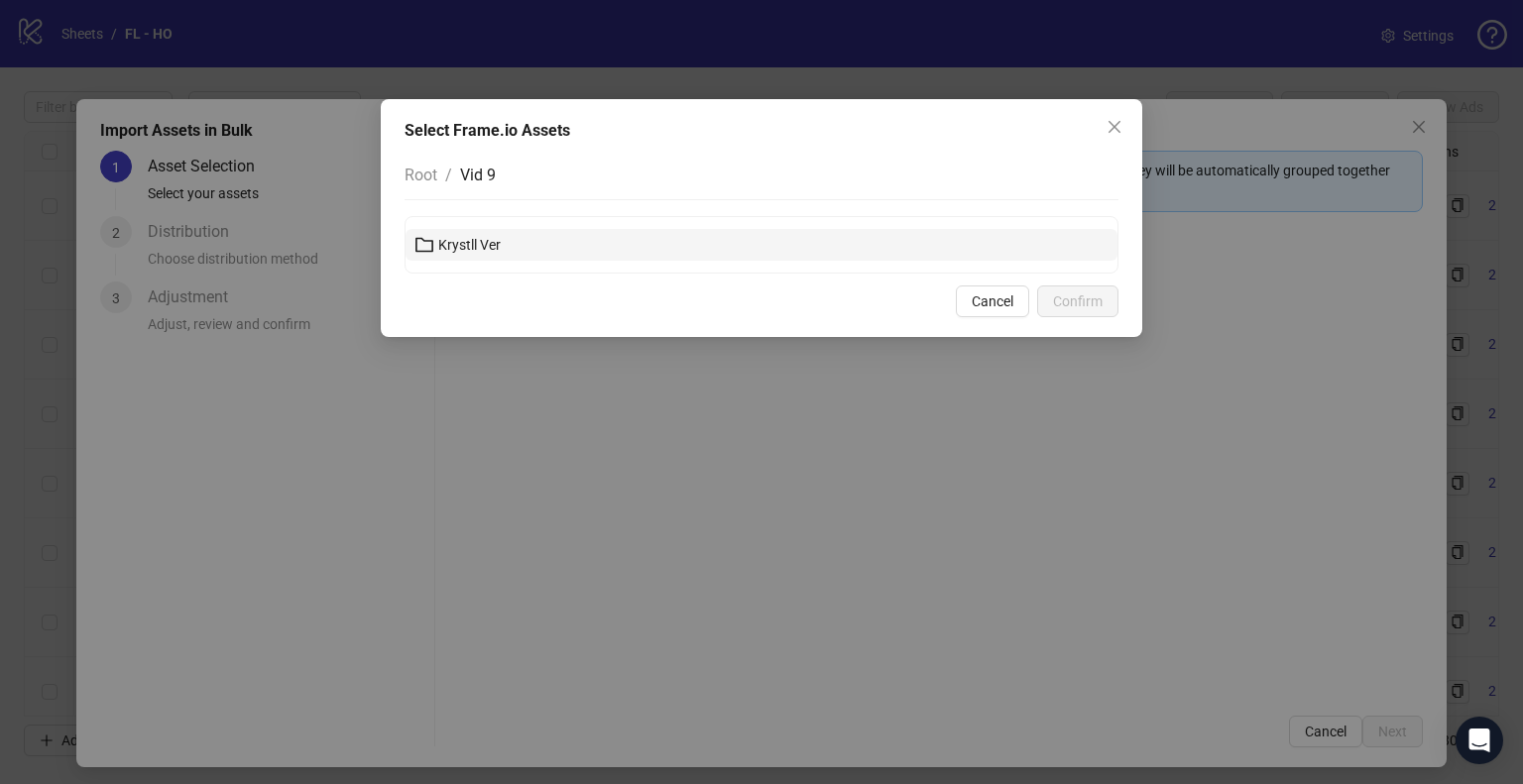 click on "Krystll Ver" at bounding box center (469, 245) 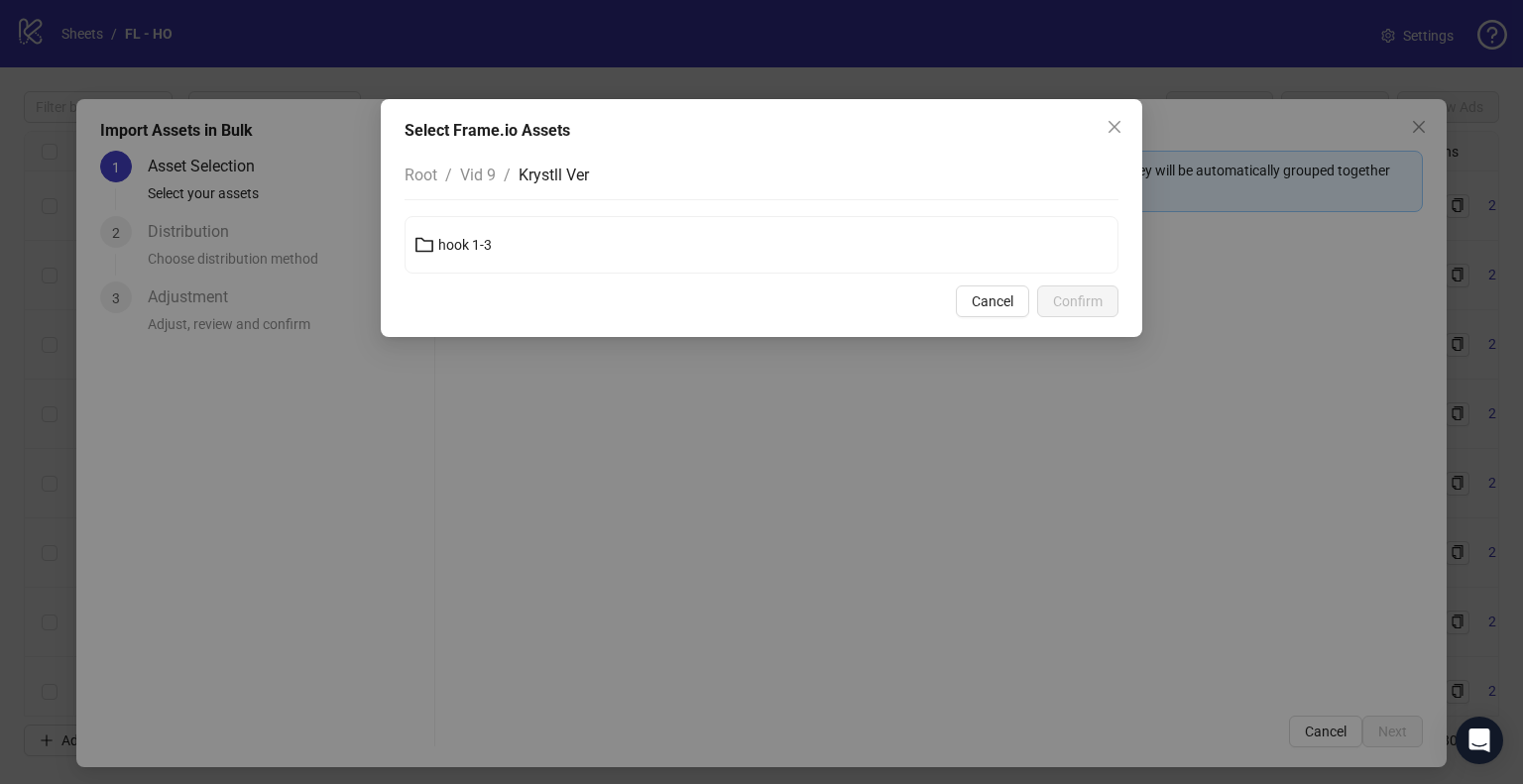 click on "hook 1-3" at bounding box center (465, 245) 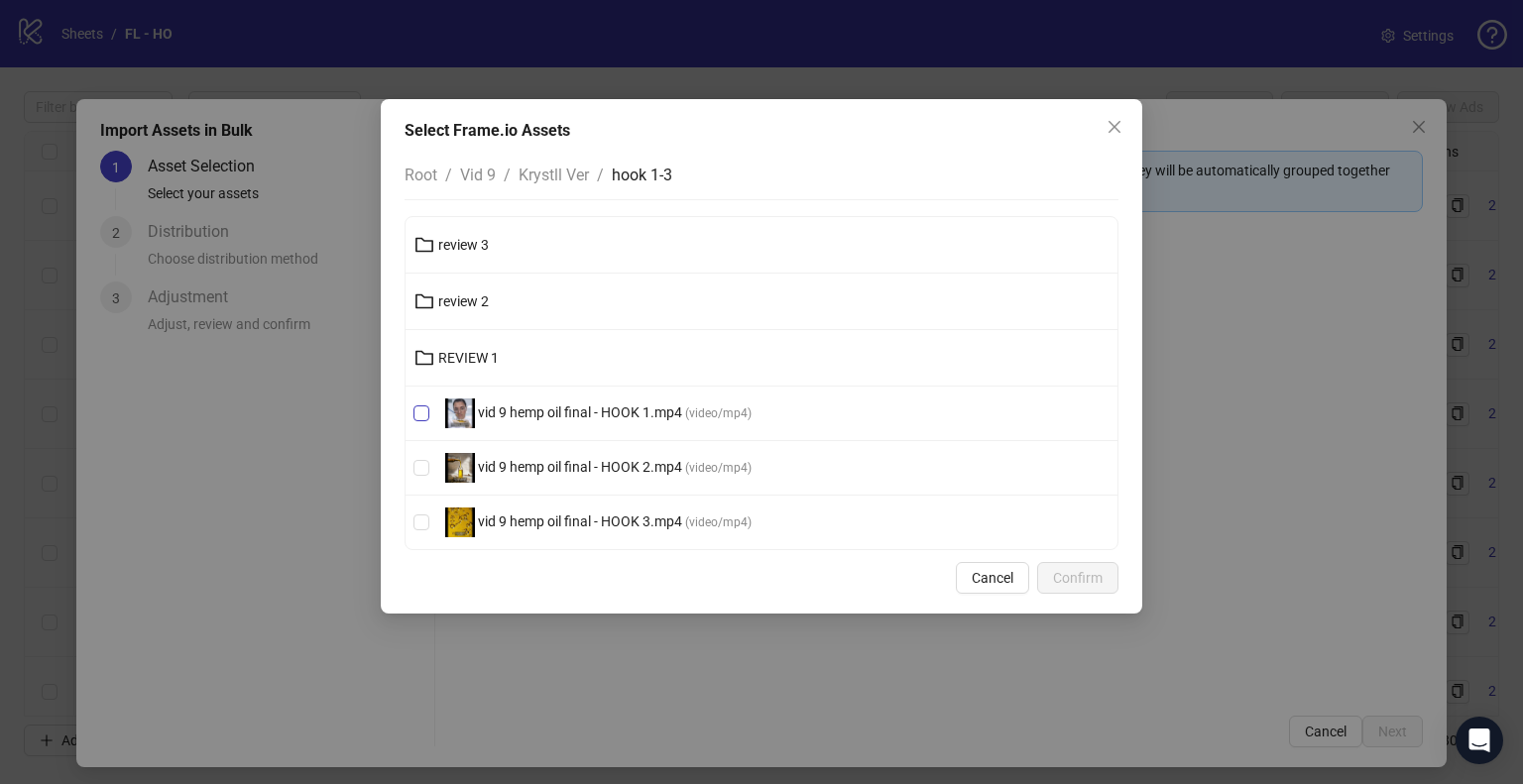 click on "vid 9 hemp oil final - HOOK 1.mp4   ( video/mp4 )" at bounding box center [598, 413] 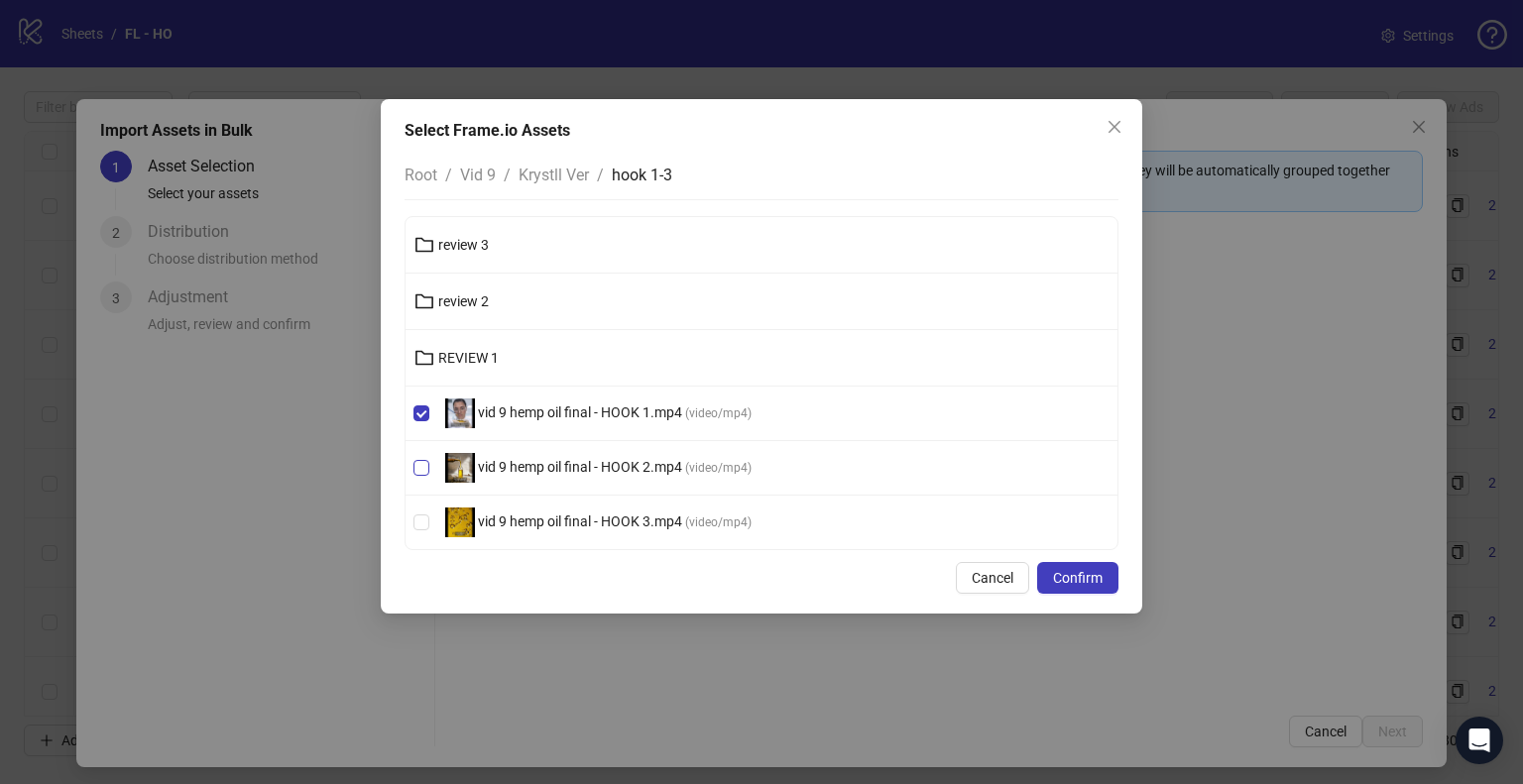 click on "vid 9 hemp oil final - HOOK 2.mp4   ( video/mp4 )" at bounding box center (598, 468) 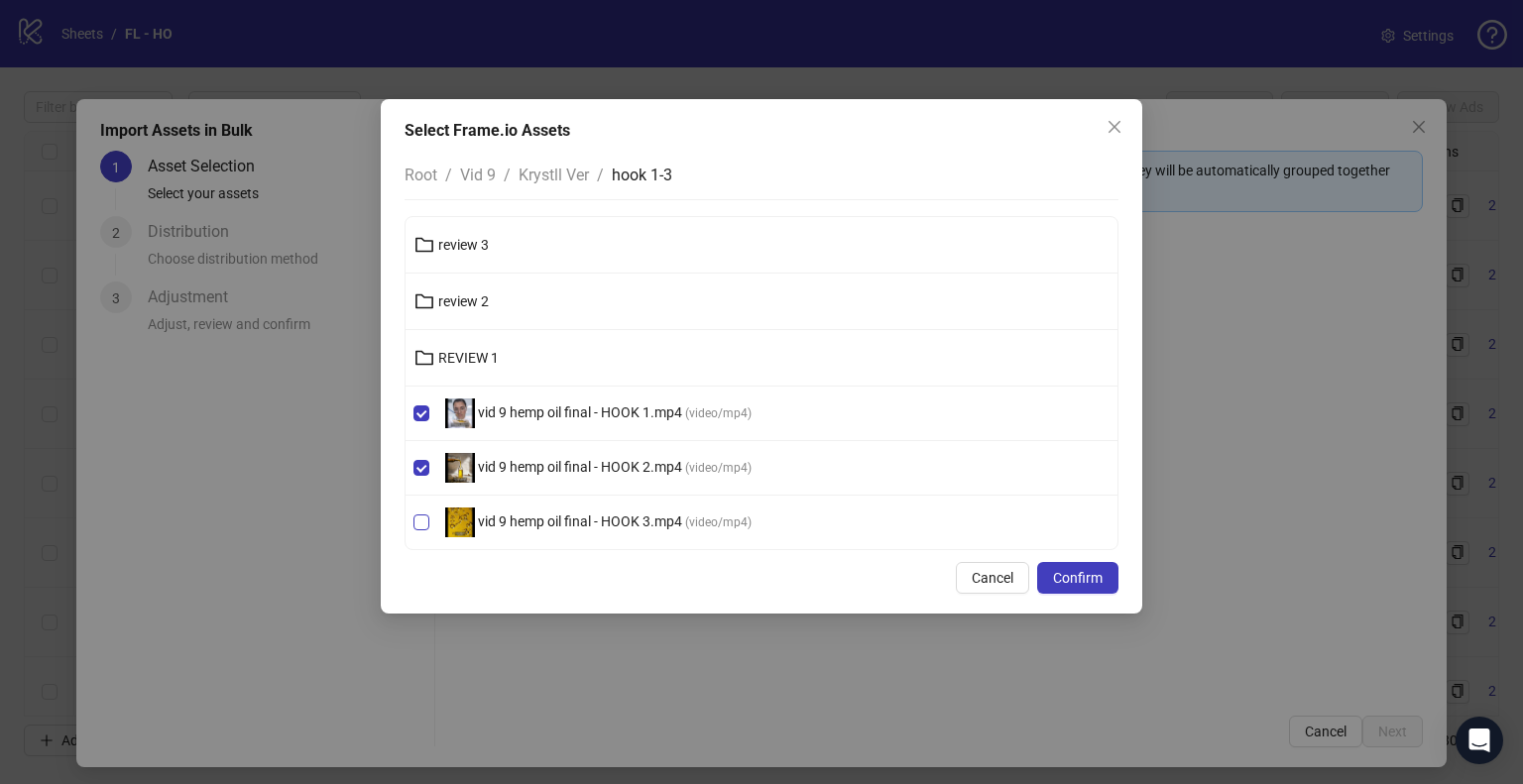 click on "vid 9 hemp oil final - HOOK 3.mp4   ( video/mp4 )" at bounding box center (598, 522) 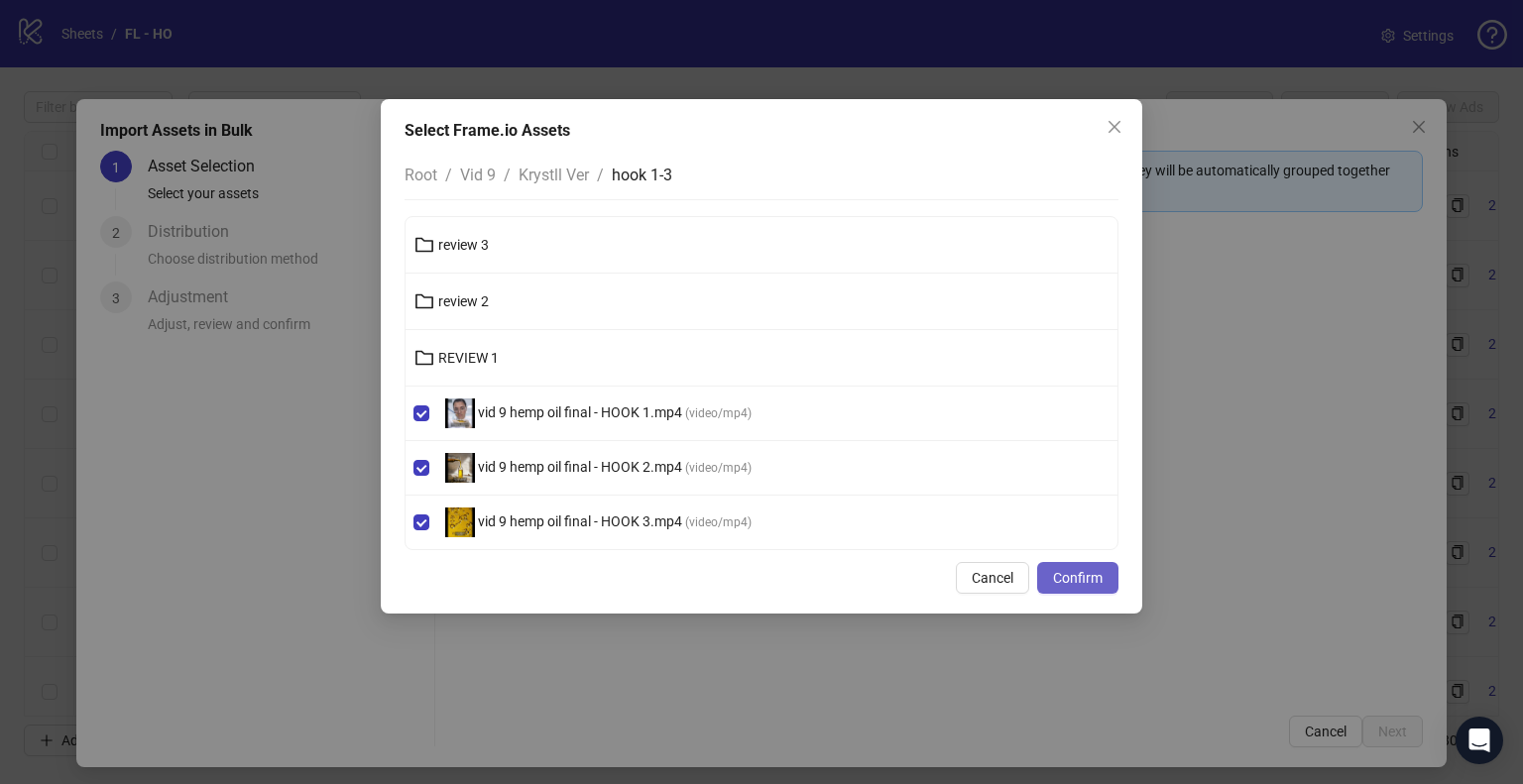 click on "Confirm" at bounding box center [1078, 578] 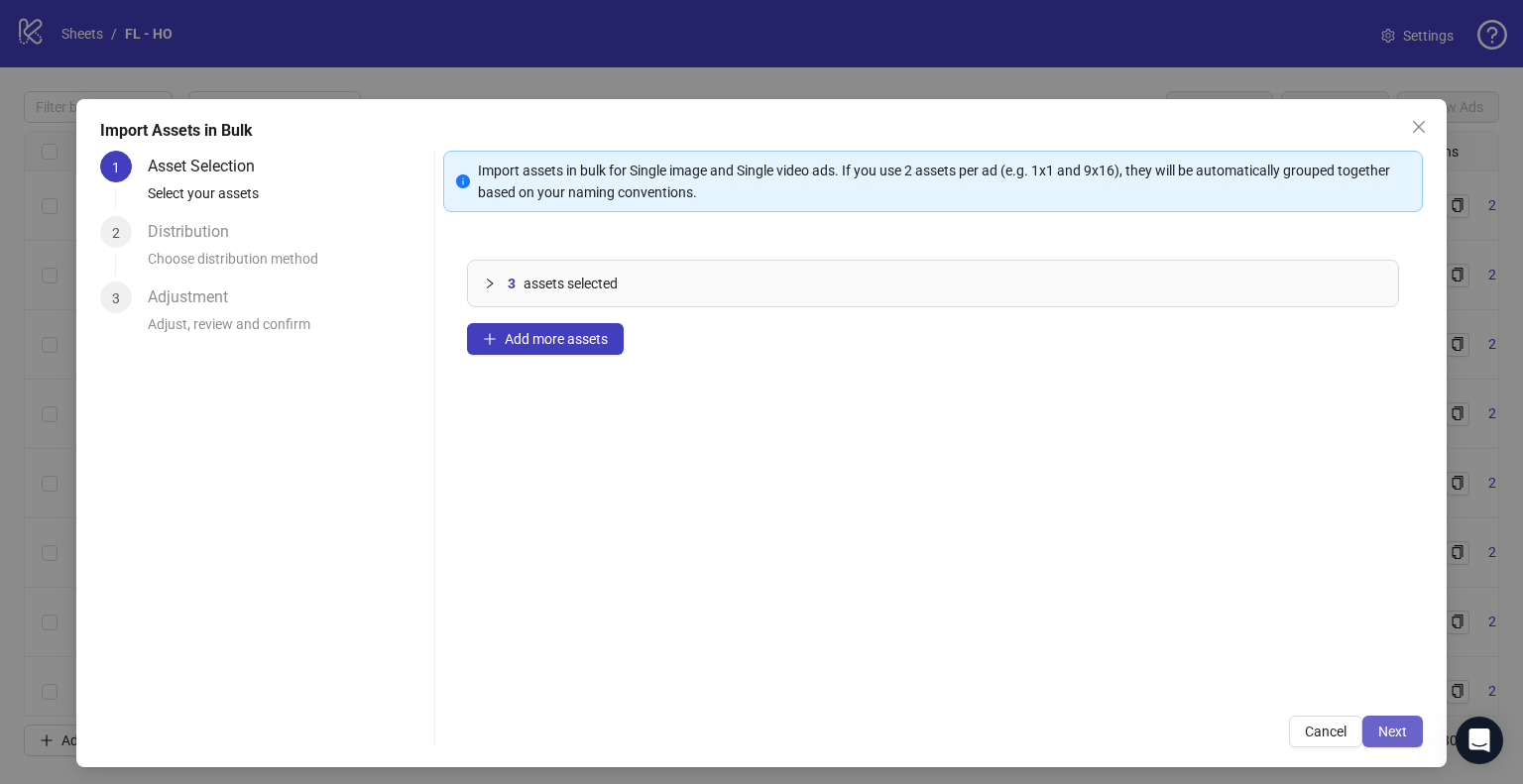 click on "Next" at bounding box center [1392, 731] 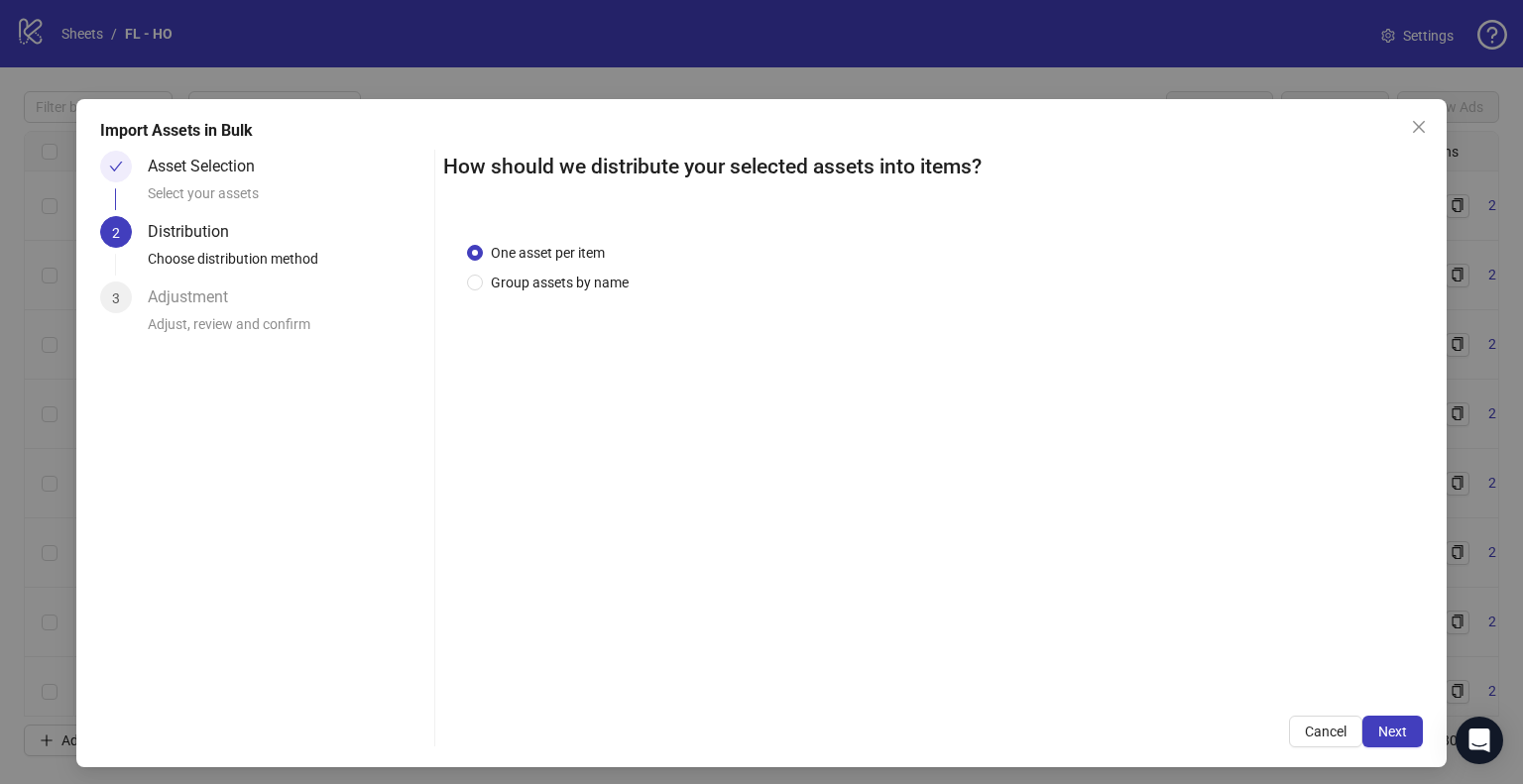 click on "Next" at bounding box center (1392, 731) 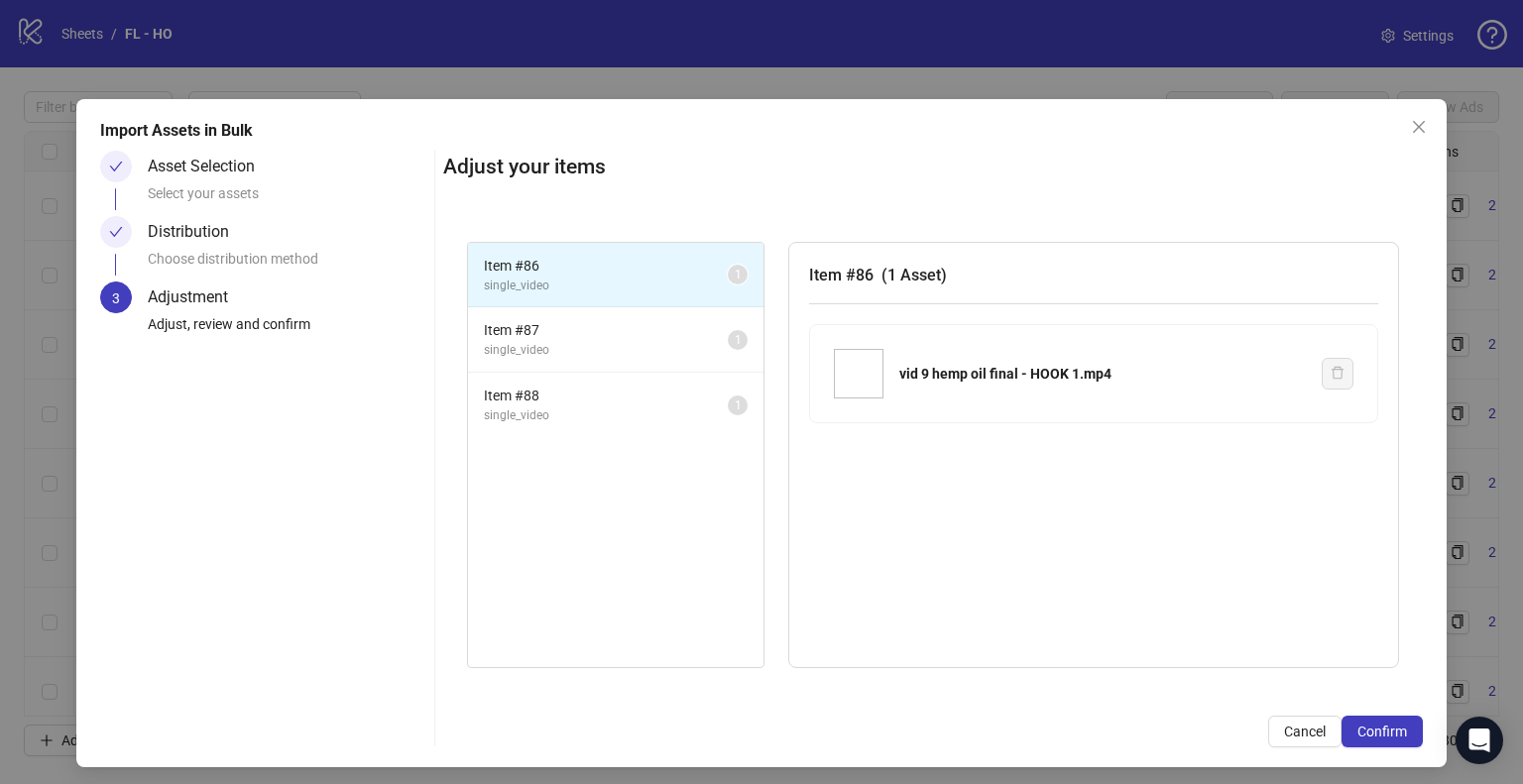 click on "Confirm" at bounding box center (1382, 731) 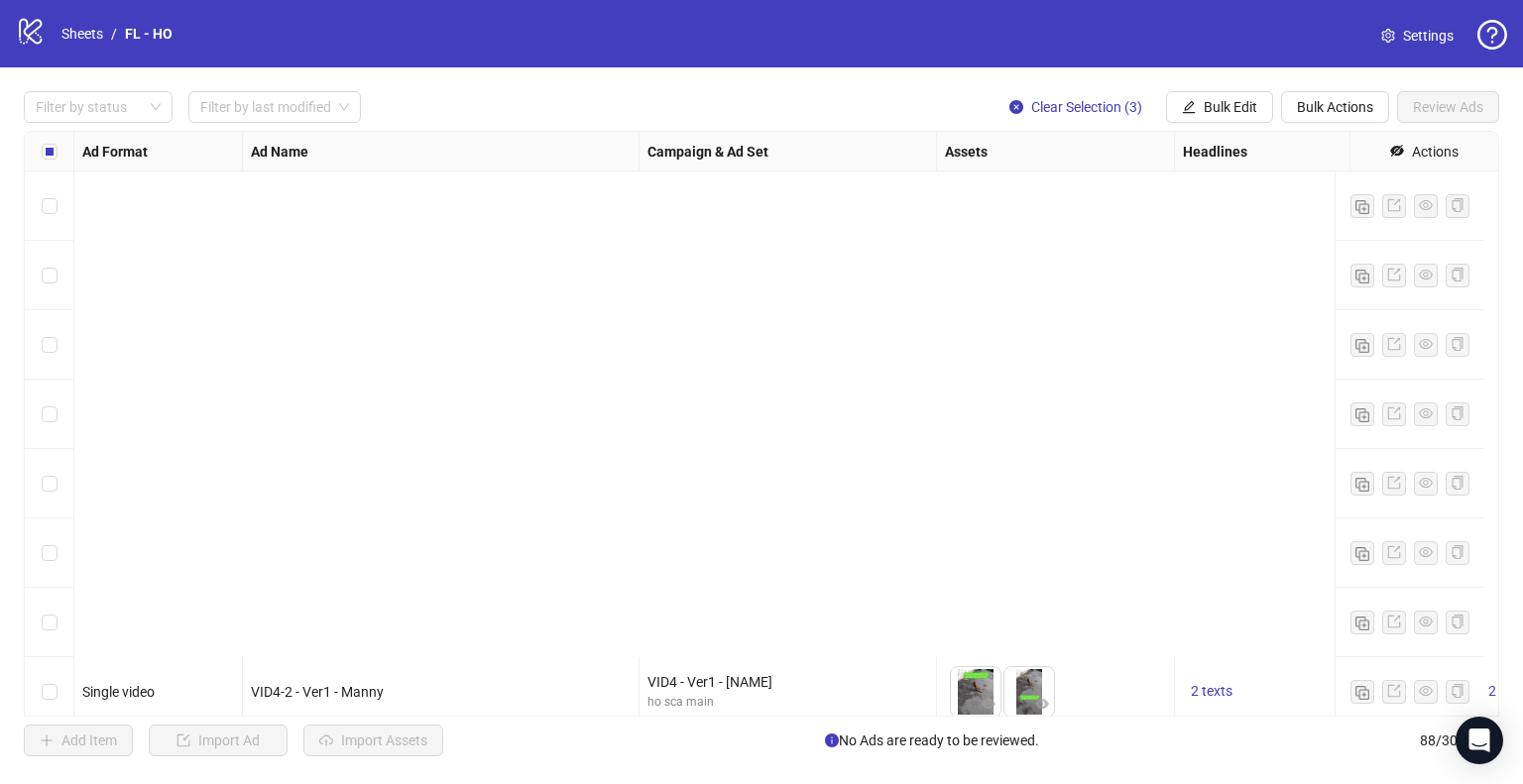 scroll, scrollTop: 5575, scrollLeft: 0, axis: vertical 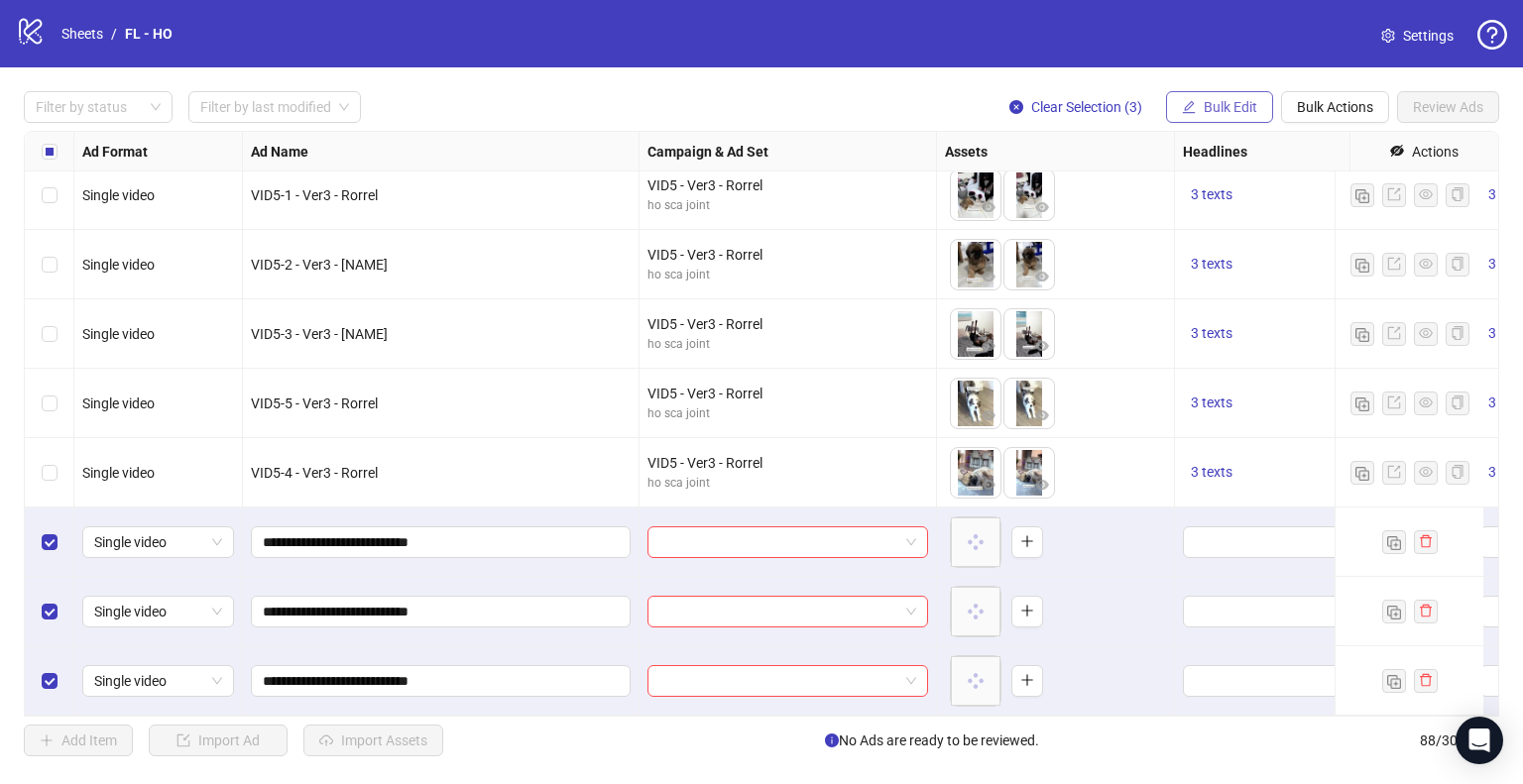 click on "Bulk Edit" at bounding box center [1220, 107] 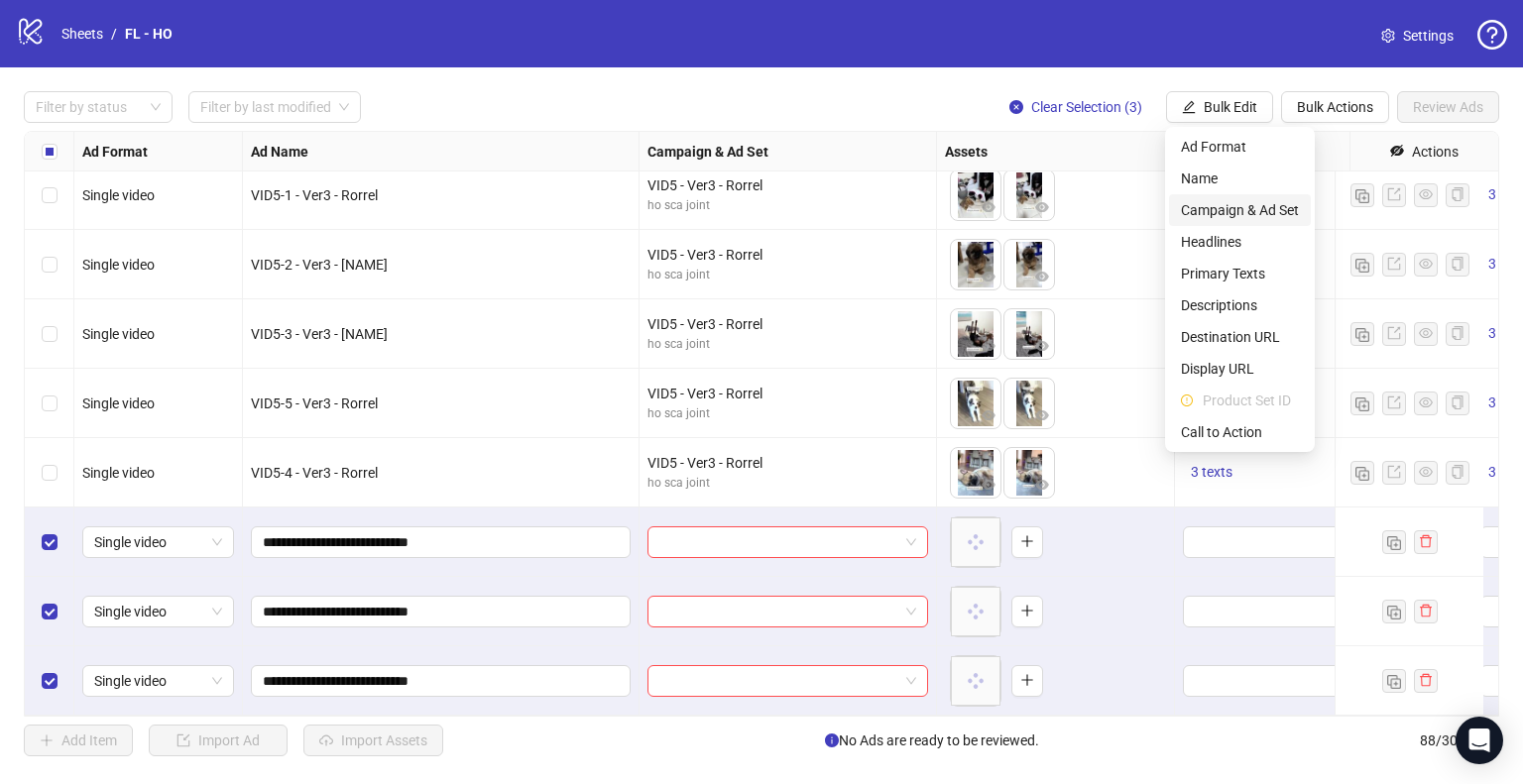 click on "Campaign & Ad Set" at bounding box center (1239, 210) 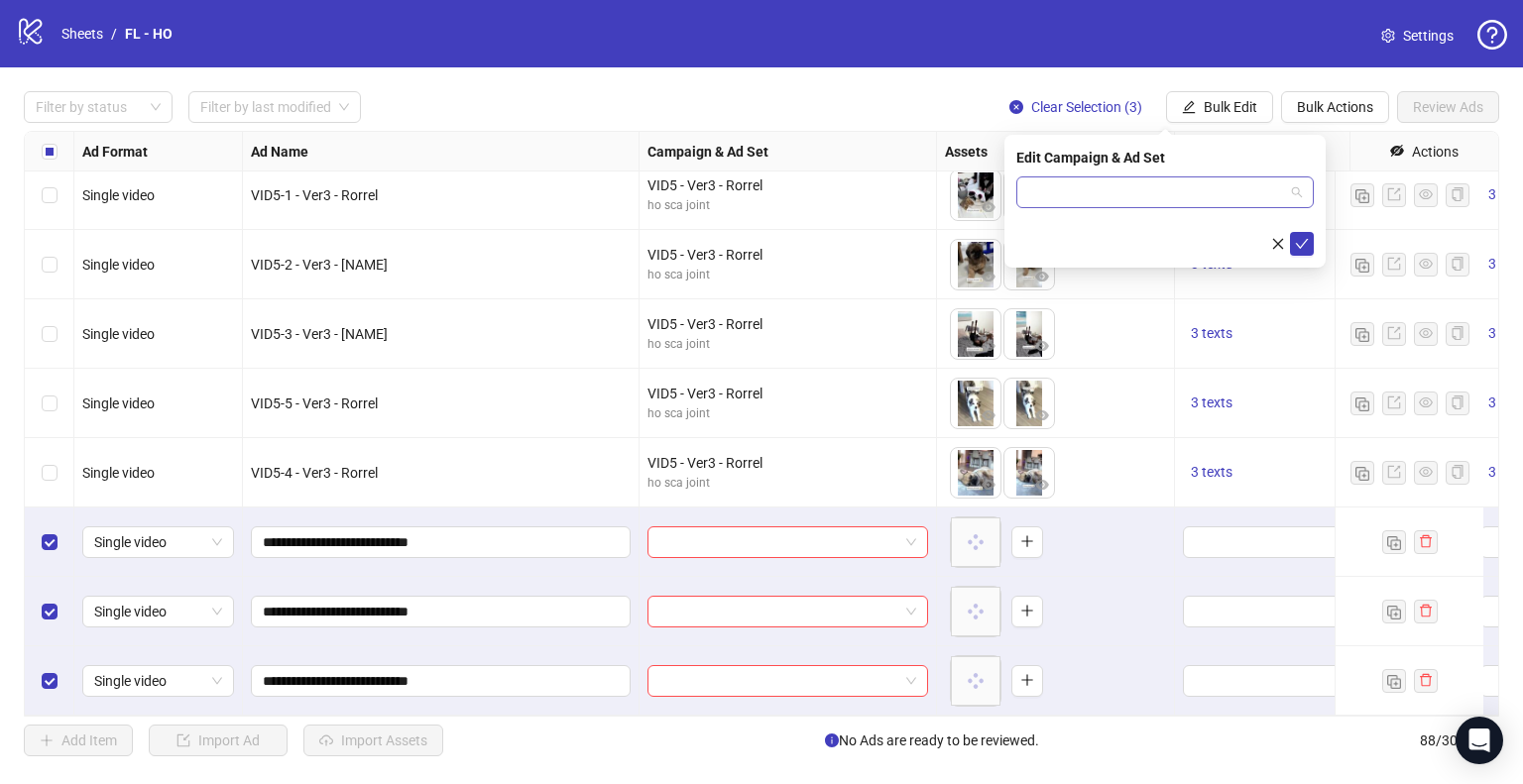 click at bounding box center (1165, 192) 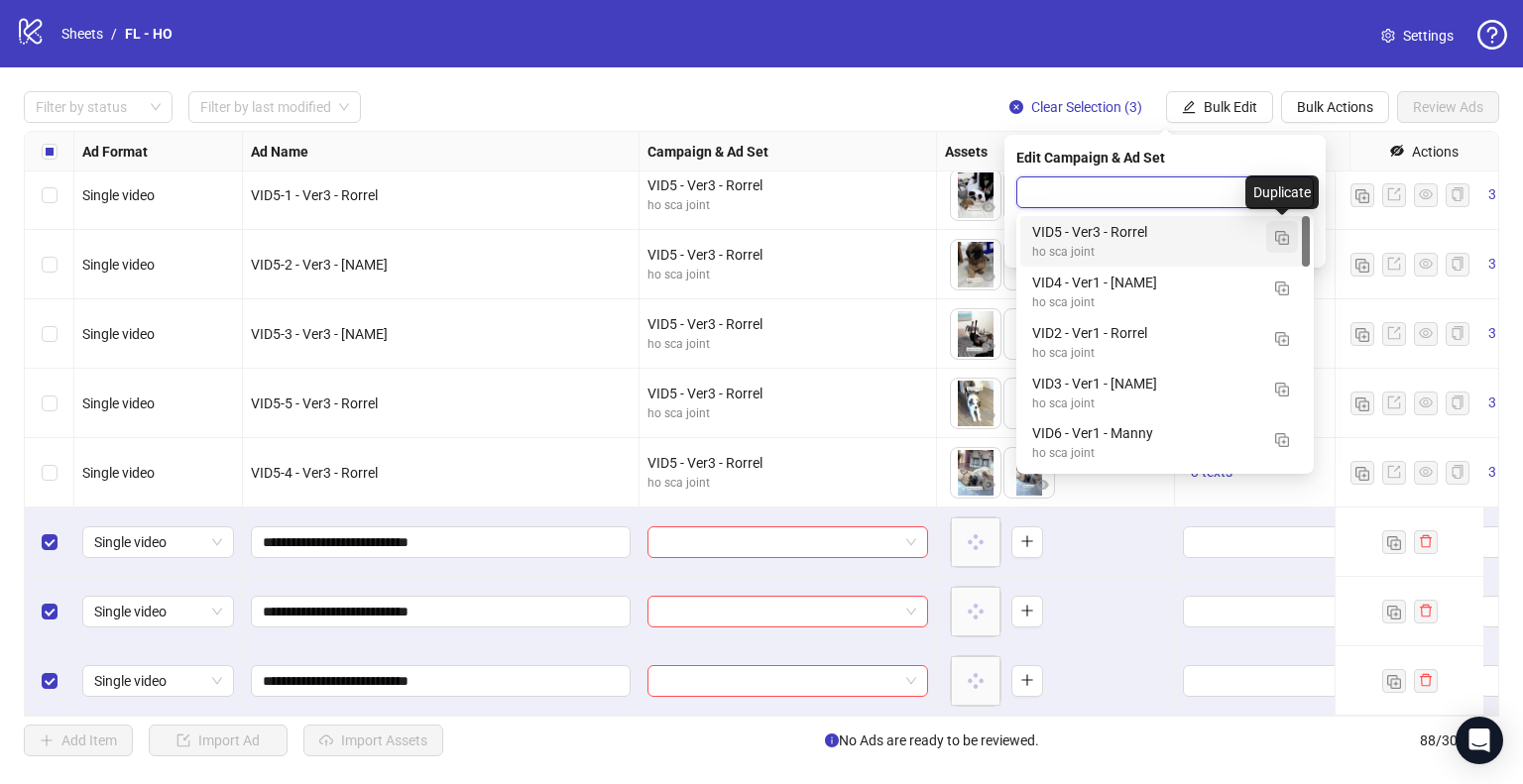 click at bounding box center [1282, 238] 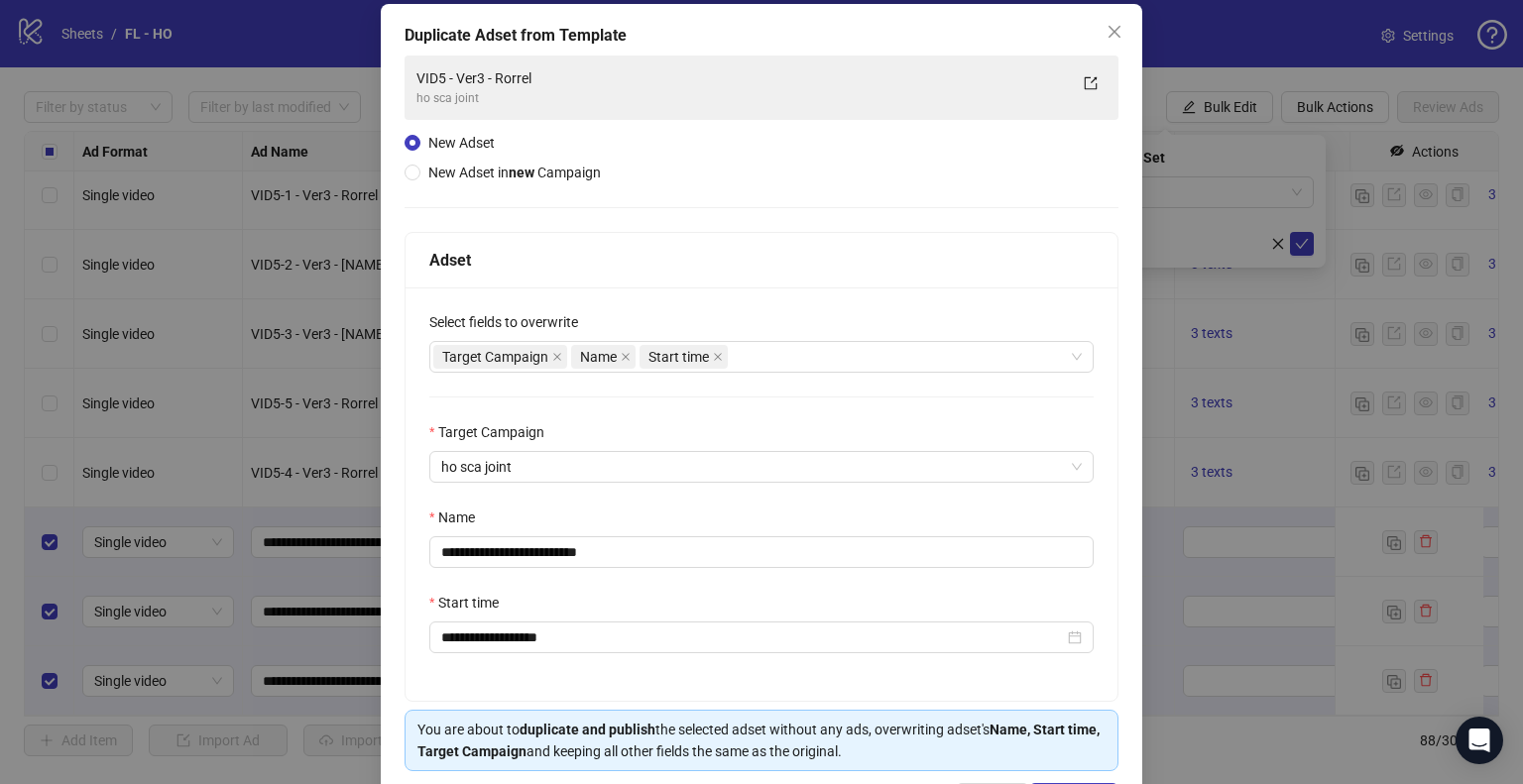 scroll, scrollTop: 168, scrollLeft: 0, axis: vertical 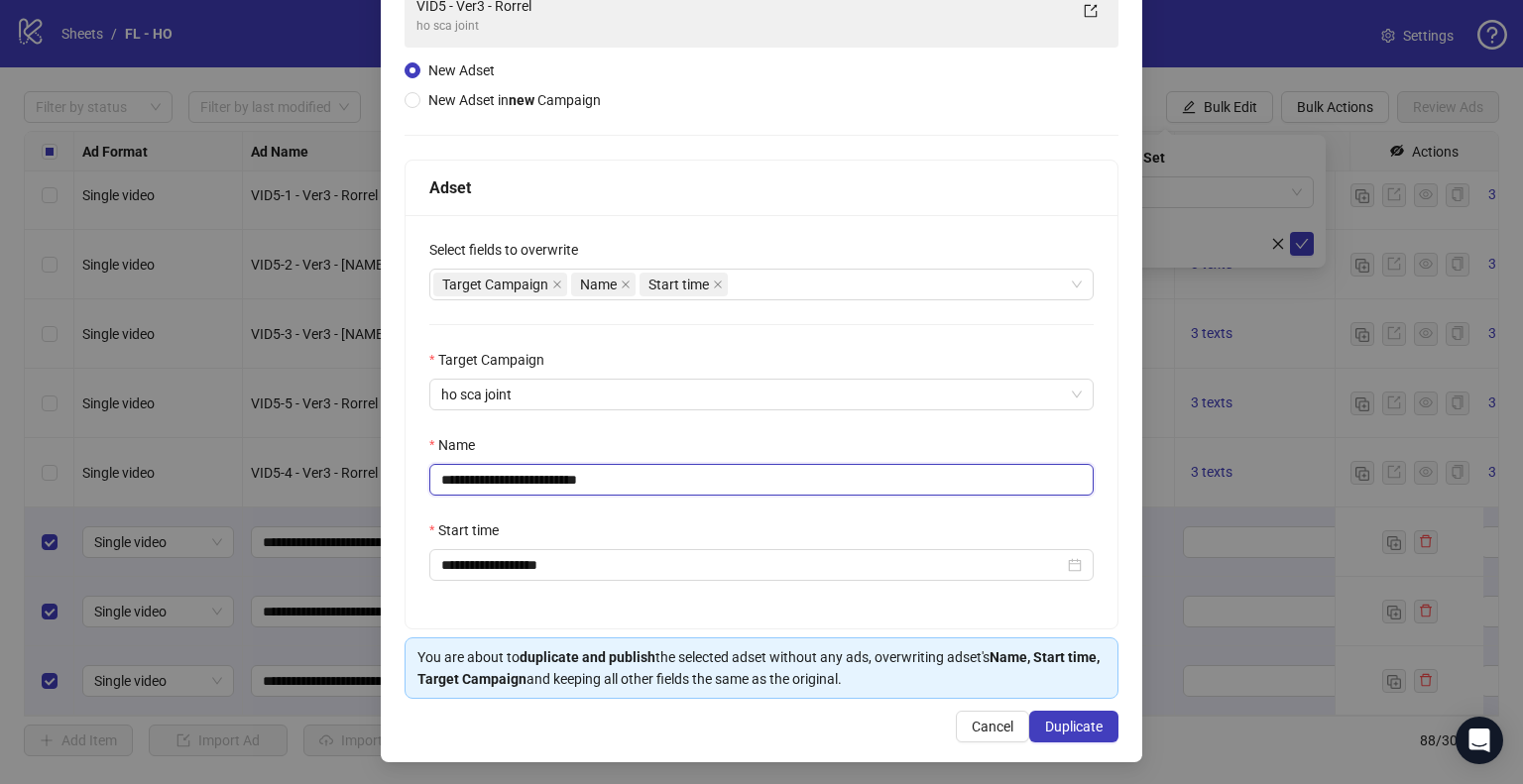 click on "**********" at bounding box center (762, 480) 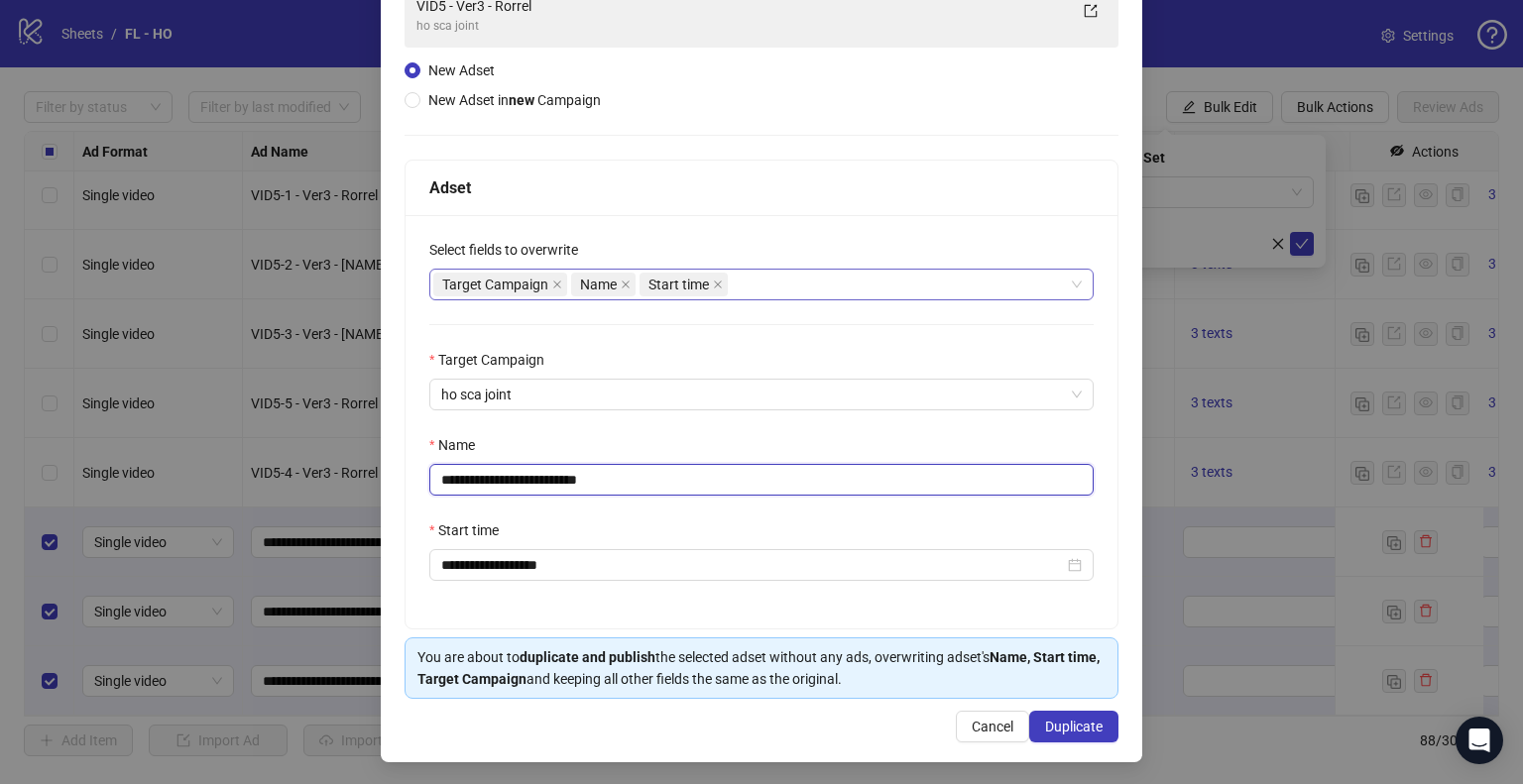 click on "Target Campaign Name Start time" at bounding box center (751, 284) 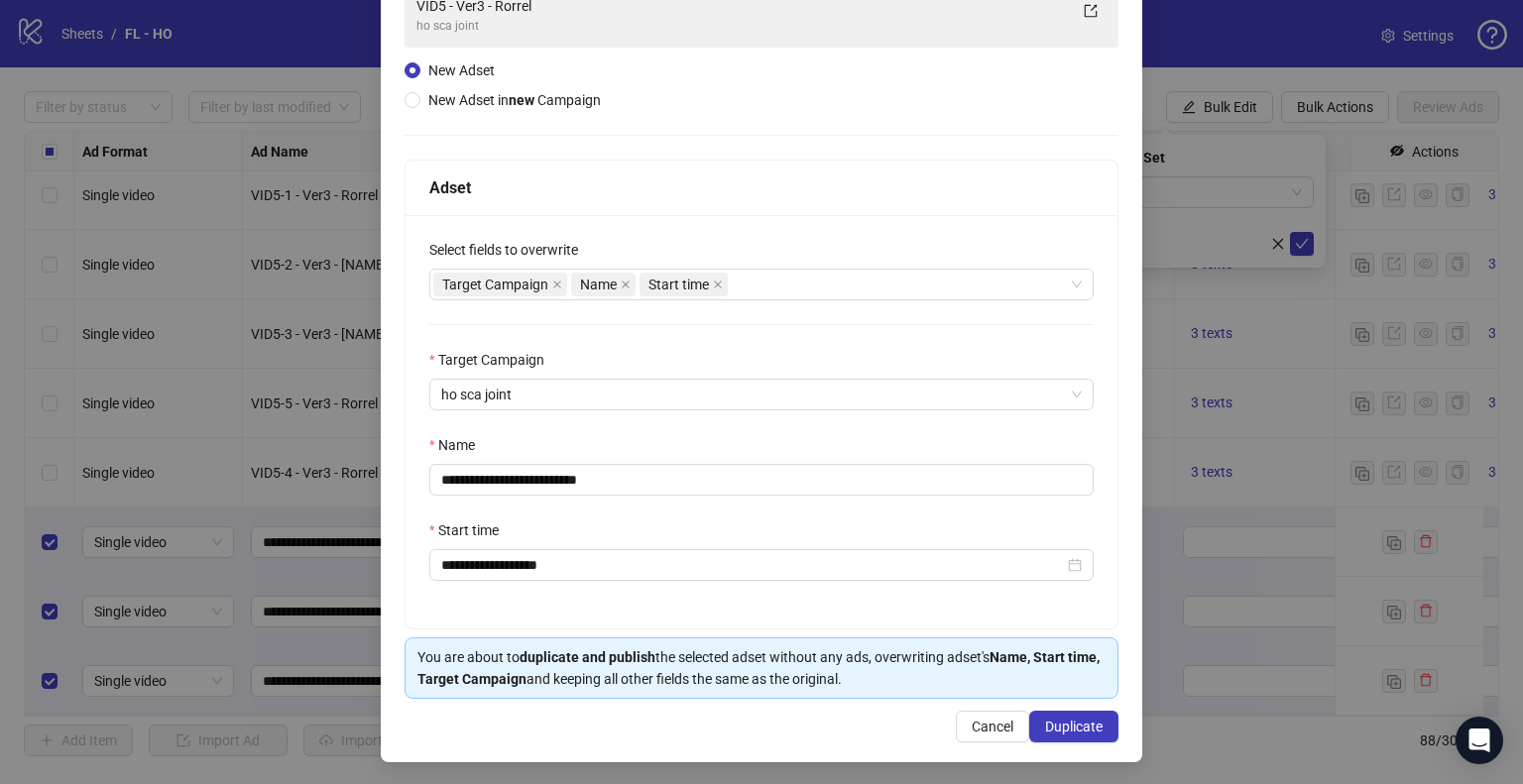 click on "**********" at bounding box center (762, 421) 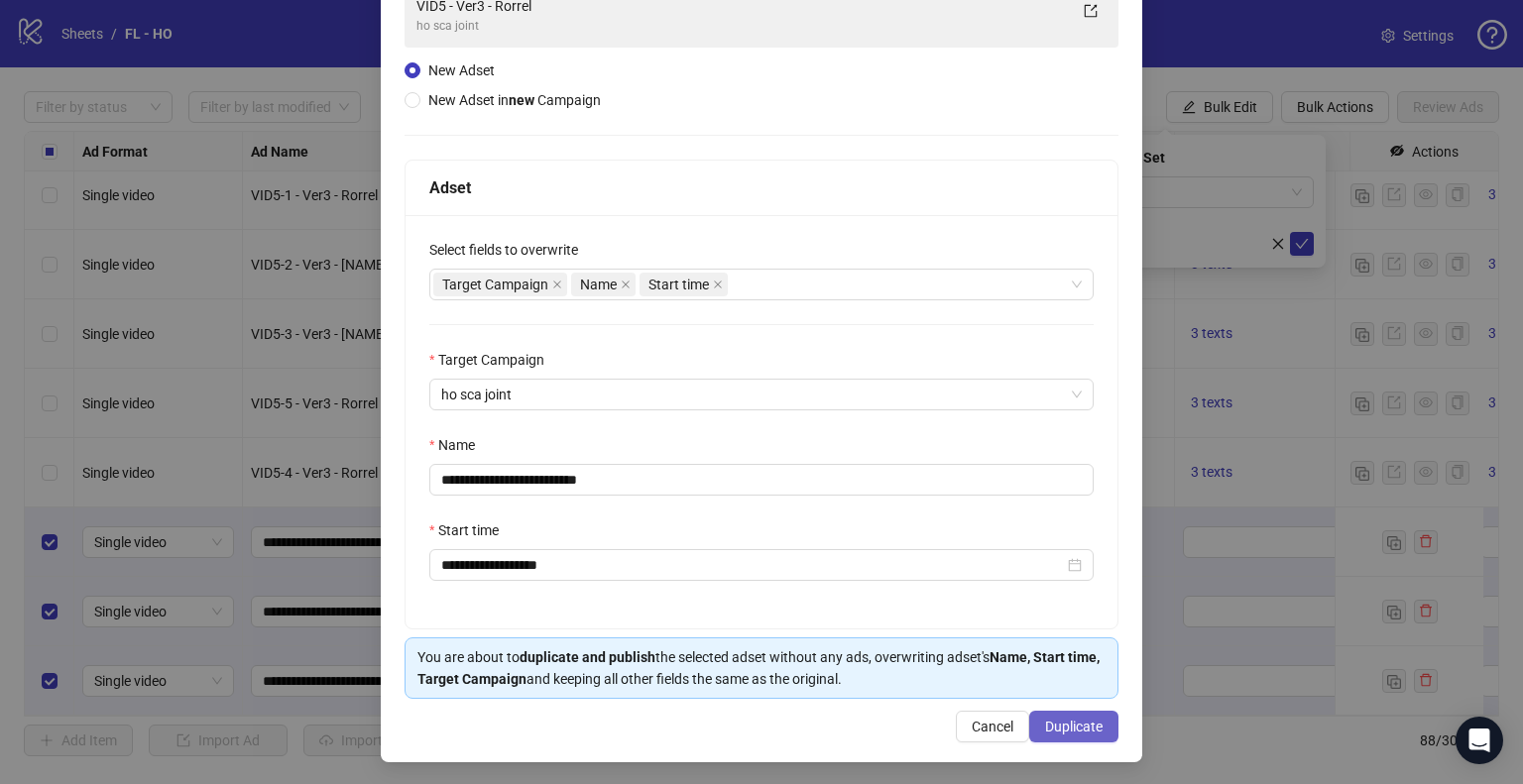 click on "Duplicate" at bounding box center [1074, 727] 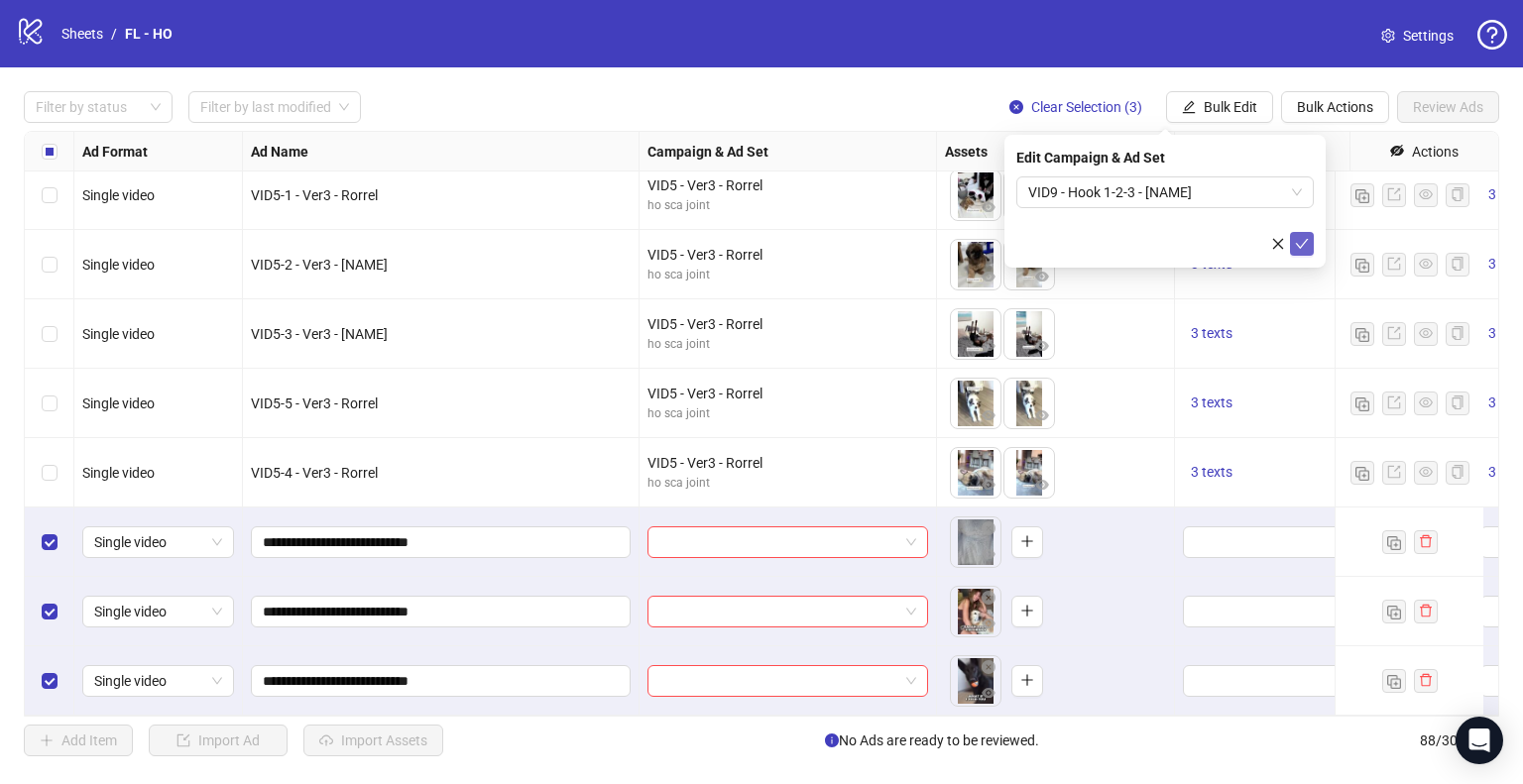 click 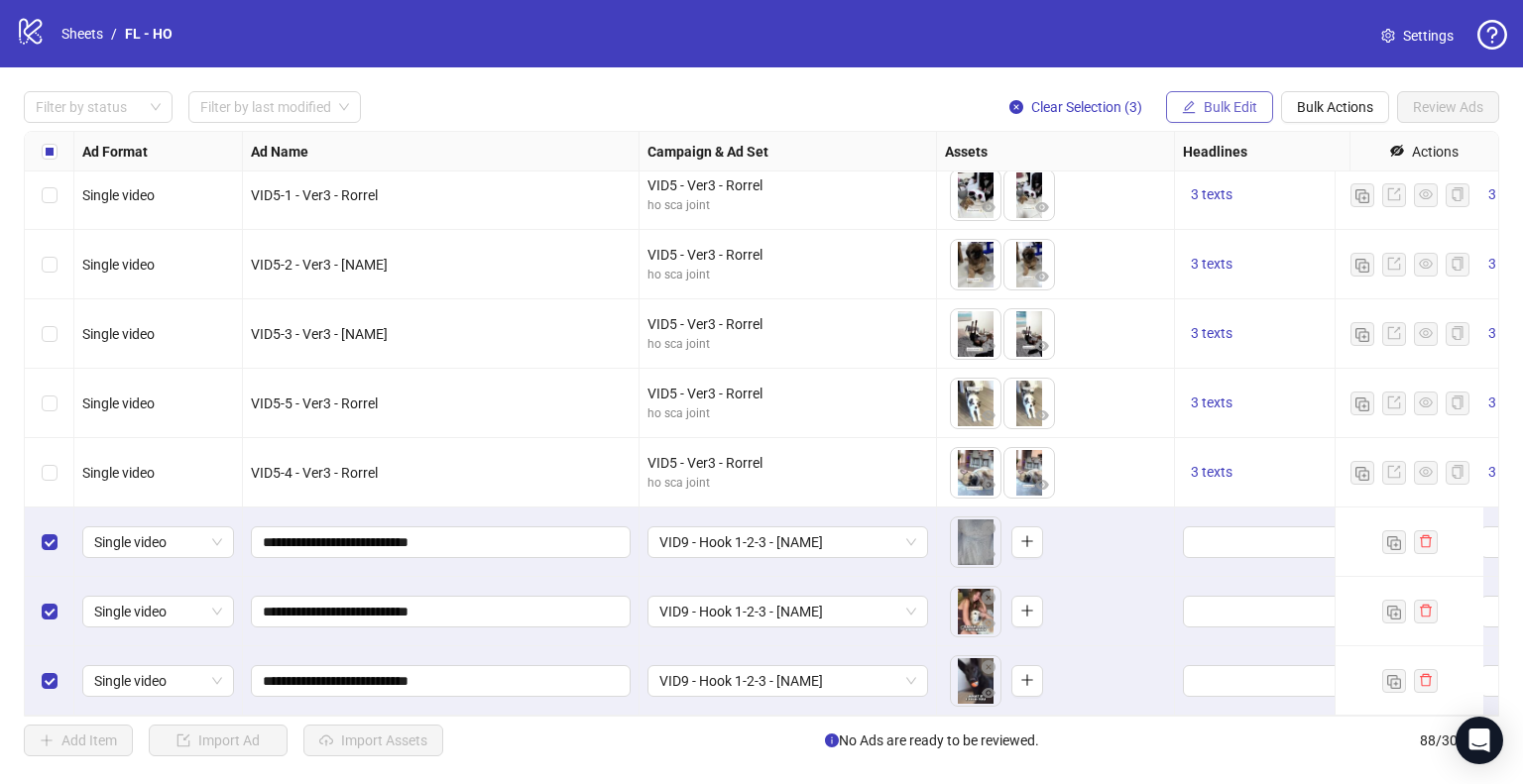 click on "Bulk Edit" at bounding box center [1230, 107] 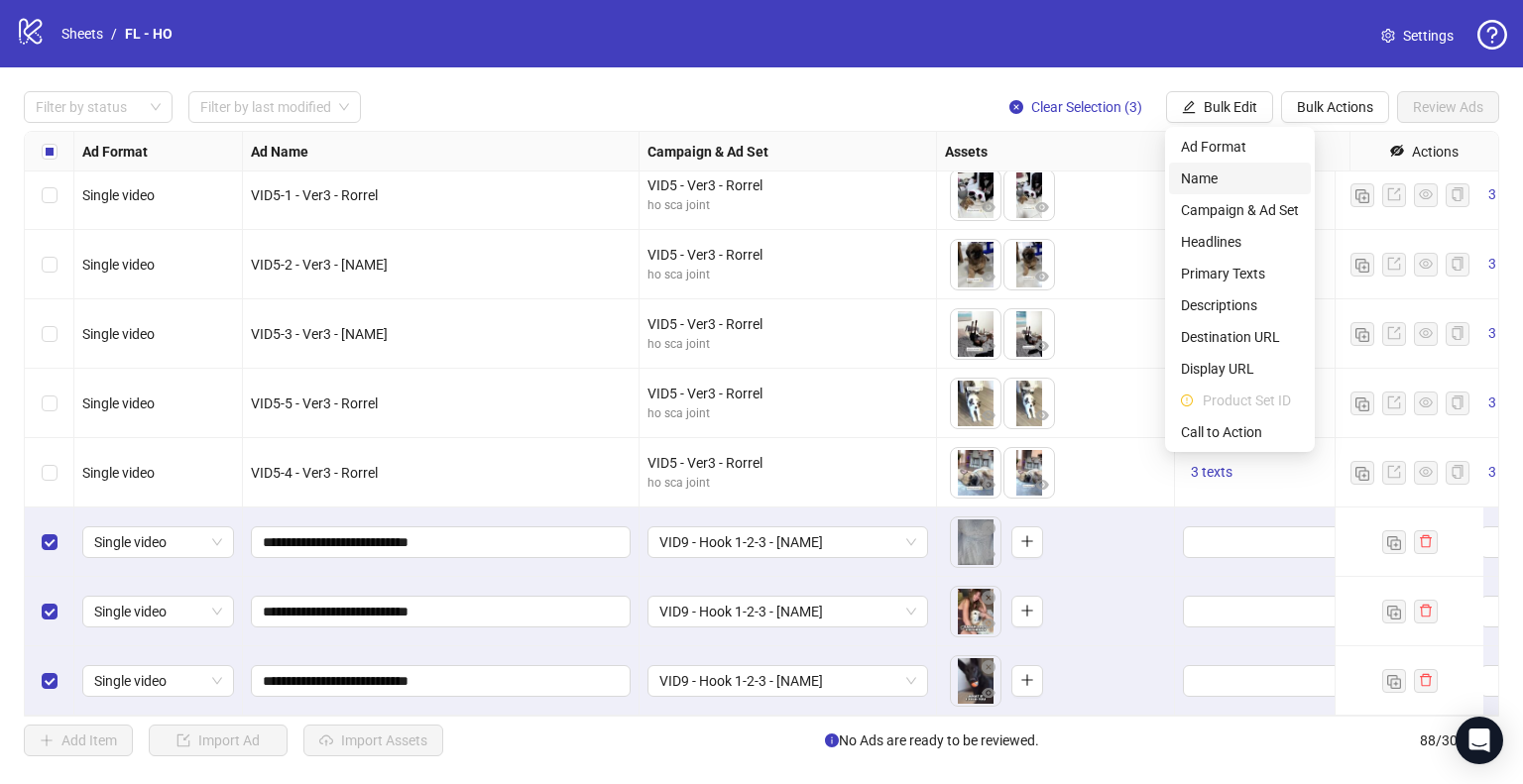 click on "Name" at bounding box center (1239, 178) 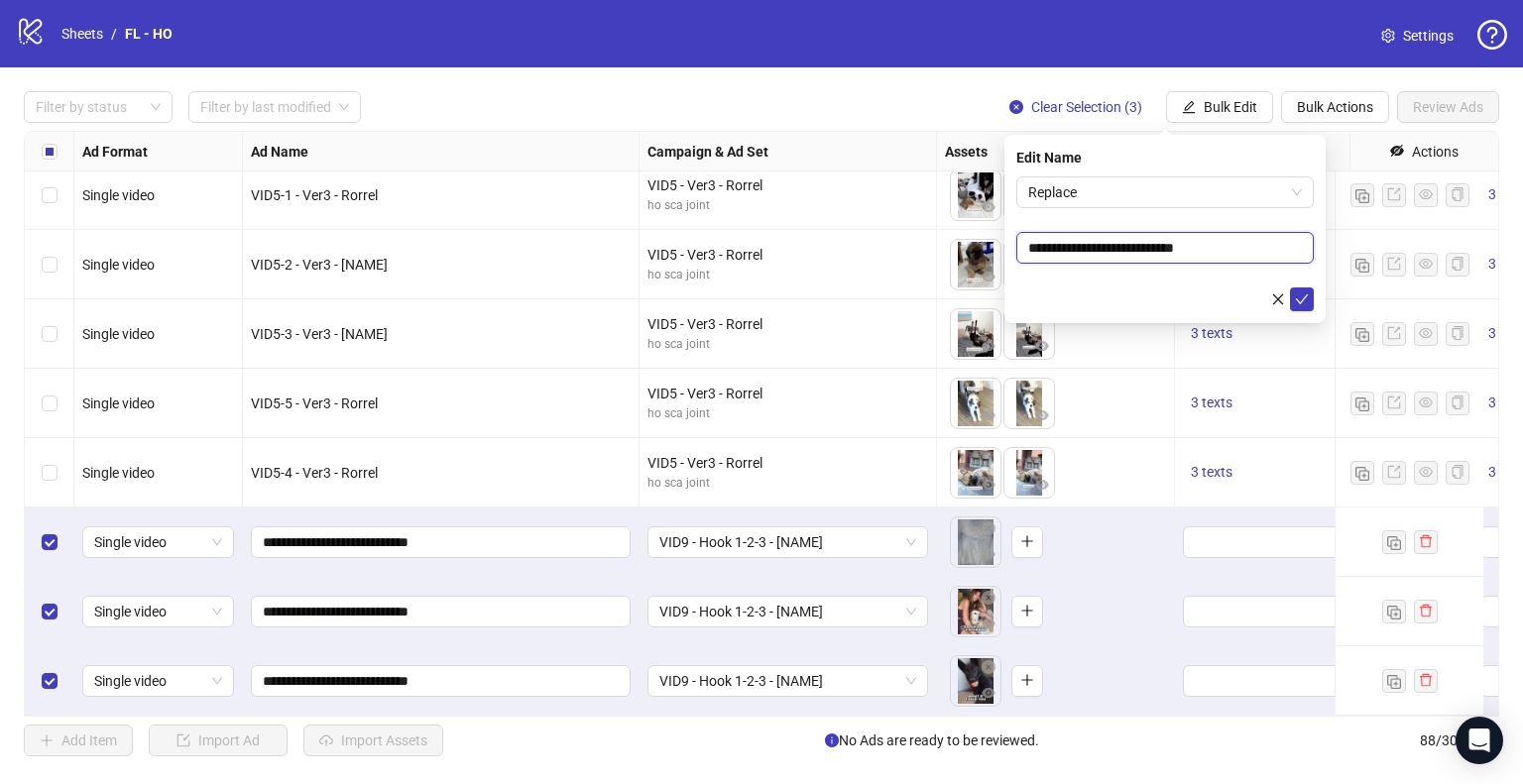 click on "**********" at bounding box center (1165, 248) 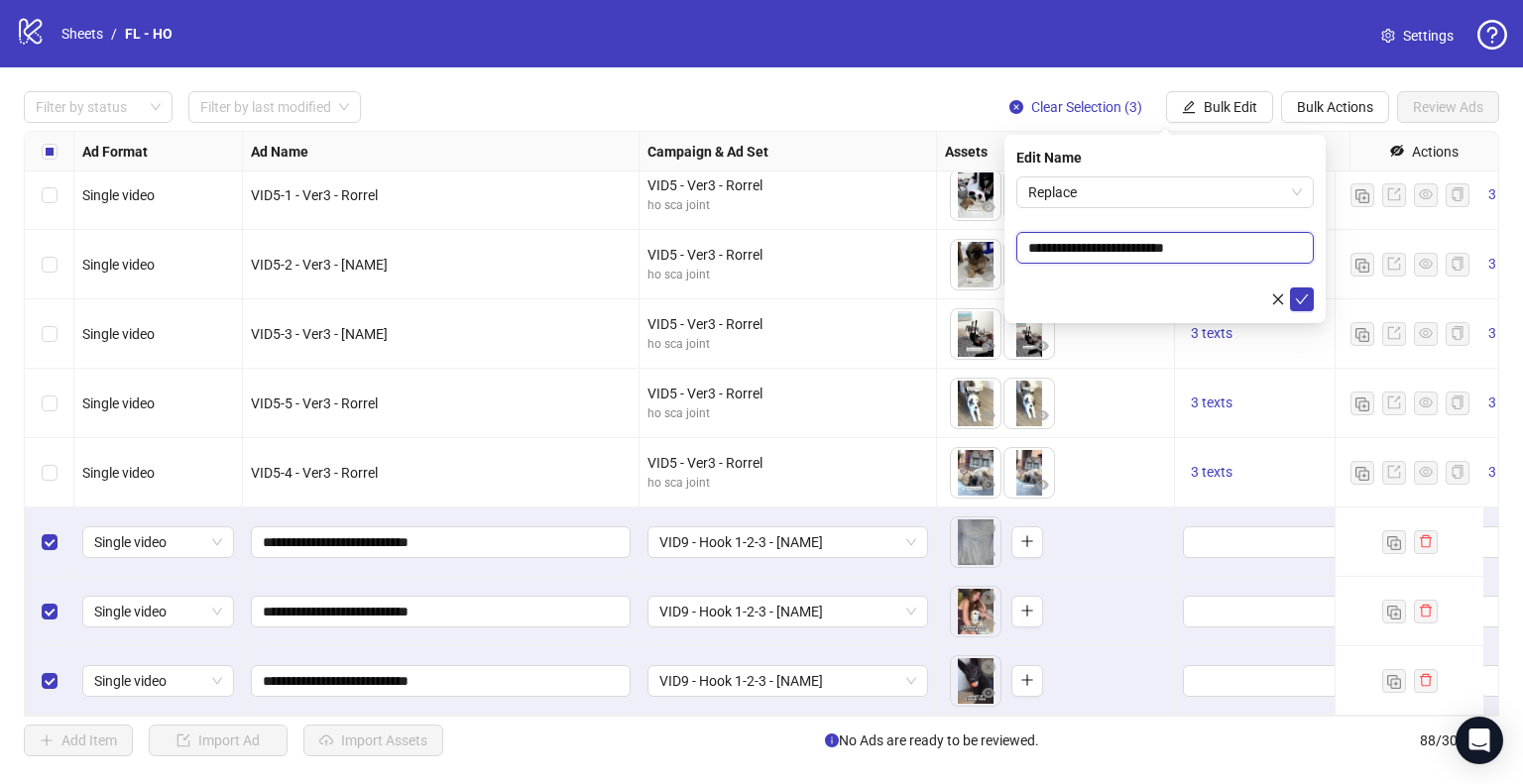 type on "**********" 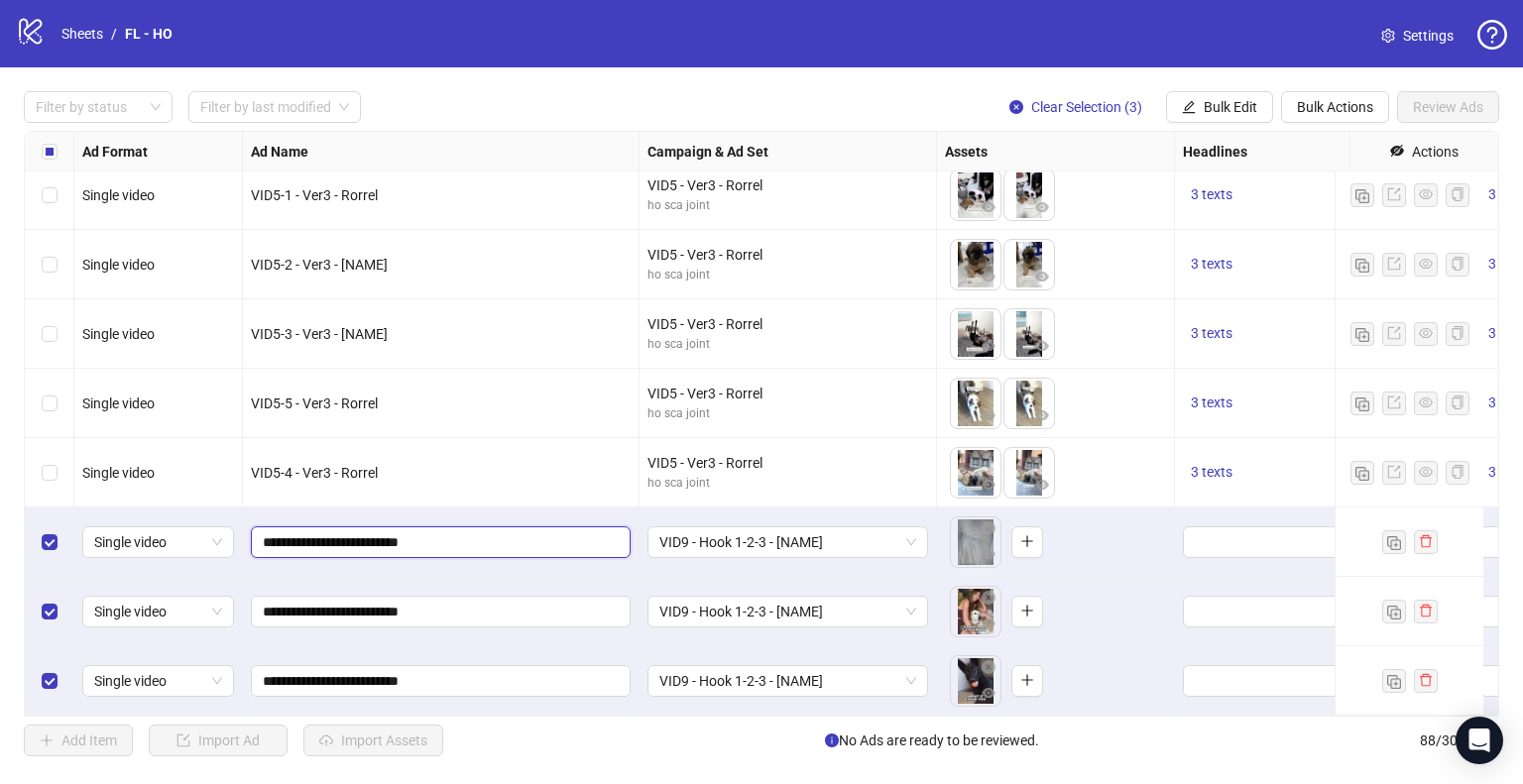 click on "**********" at bounding box center [438, 542] 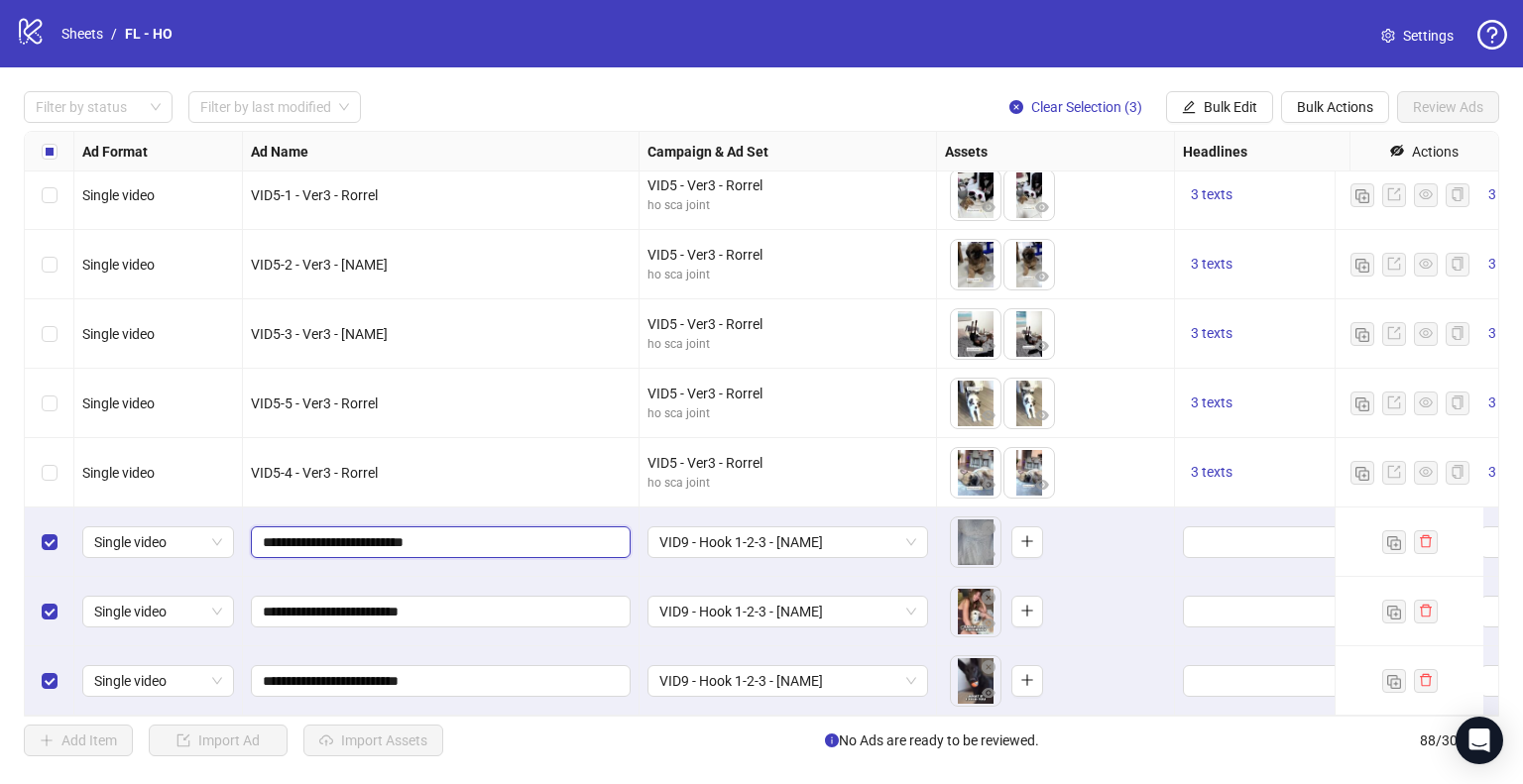 type on "**********" 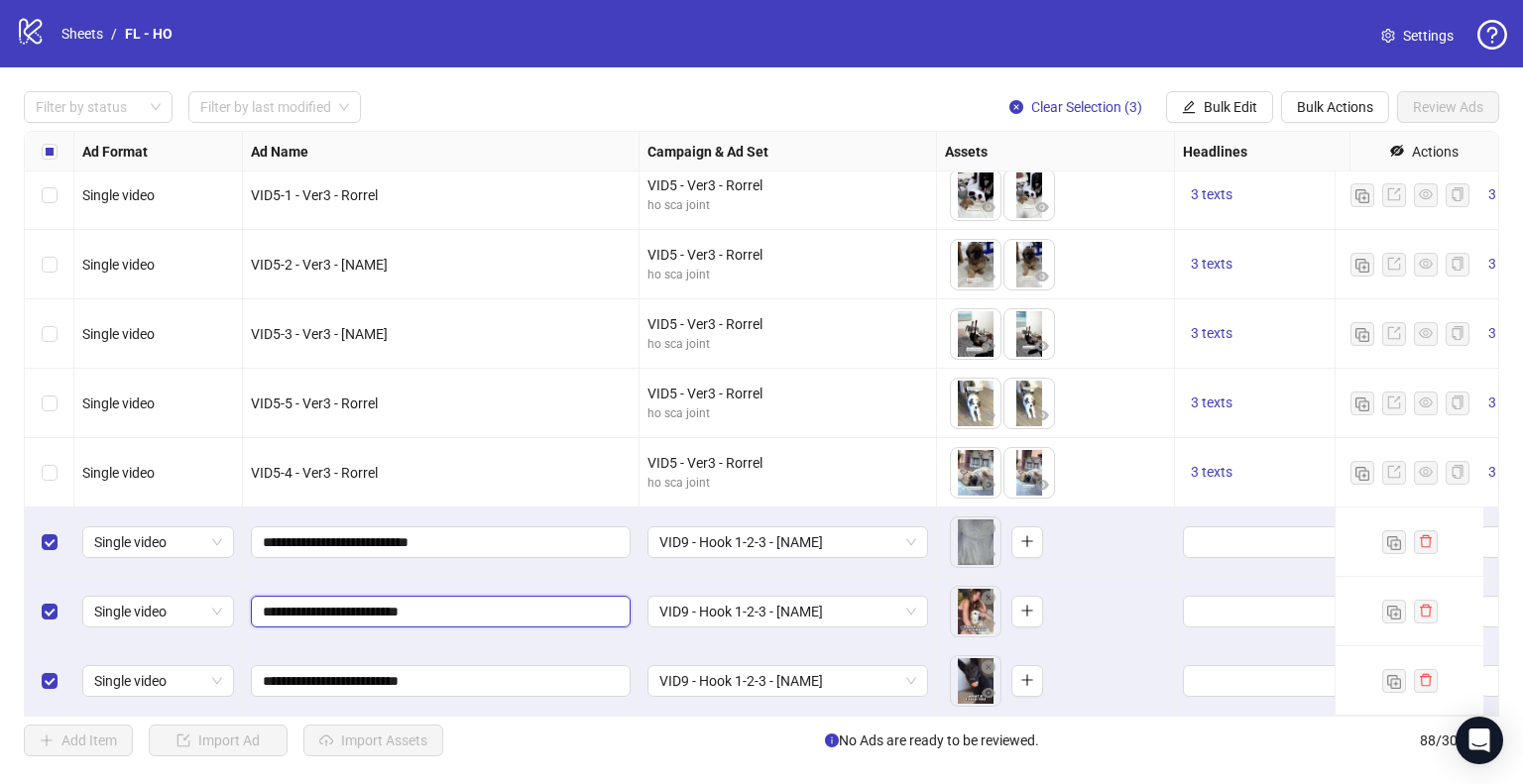 click on "**********" at bounding box center [438, 612] 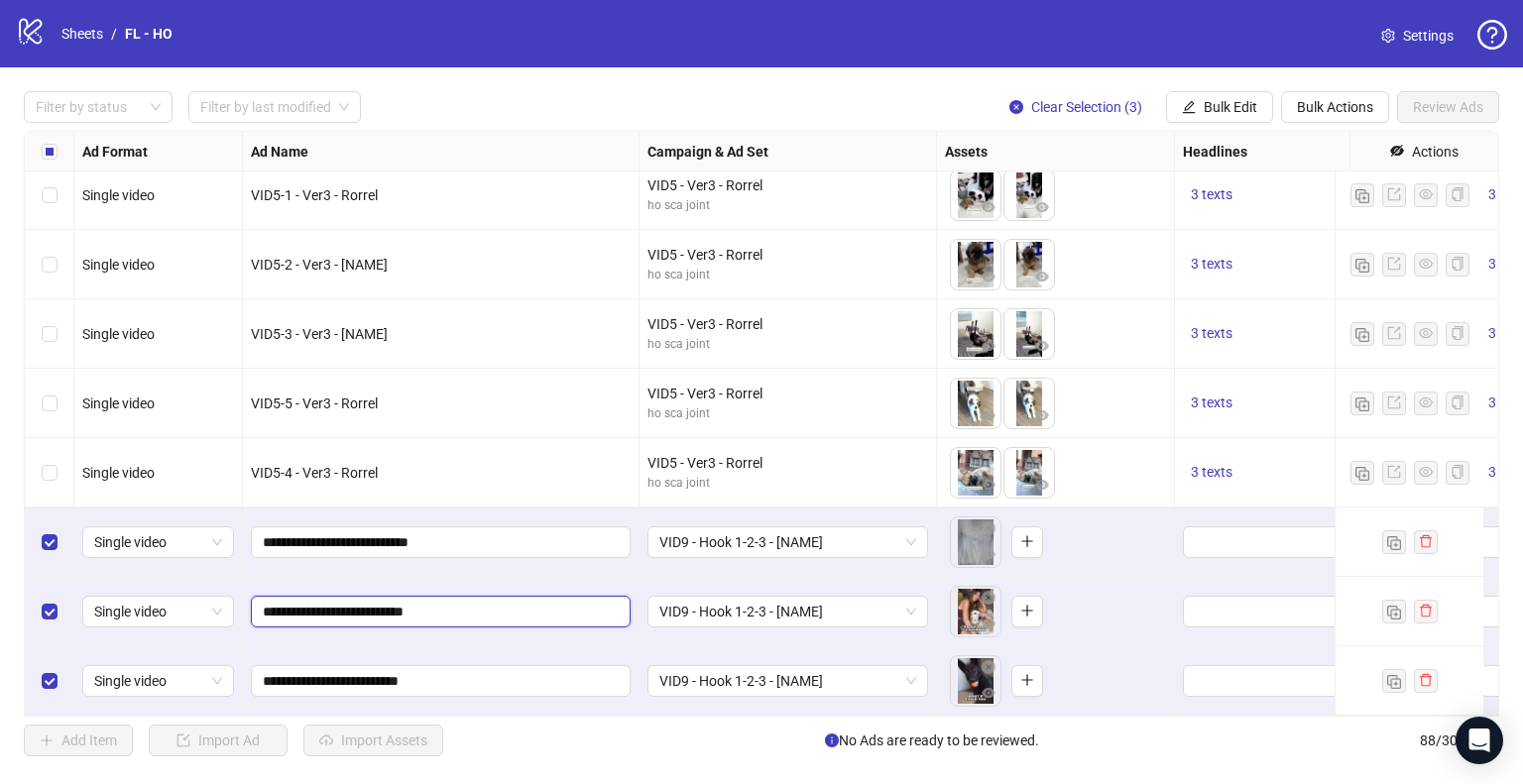 type on "**********" 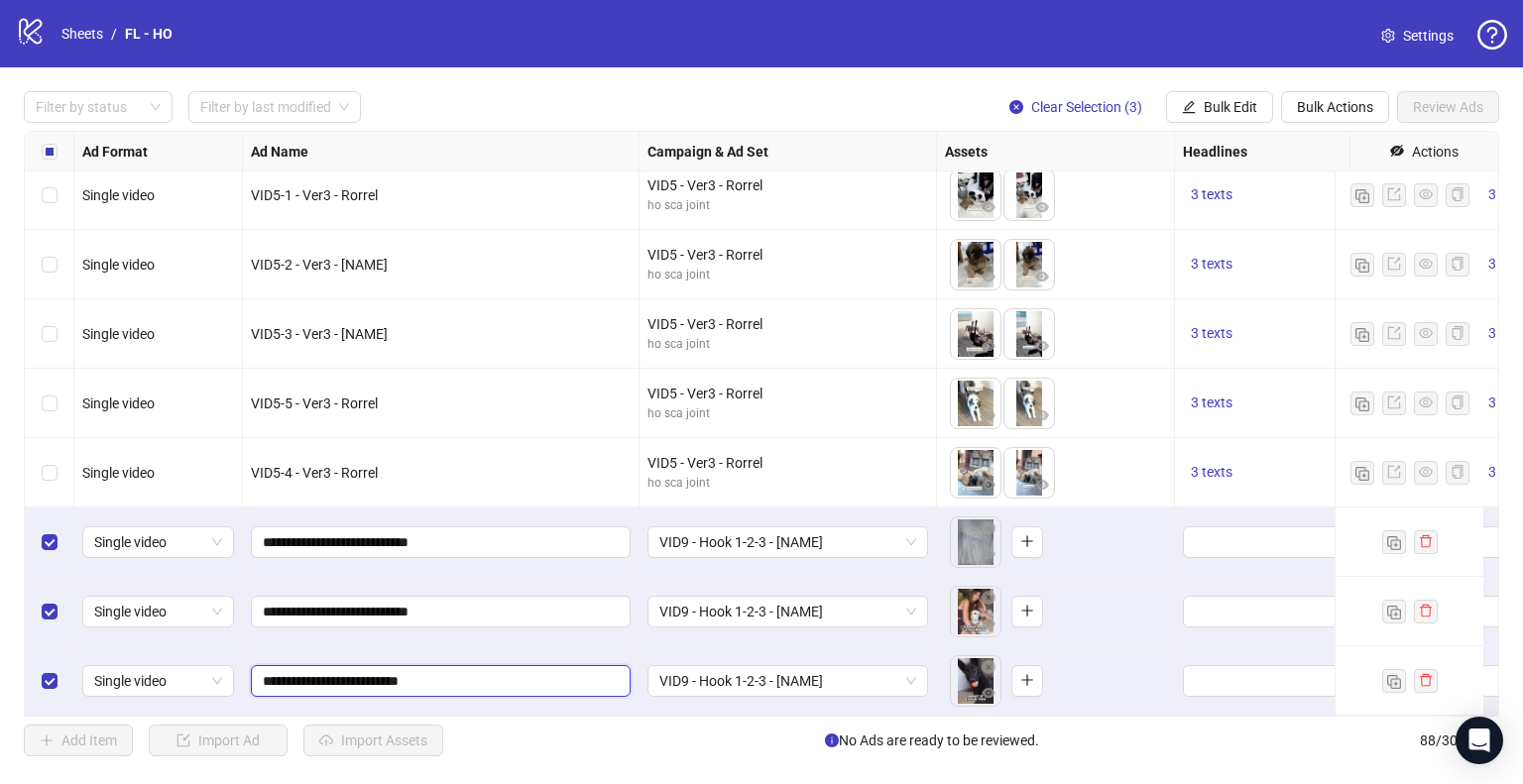 click on "**********" at bounding box center [438, 681] 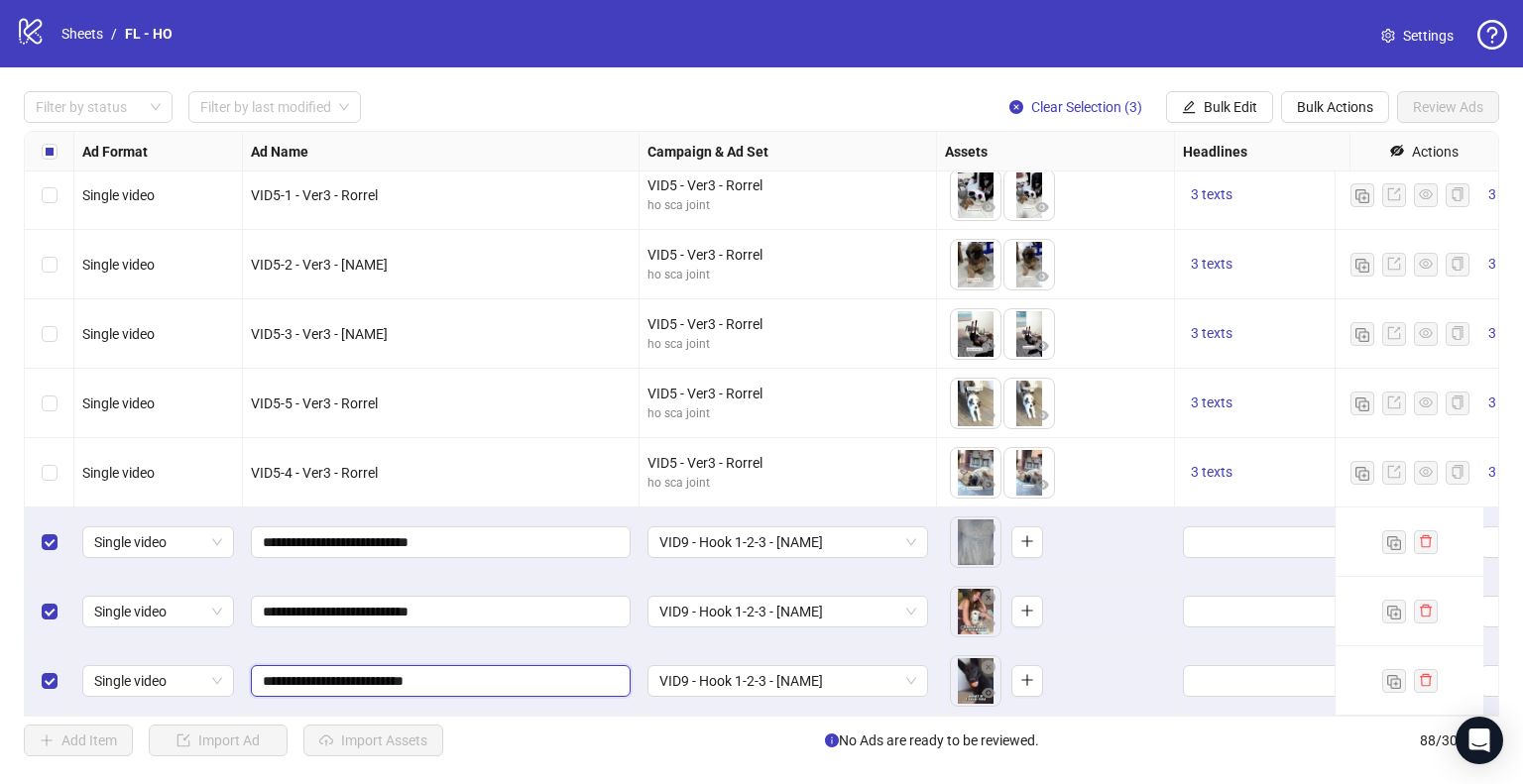 type on "**********" 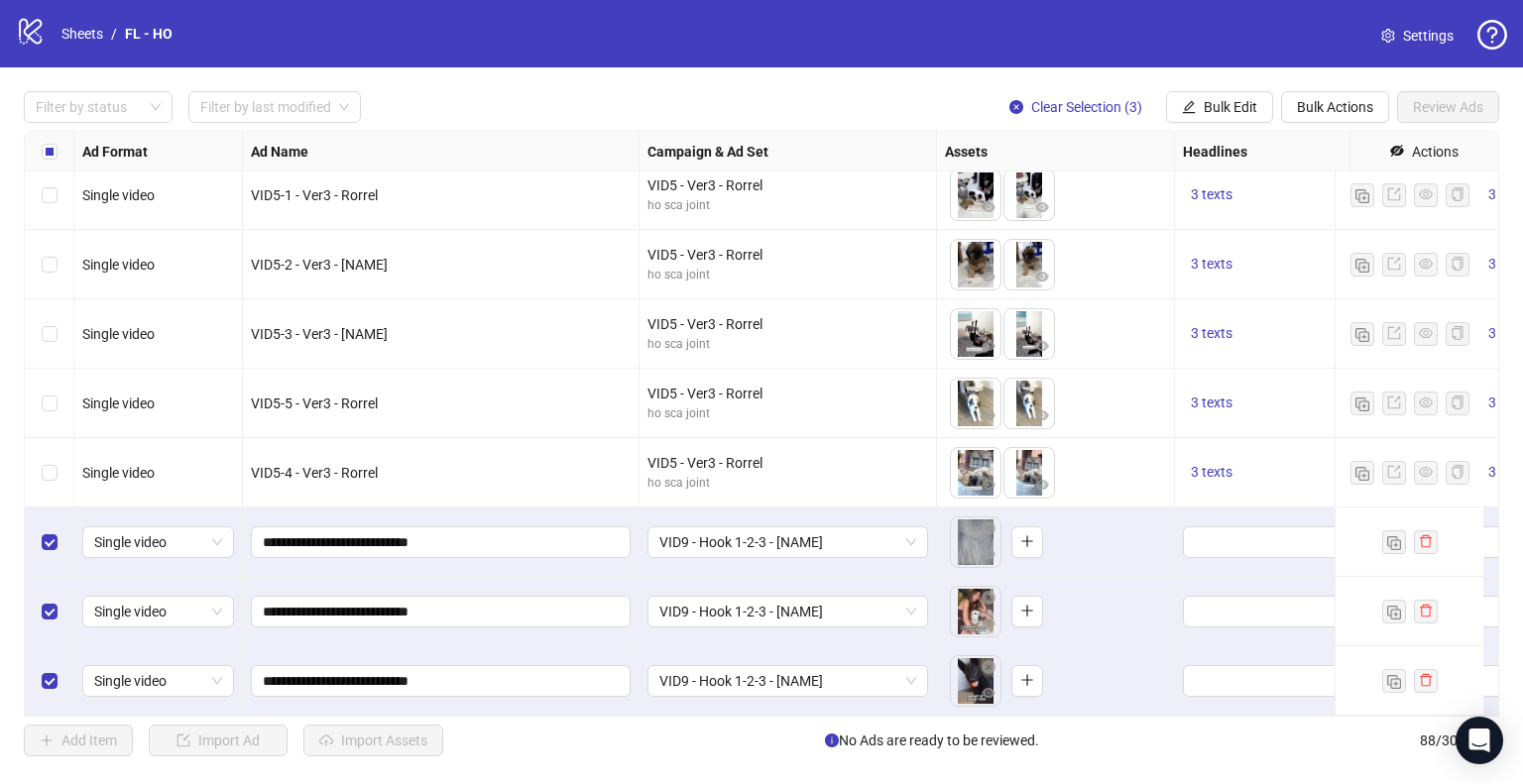 click on "**********" at bounding box center (441, 612) 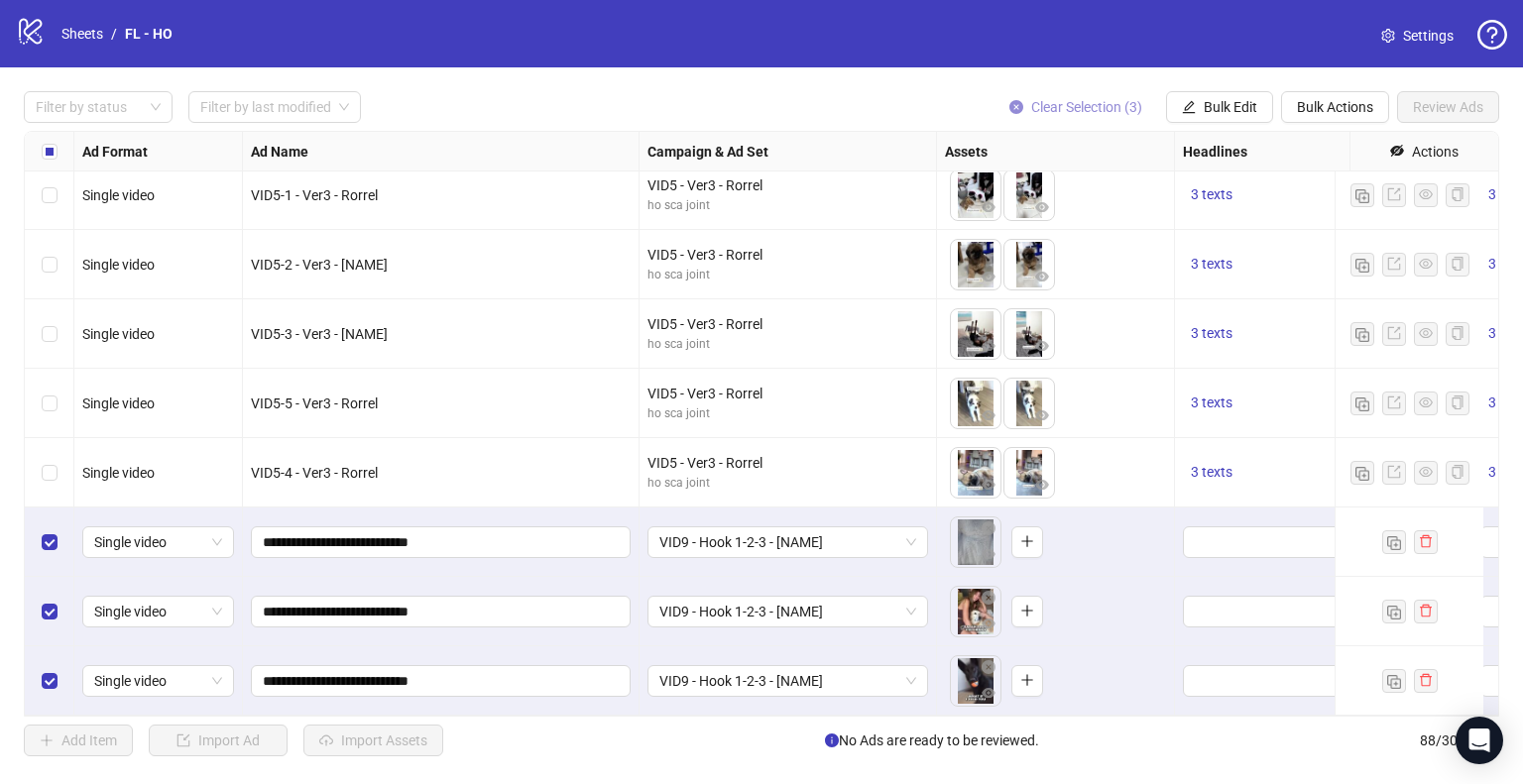 click on "Clear Selection (3)" at bounding box center (1087, 107) 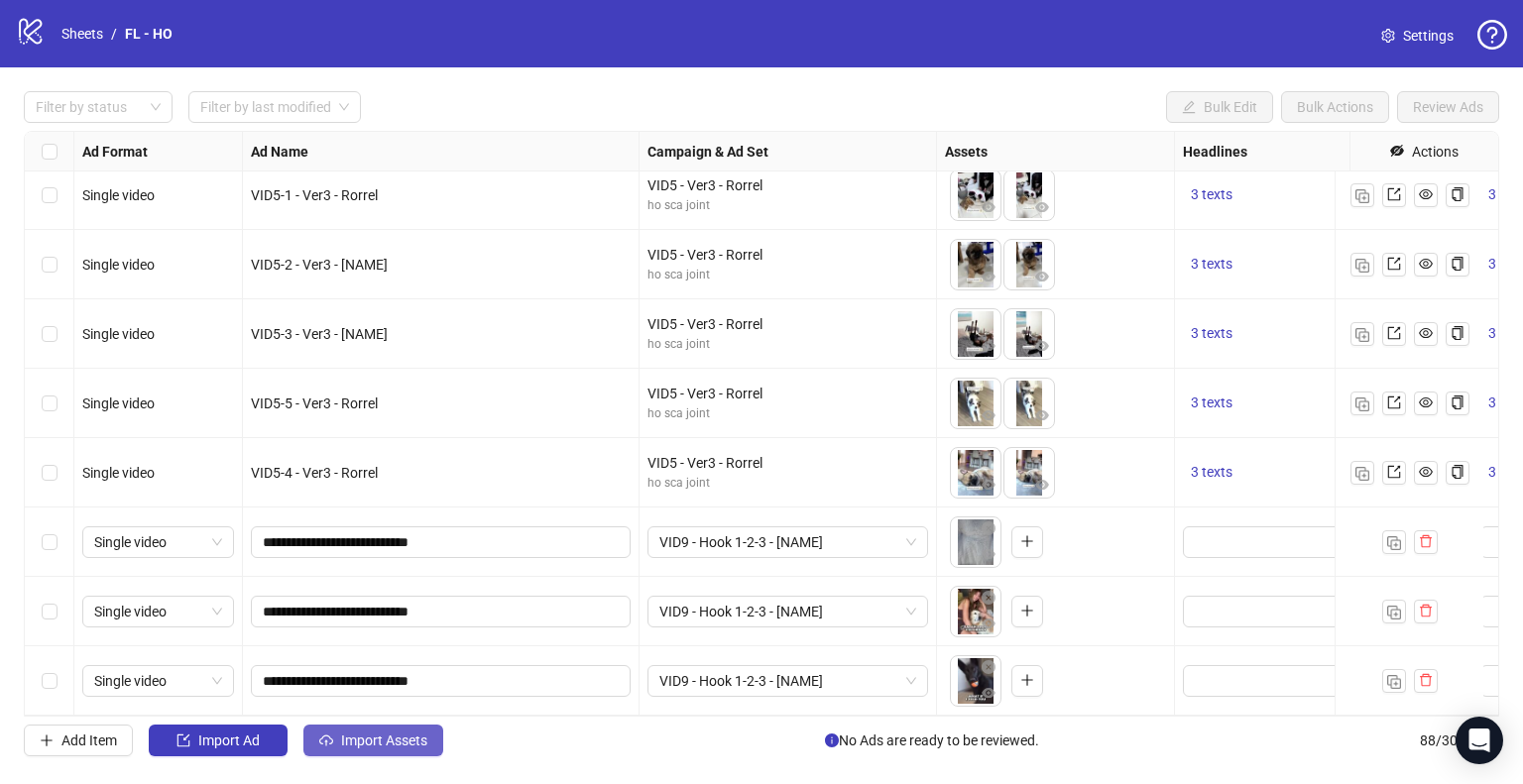 click on "Import Assets" at bounding box center (384, 740) 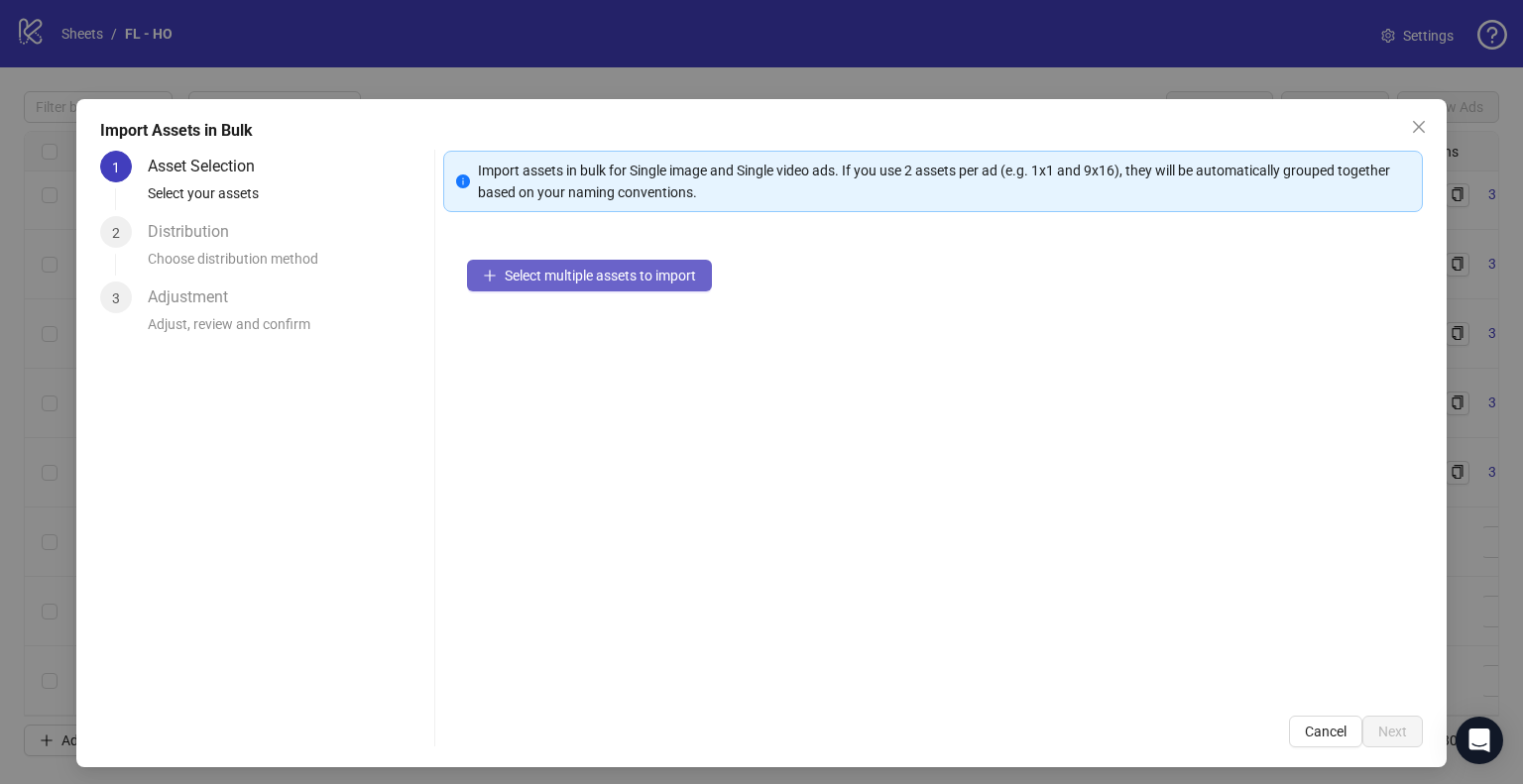 click on "Select multiple assets to import" at bounding box center [600, 276] 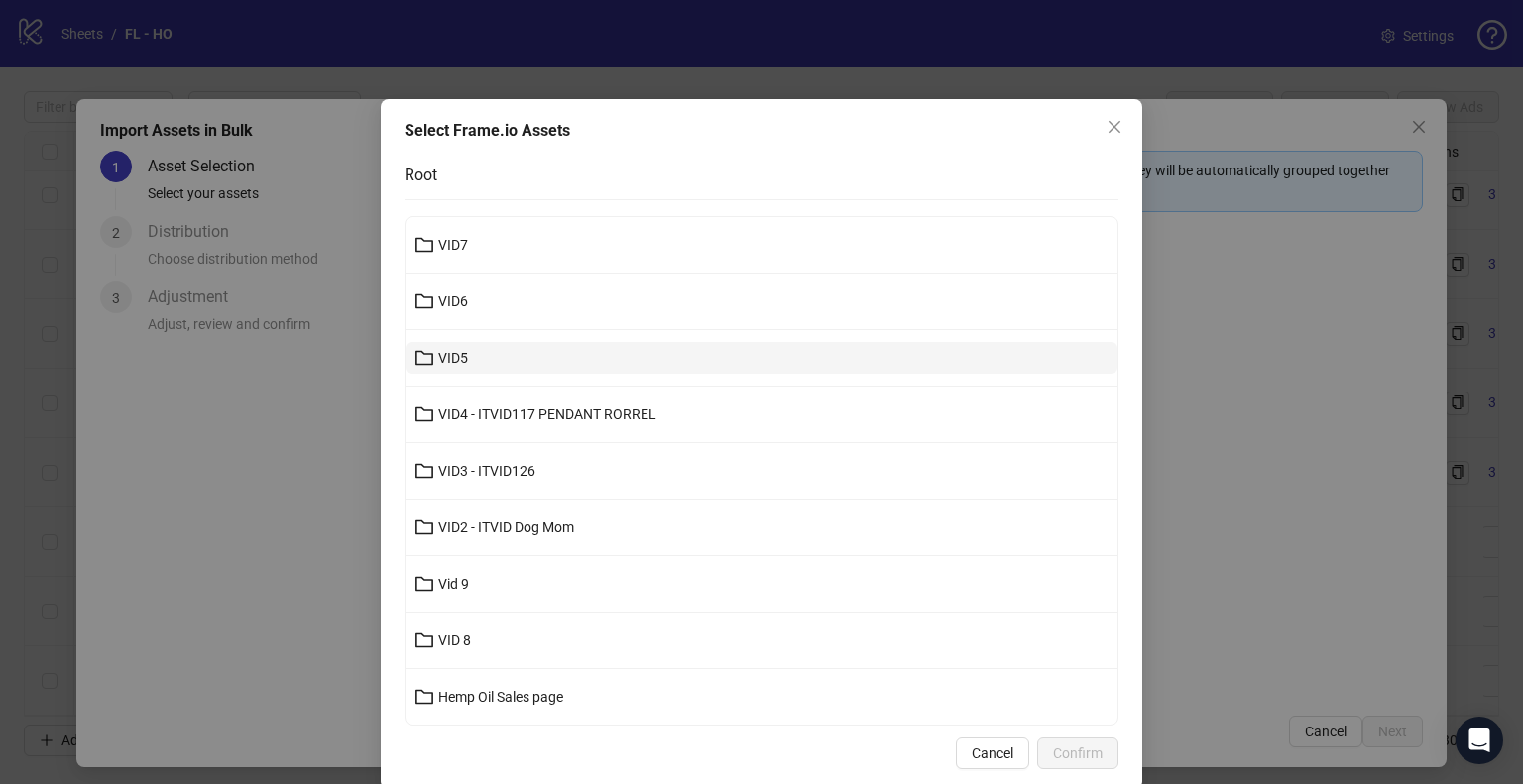 click on "VID5" at bounding box center [762, 358] 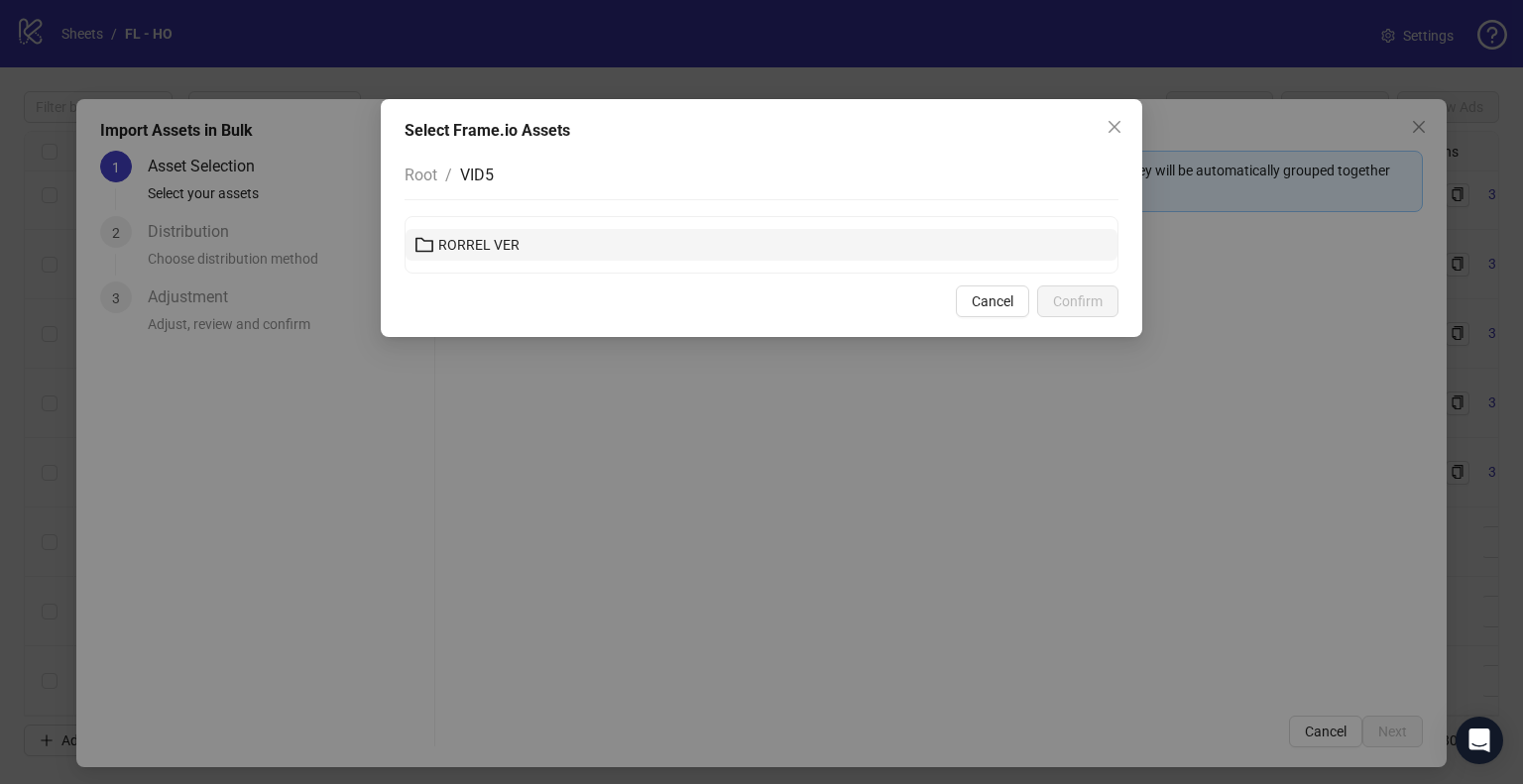 click on "RORREL VER" at bounding box center (762, 245) 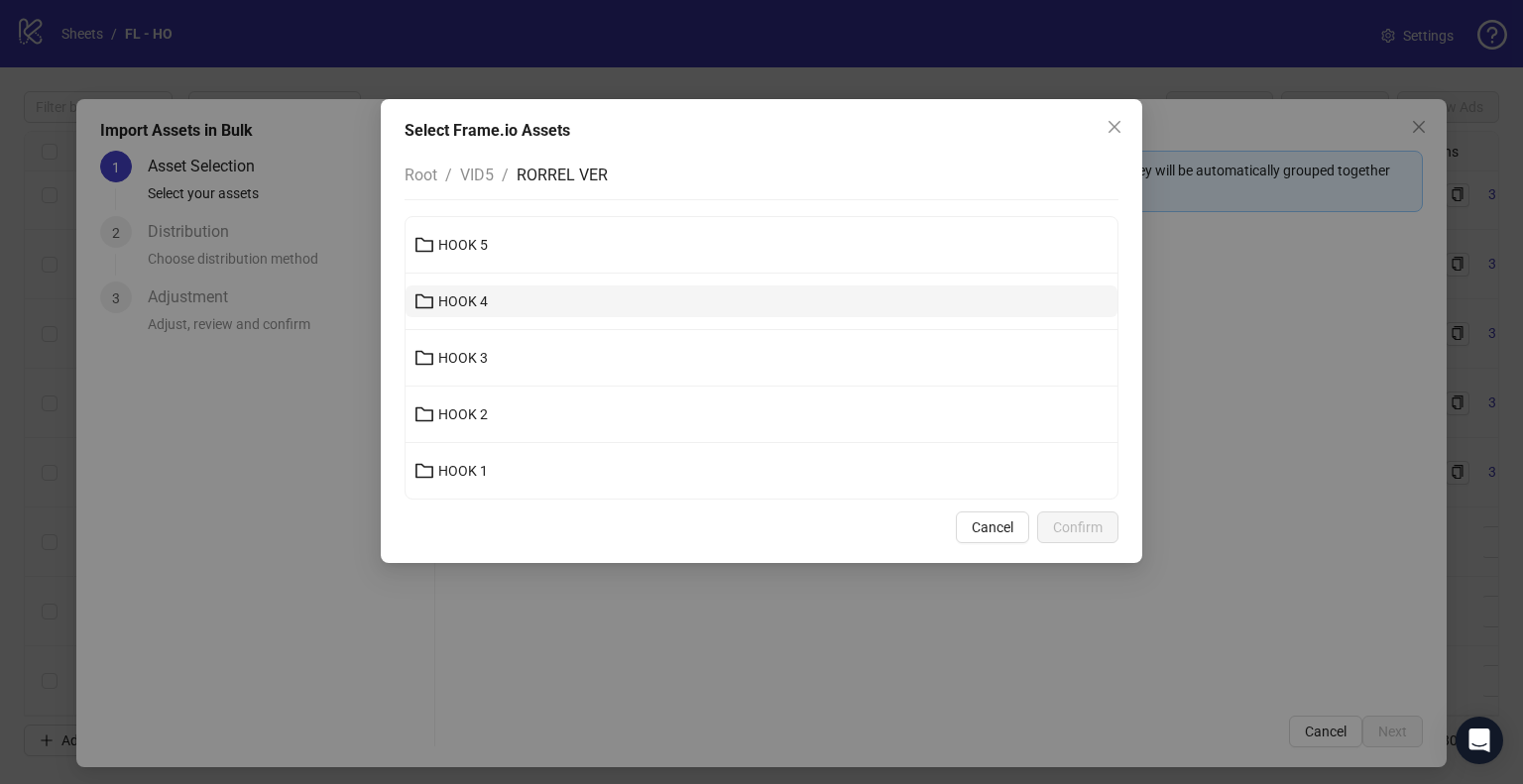 click on "HOOK 4" at bounding box center [762, 301] 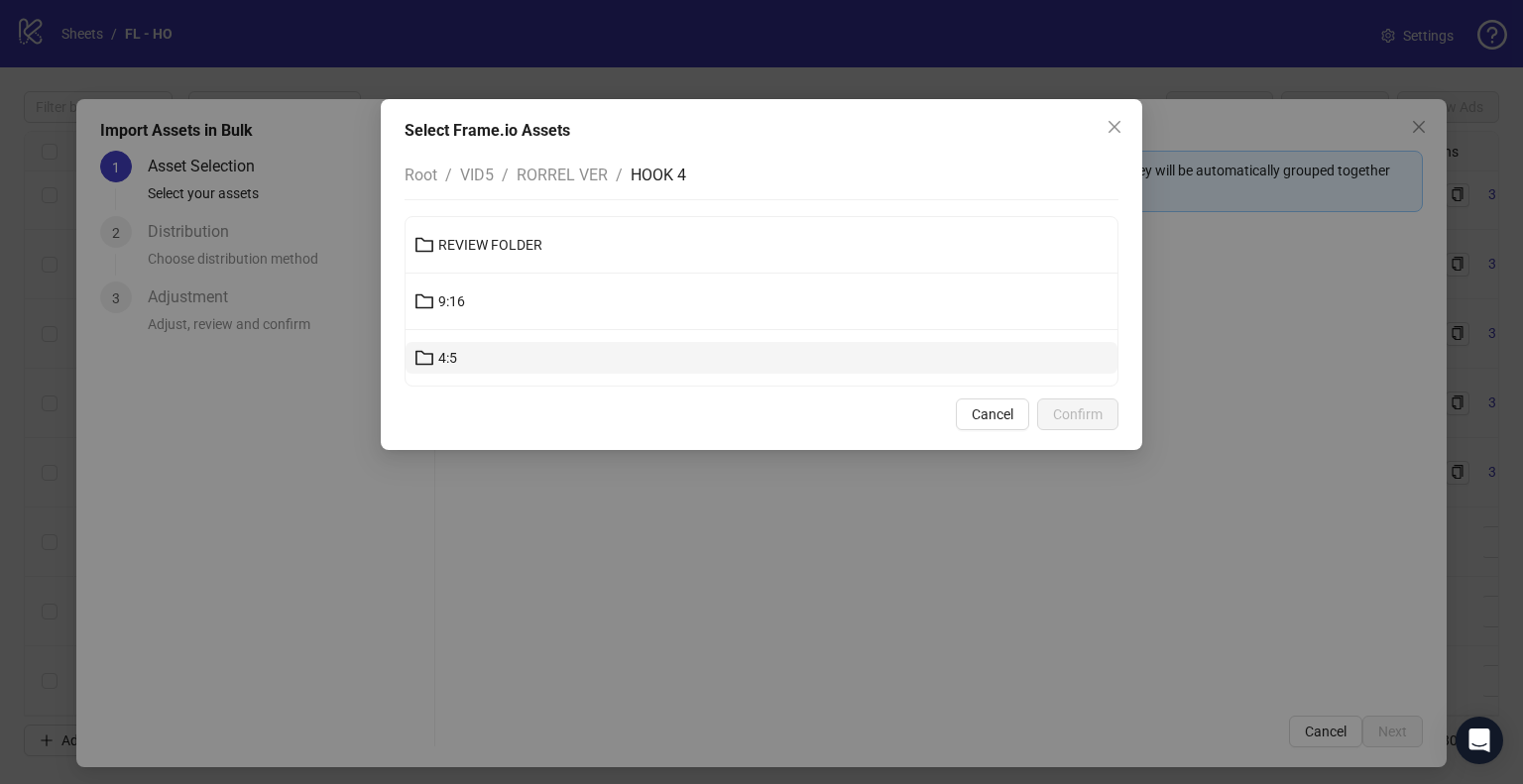 click on "4:5" at bounding box center (762, 358) 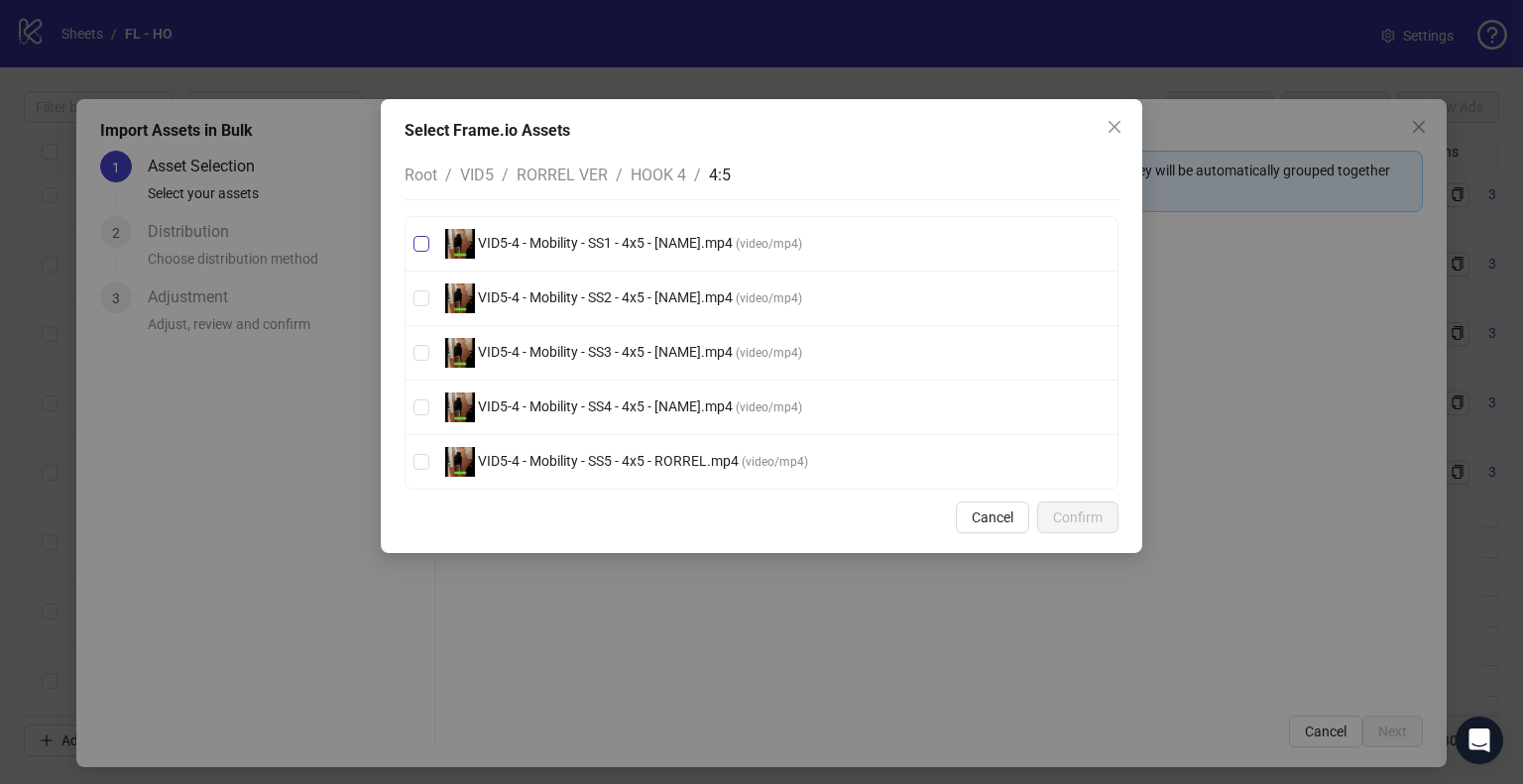 click on "VID5-4 - Mobility - SS1 - 4x5 - [NAME].mp4" at bounding box center (605, 243) 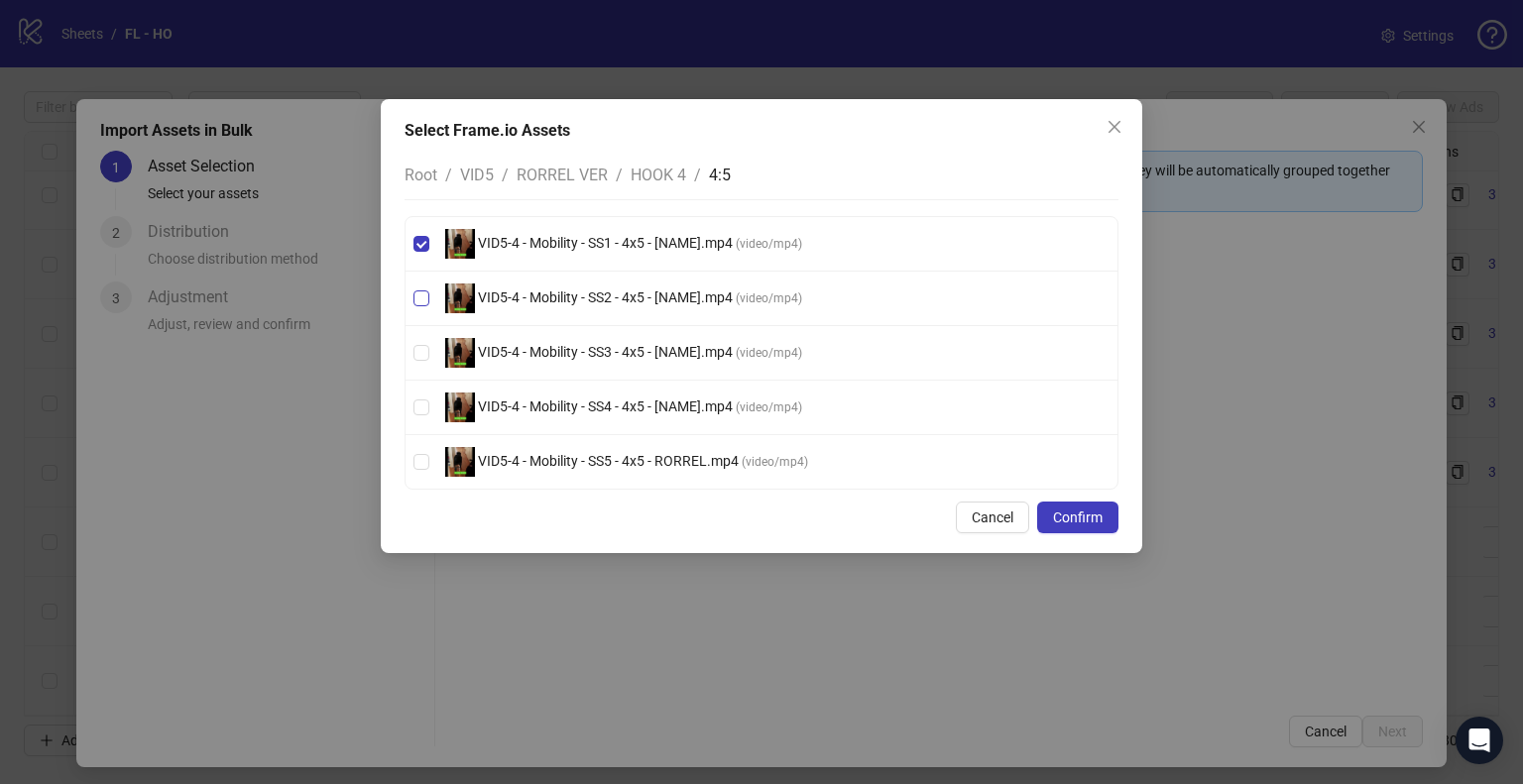 click on "VID5-4 - Mobility - SS2 - 4x5 - [NAME].mp4" at bounding box center (605, 297) 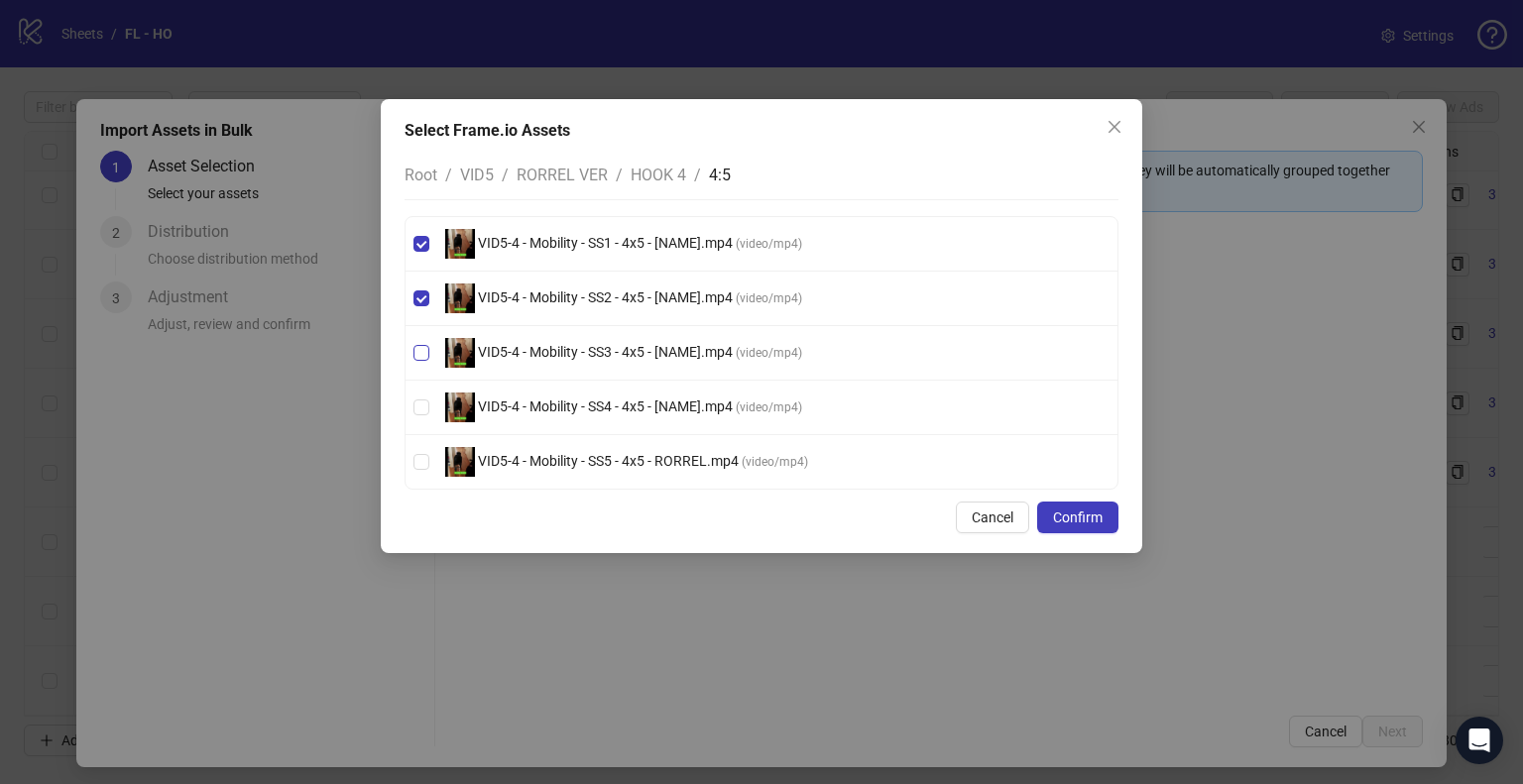 click on "VID5-4 - Mobility - SS3 - 4x5 - [NAME].mp4   ( video/mp4 )" at bounding box center [624, 353] 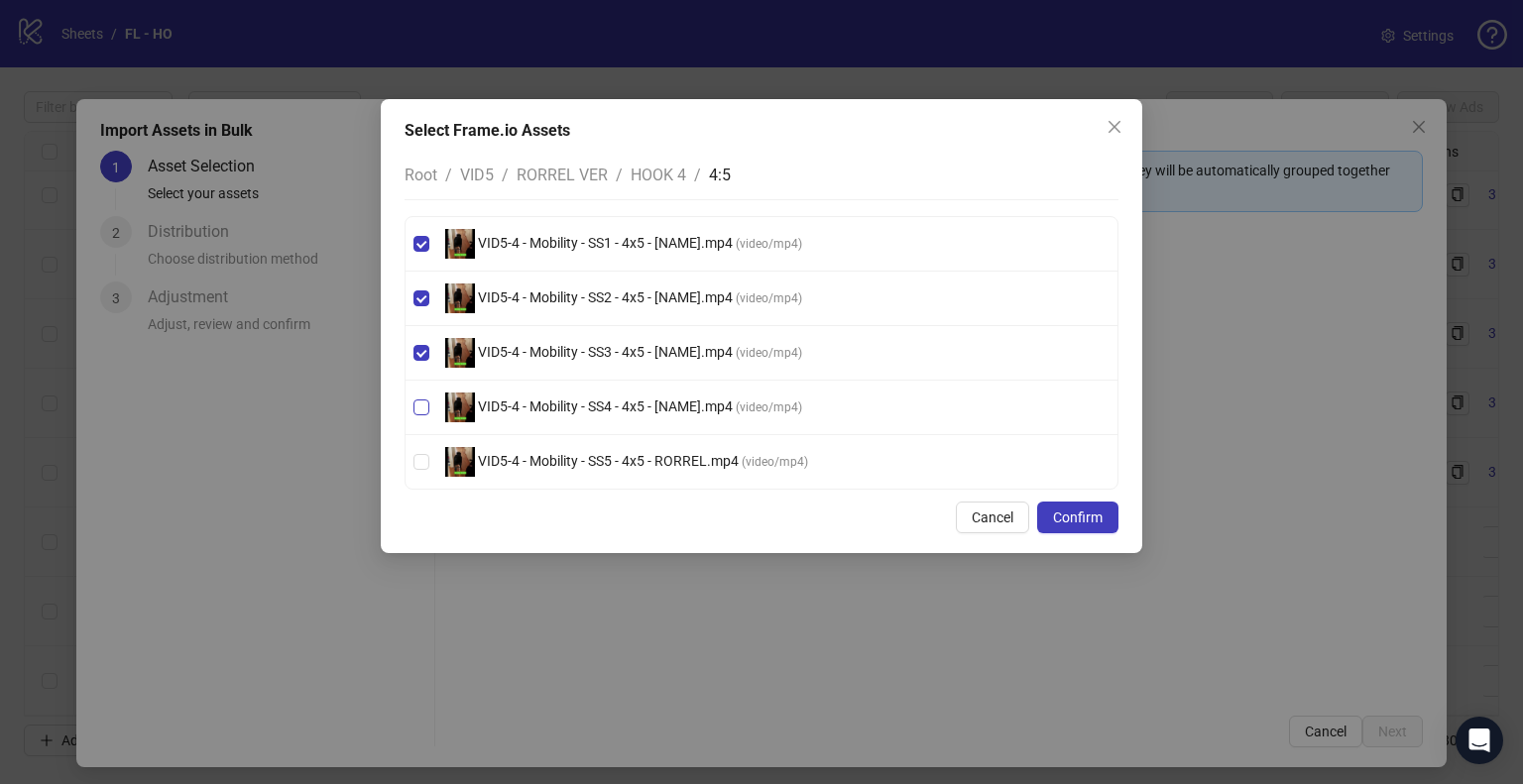 click on "VID5-4 - Mobility - SS4 - 4x5 - [NAME].mp4" at bounding box center [605, 406] 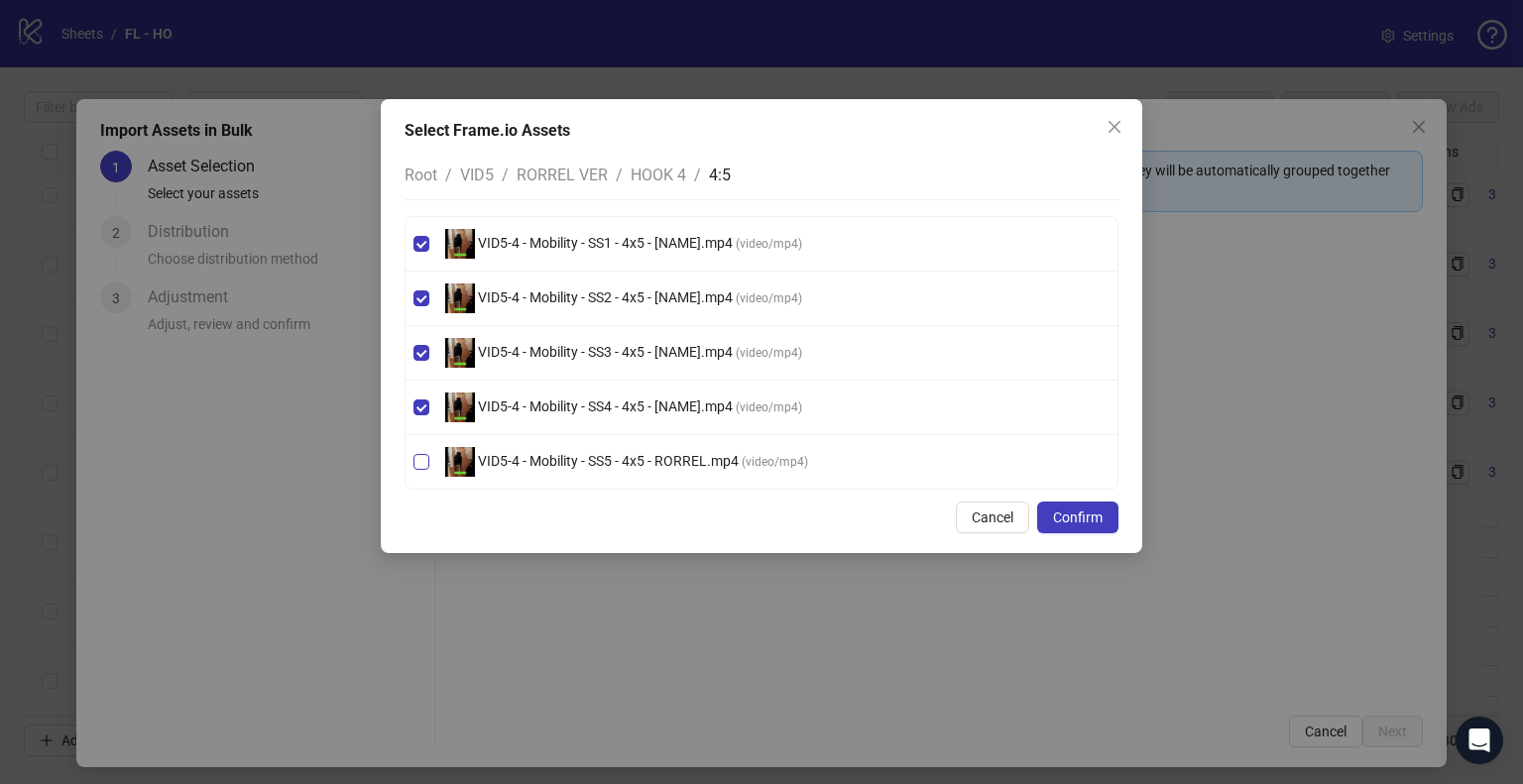 click on "VID5-4 - Mobility - SS5 - 4x5 - RORREL.mp4" at bounding box center [608, 461] 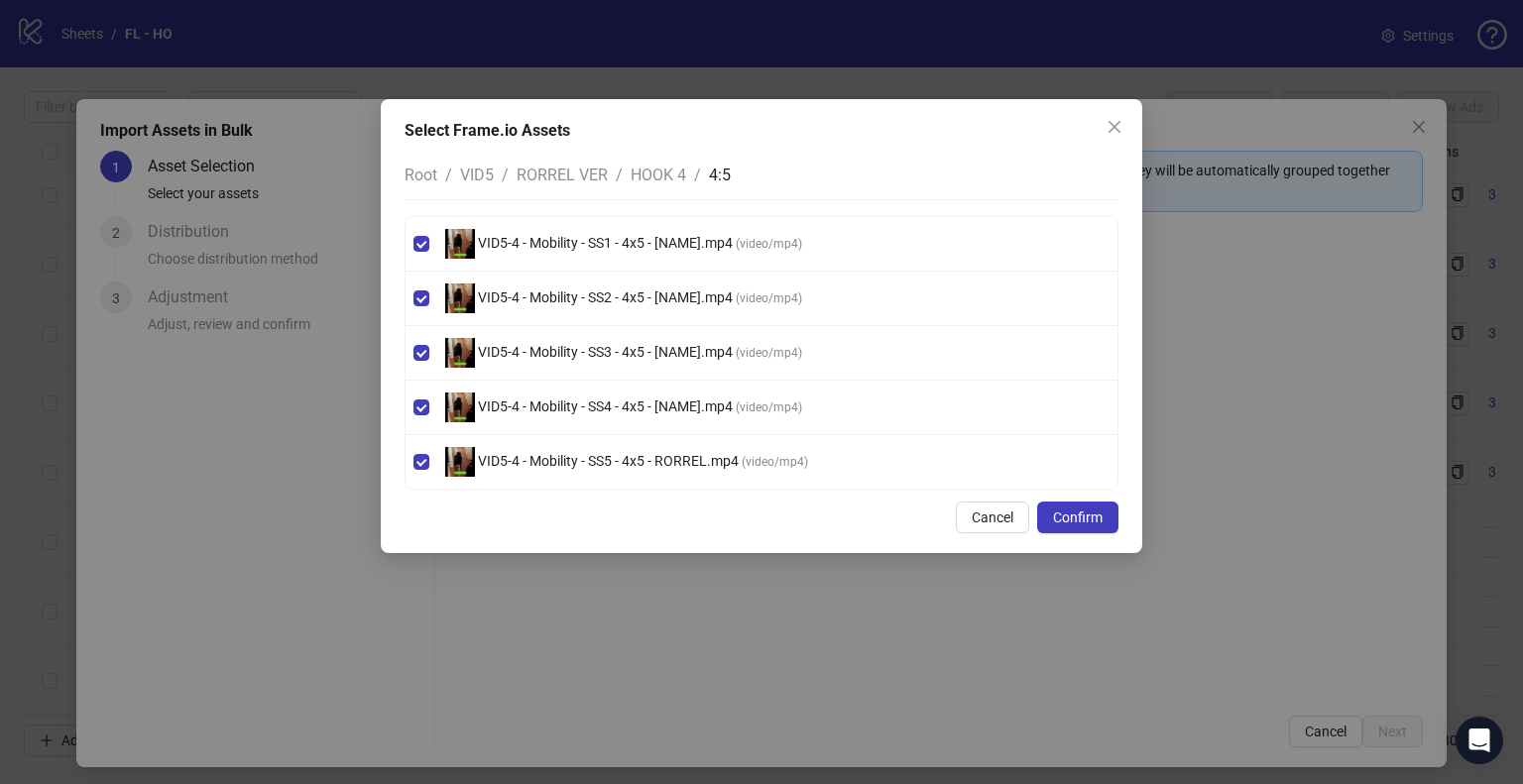 click on "HOOK 4" at bounding box center [658, 174] 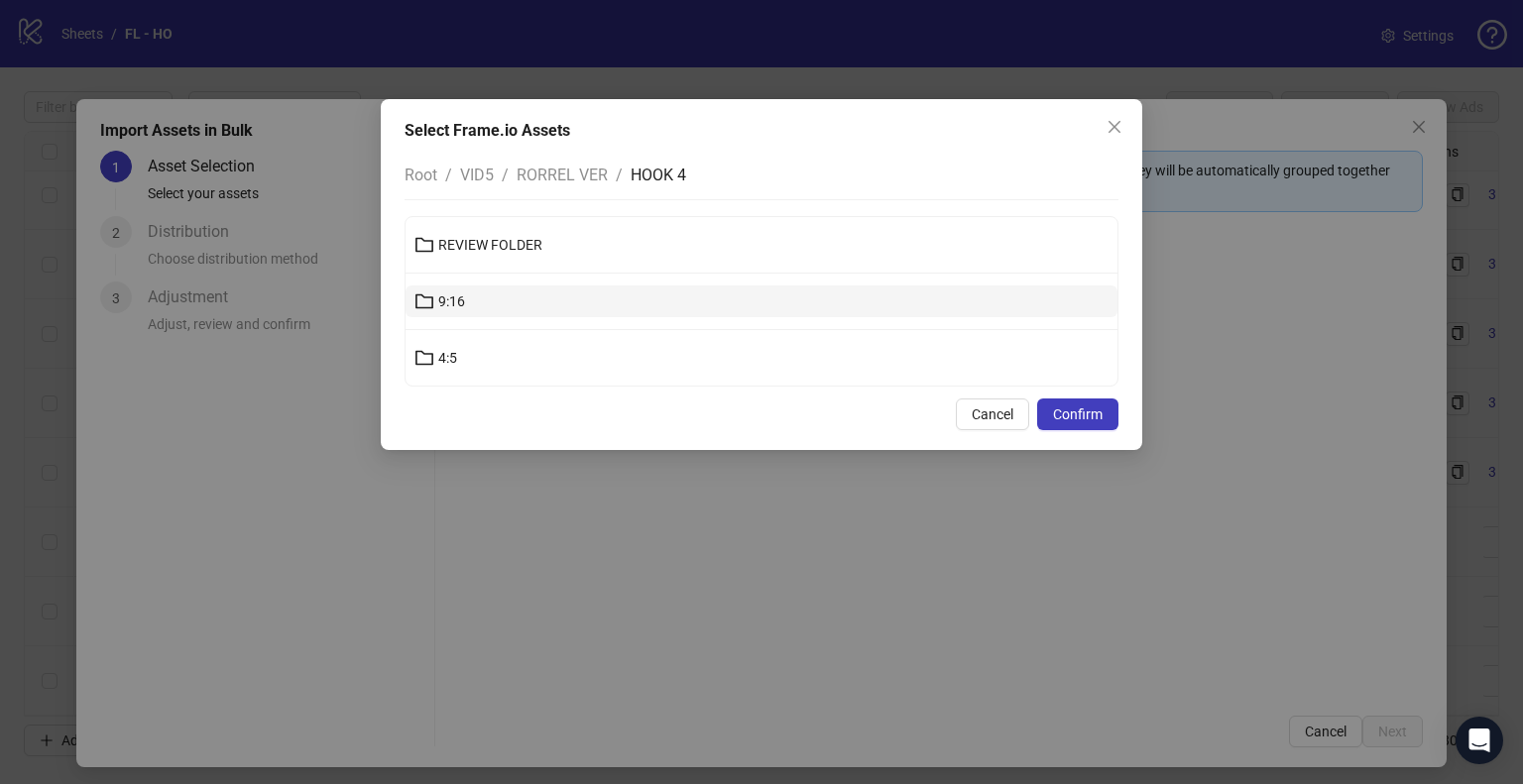 click on "9:16" at bounding box center [762, 301] 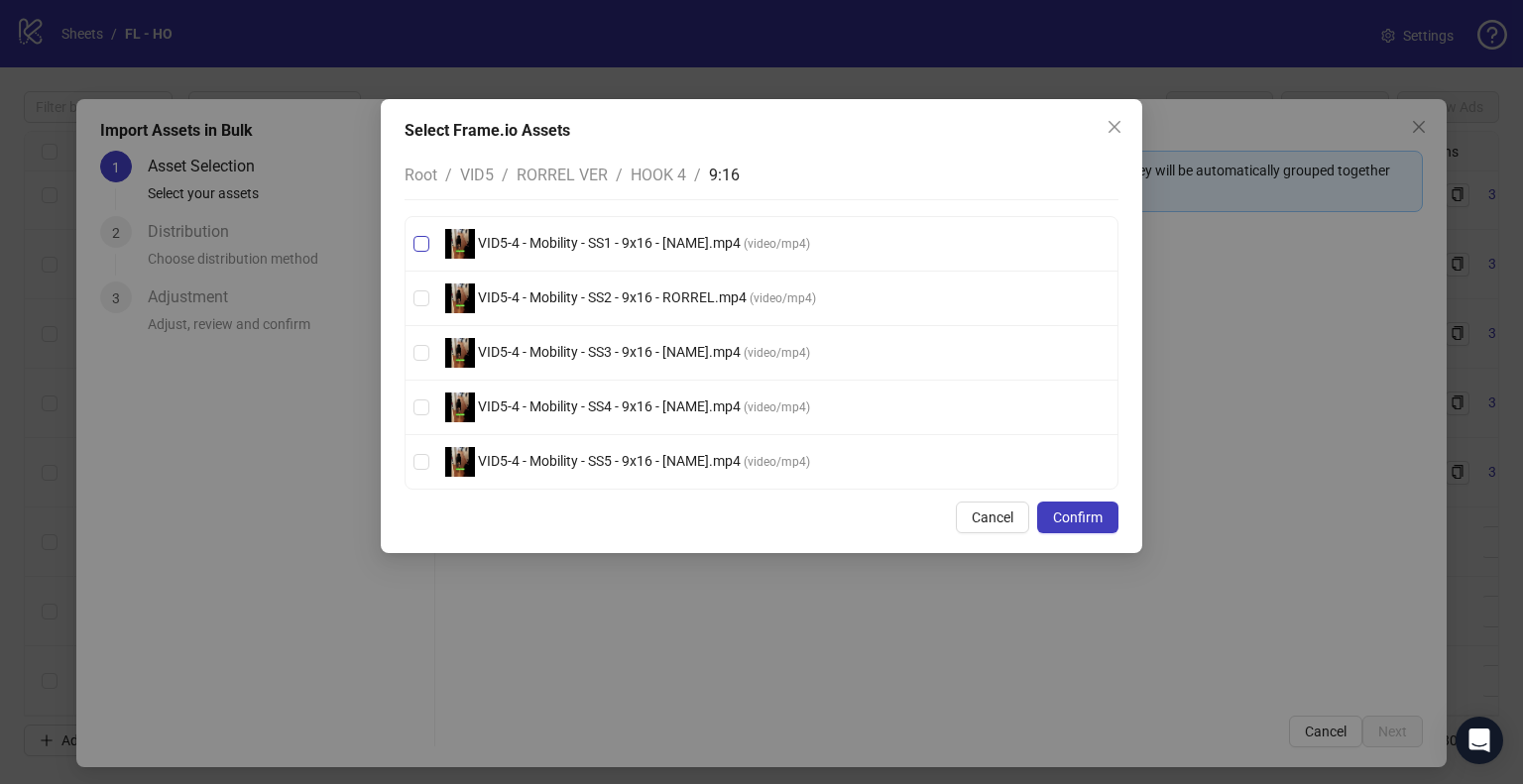 click on "VID5-4 - Mobility - SS1 - 9x16 - [NAME].mp4" at bounding box center (609, 243) 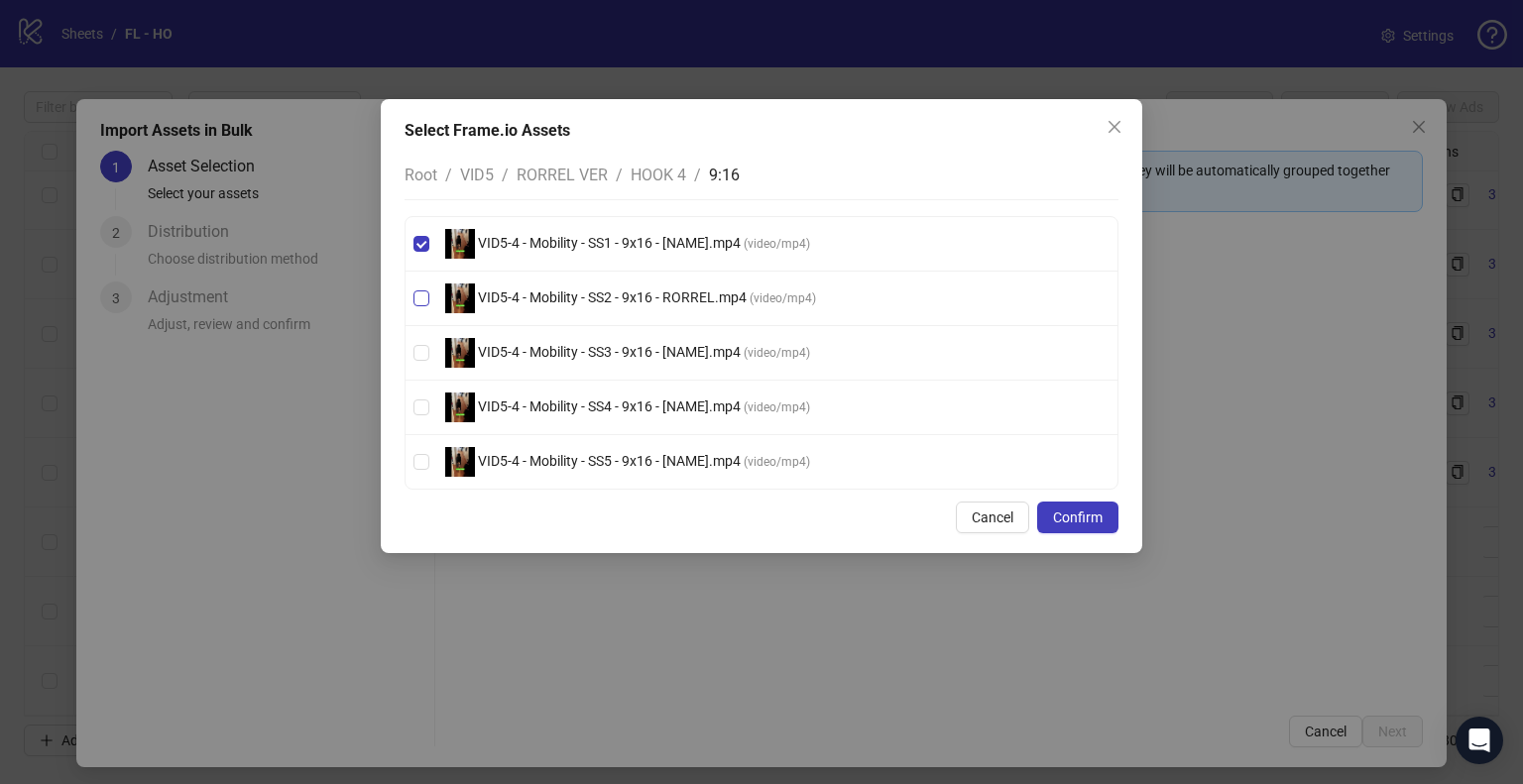 click on "VID5-4 - Mobility - SS2 - 9x16 - RORREL.mp4" at bounding box center [612, 297] 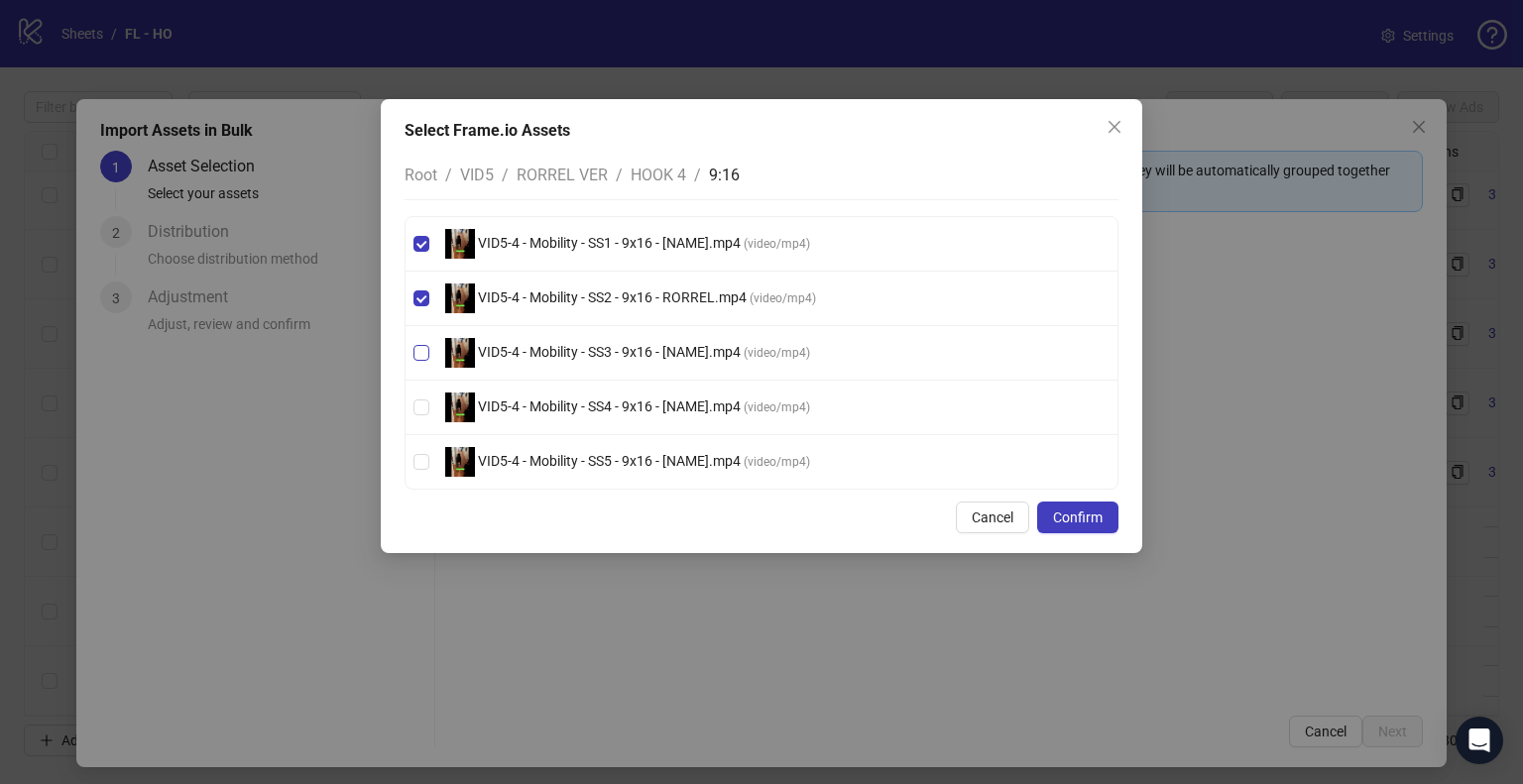 click on "VID5-4 - Mobility - SS3 - 9x16 - [NAME].mp4" at bounding box center [609, 352] 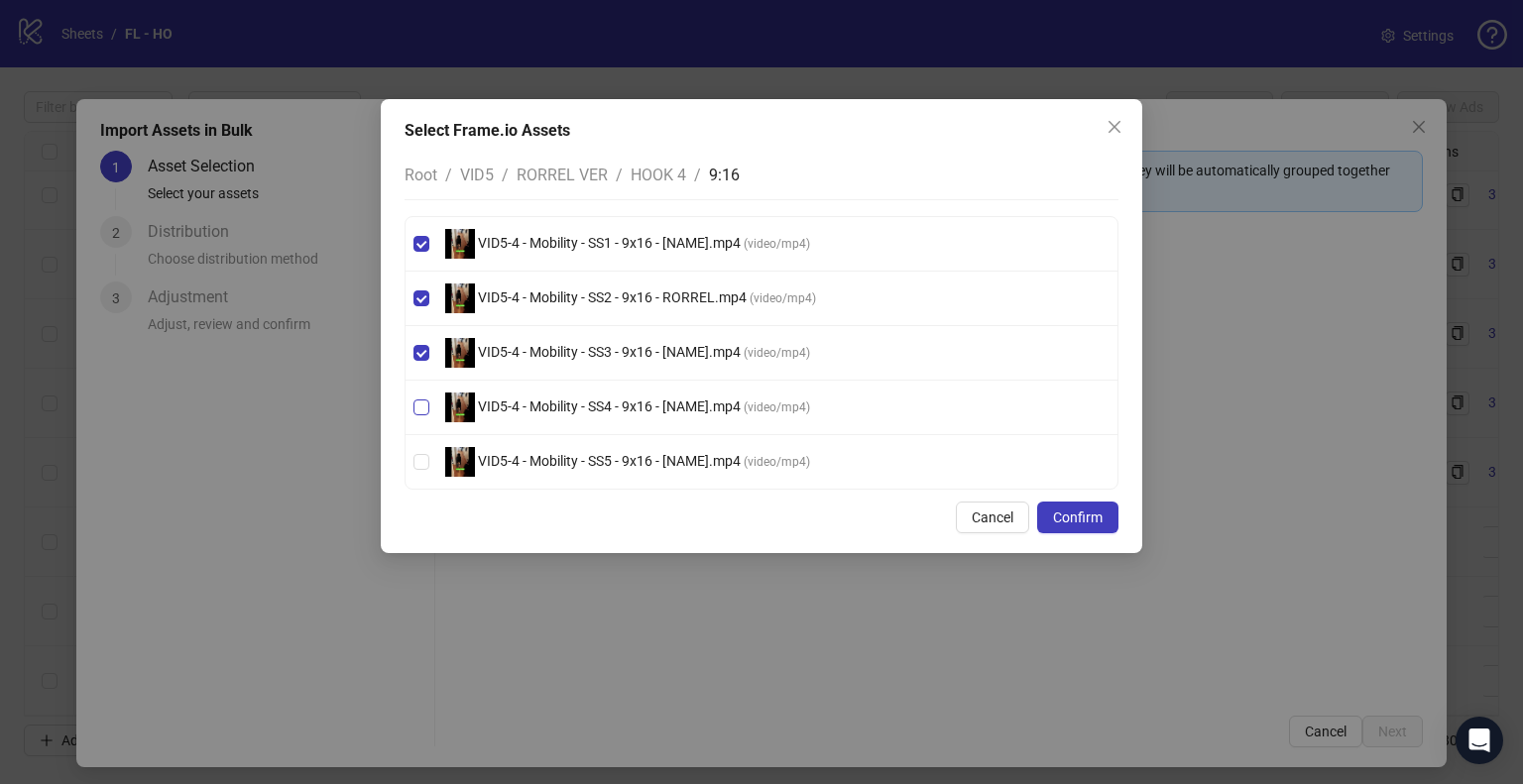 click on "VID5-4 - Mobility - SS4 - 9x16 - [NAME].mp4" at bounding box center (609, 406) 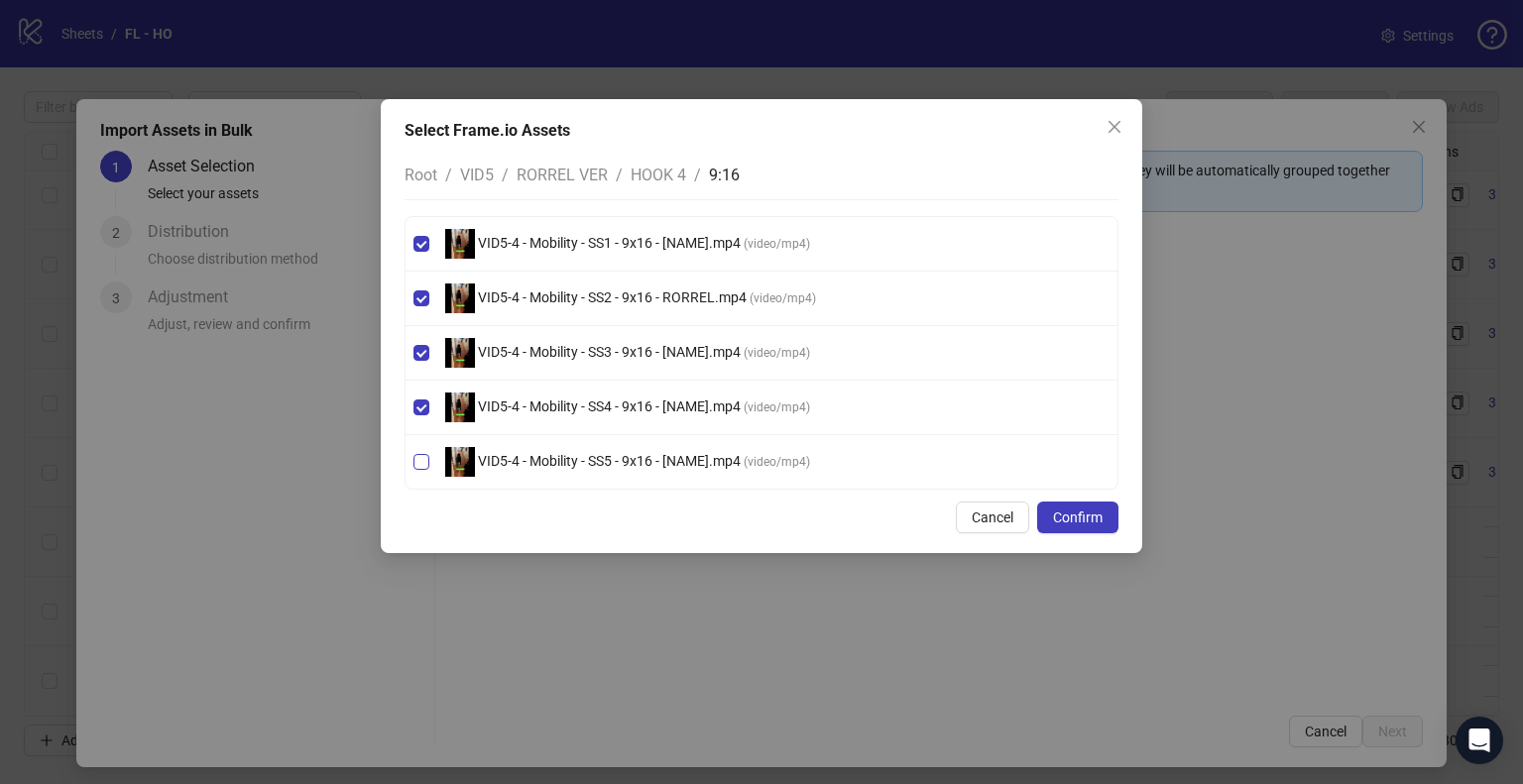 click on "VID5-4 - Mobility - SS5 - 9x16 - [NAME].mp4" at bounding box center (609, 461) 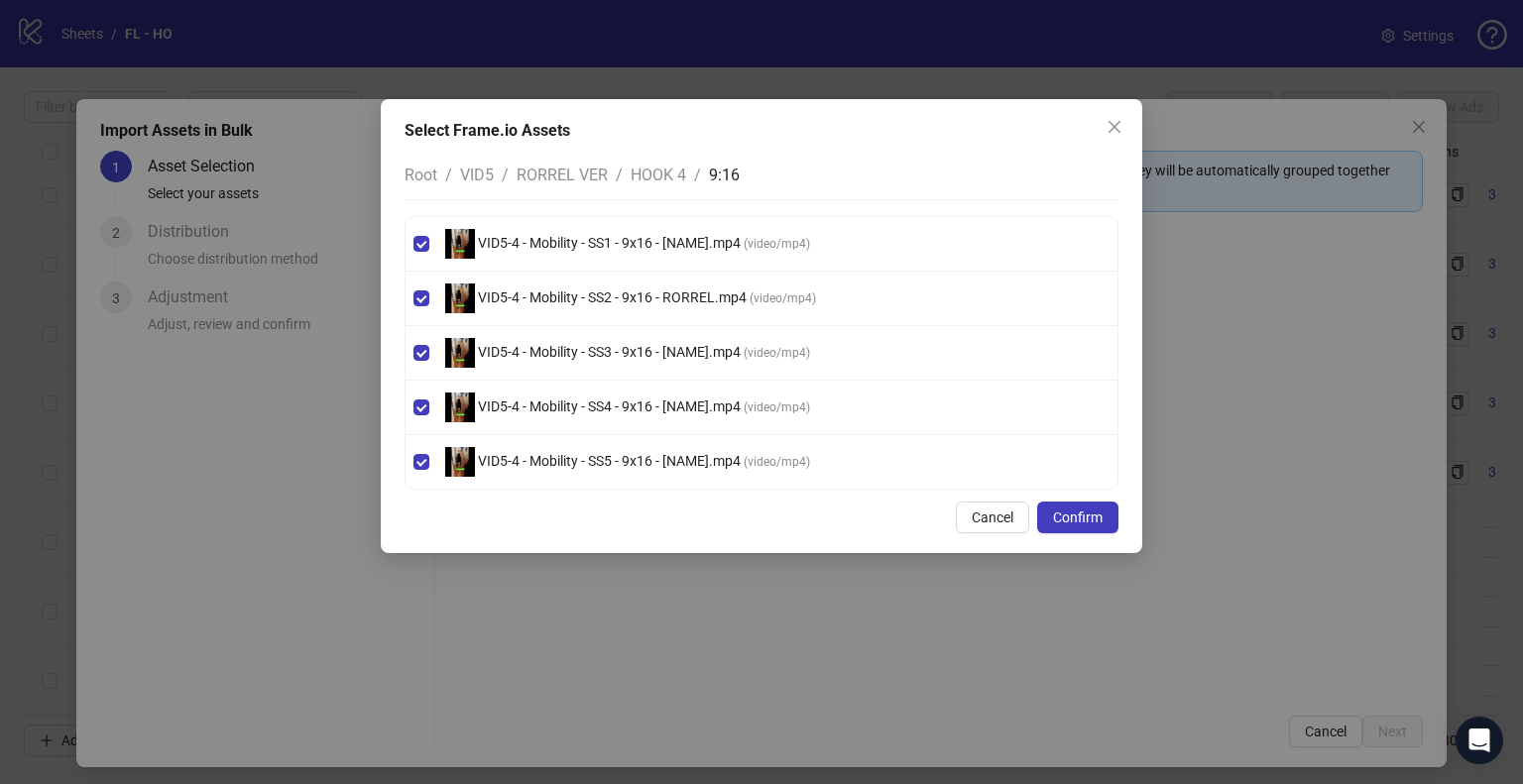 click on "RORREL VER" at bounding box center (562, 174) 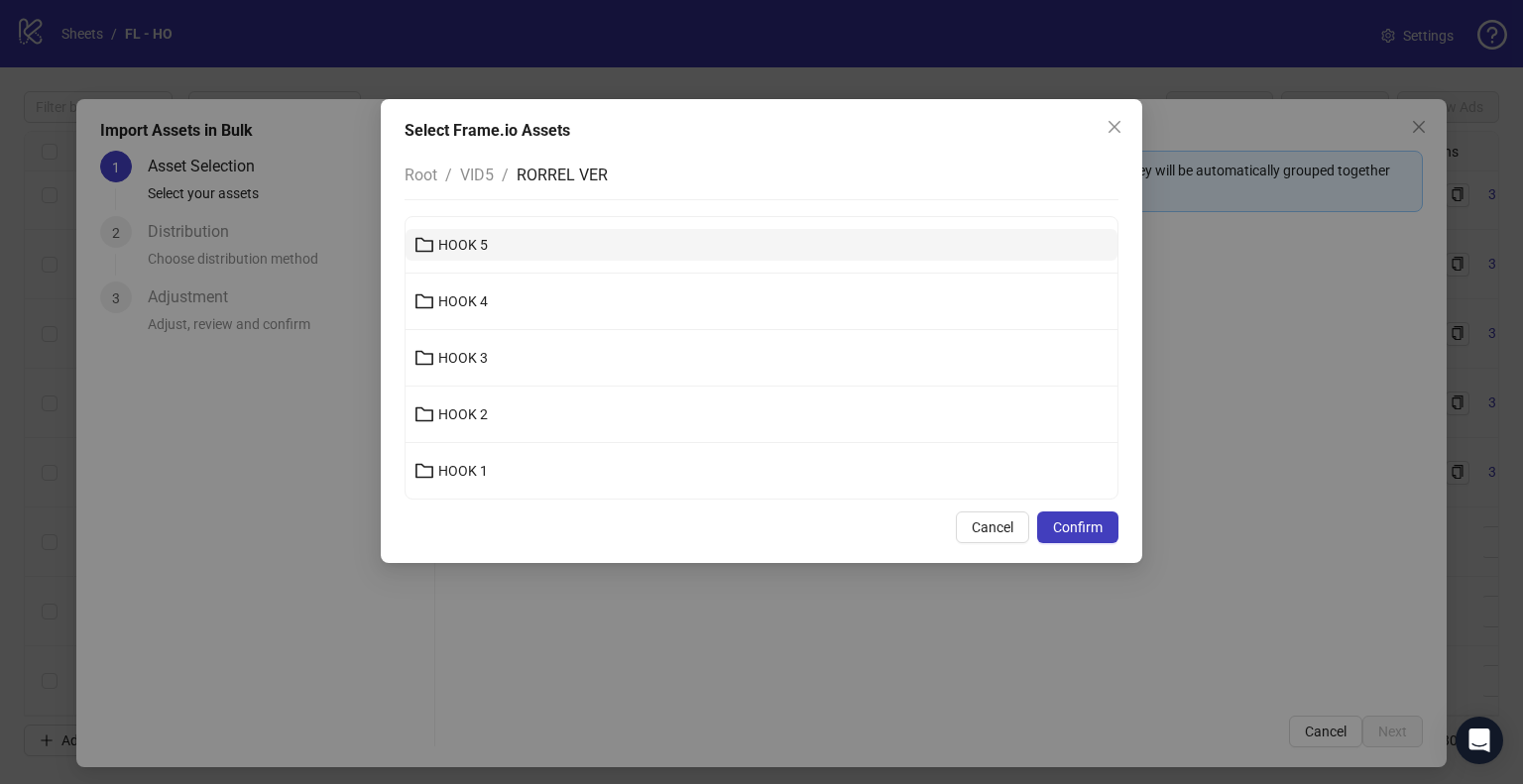 click on "HOOK 5" at bounding box center (762, 245) 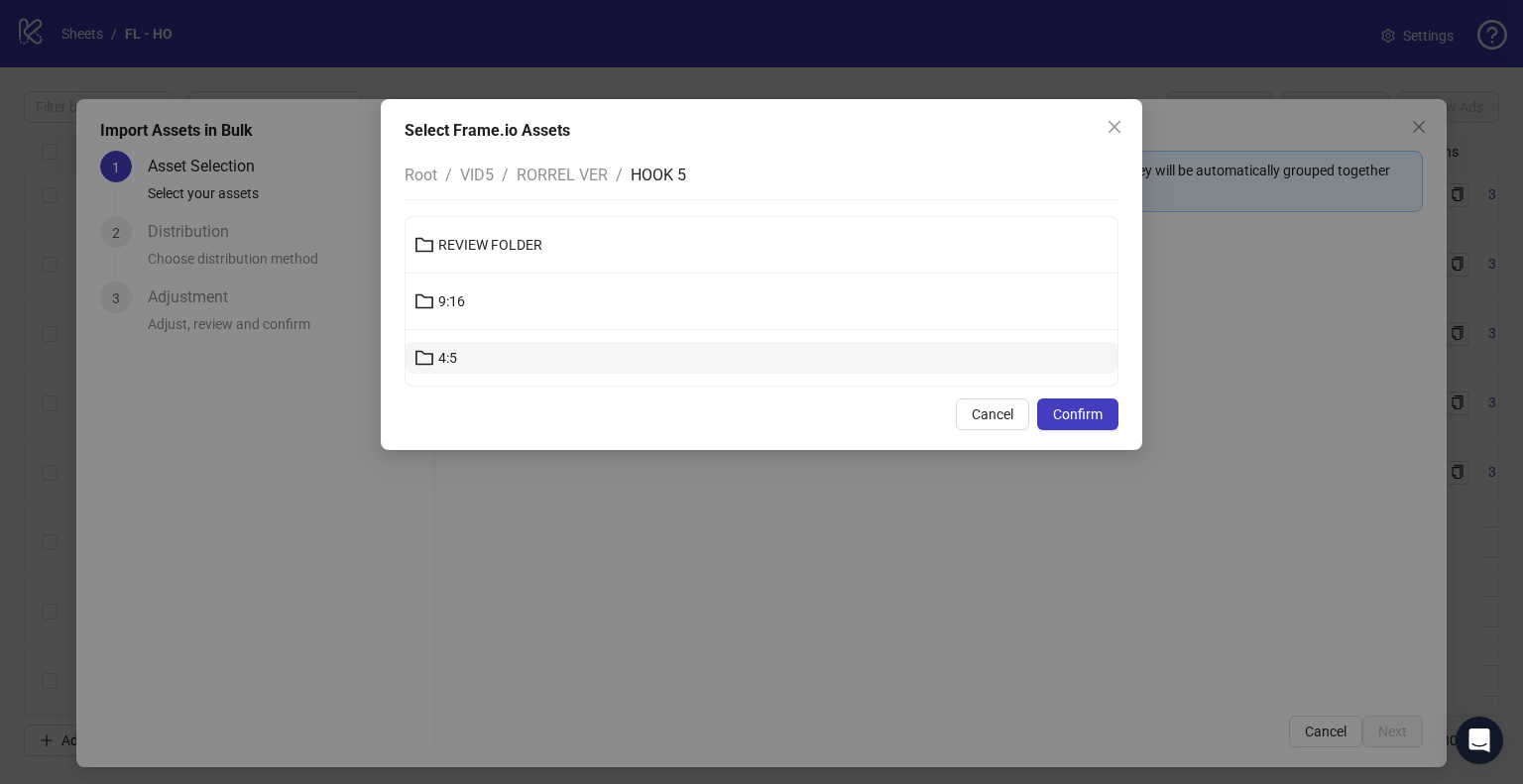 click on "4:5" at bounding box center (762, 358) 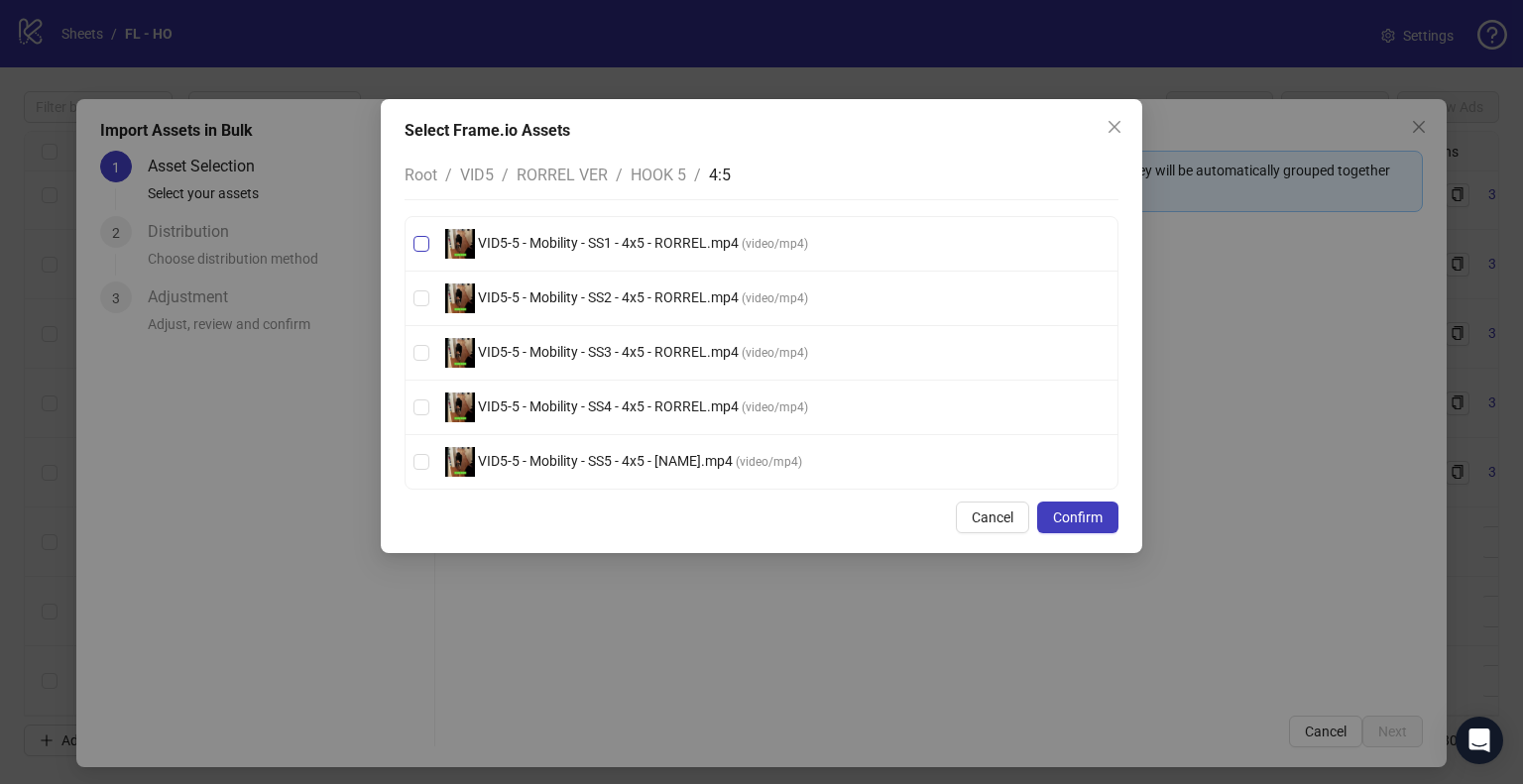 click on "VID5-5 - Mobility - SS1 - 4x5 - RORREL.mp4" at bounding box center (608, 243) 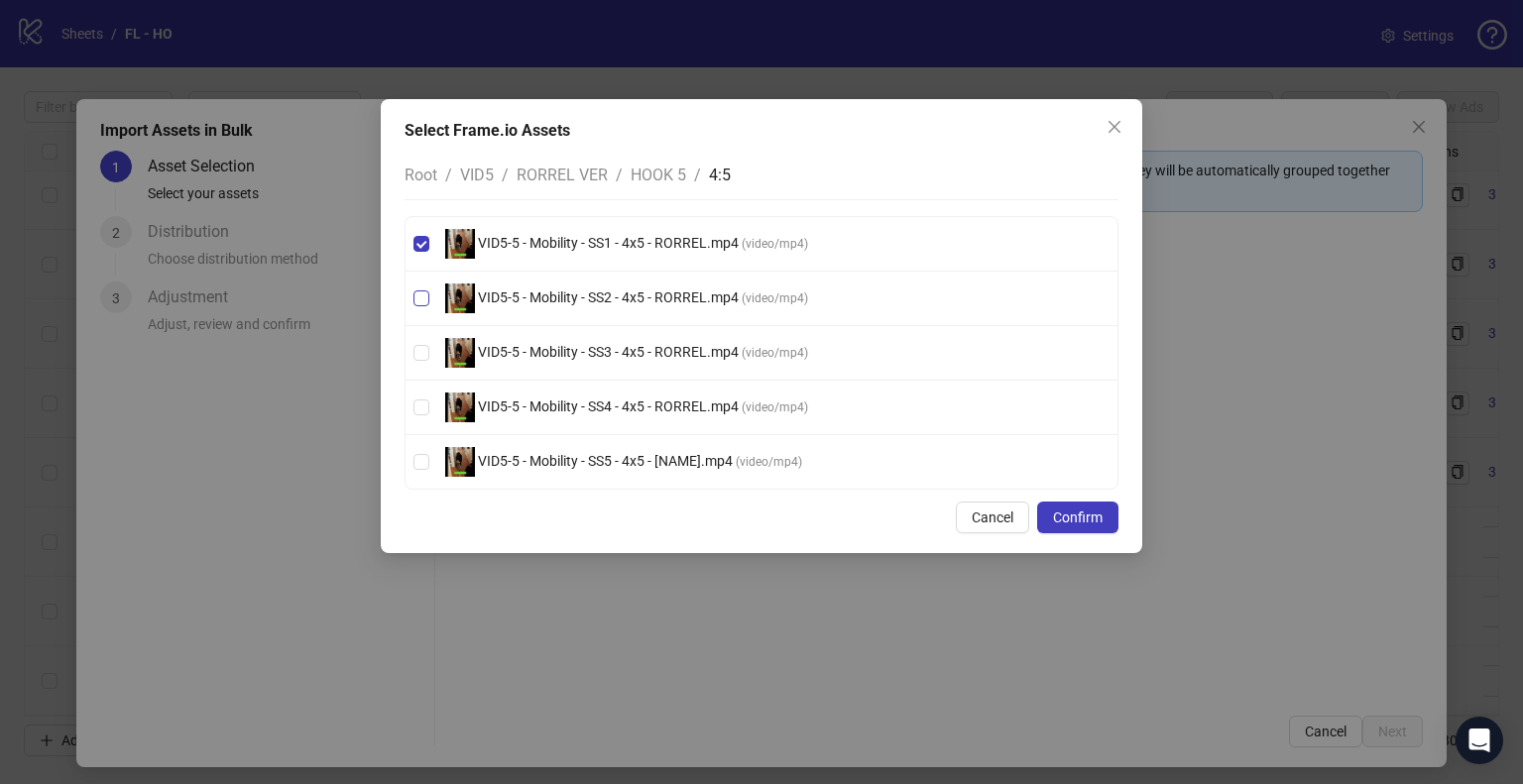 click on "VID5-5 - Mobility - SS2 - 4x5 - RORREL.mp4   ( video/mp4 )" at bounding box center [627, 298] 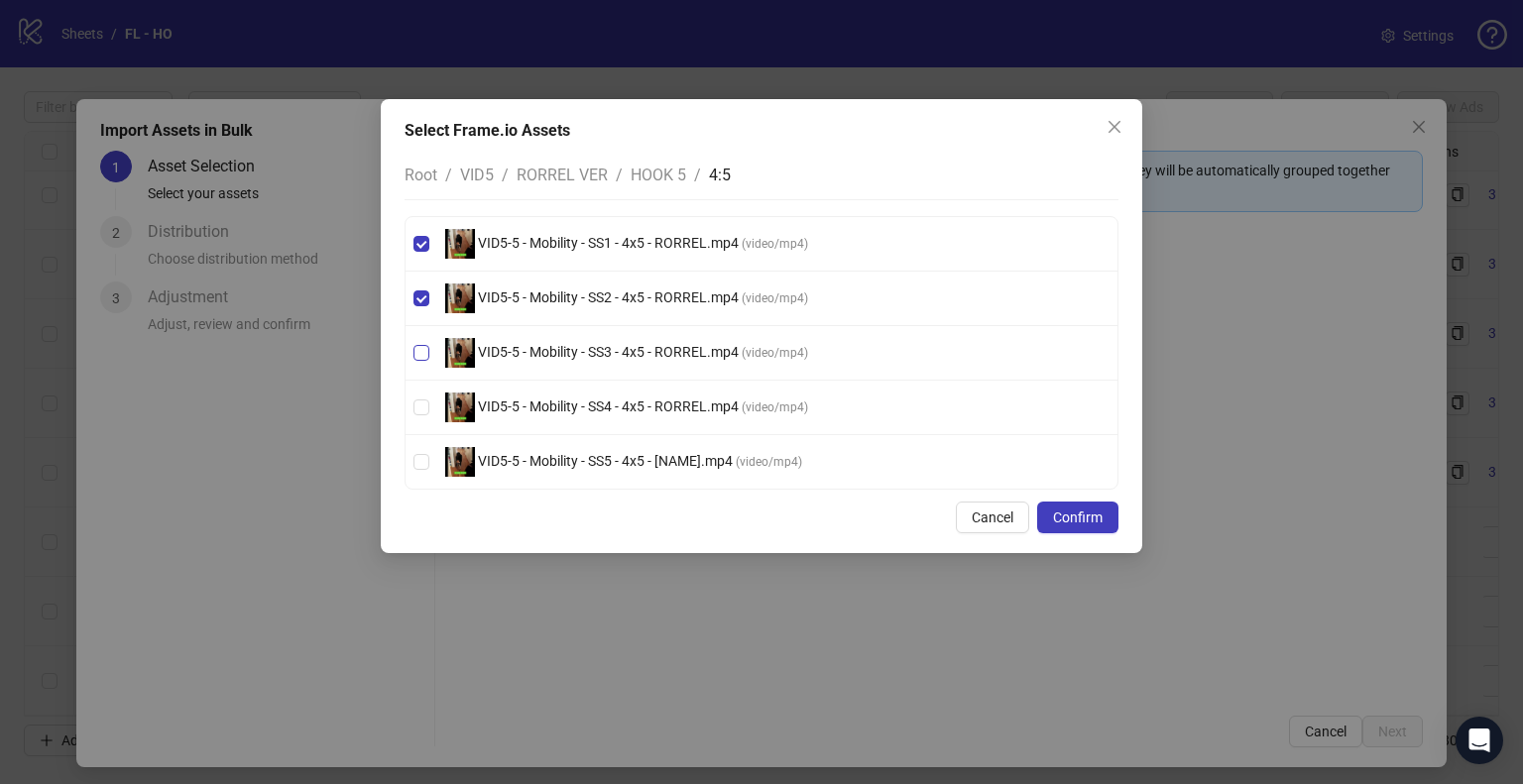click on "VID5-5 - Mobility - SS3 - 4x5 - RORREL.mp4" at bounding box center (608, 352) 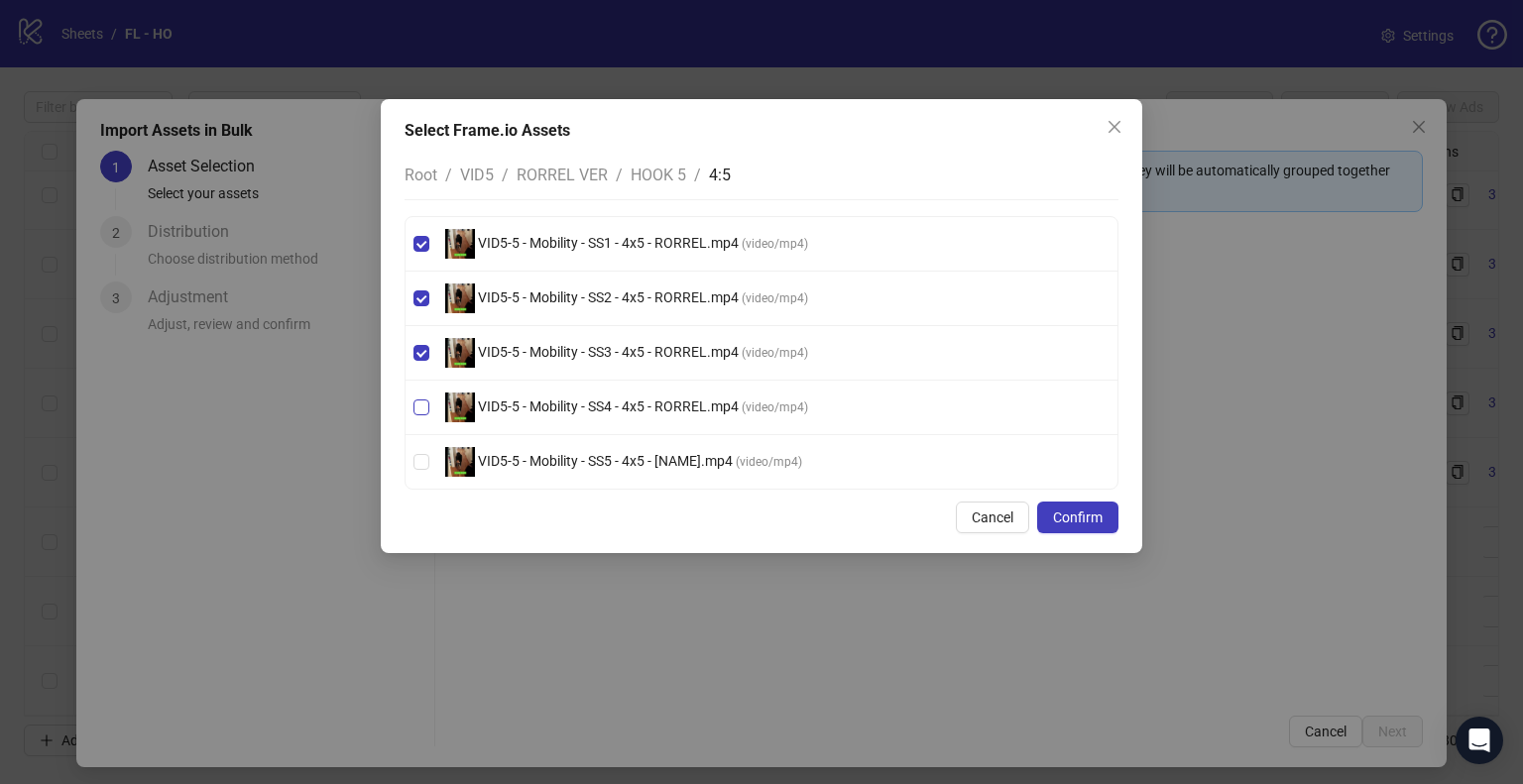 click on "VID5-5 - Mobility - SS4 - 4x5 - RORREL.mp4   ( video/mp4 )" at bounding box center [627, 407] 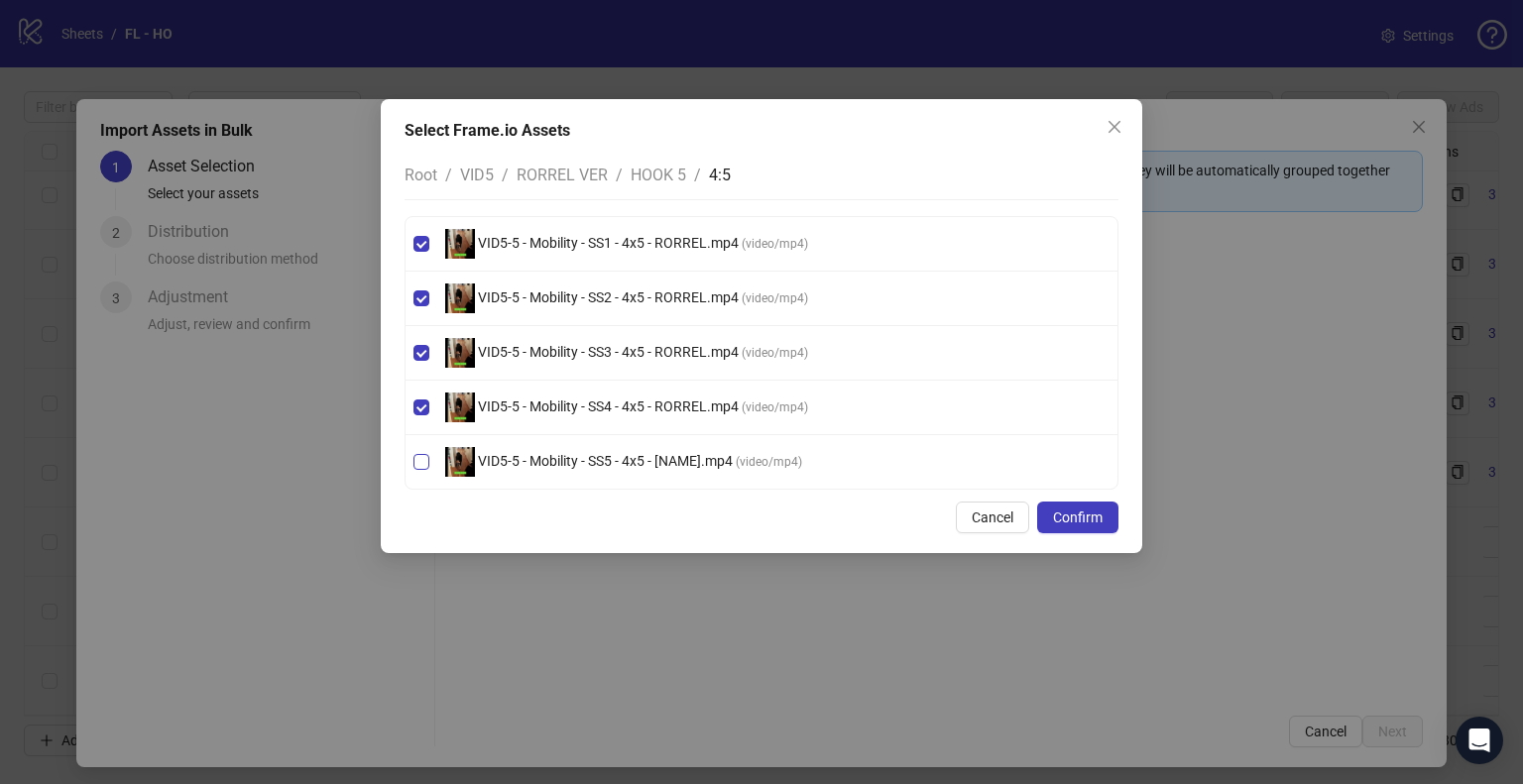 click on "VID5-5 - Mobility - SS5 - 4x5 - [NAME].mp4" at bounding box center (605, 461) 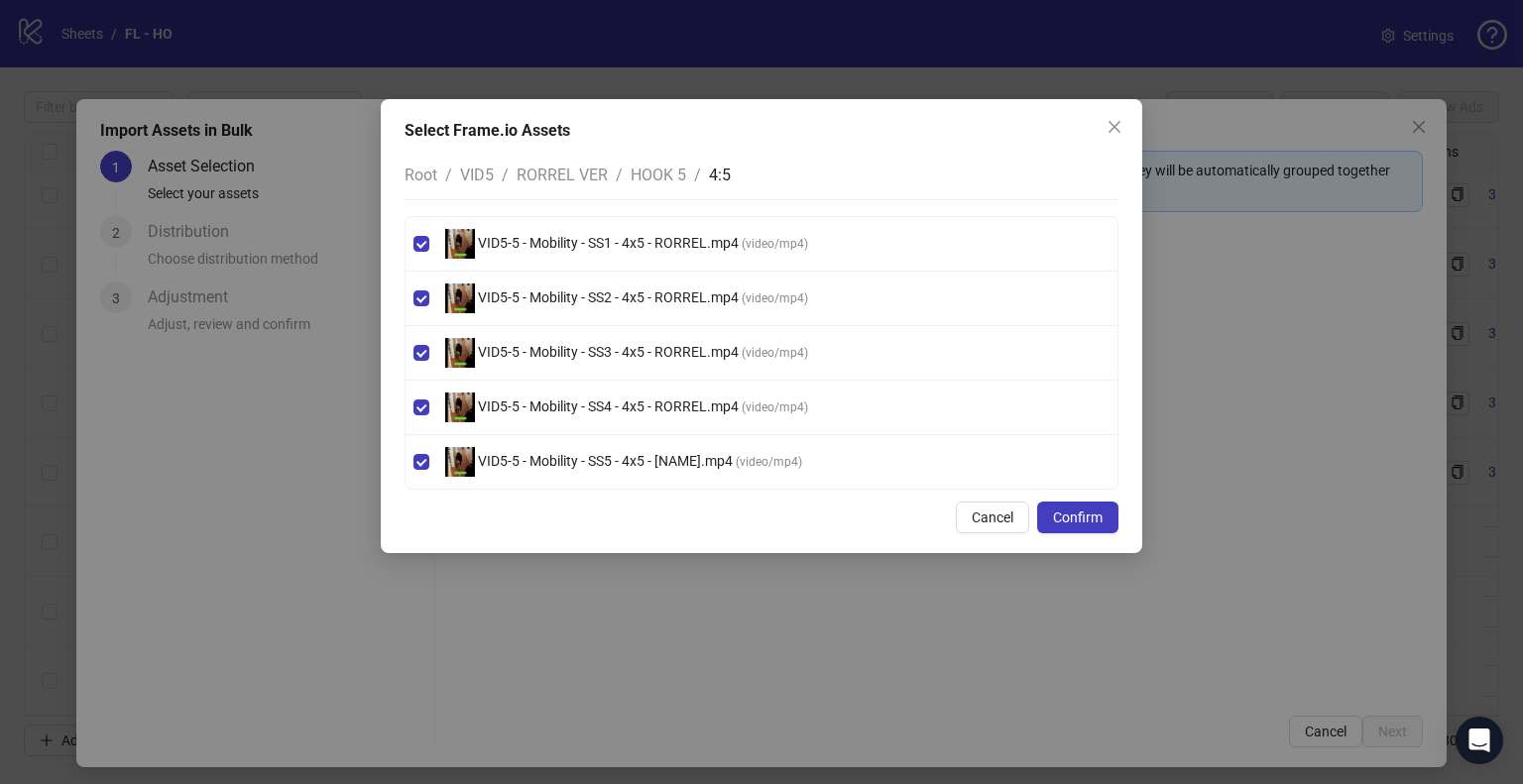 click on "HOOK 5" at bounding box center [658, 174] 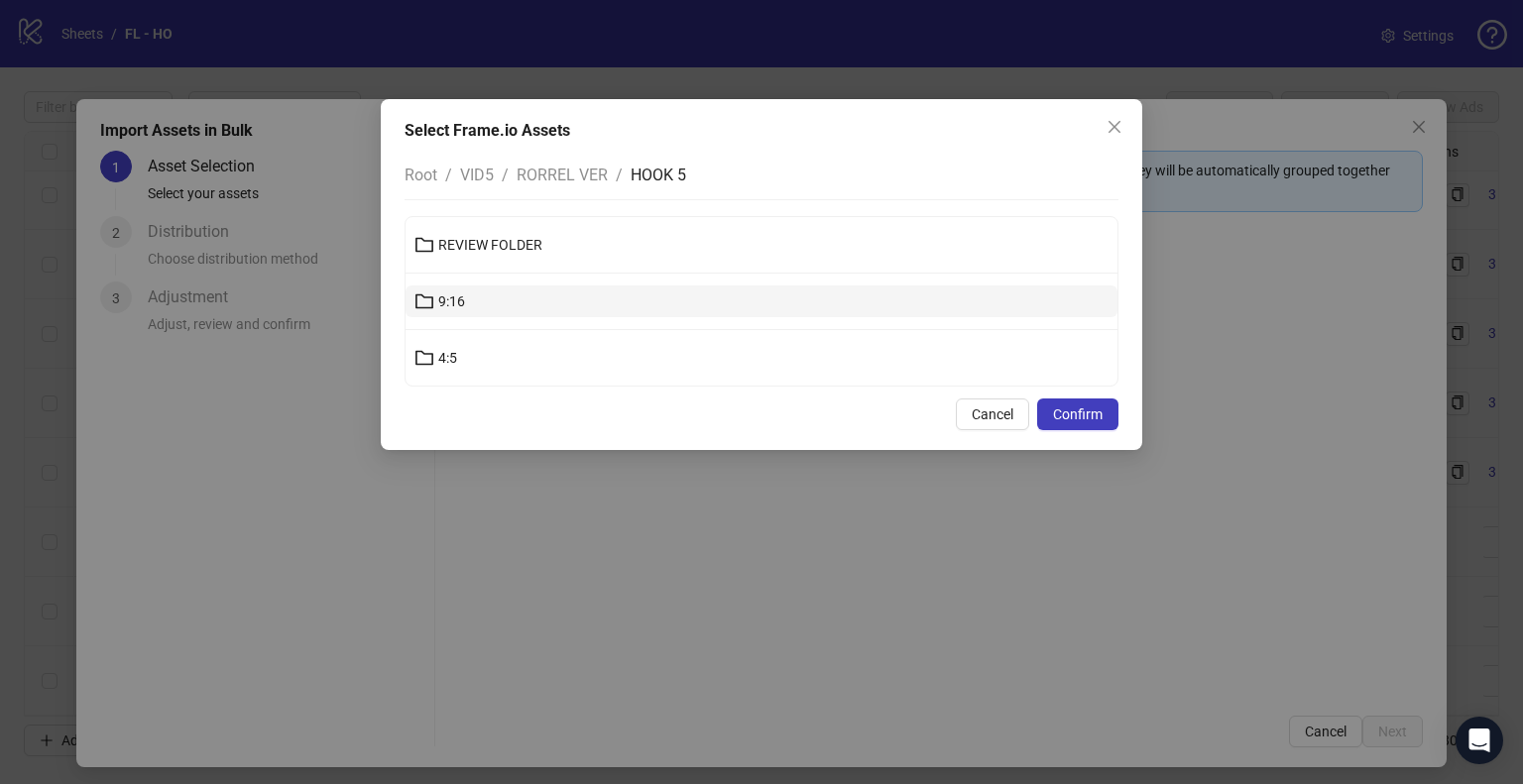 click on "9:16" at bounding box center [762, 301] 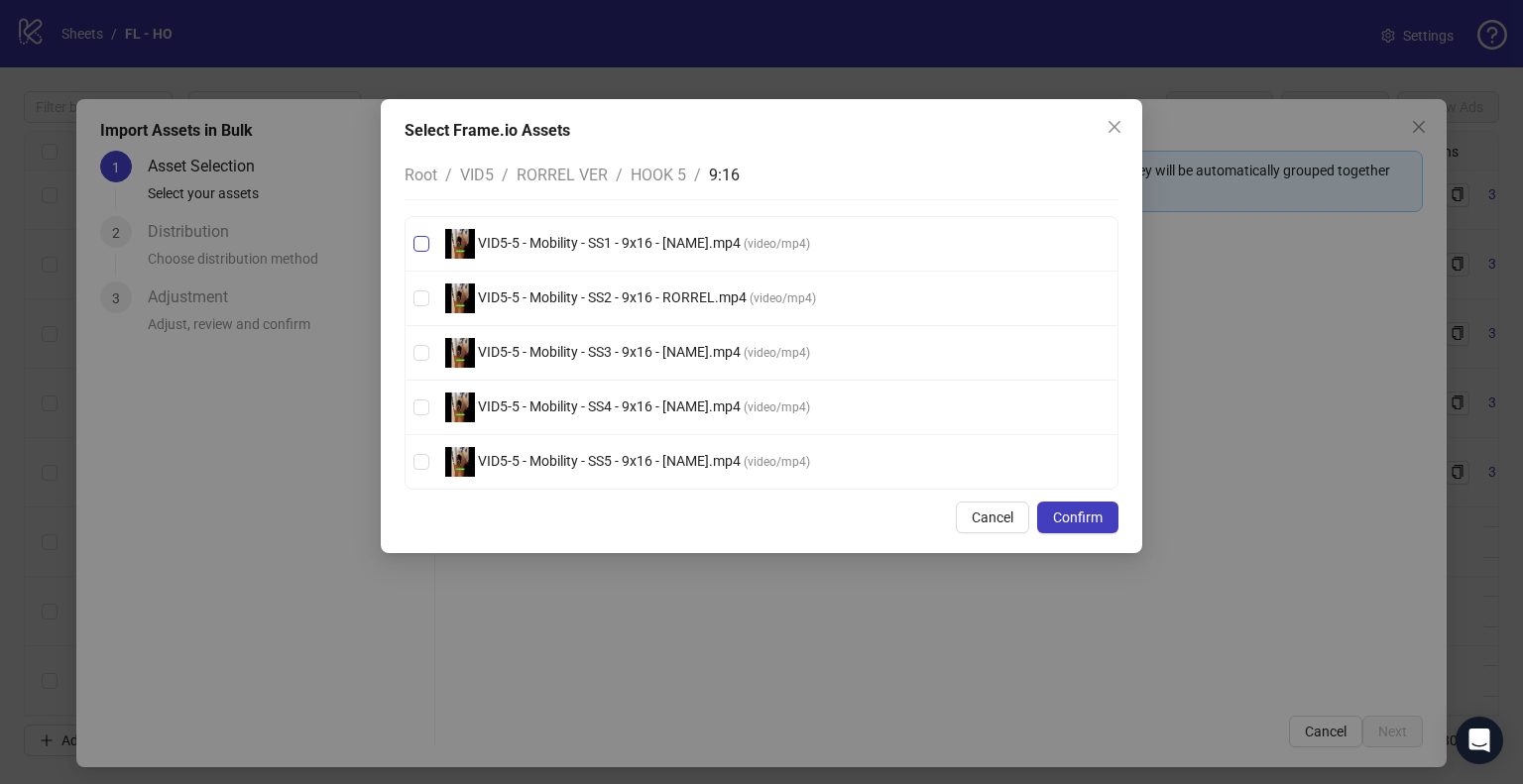 click on "VID5-5 - Mobility - SS1 - 9x16 - [NAME].mp4" at bounding box center [609, 243] 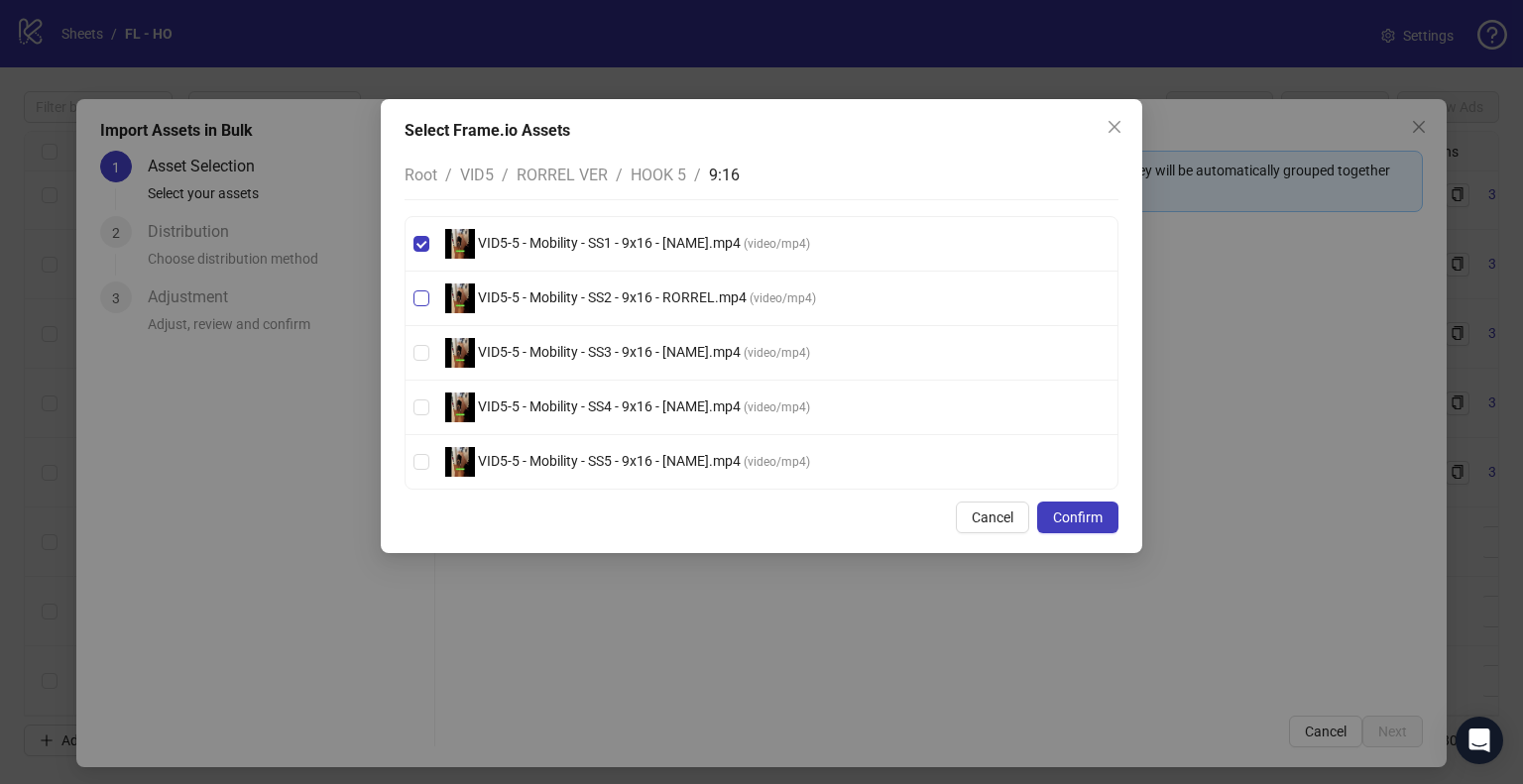 click on "VID5-5 - Mobility - SS2 - 9x16 - RORREL.mp4" at bounding box center (612, 297) 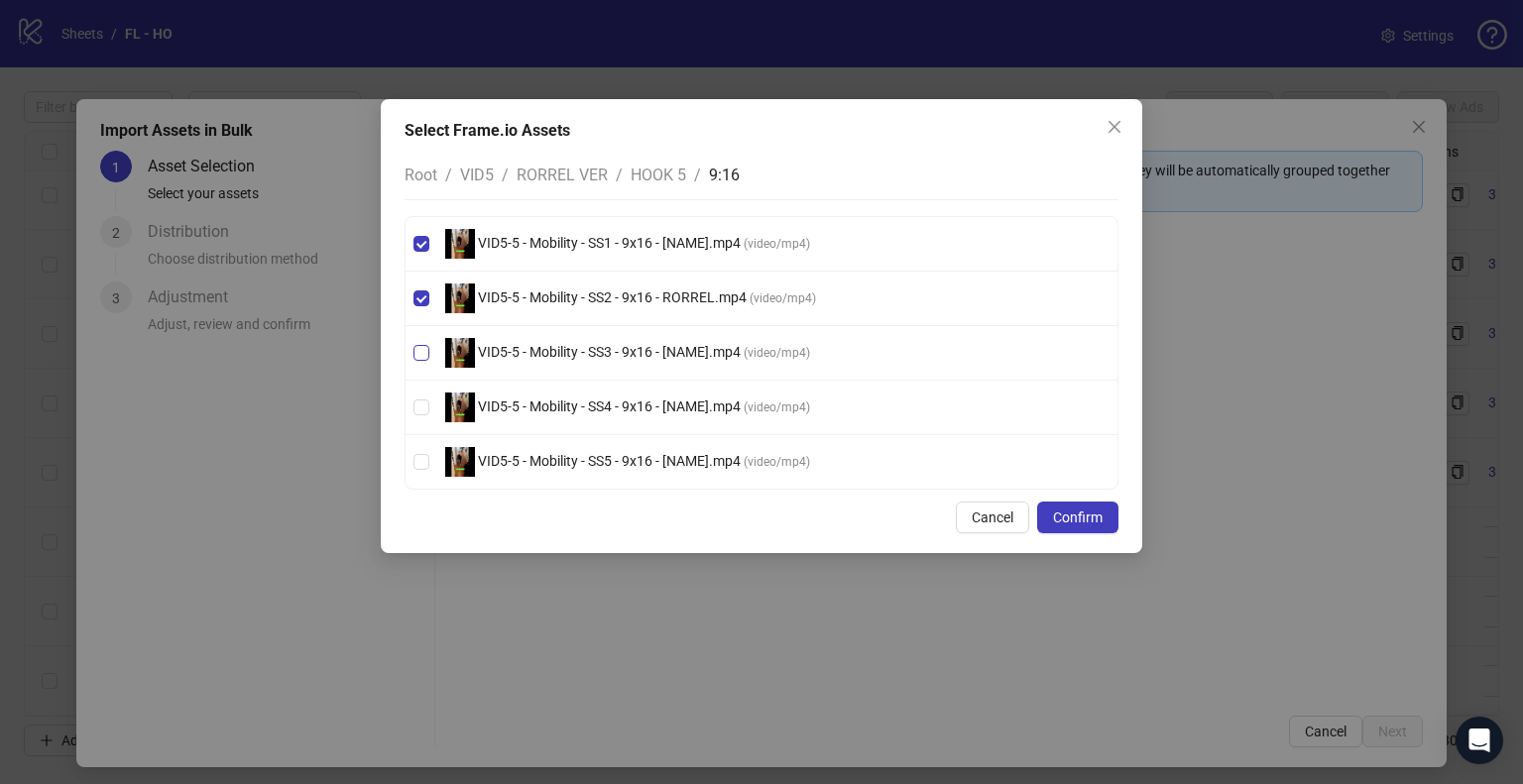 click on "VID5-5 - Mobility - SS3 - 9x16 - [NAME].mp4" at bounding box center (609, 352) 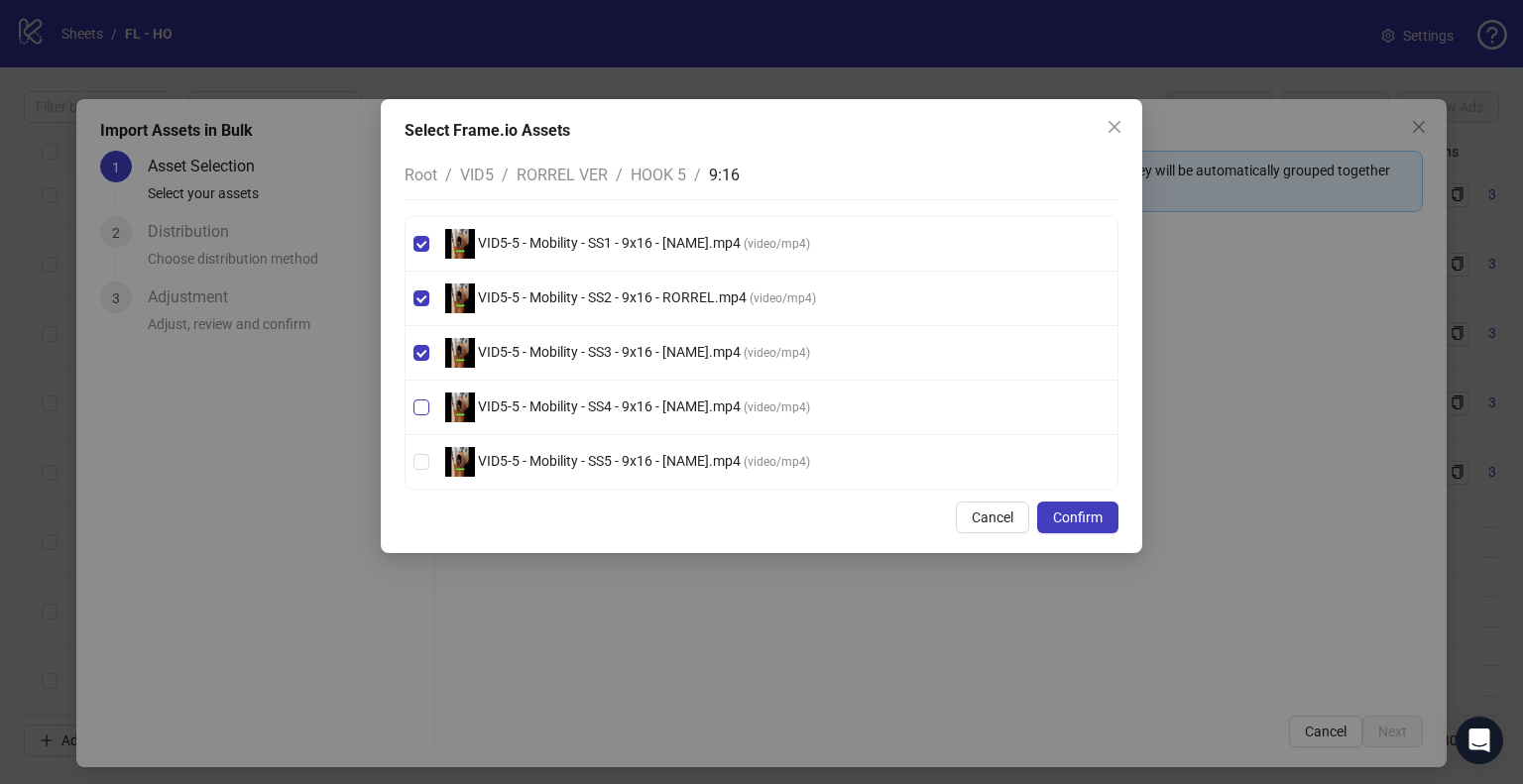 click on "VID5-5 - Mobility - SS4 - 9x16 - [NAME].mp4" at bounding box center [609, 406] 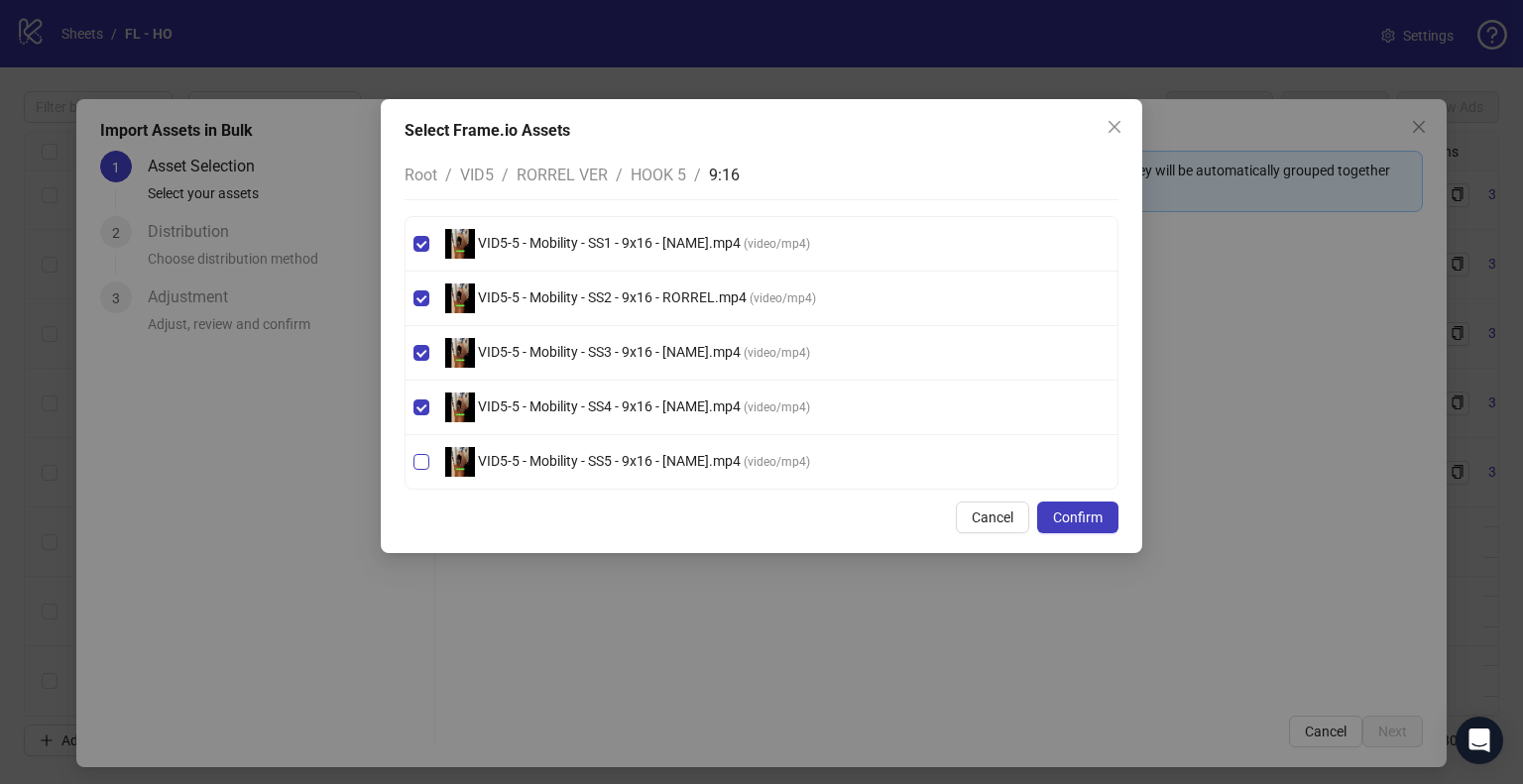 click on "VID5-5 - Mobility - SS5 - 9x16 - [NAME].mp4" at bounding box center (609, 461) 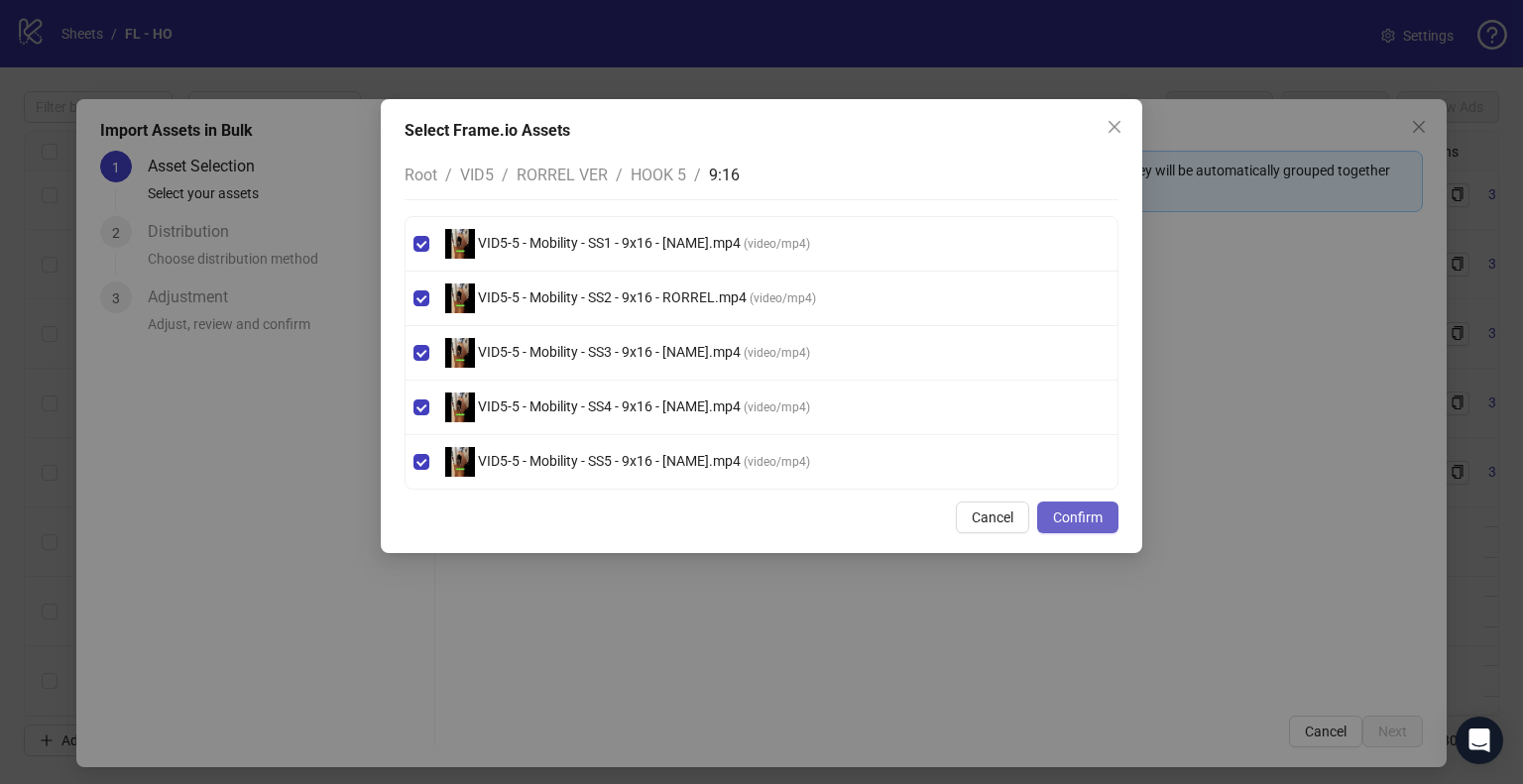 click on "Confirm" at bounding box center [1078, 517] 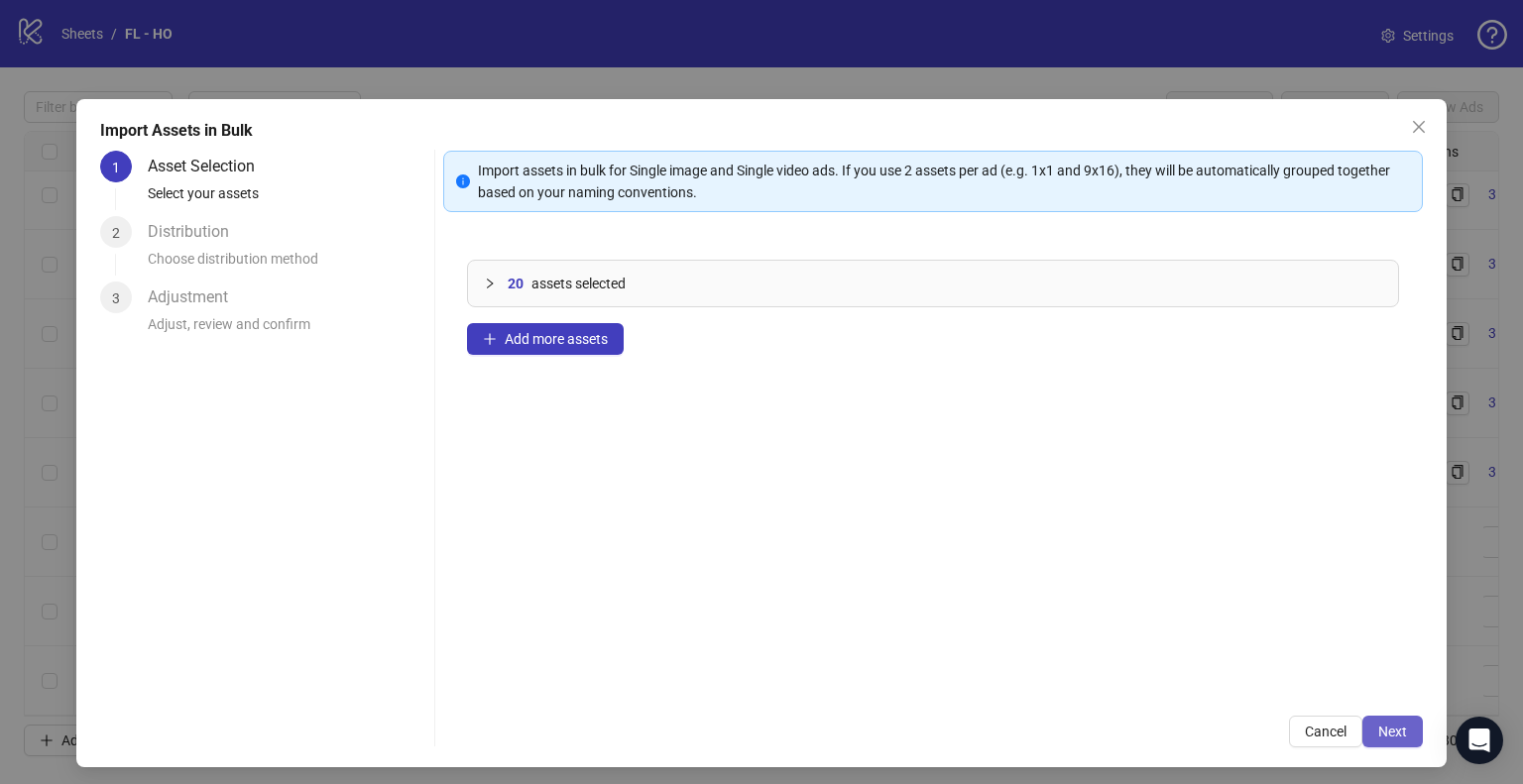 click on "Next" at bounding box center [1392, 731] 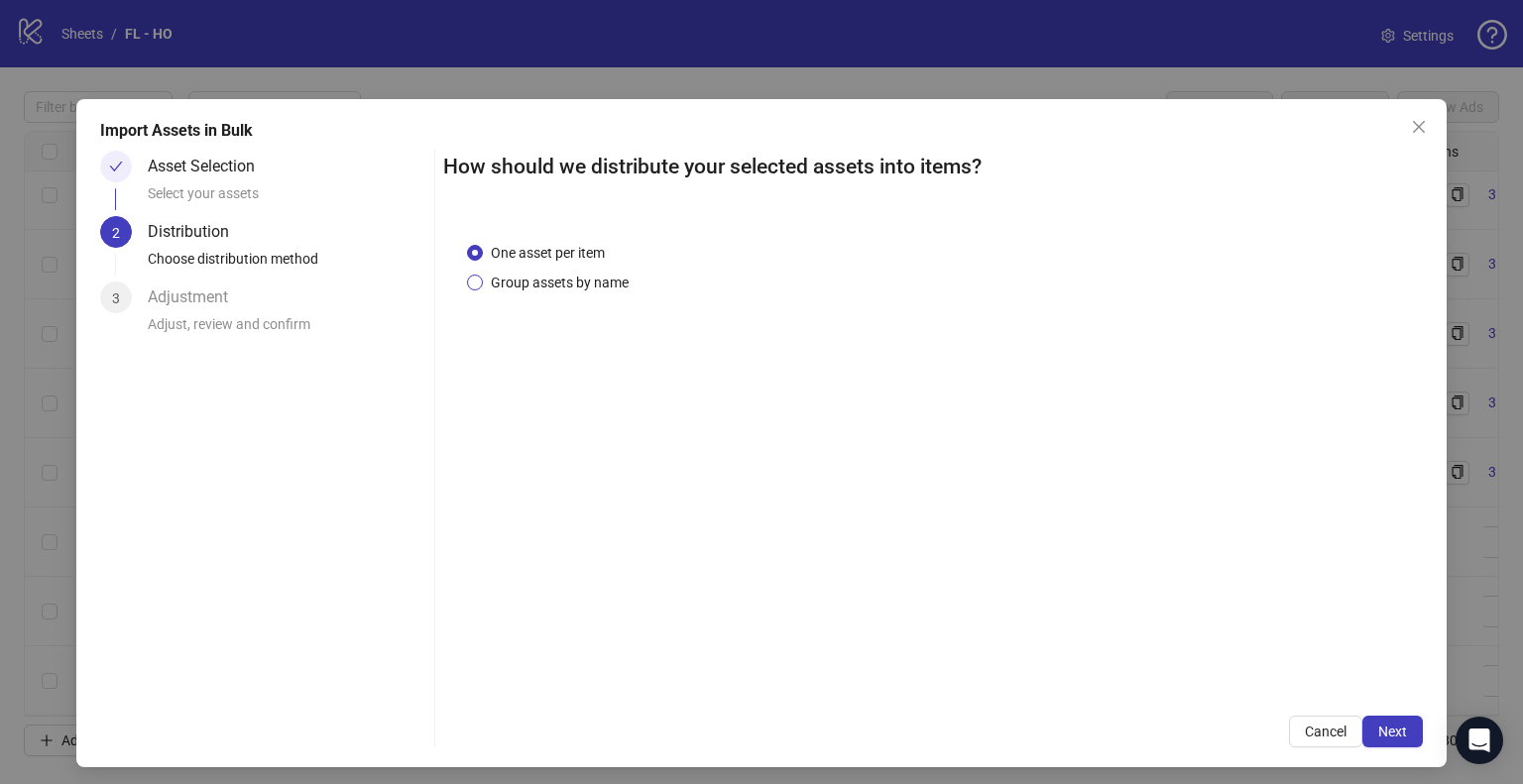 click on "Group assets by name" at bounding box center (559, 282) 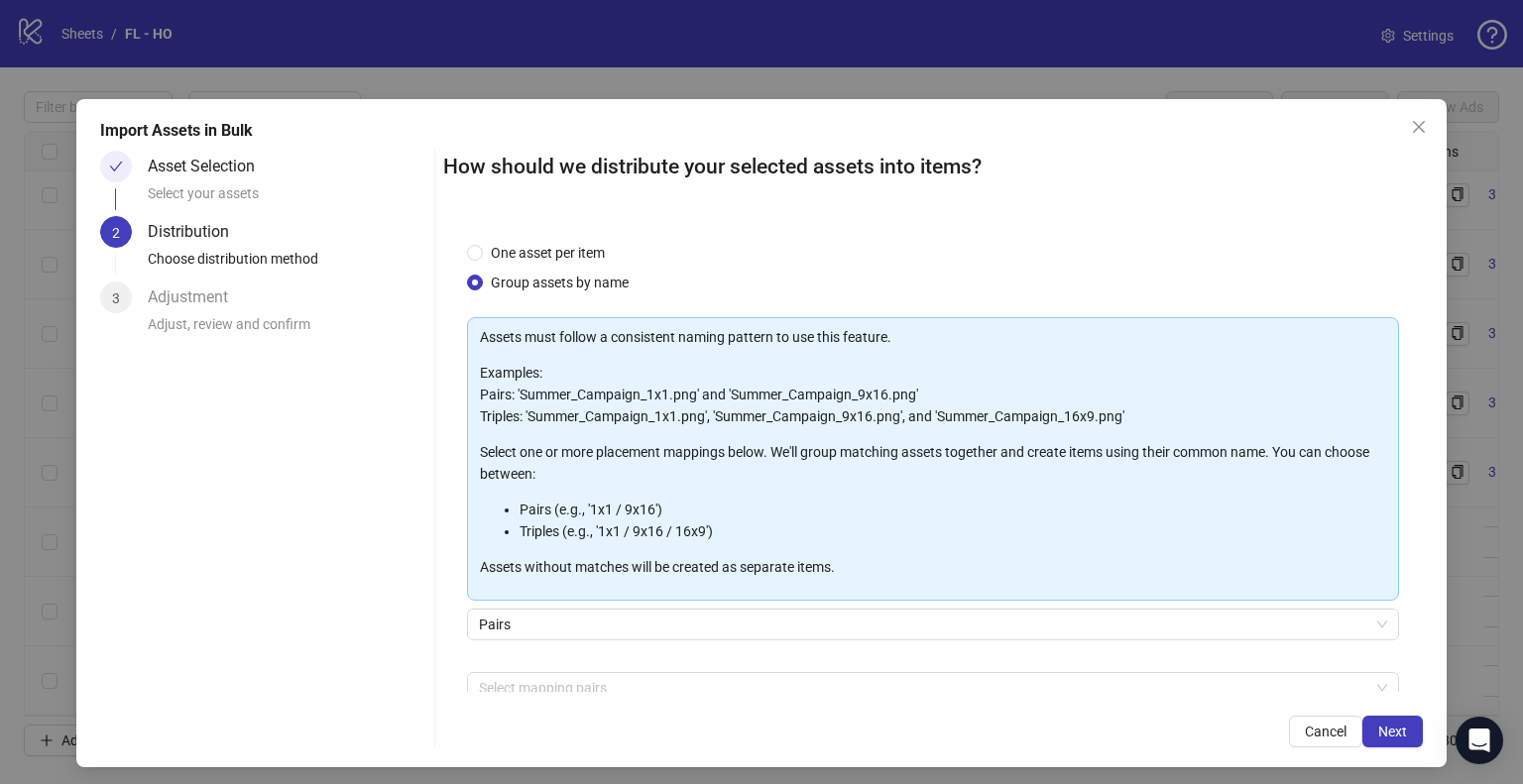 scroll, scrollTop: 105, scrollLeft: 0, axis: vertical 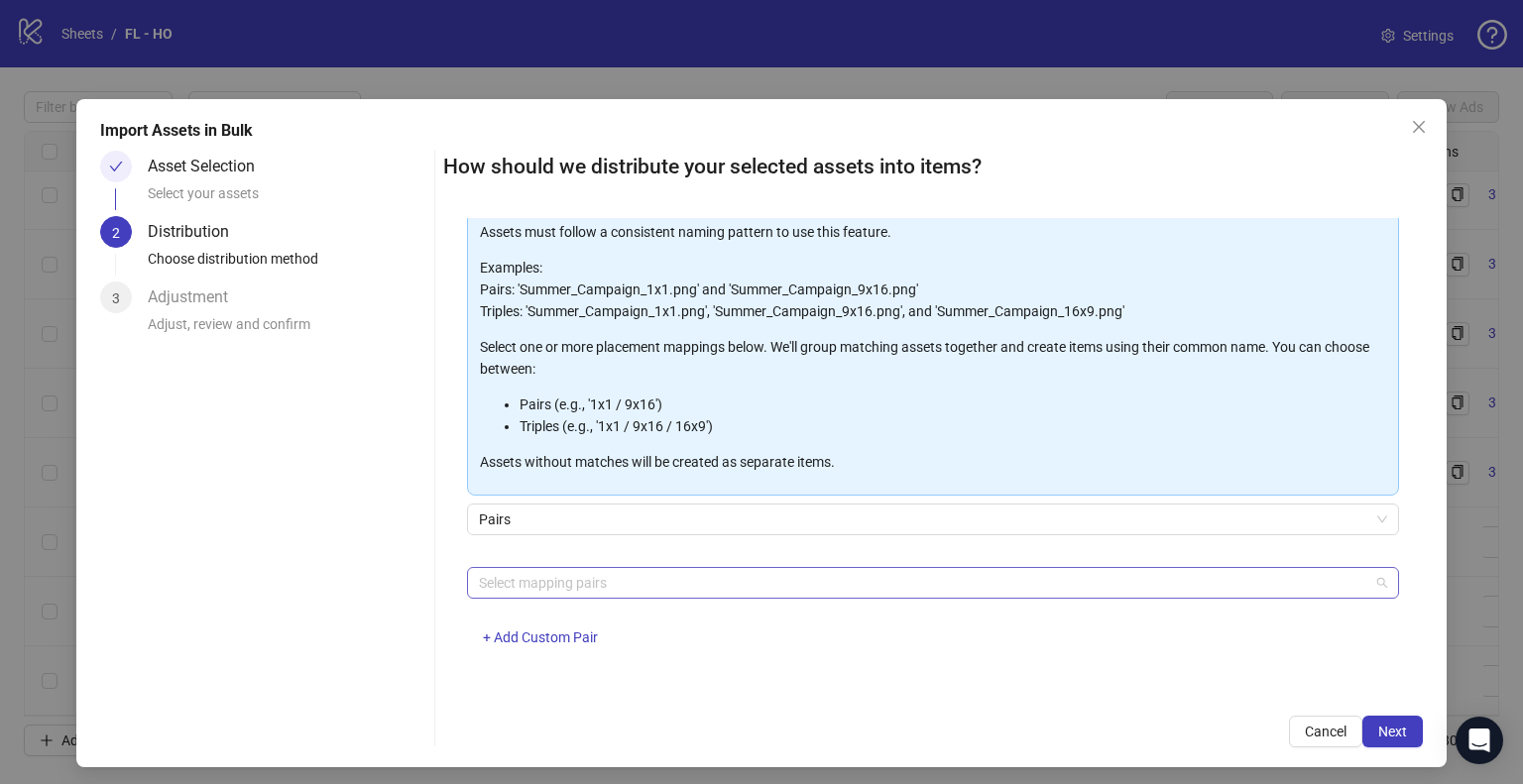 click at bounding box center (922, 583) 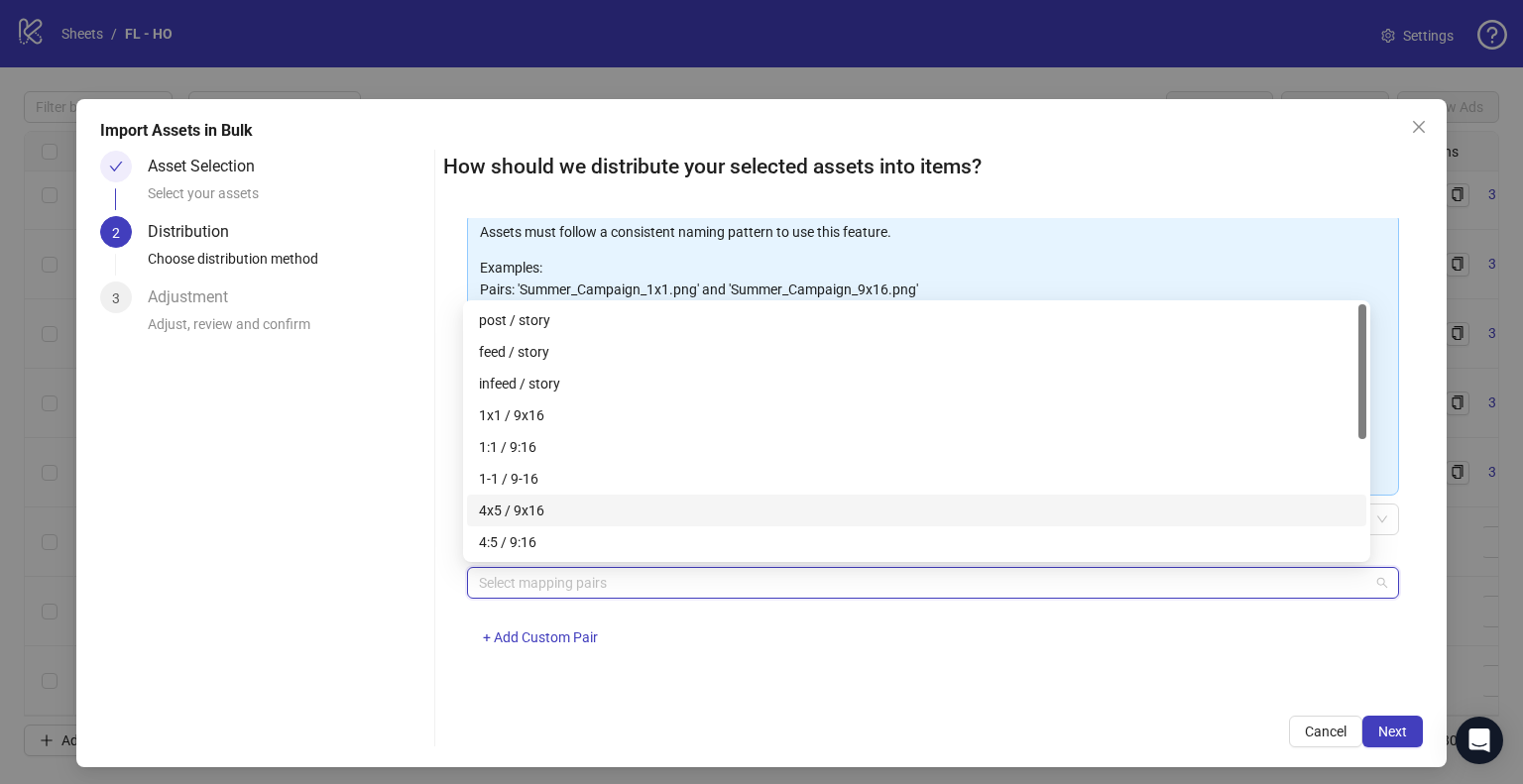 click on "4x5 / 9x16" at bounding box center (916, 510) 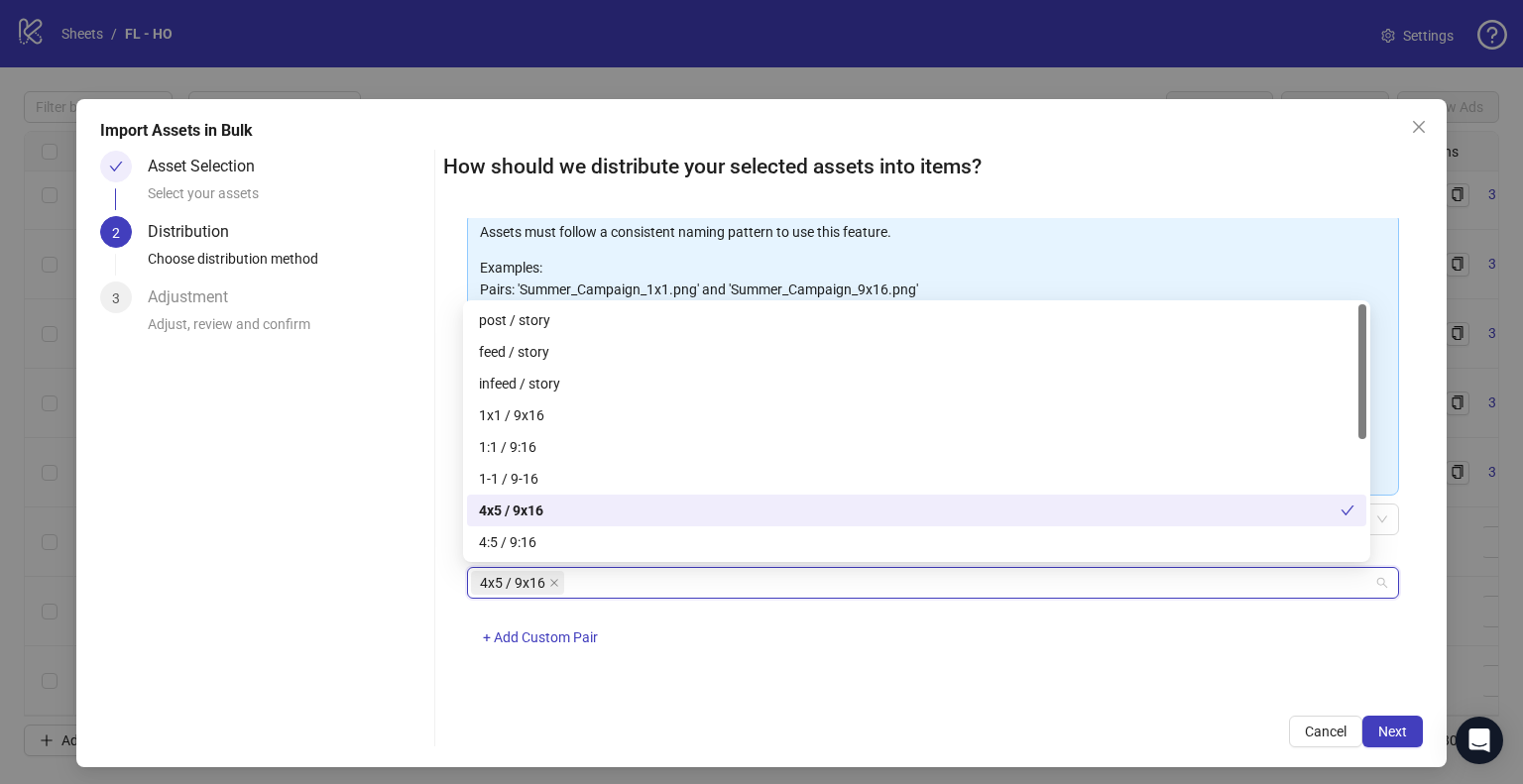 click on "4x5 / 9x16   + Add Custom Pair" at bounding box center [933, 618] 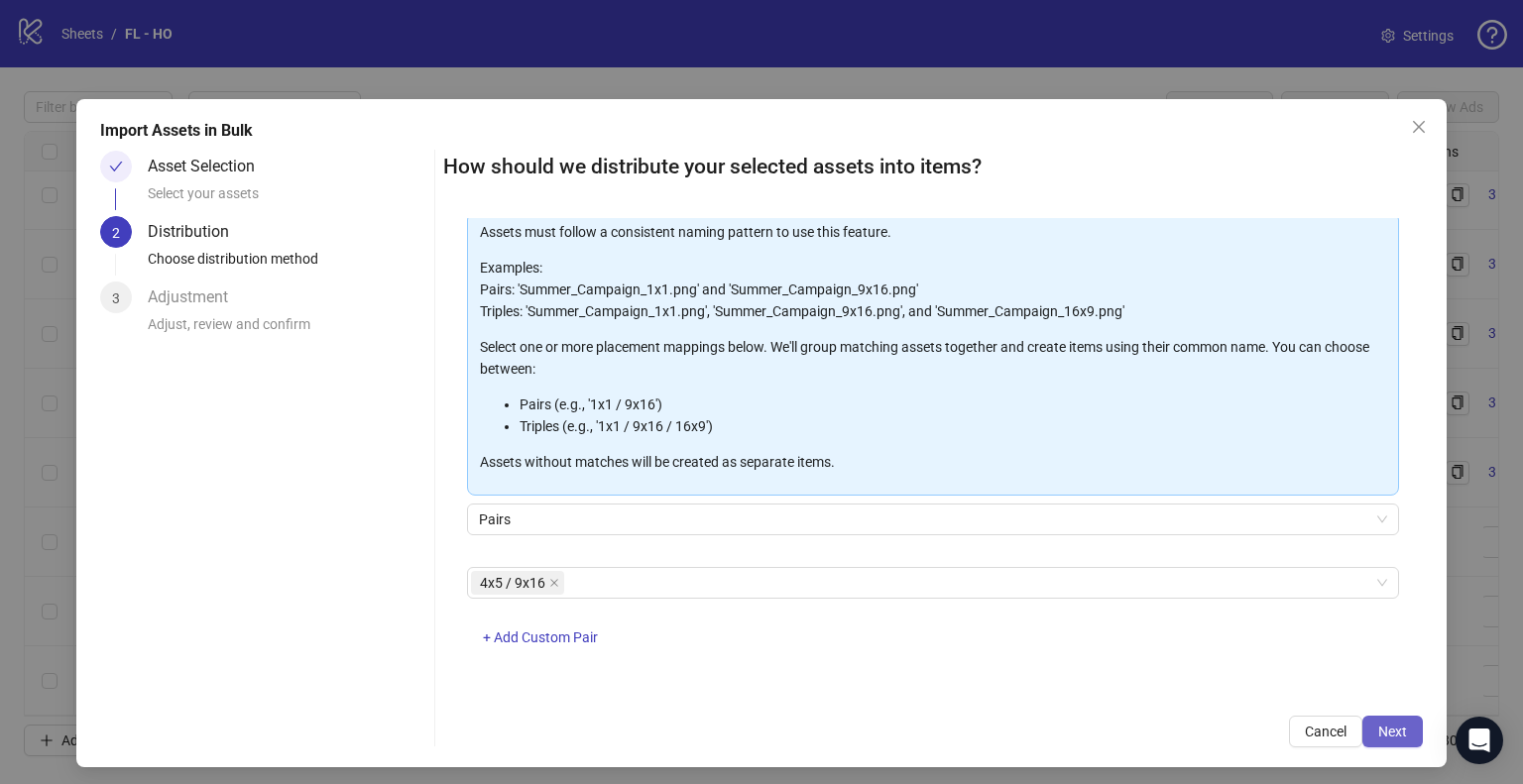 click on "Next" at bounding box center [1392, 731] 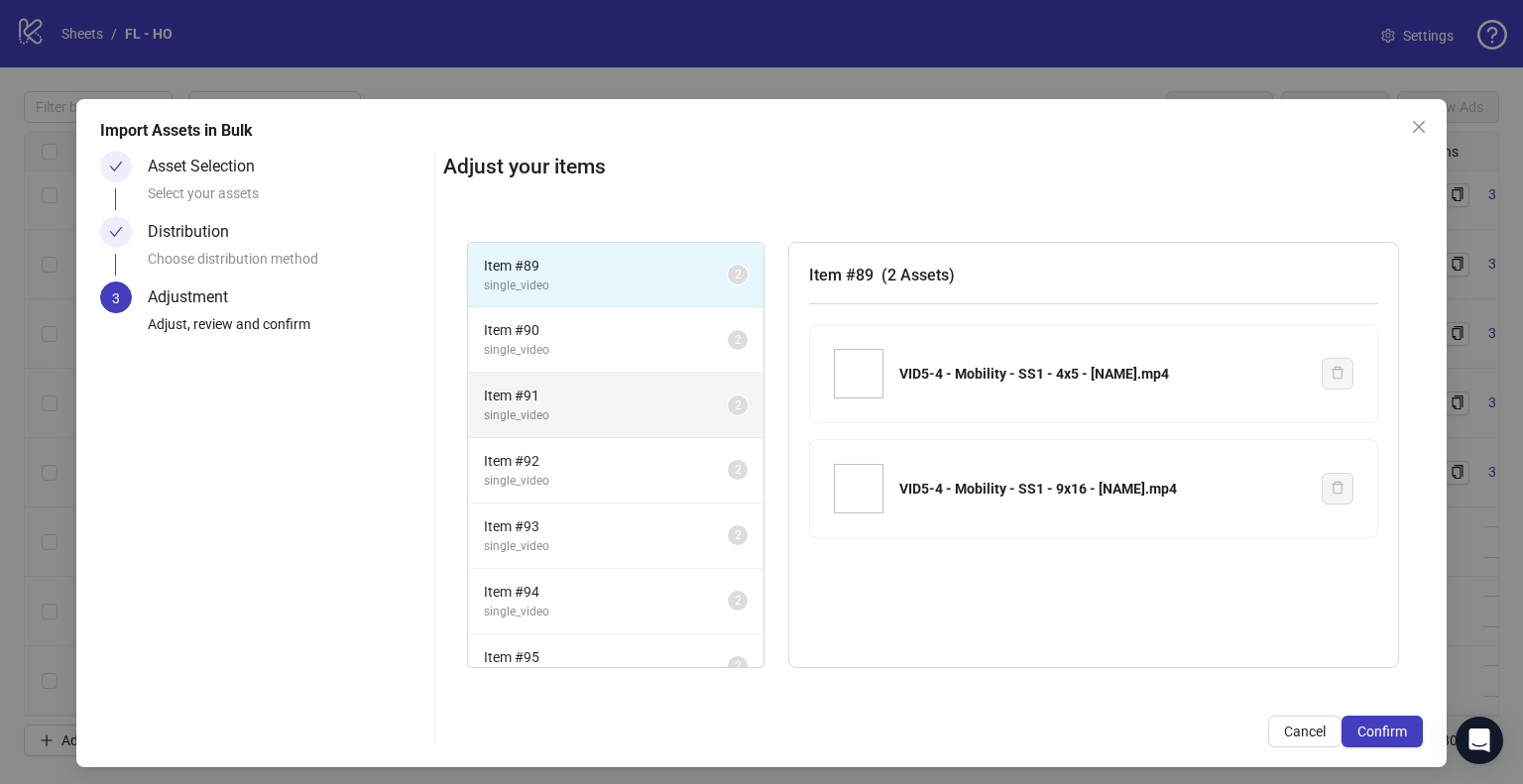 scroll, scrollTop: 224, scrollLeft: 0, axis: vertical 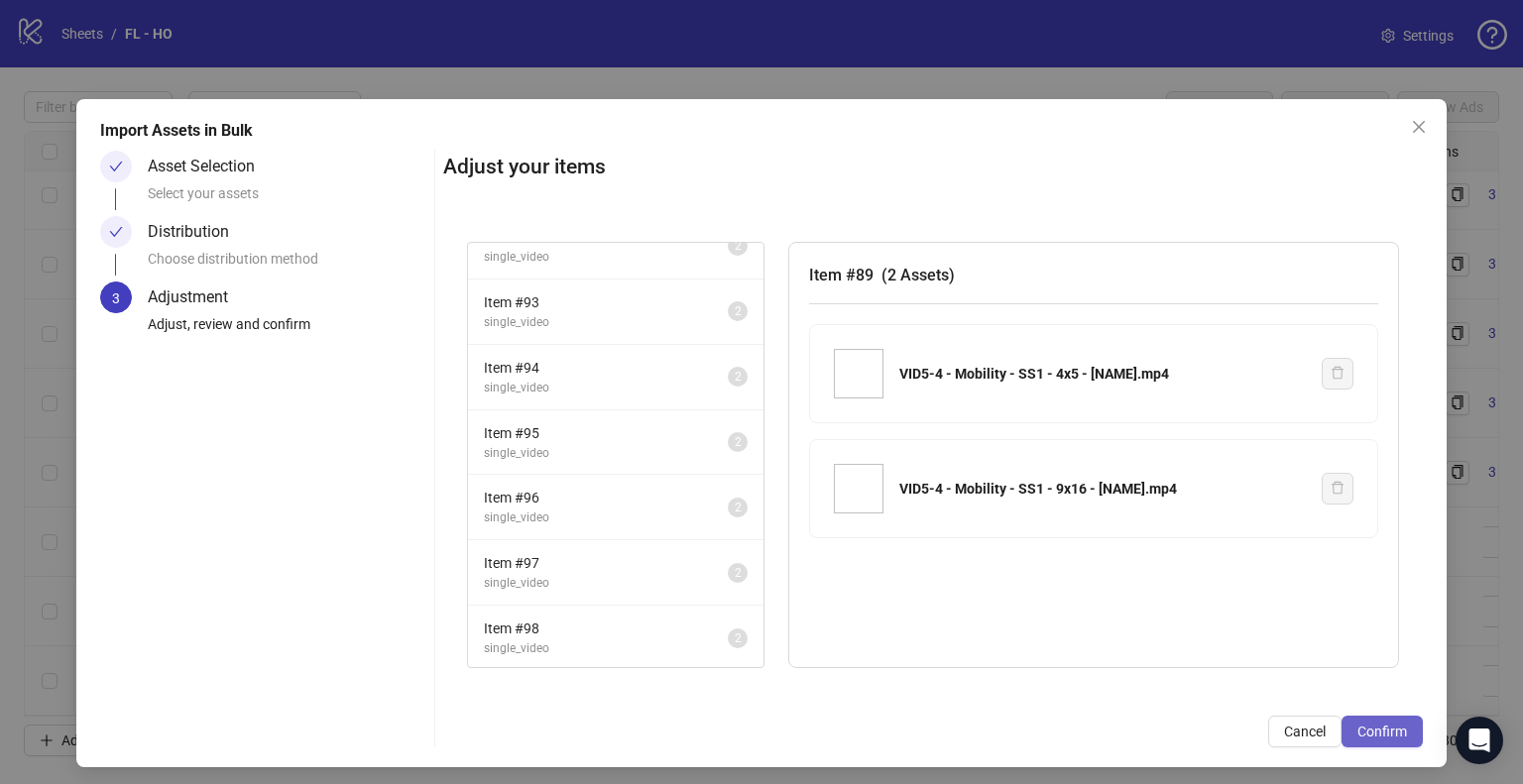 click on "Confirm" at bounding box center [1382, 731] 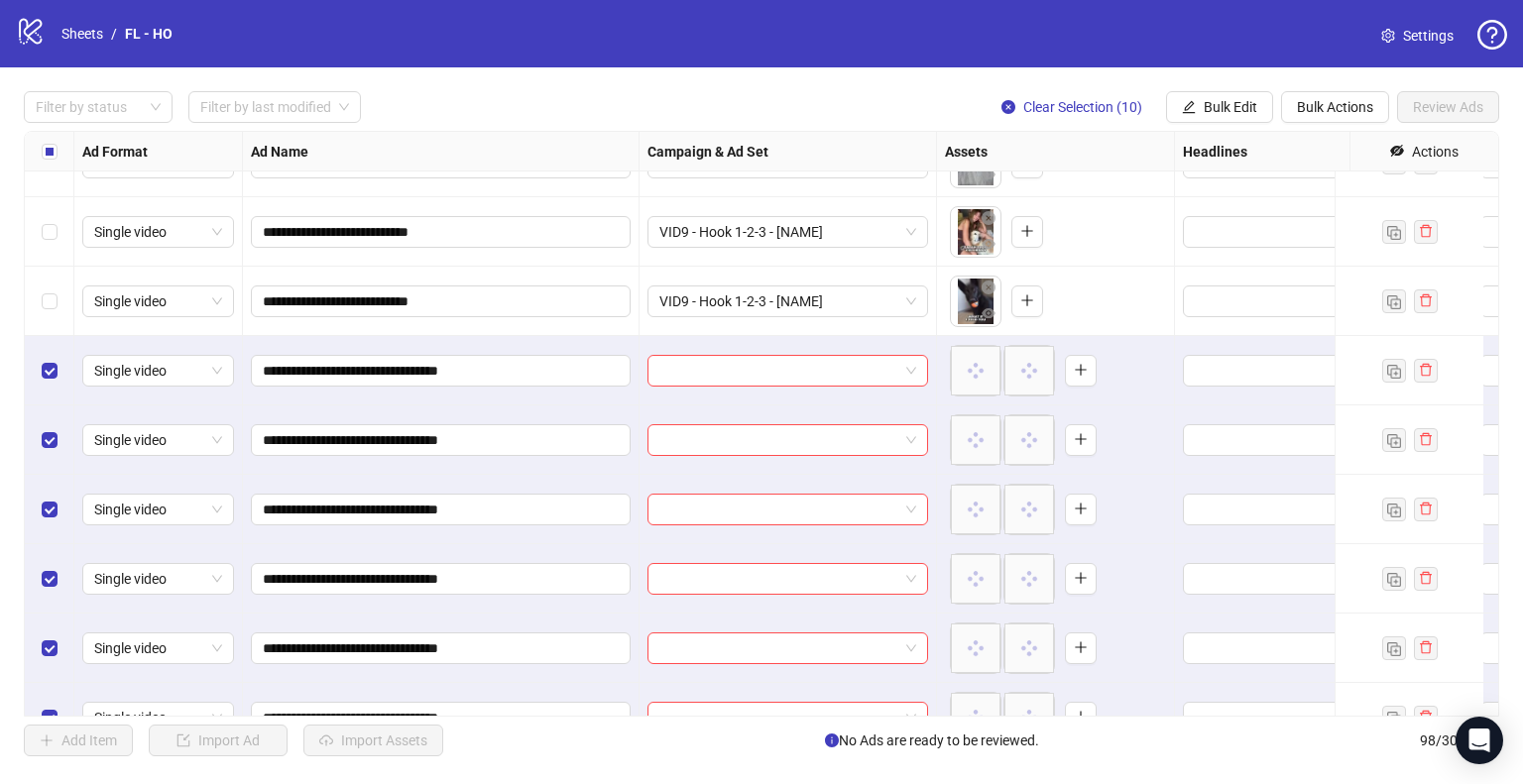 scroll, scrollTop: 5935, scrollLeft: 0, axis: vertical 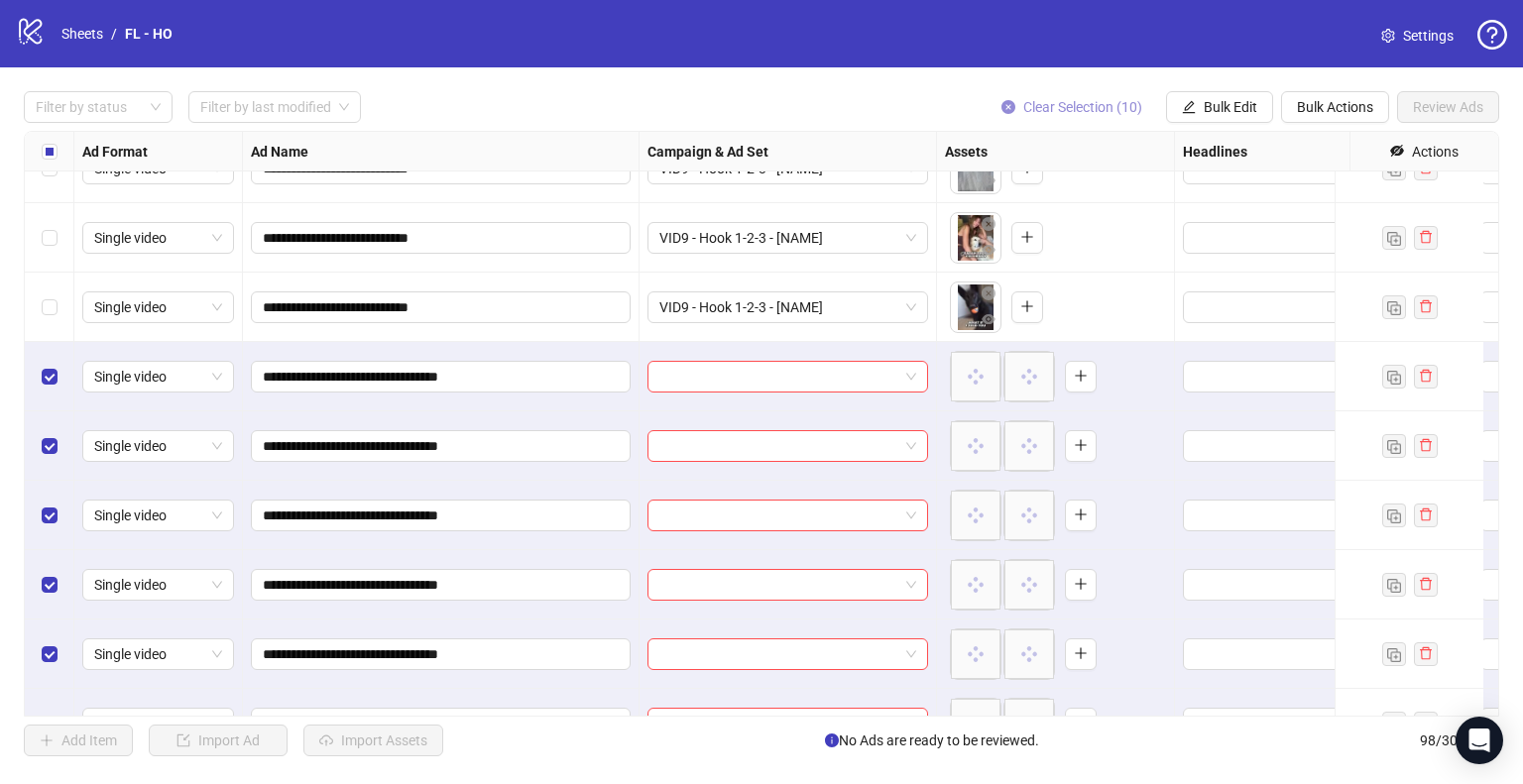 click on "Clear Selection (10)" at bounding box center (1083, 107) 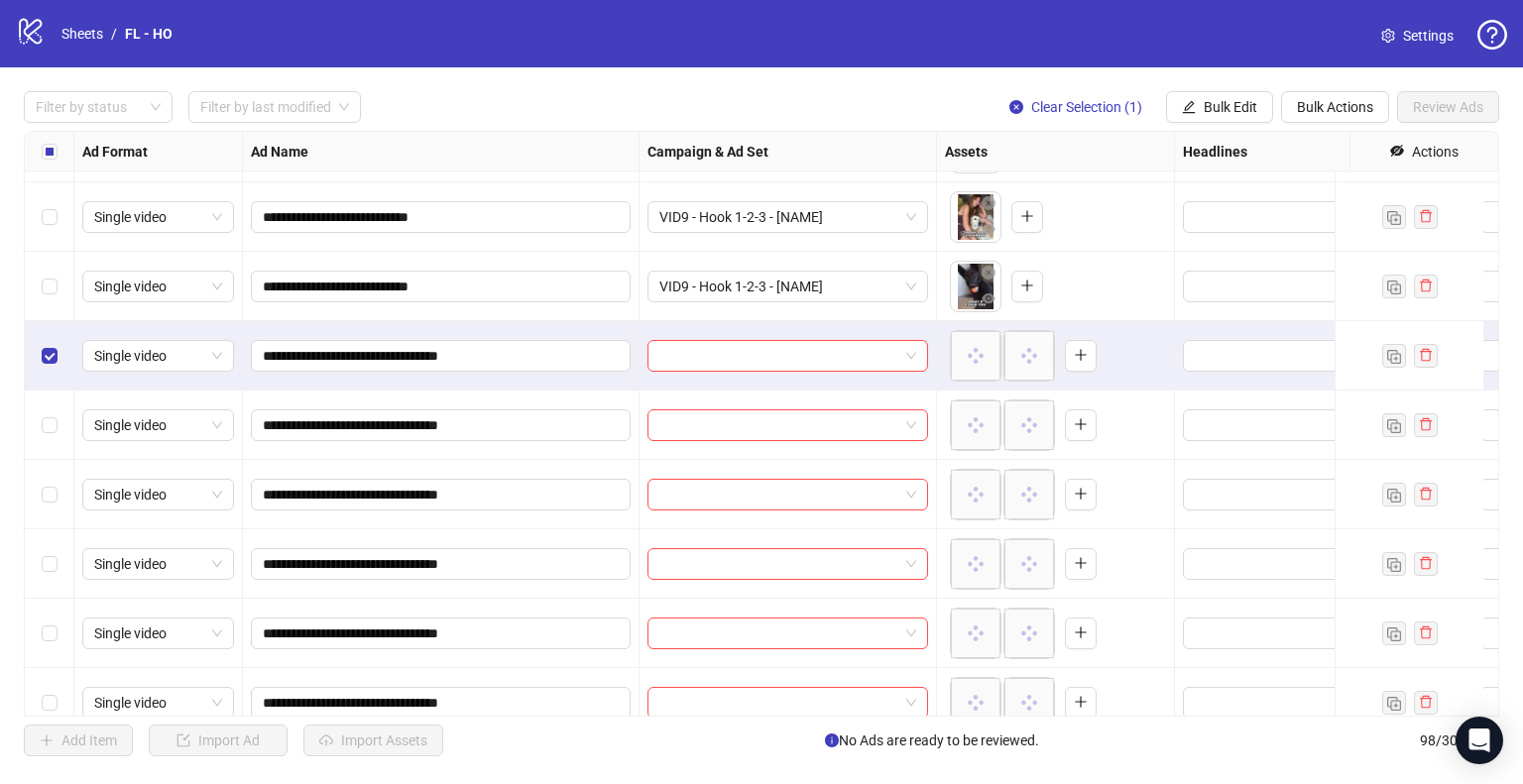 scroll, scrollTop: 6011, scrollLeft: 0, axis: vertical 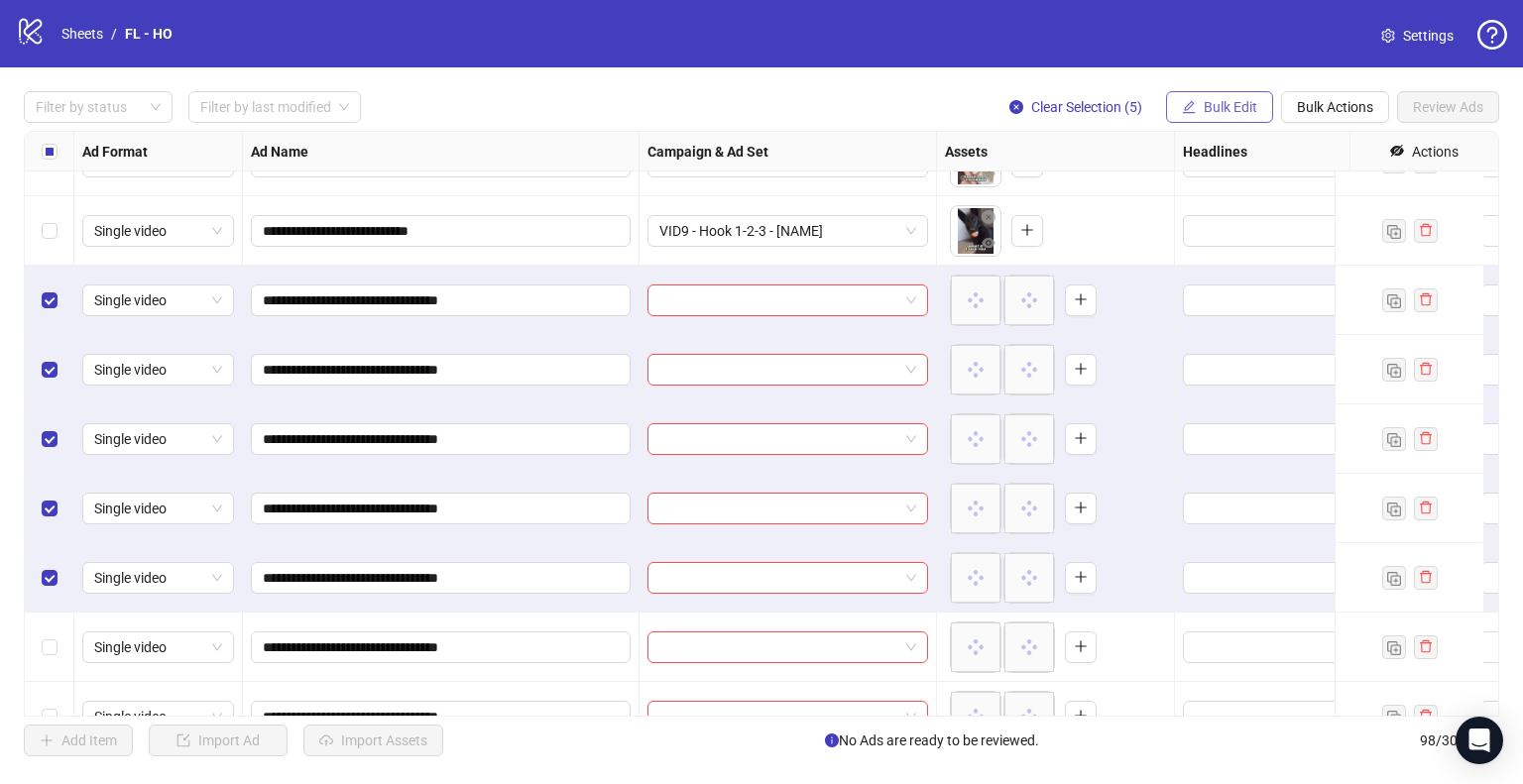 click on "Bulk Edit" at bounding box center (1230, 107) 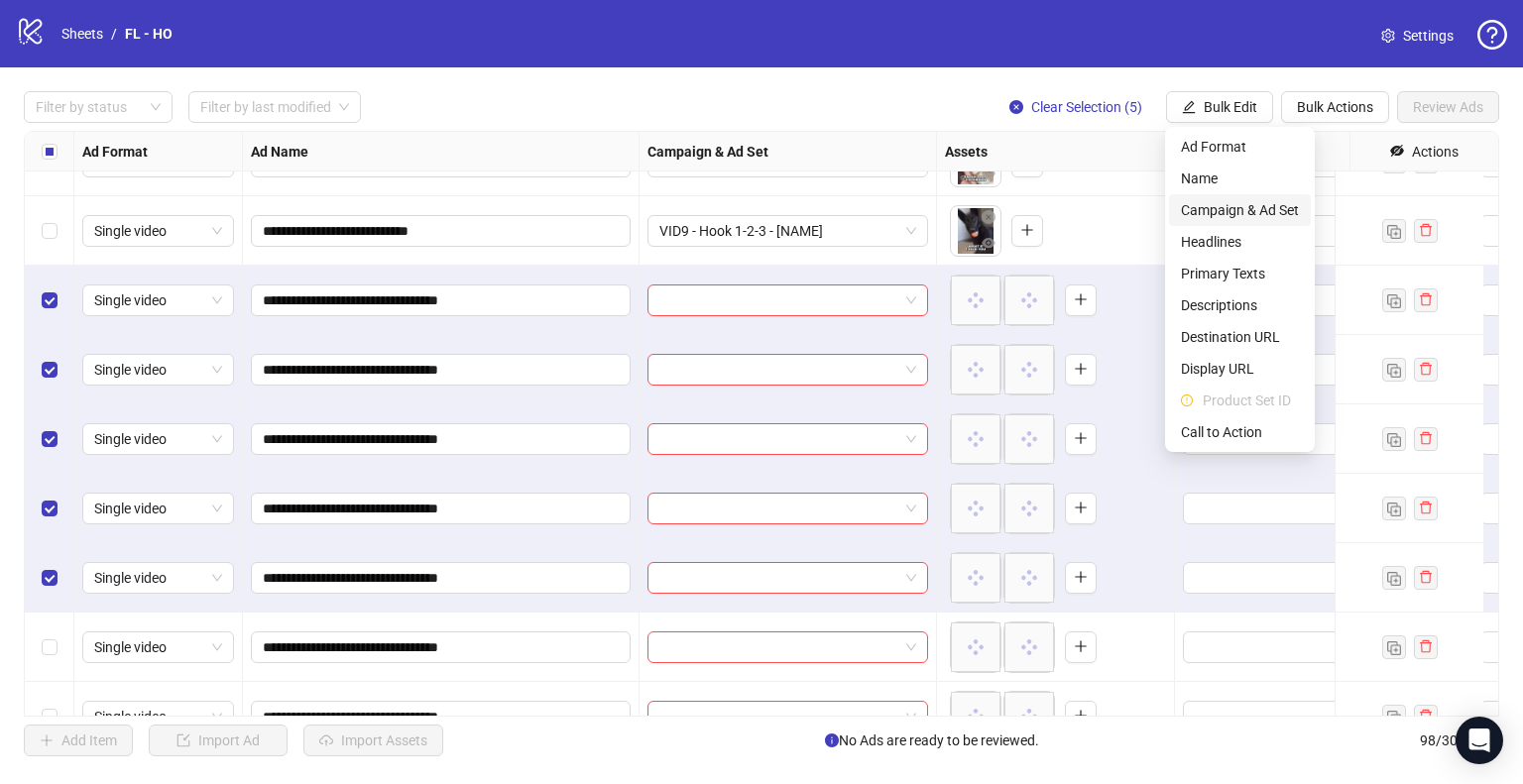 click on "Campaign & Ad Set" at bounding box center (1239, 210) 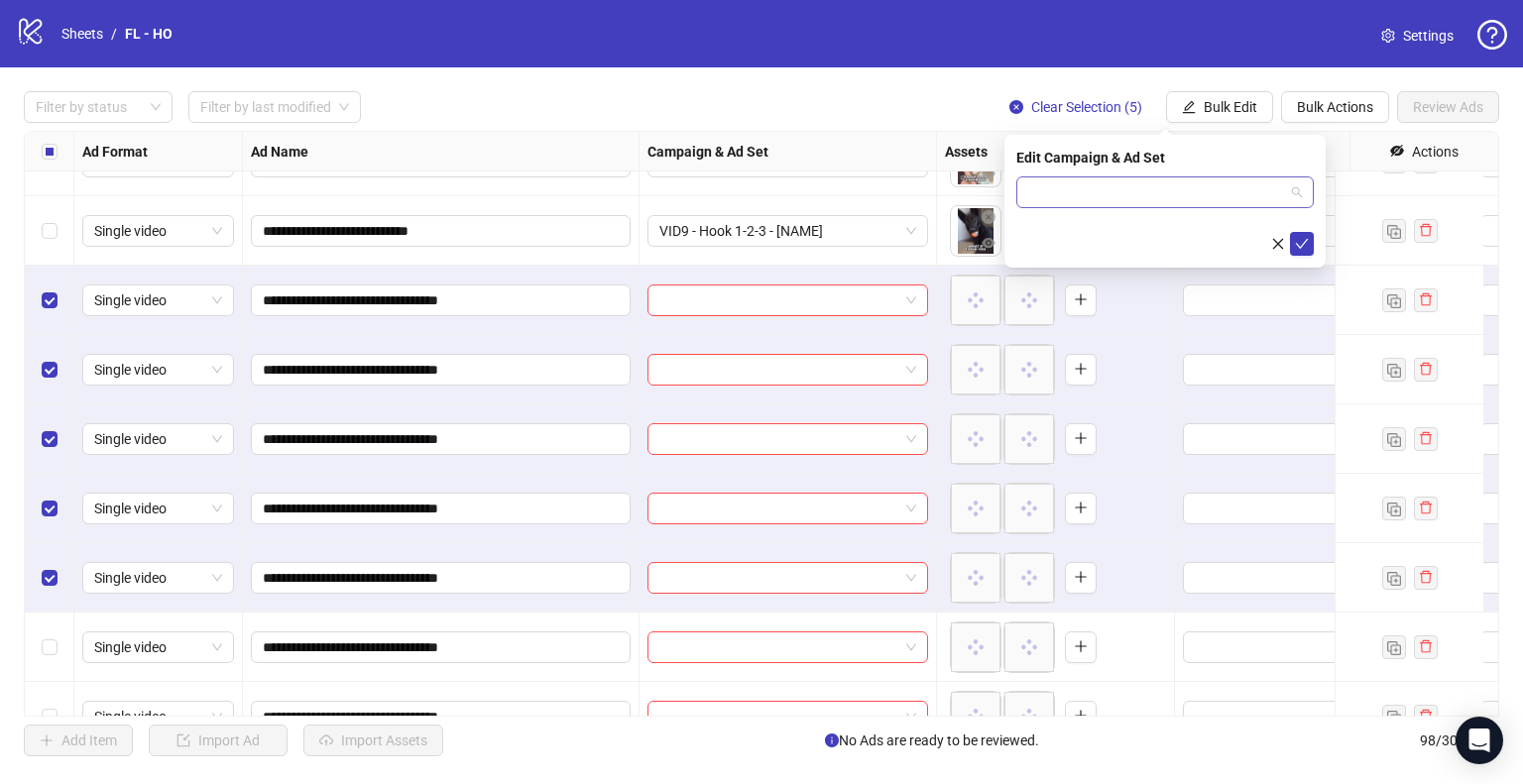 click at bounding box center (1165, 192) 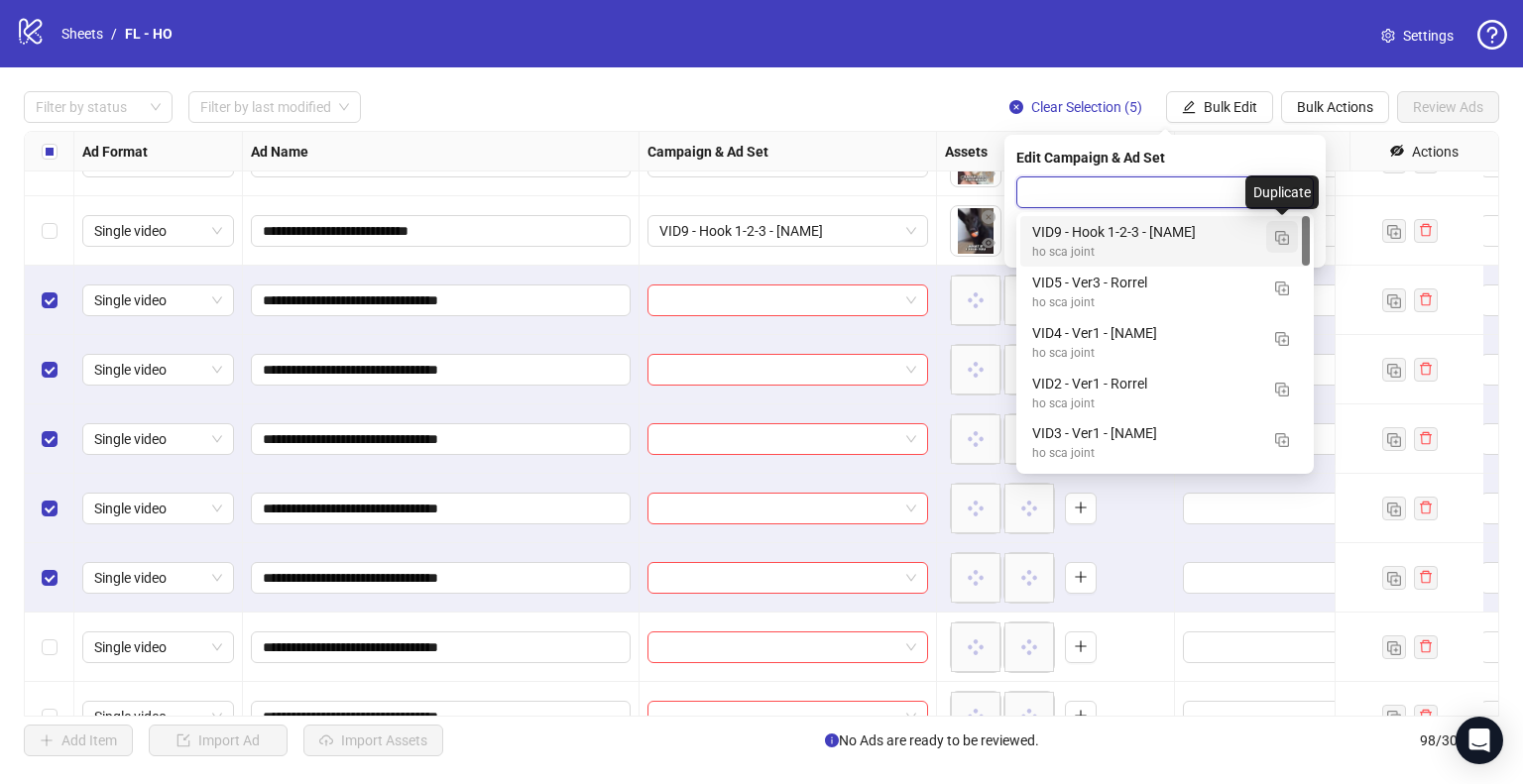 click at bounding box center (1282, 238) 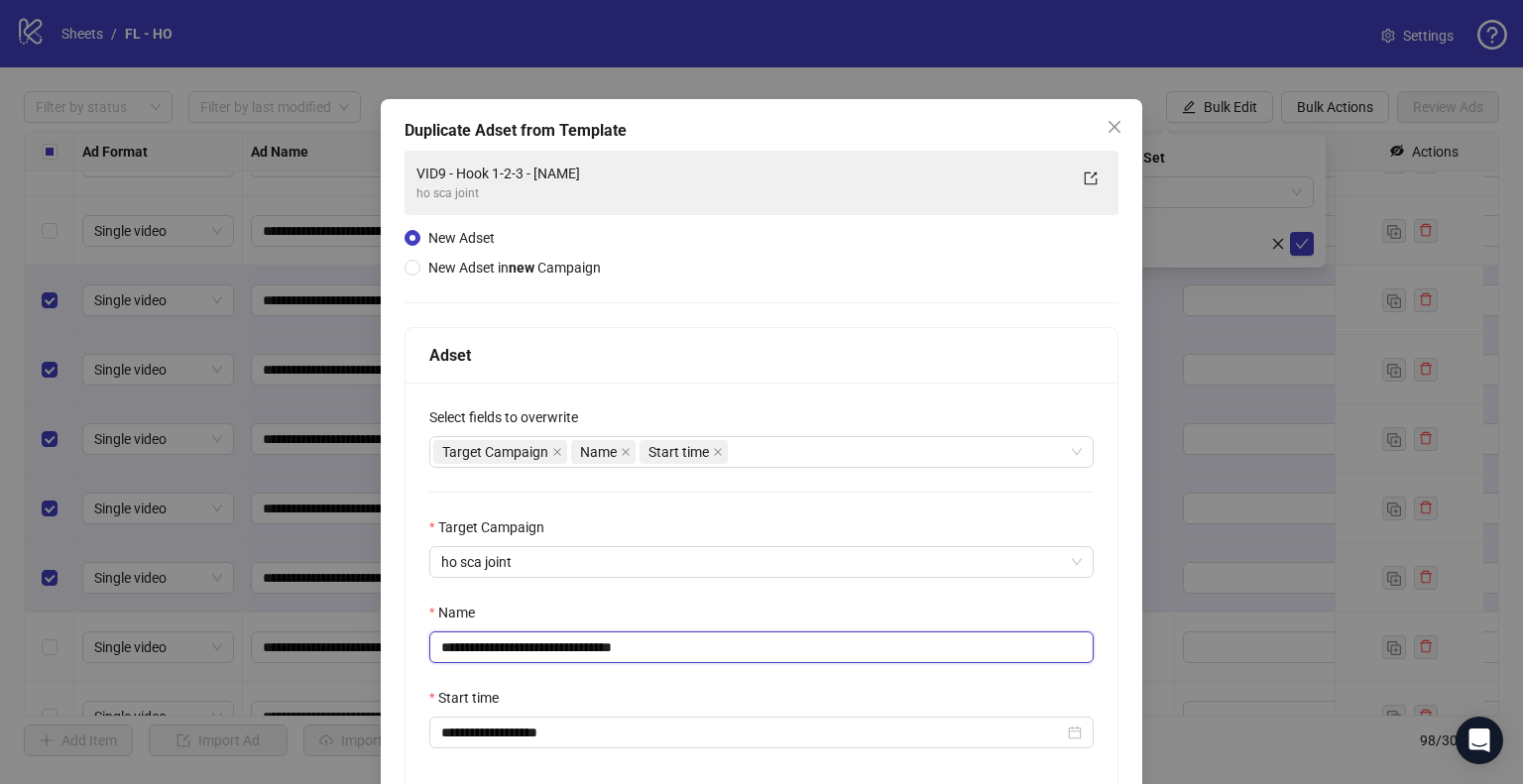 click on "**********" at bounding box center [762, 647] 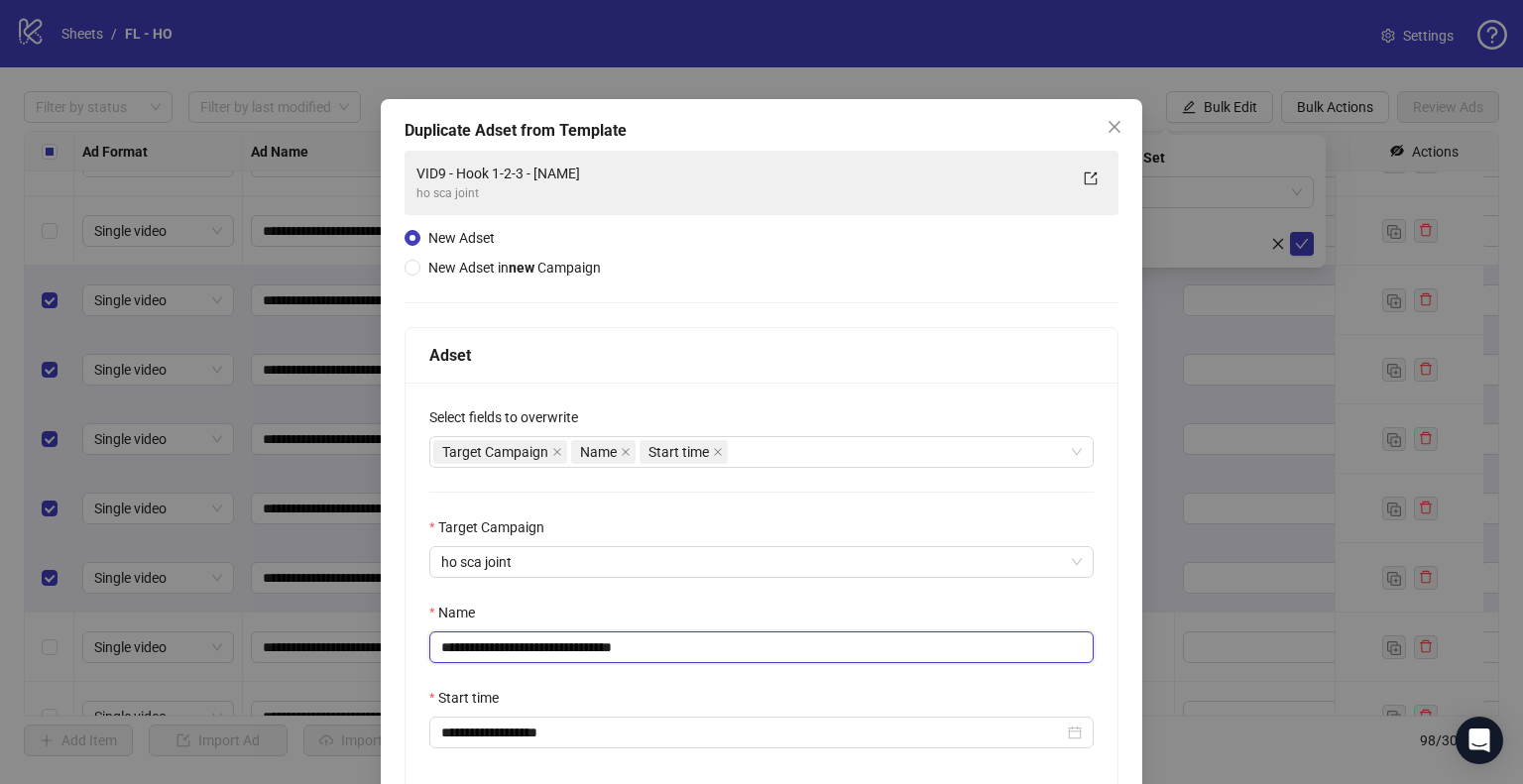 click on "**********" at bounding box center (762, 647) 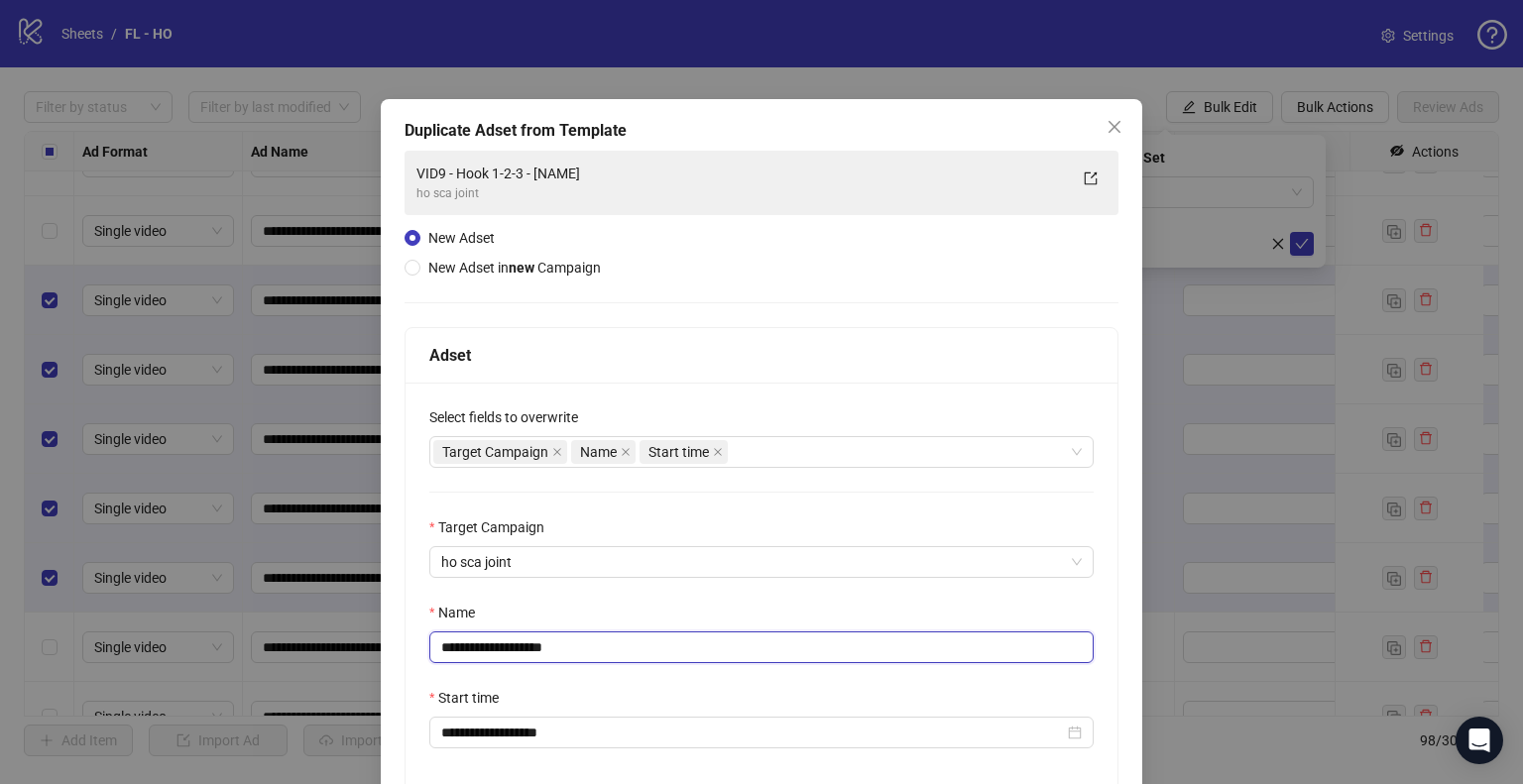 type on "**********" 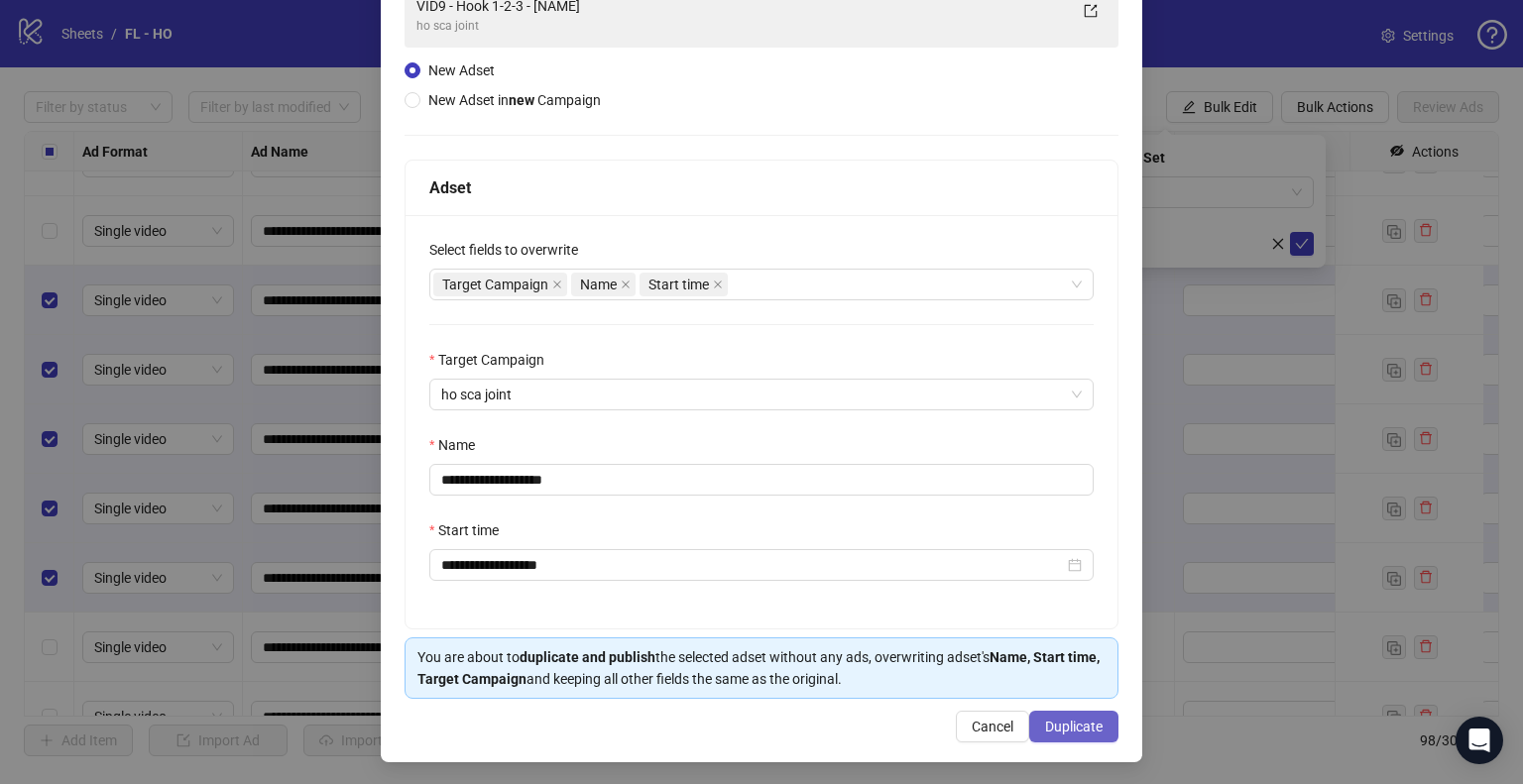 click on "Duplicate" at bounding box center [1074, 727] 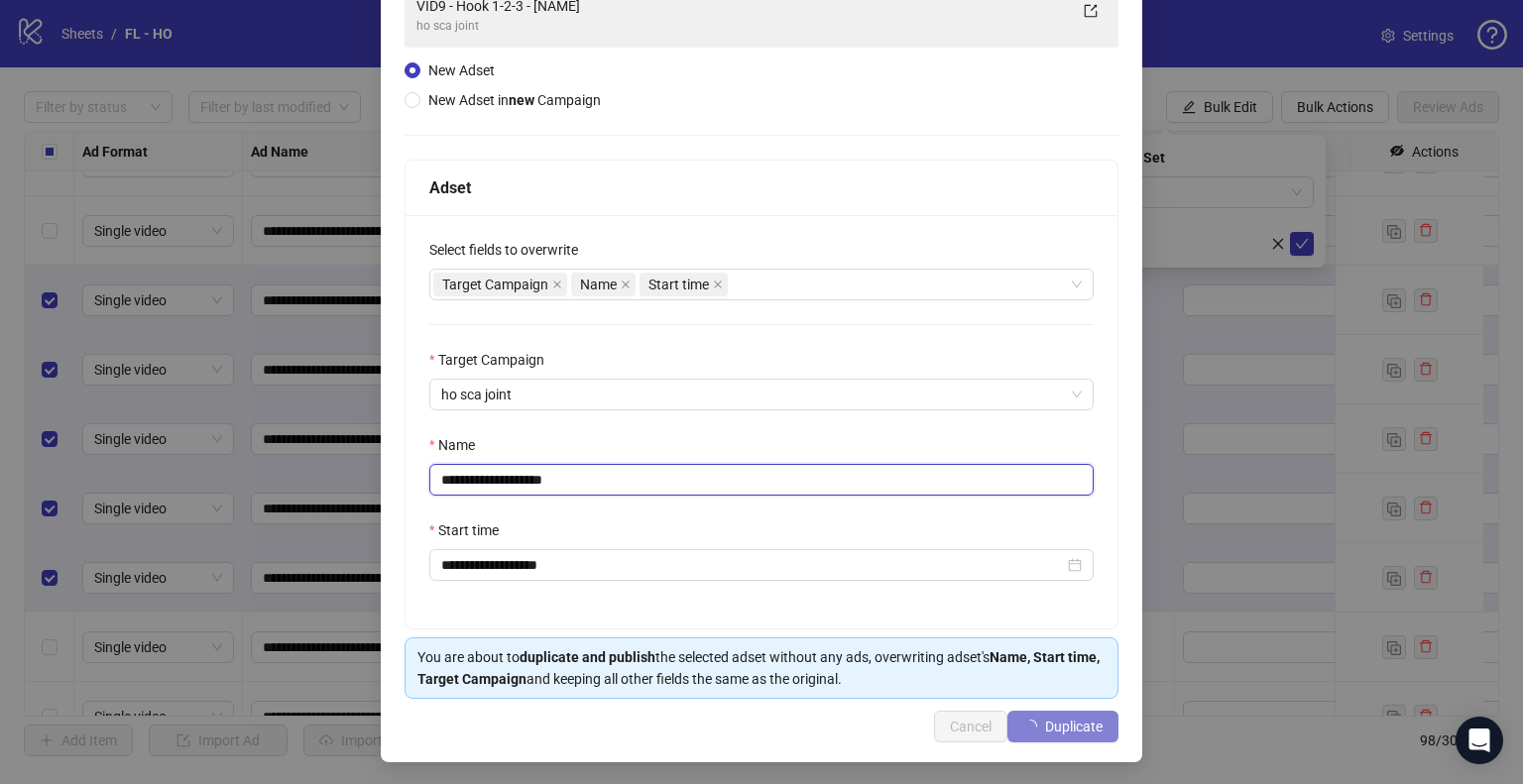 click on "**********" at bounding box center [762, 480] 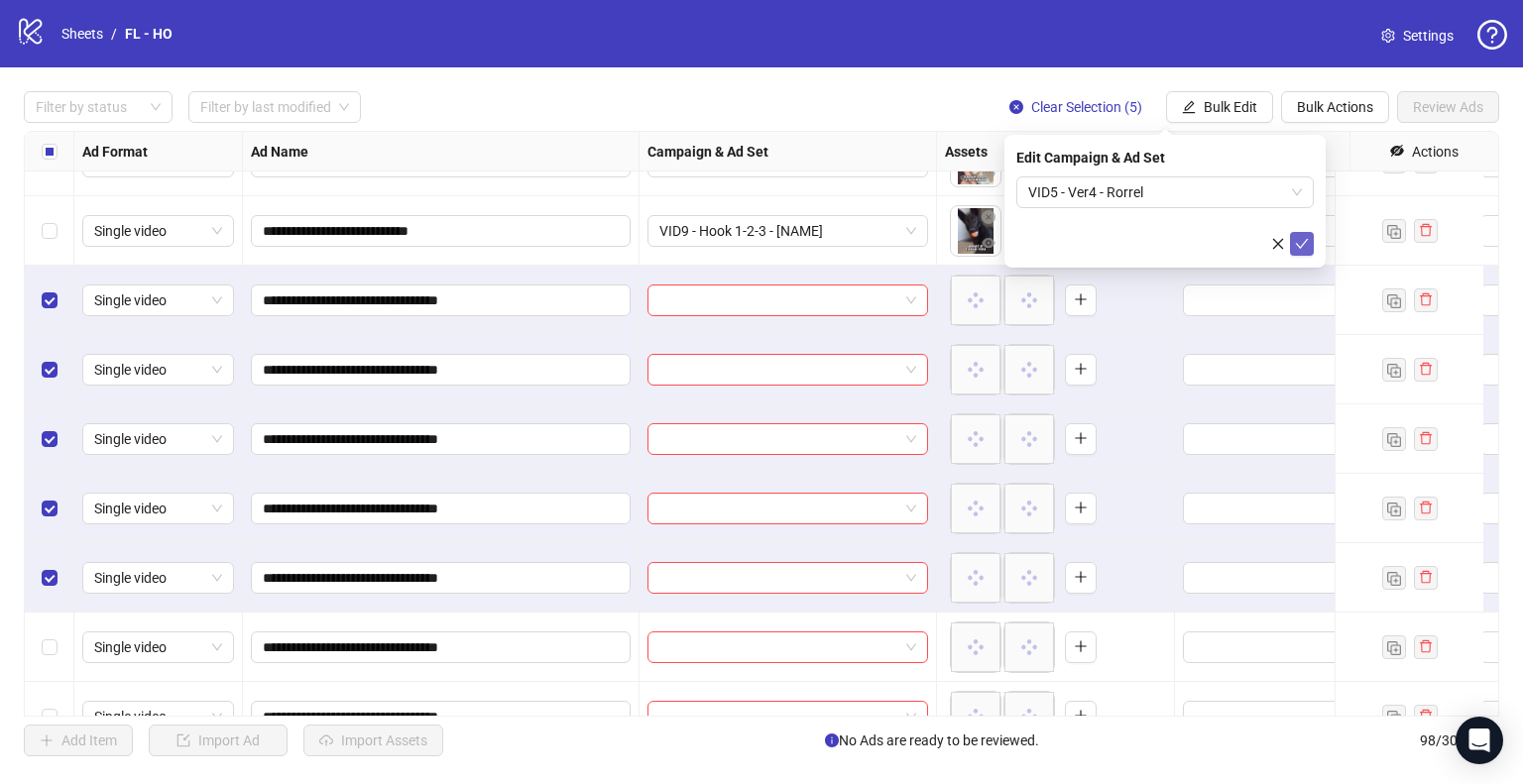click 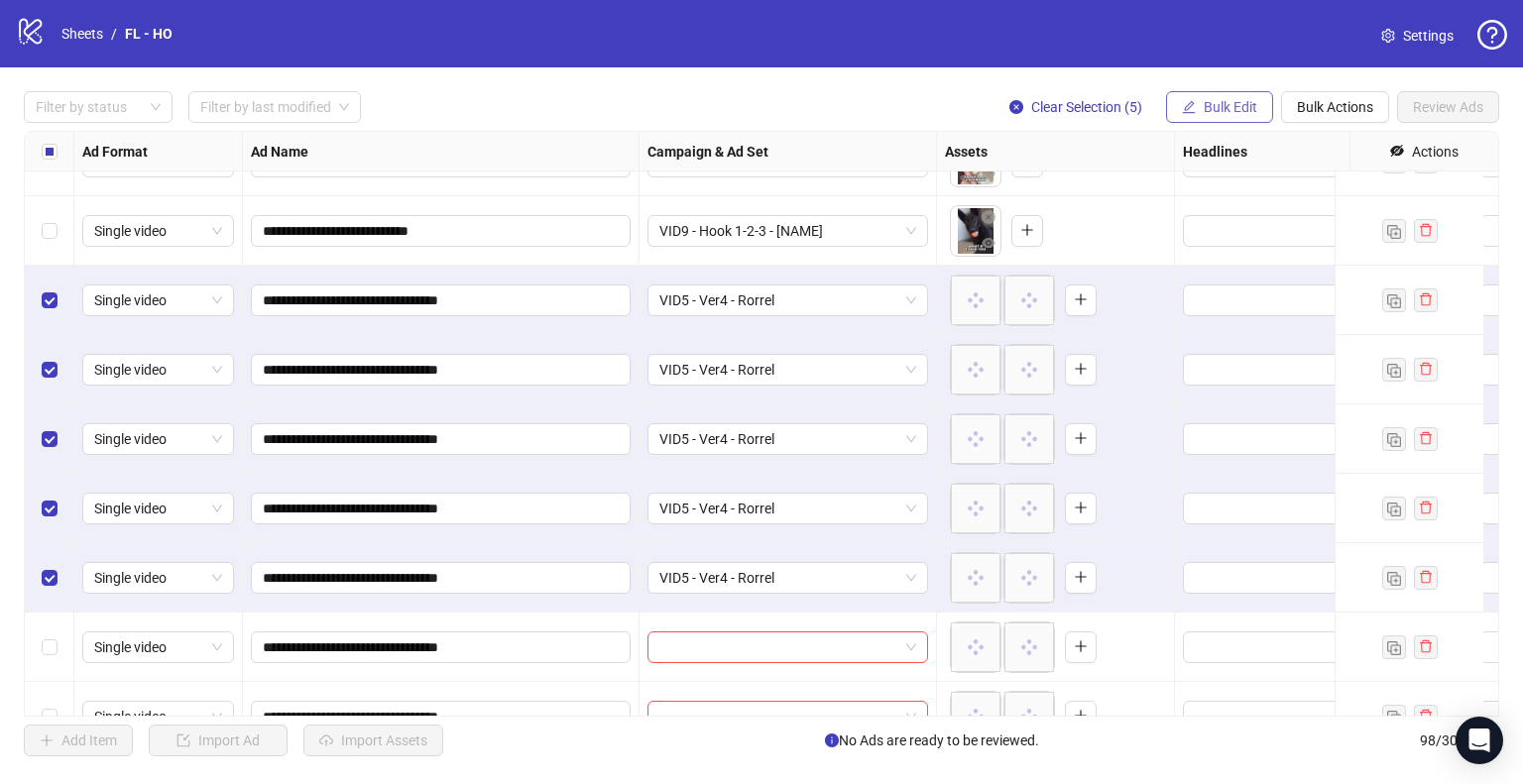 click on "Bulk Edit" at bounding box center [1230, 107] 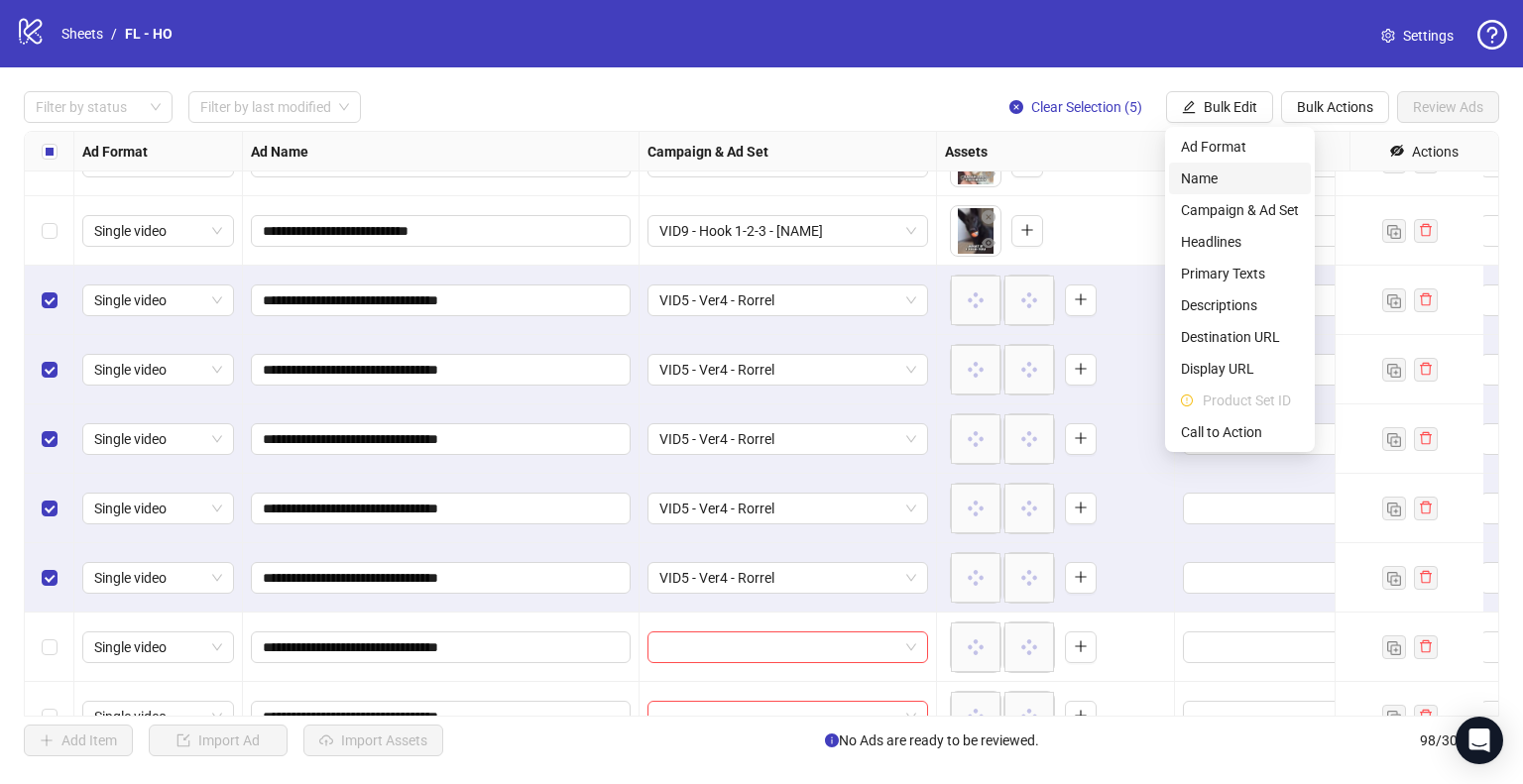 click on "Name" at bounding box center [1239, 178] 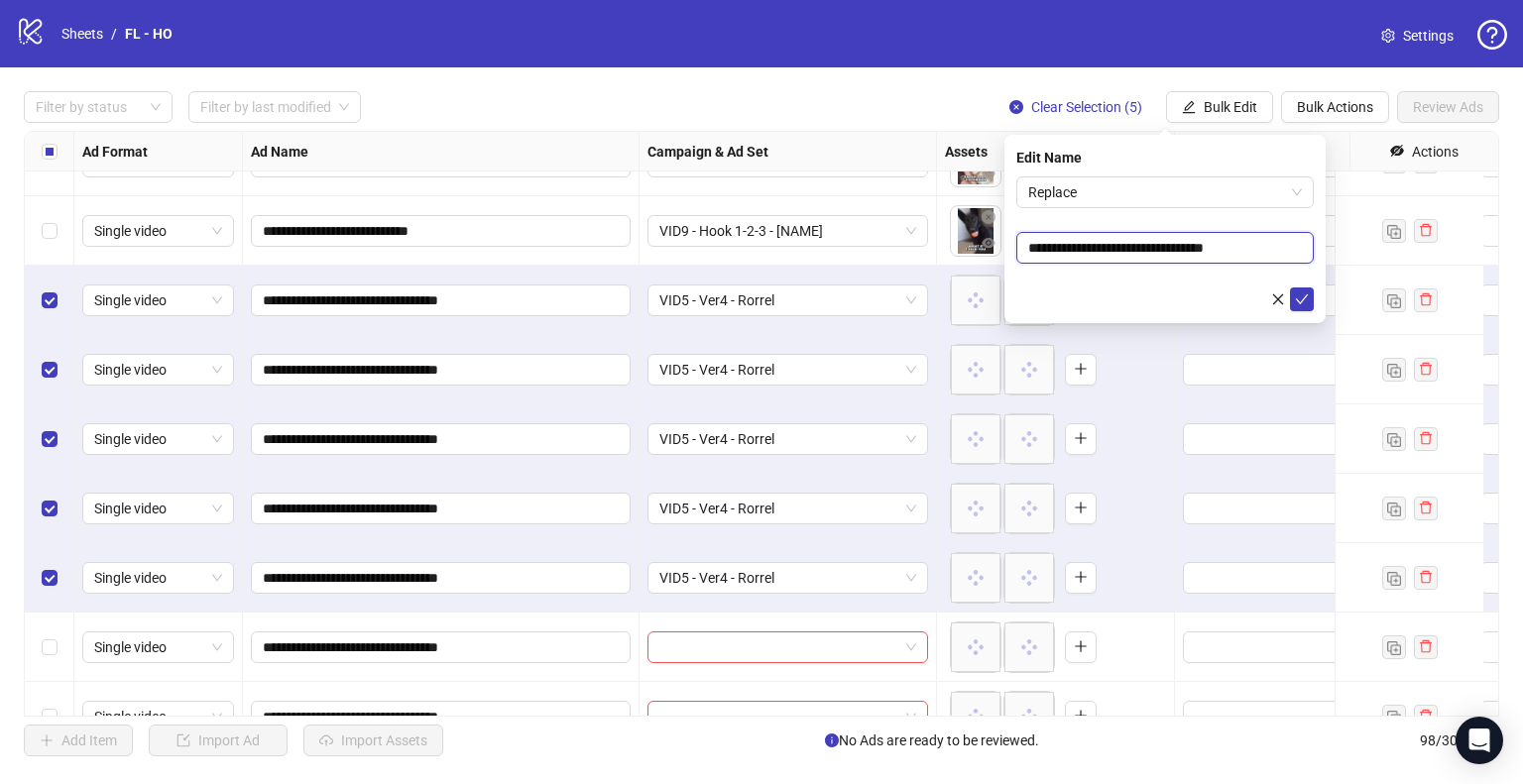 click on "**********" at bounding box center (1165, 248) 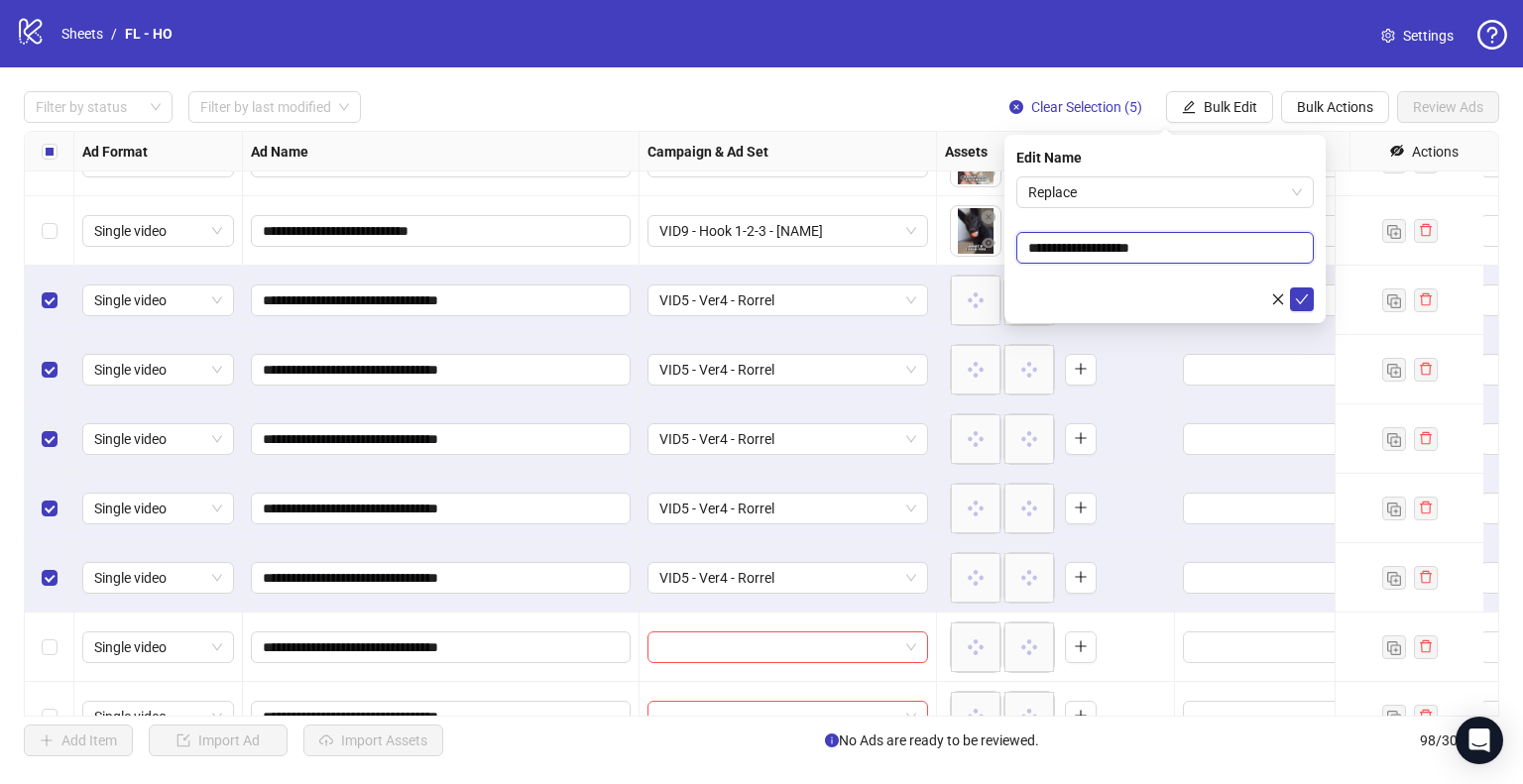 type on "**********" 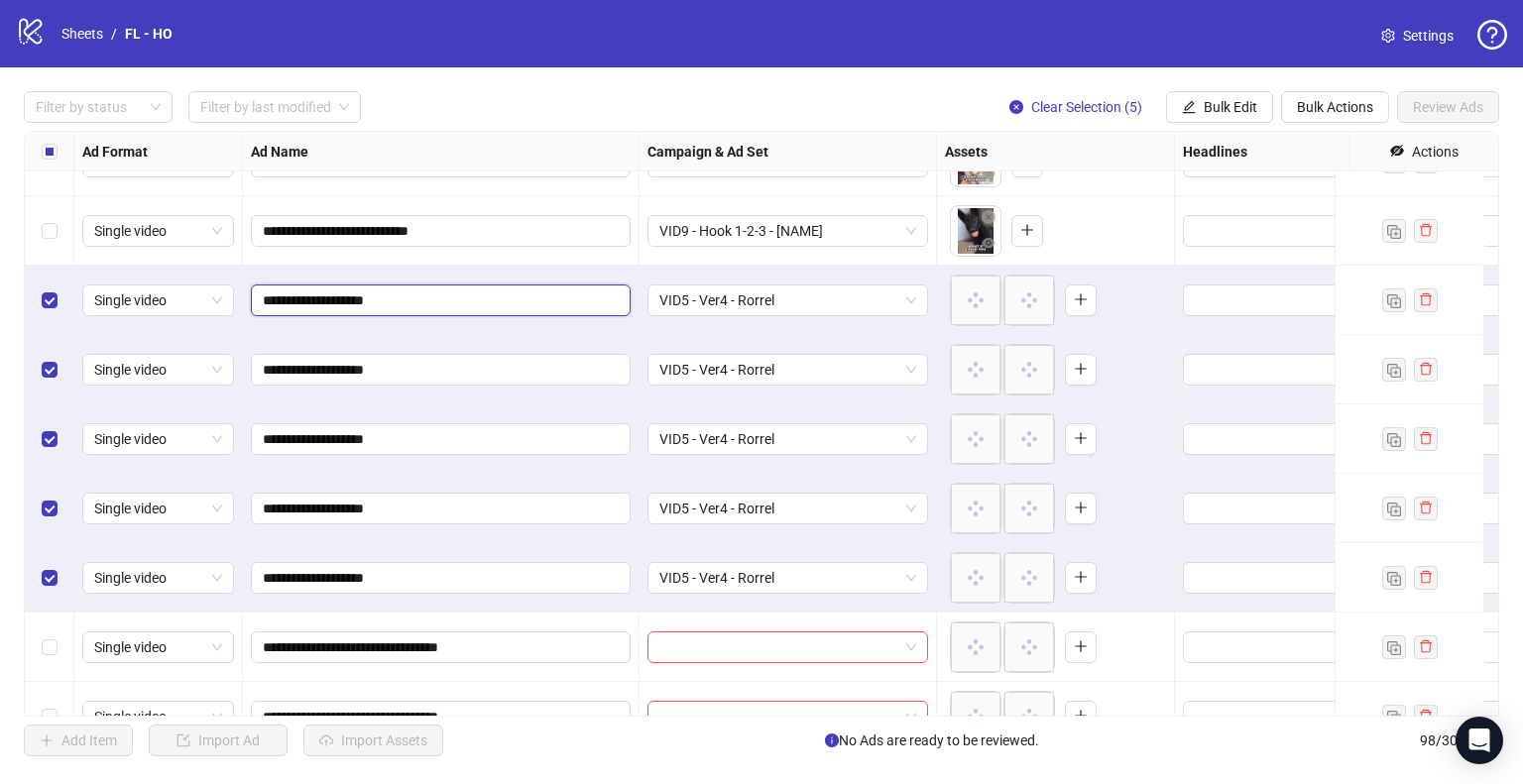 click on "**********" at bounding box center (438, 300) 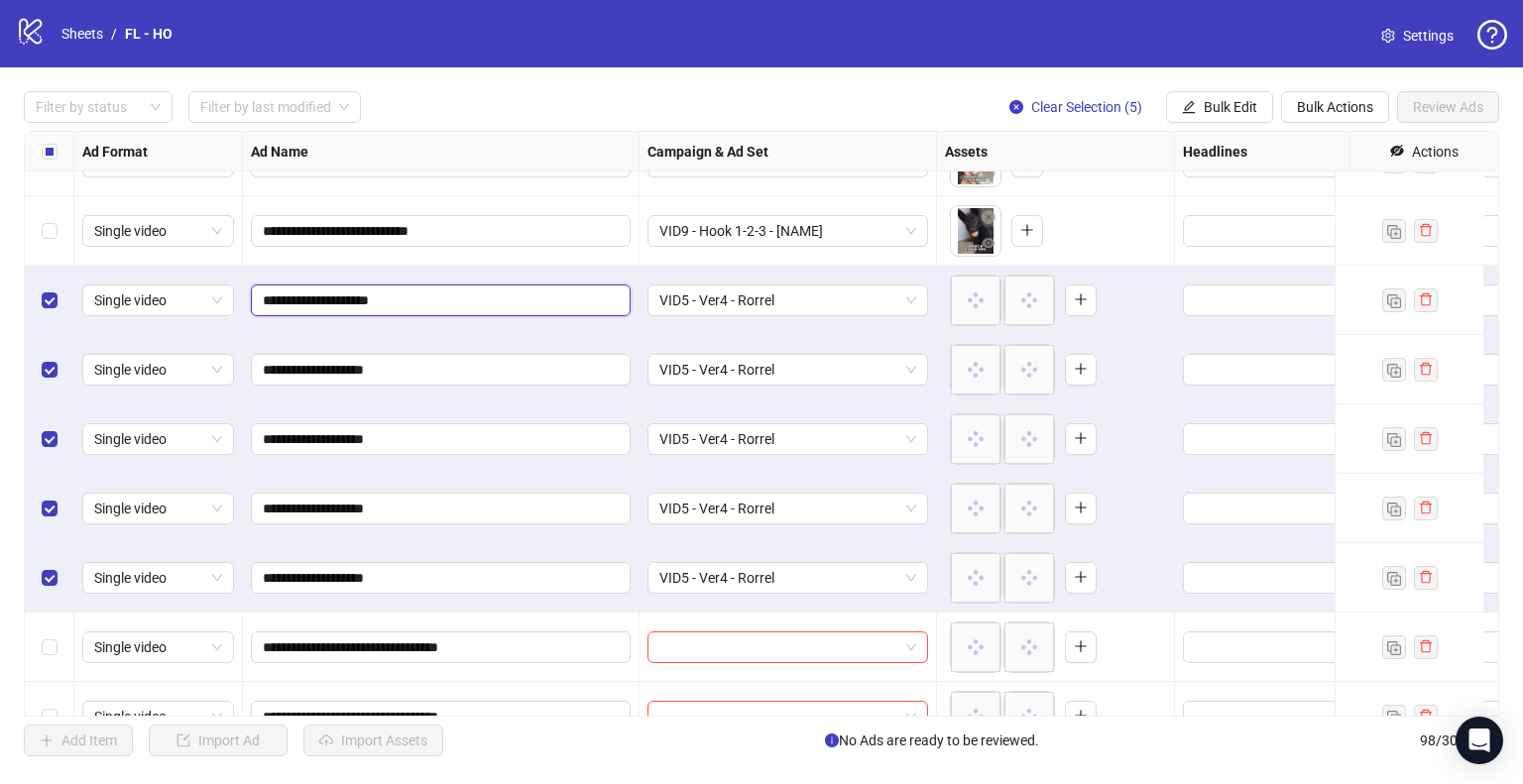 type on "**********" 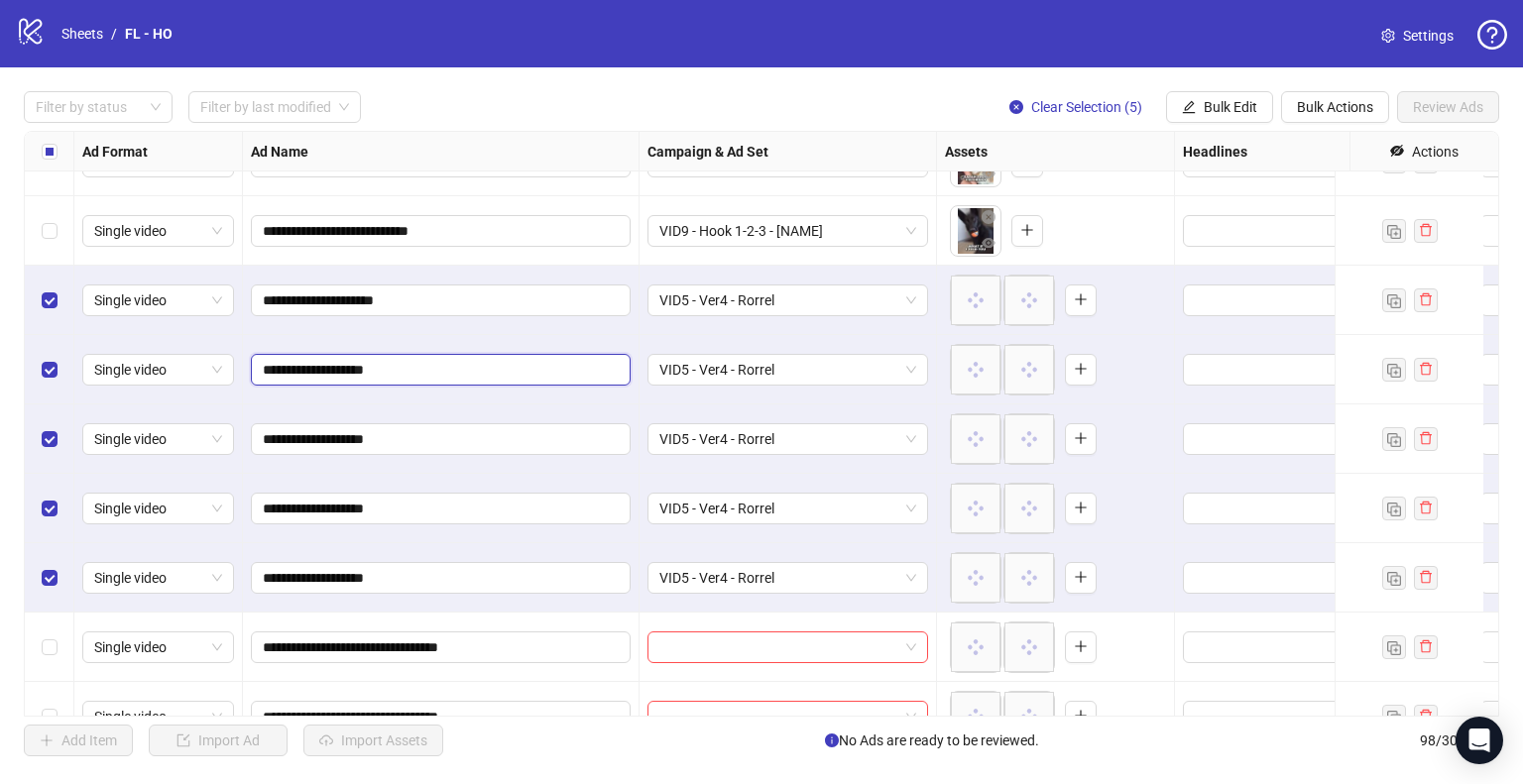 click on "**********" at bounding box center (438, 370) 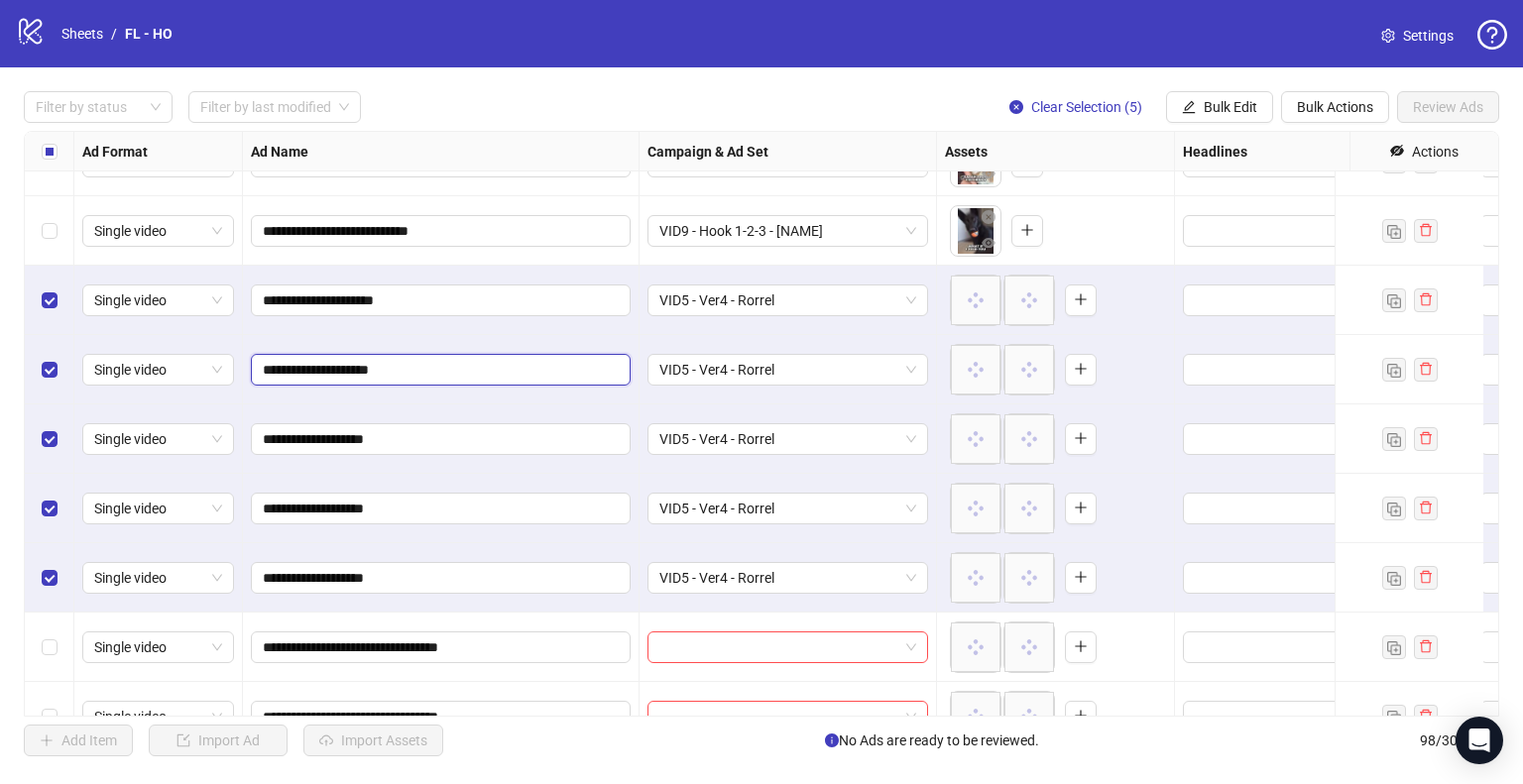 type on "**********" 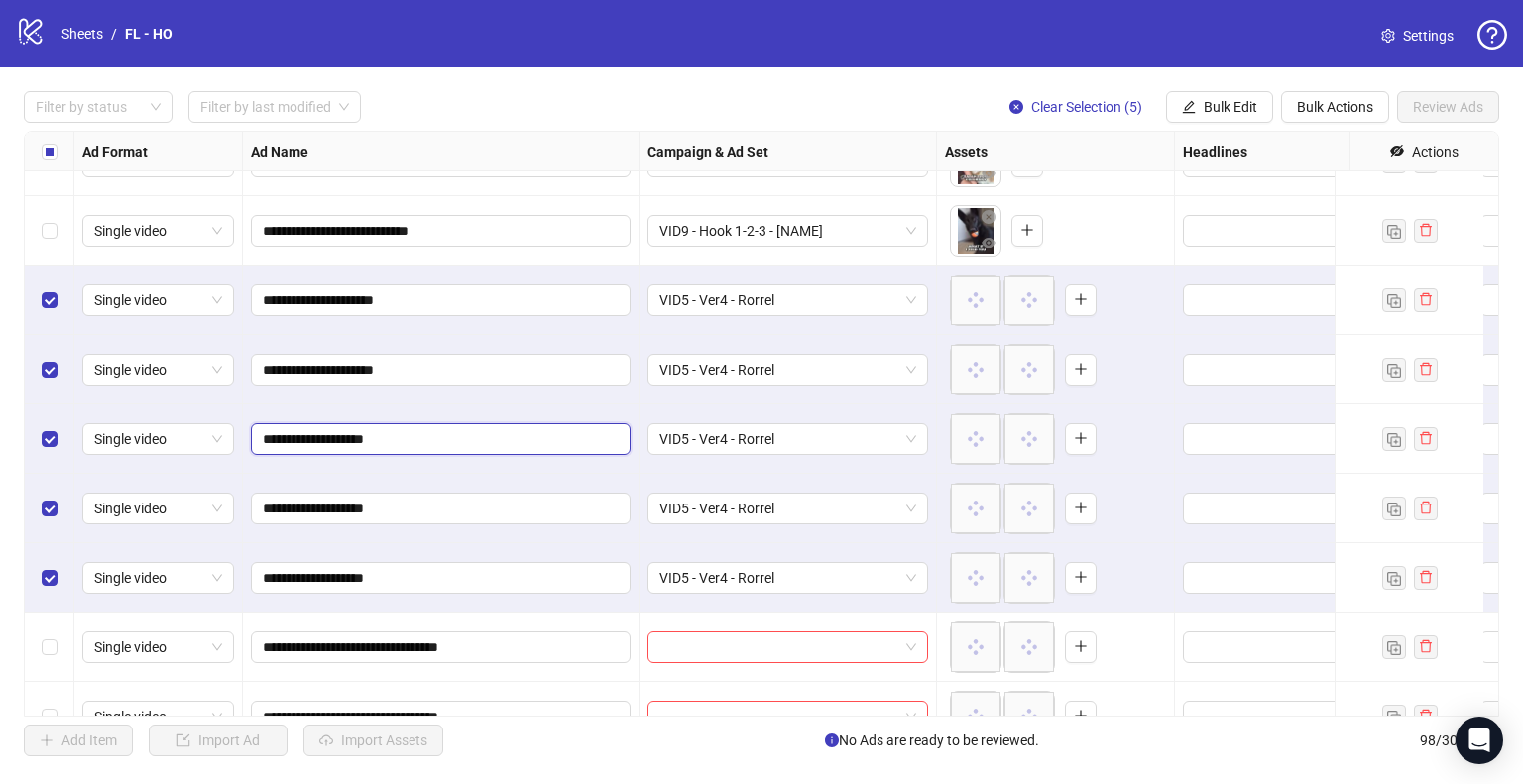 click on "**********" at bounding box center [438, 439] 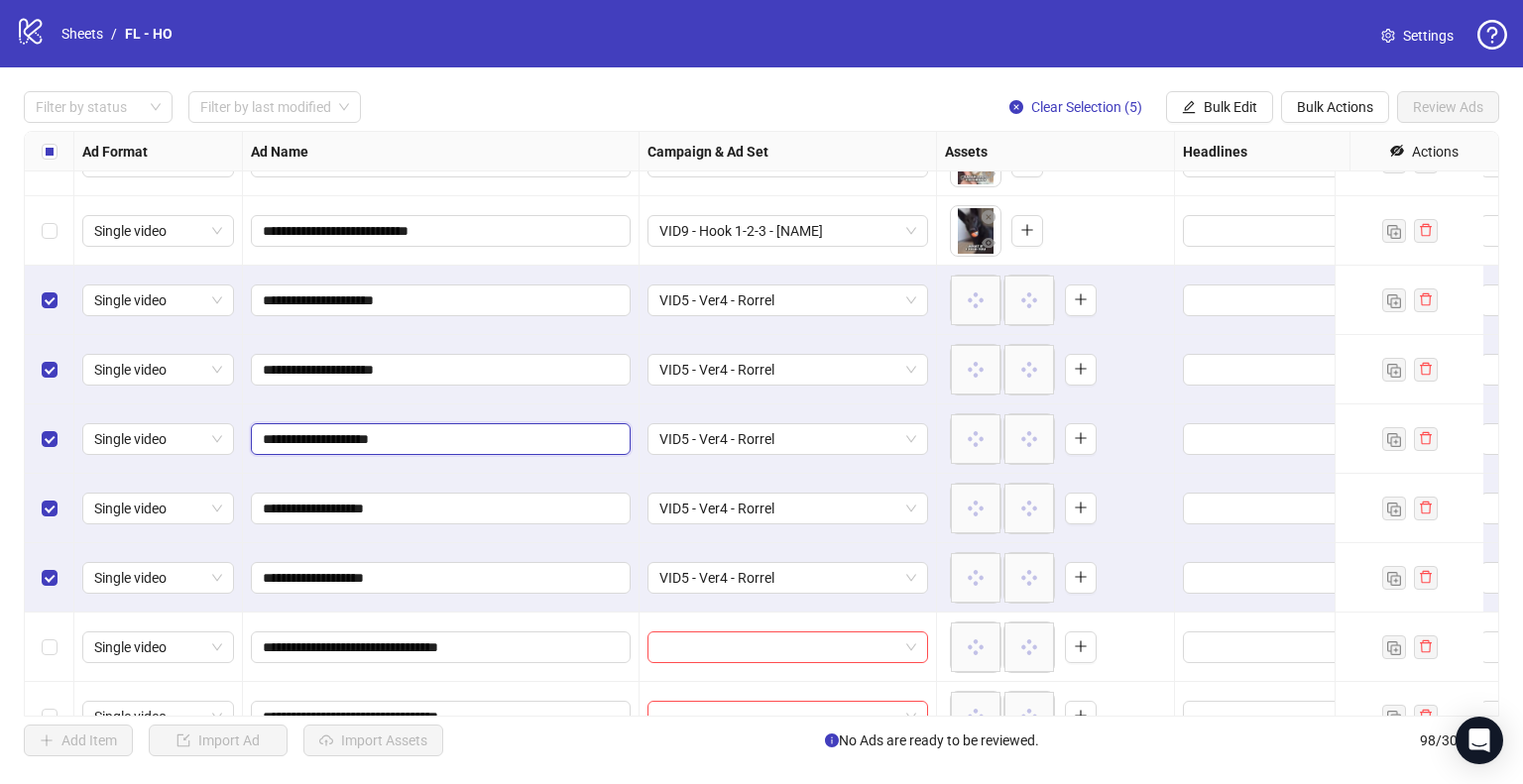 type on "**********" 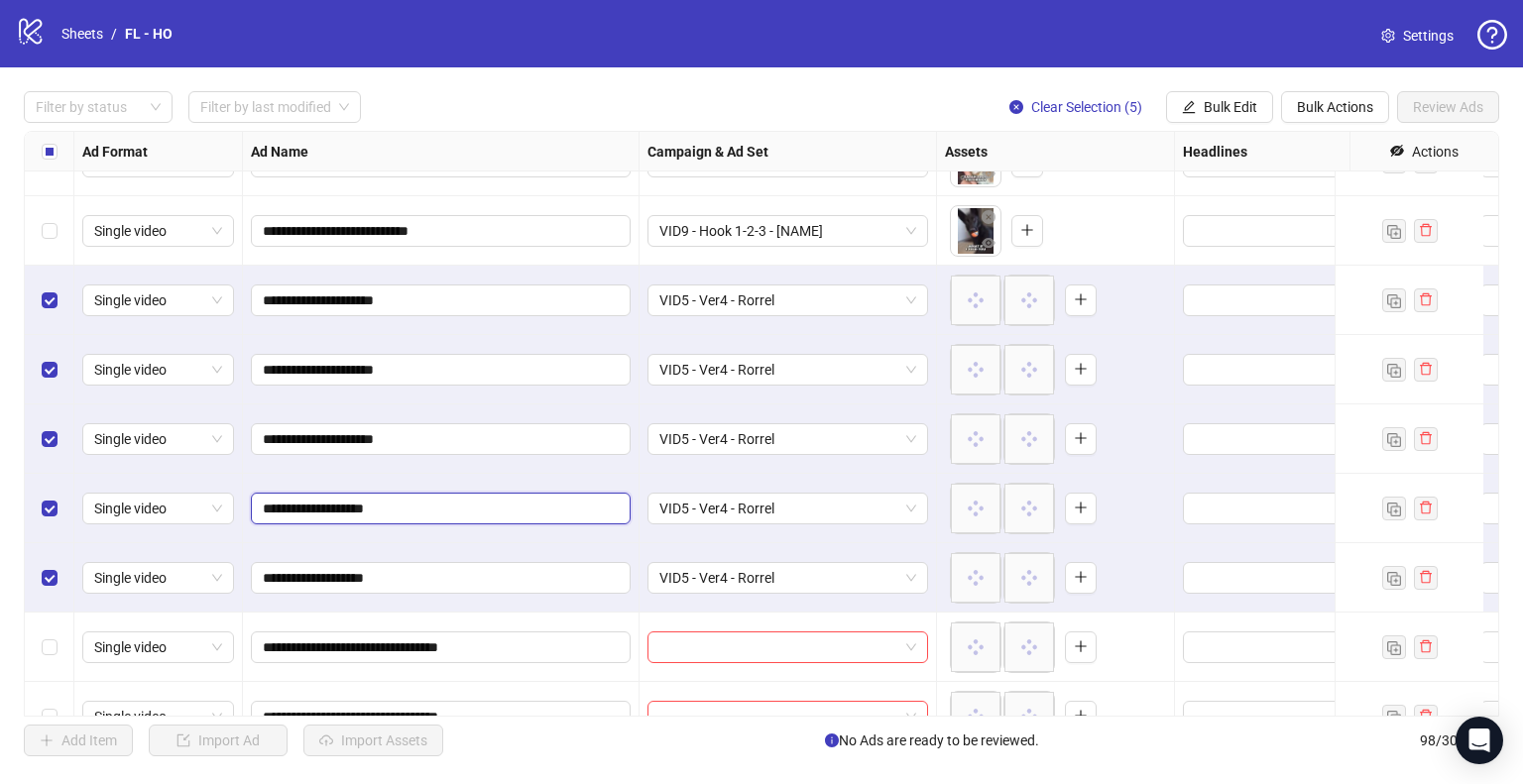 click on "**********" at bounding box center (438, 508) 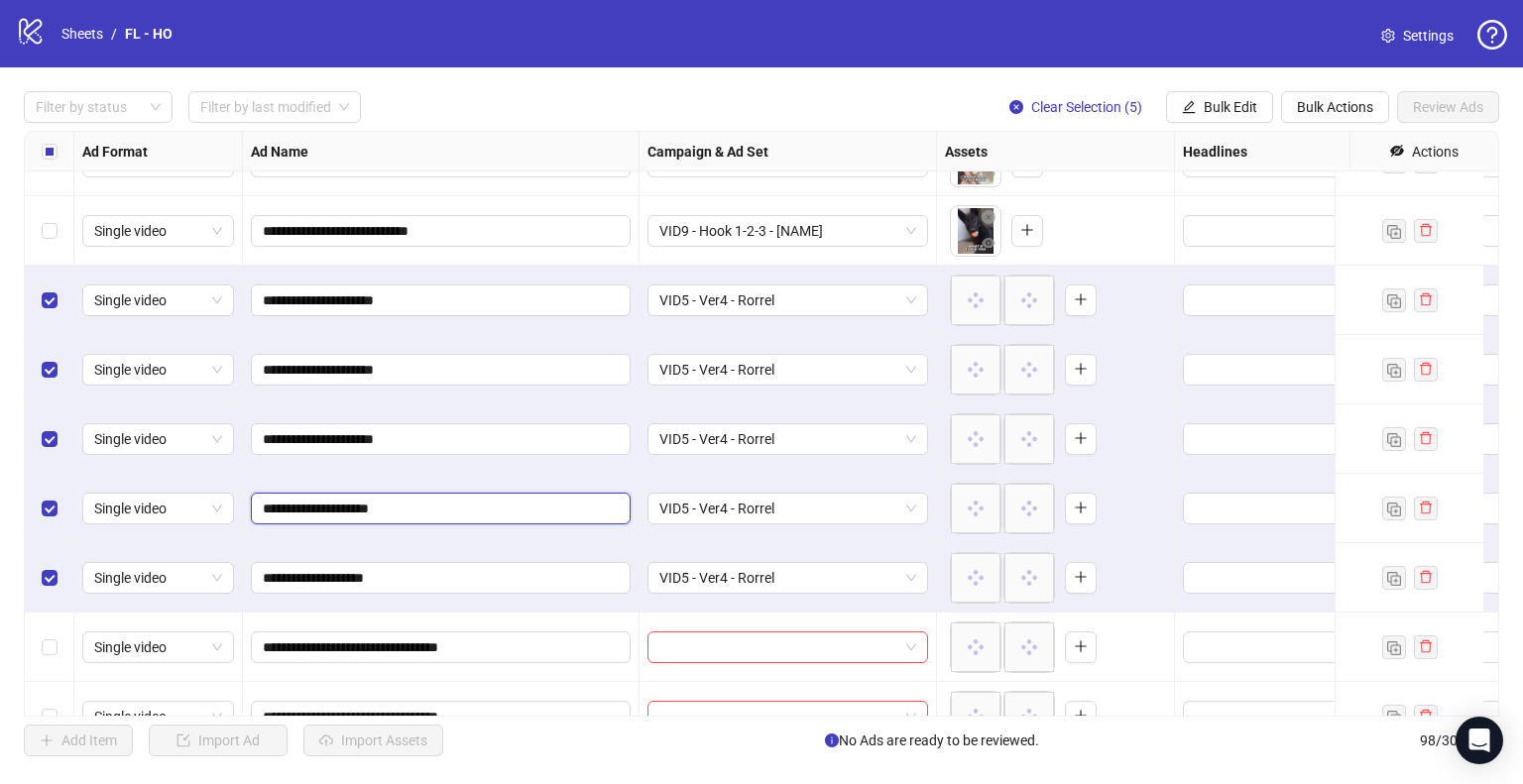 type on "**********" 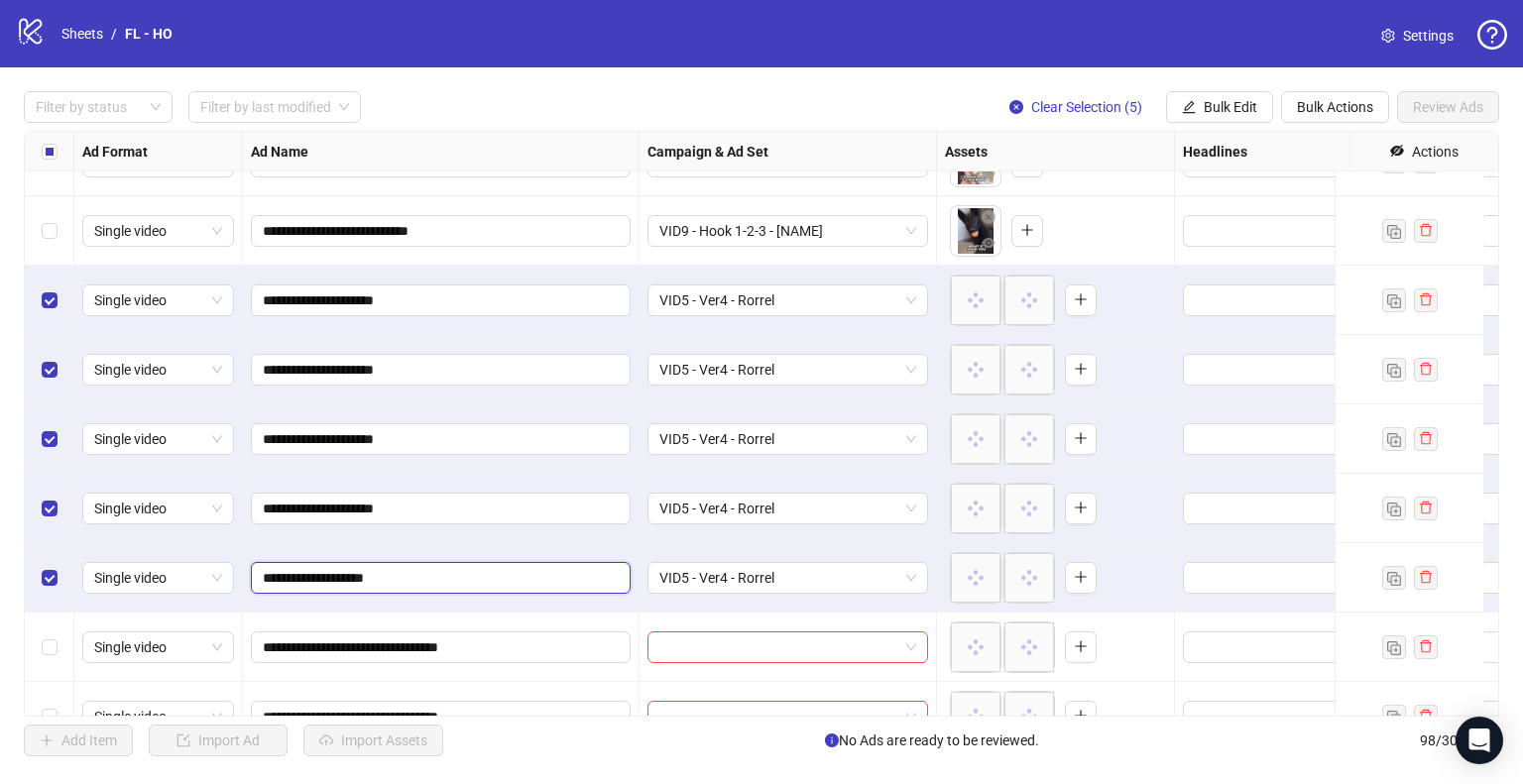 click on "**********" at bounding box center [438, 578] 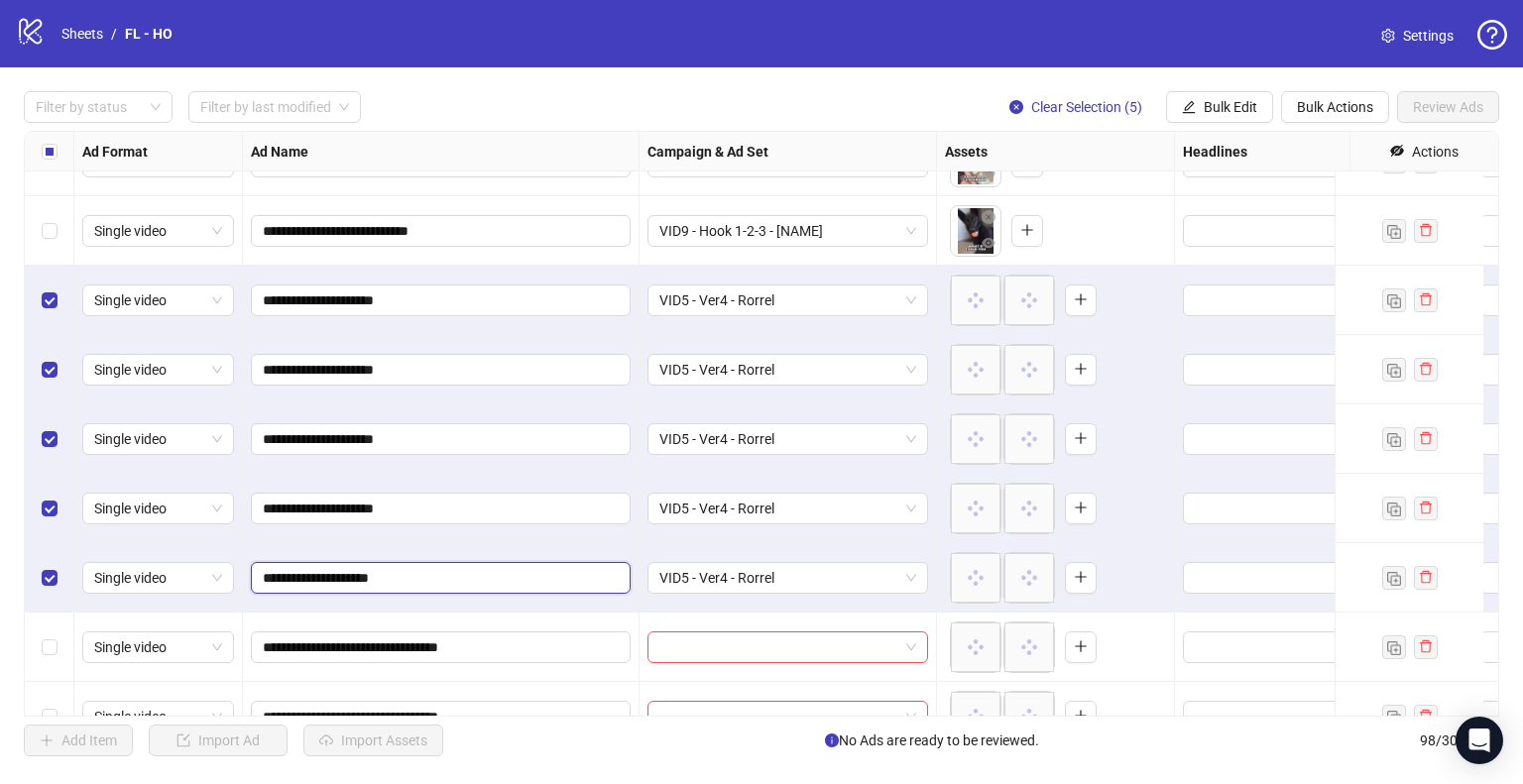 type on "**********" 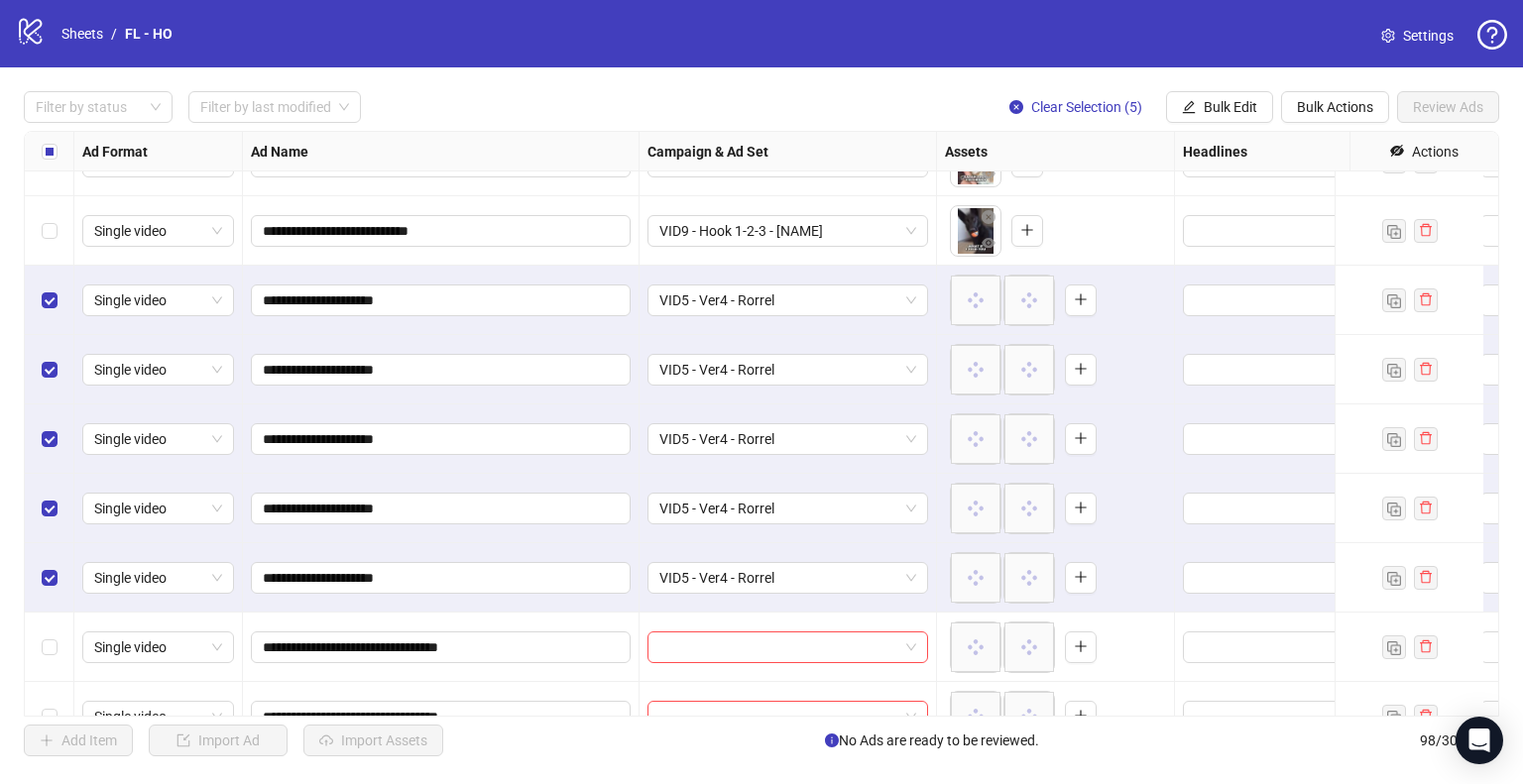 click on "**********" at bounding box center [441, 578] 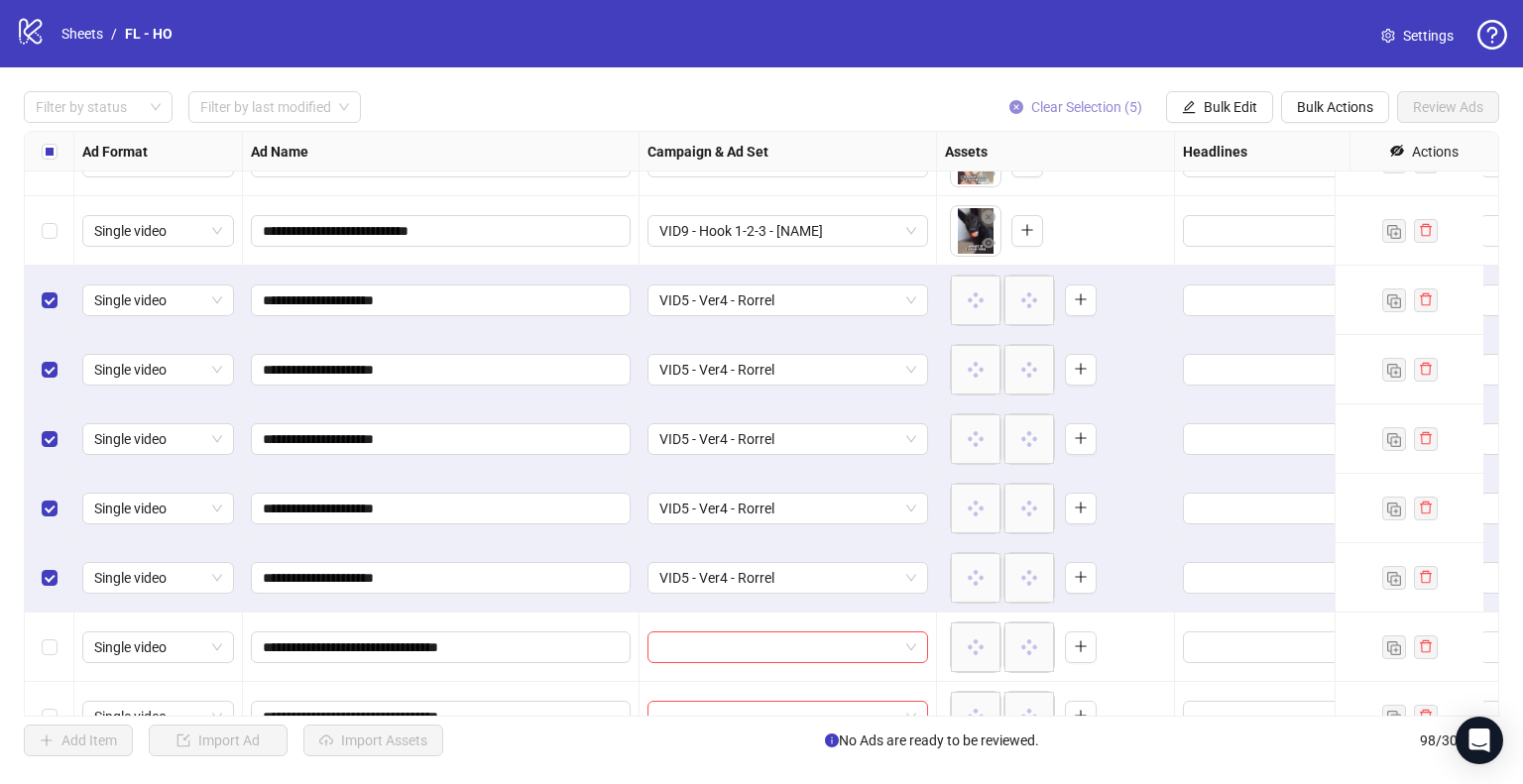 click on "Clear Selection (5)" at bounding box center (1087, 107) 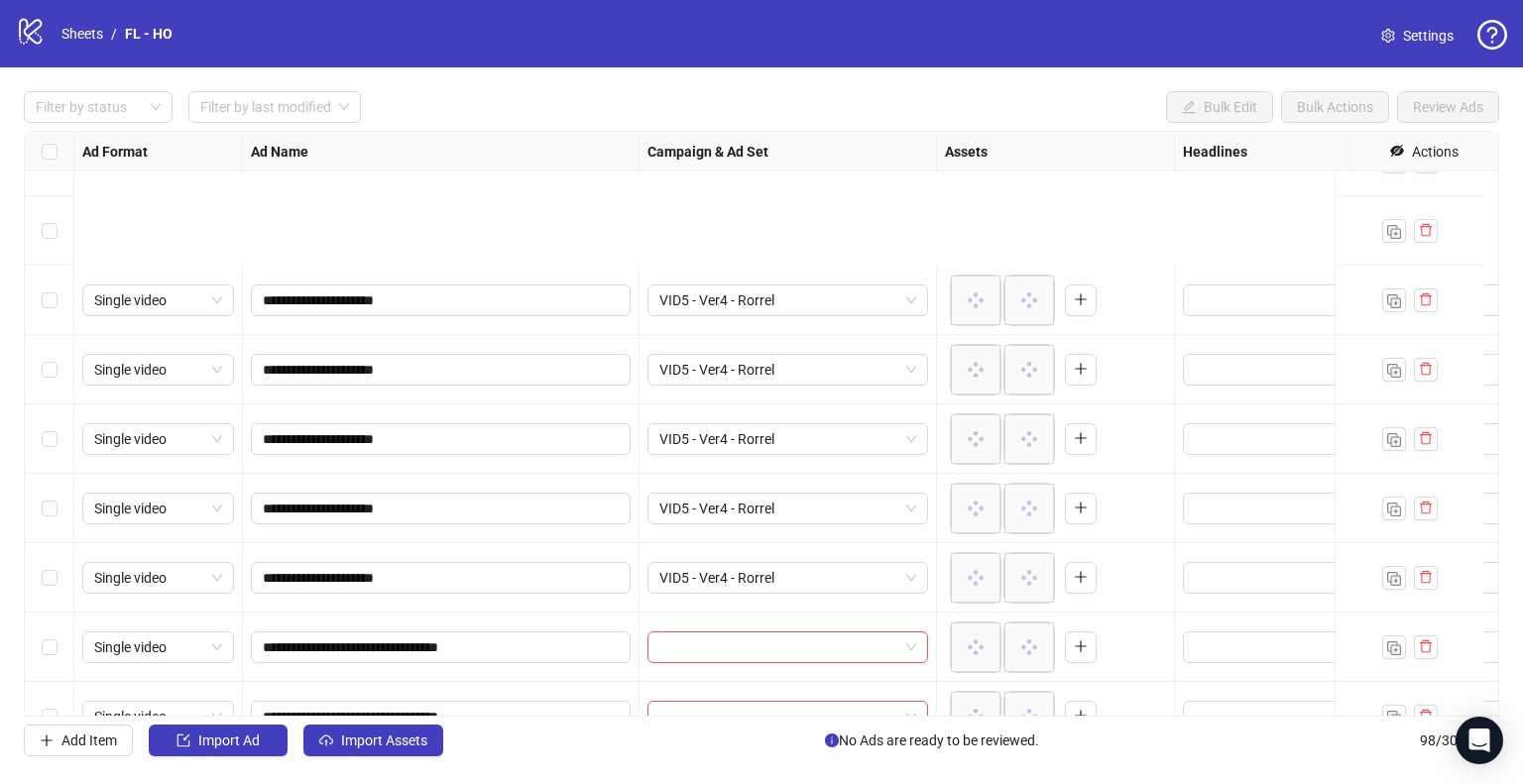 scroll, scrollTop: 6269, scrollLeft: 0, axis: vertical 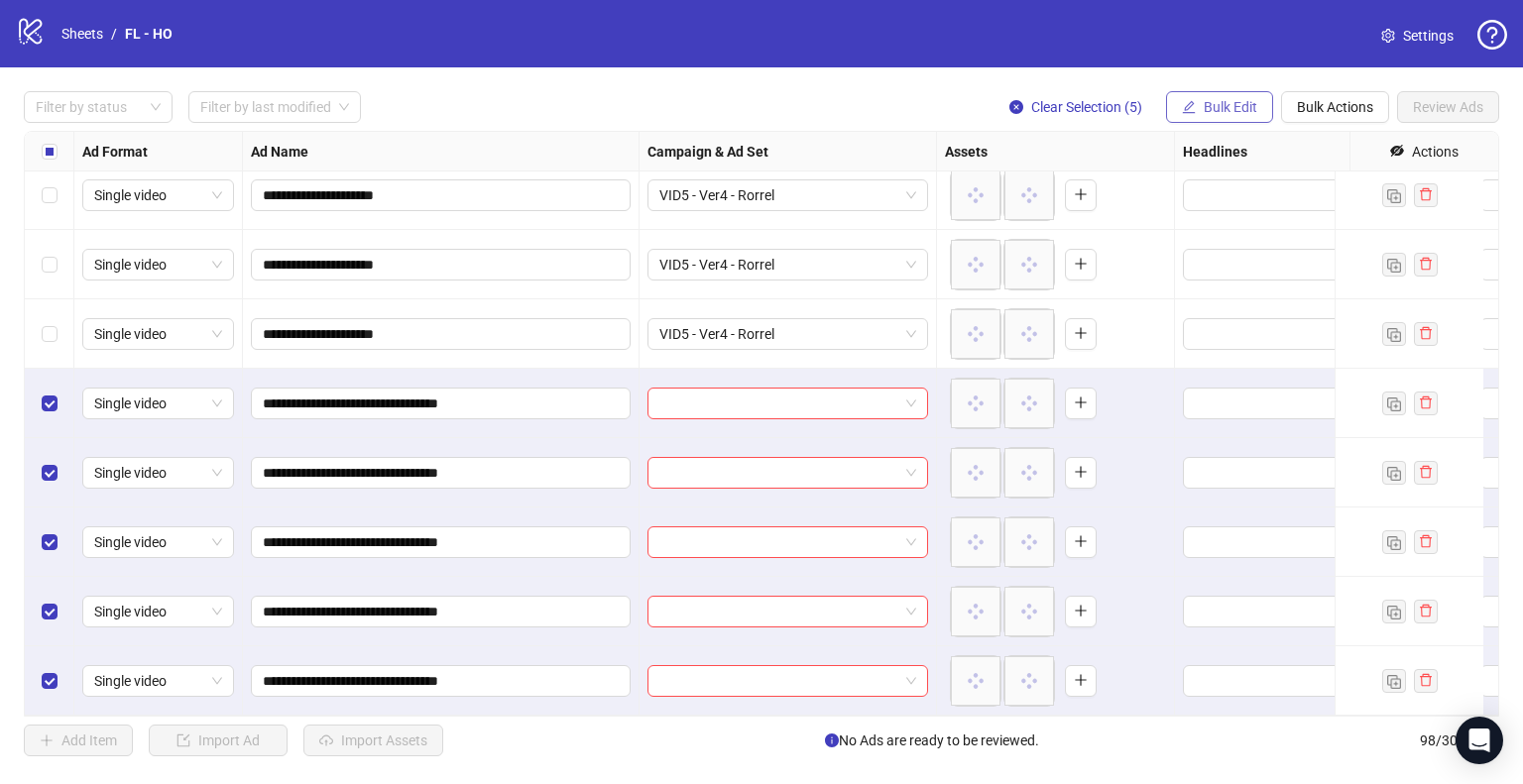 click on "Bulk Edit" at bounding box center [1230, 107] 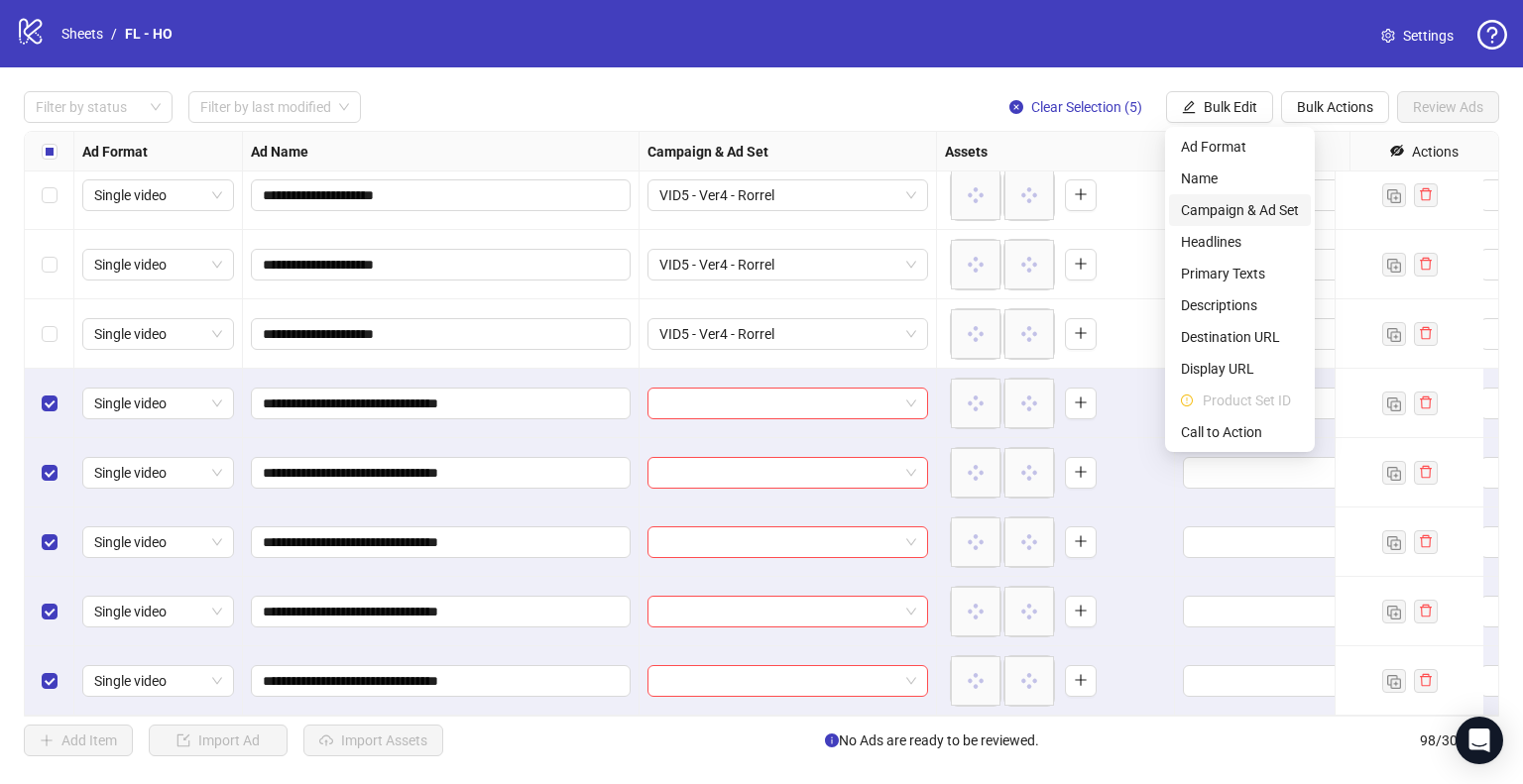 click on "Campaign & Ad Set" at bounding box center [1239, 210] 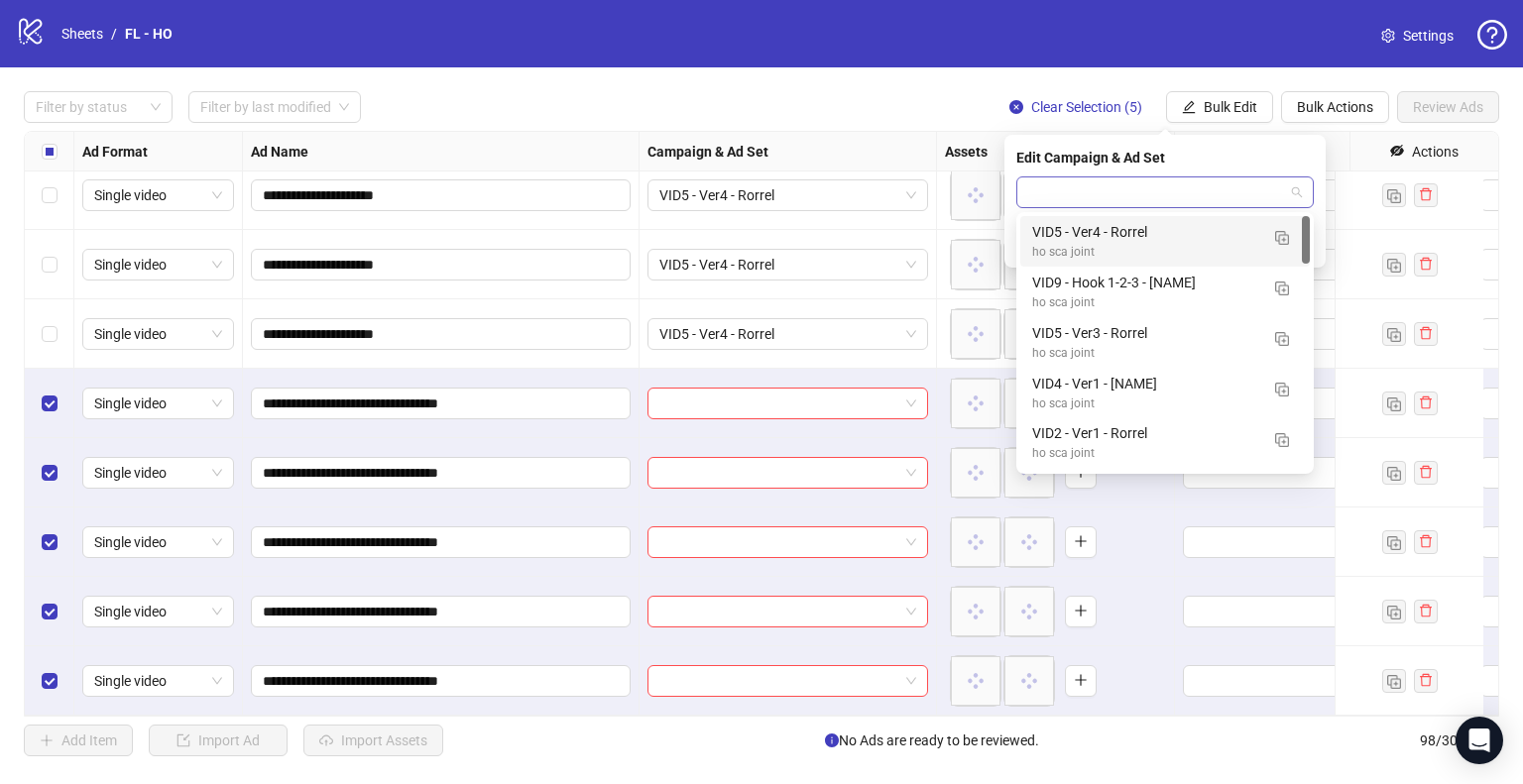 click at bounding box center (1165, 192) 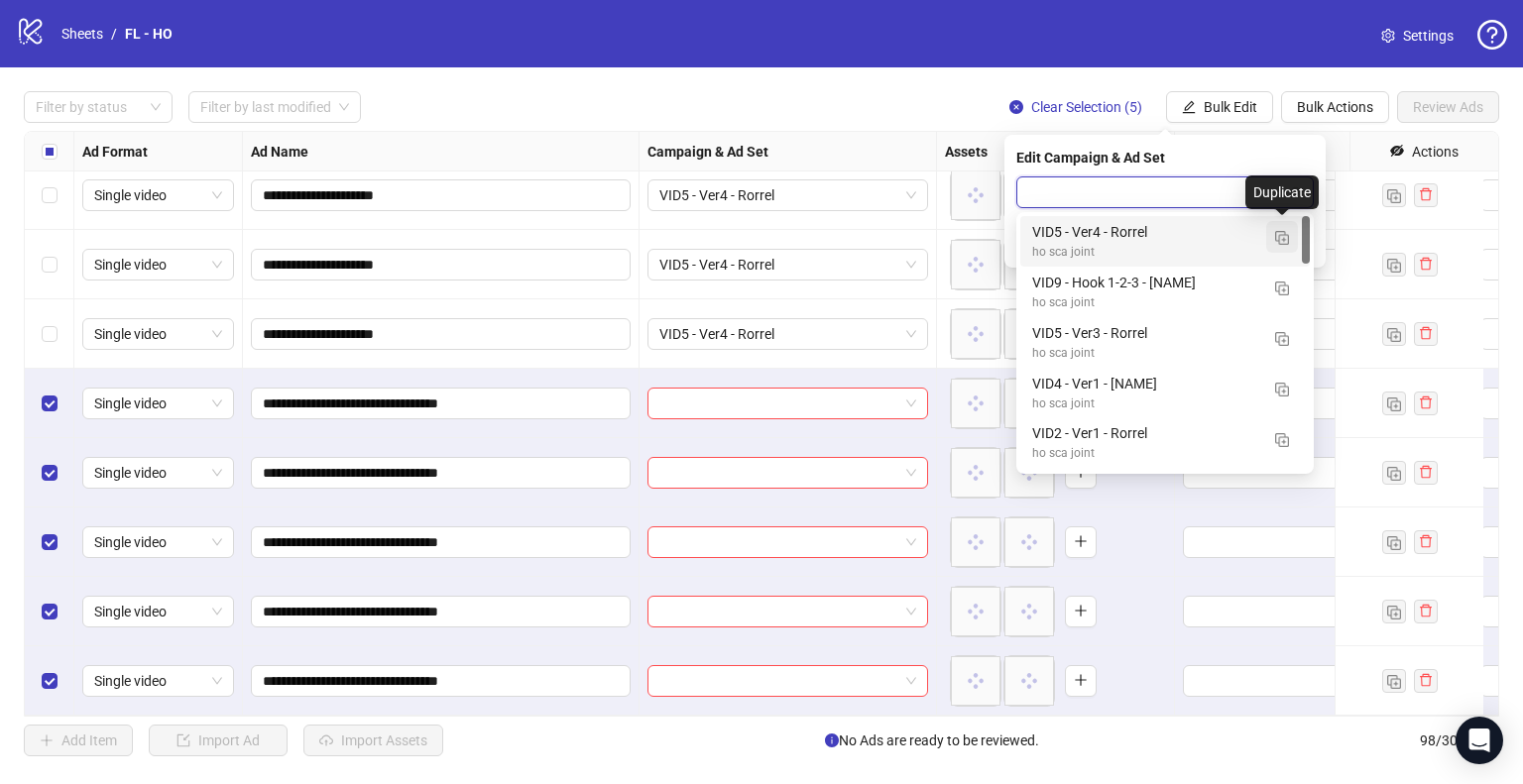 click at bounding box center [1282, 237] 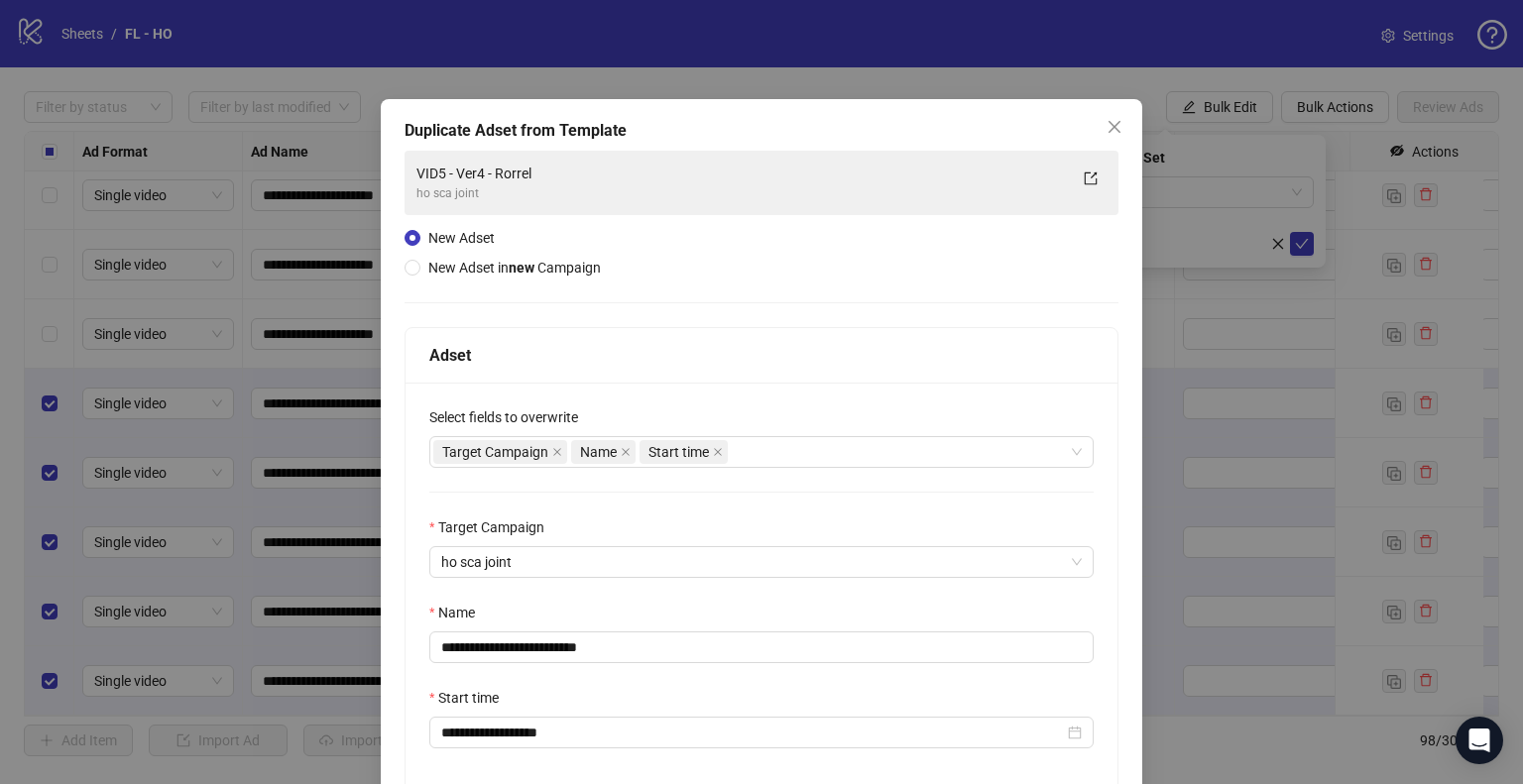 scroll, scrollTop: 168, scrollLeft: 0, axis: vertical 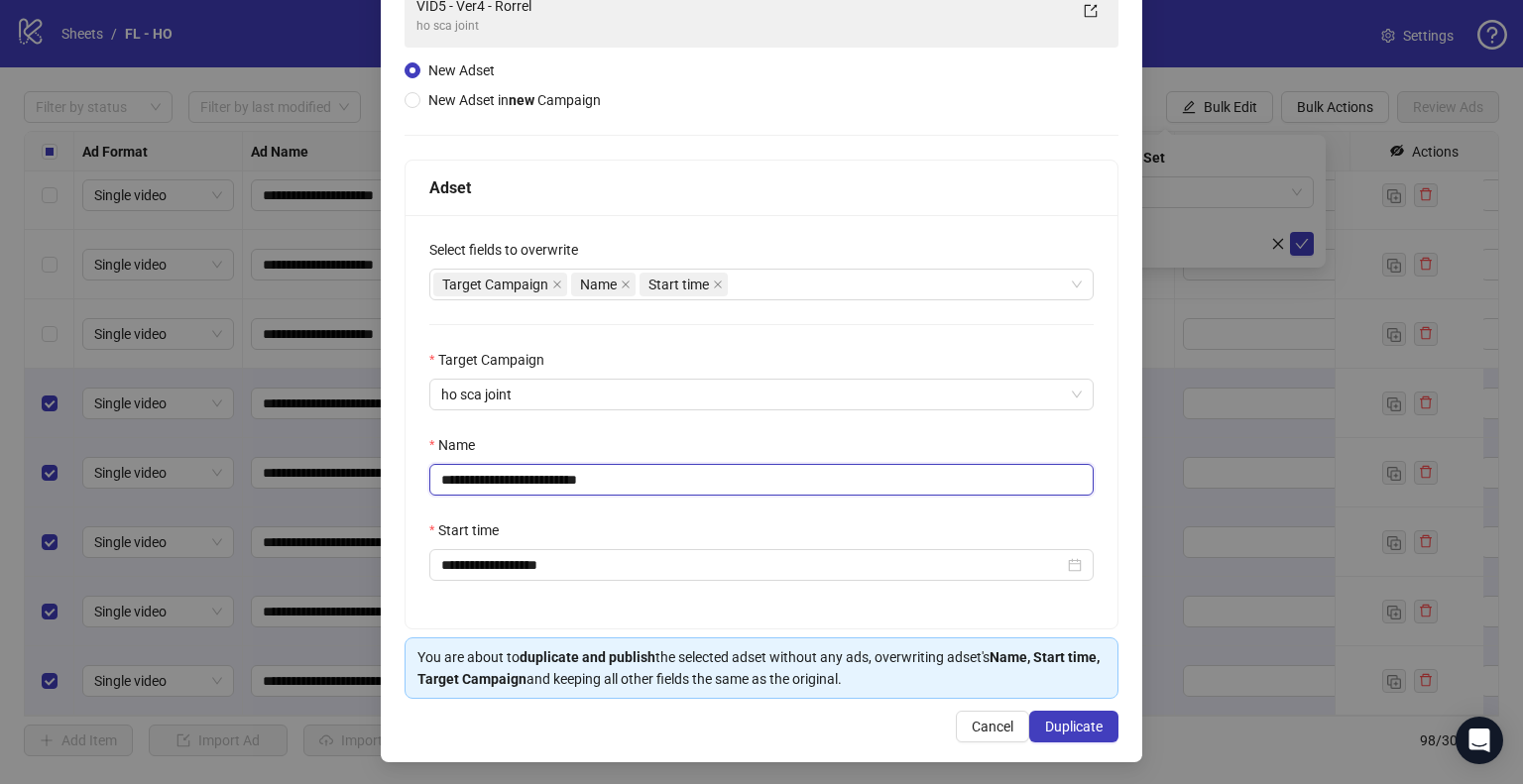 click on "**********" at bounding box center [762, 480] 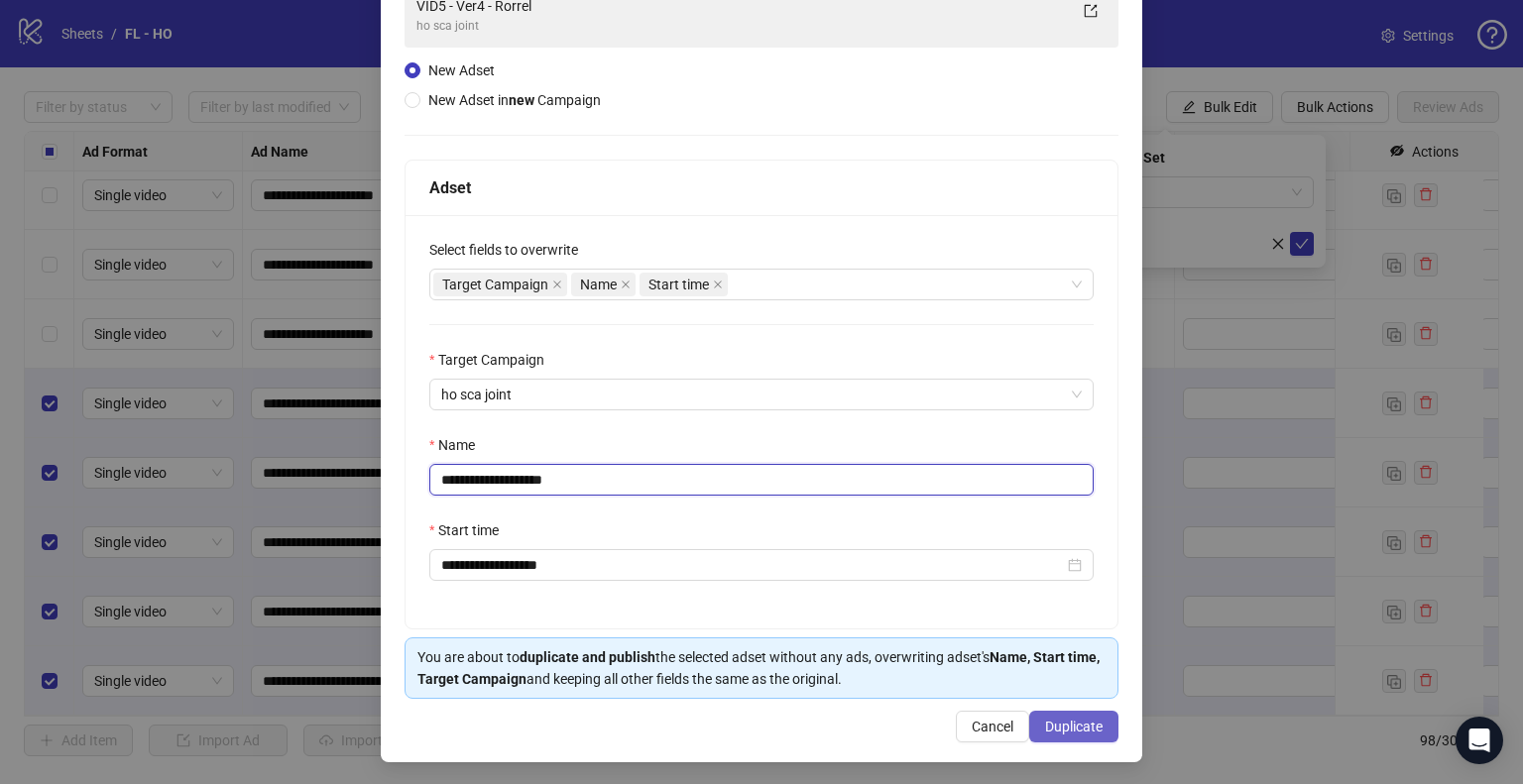 type on "**********" 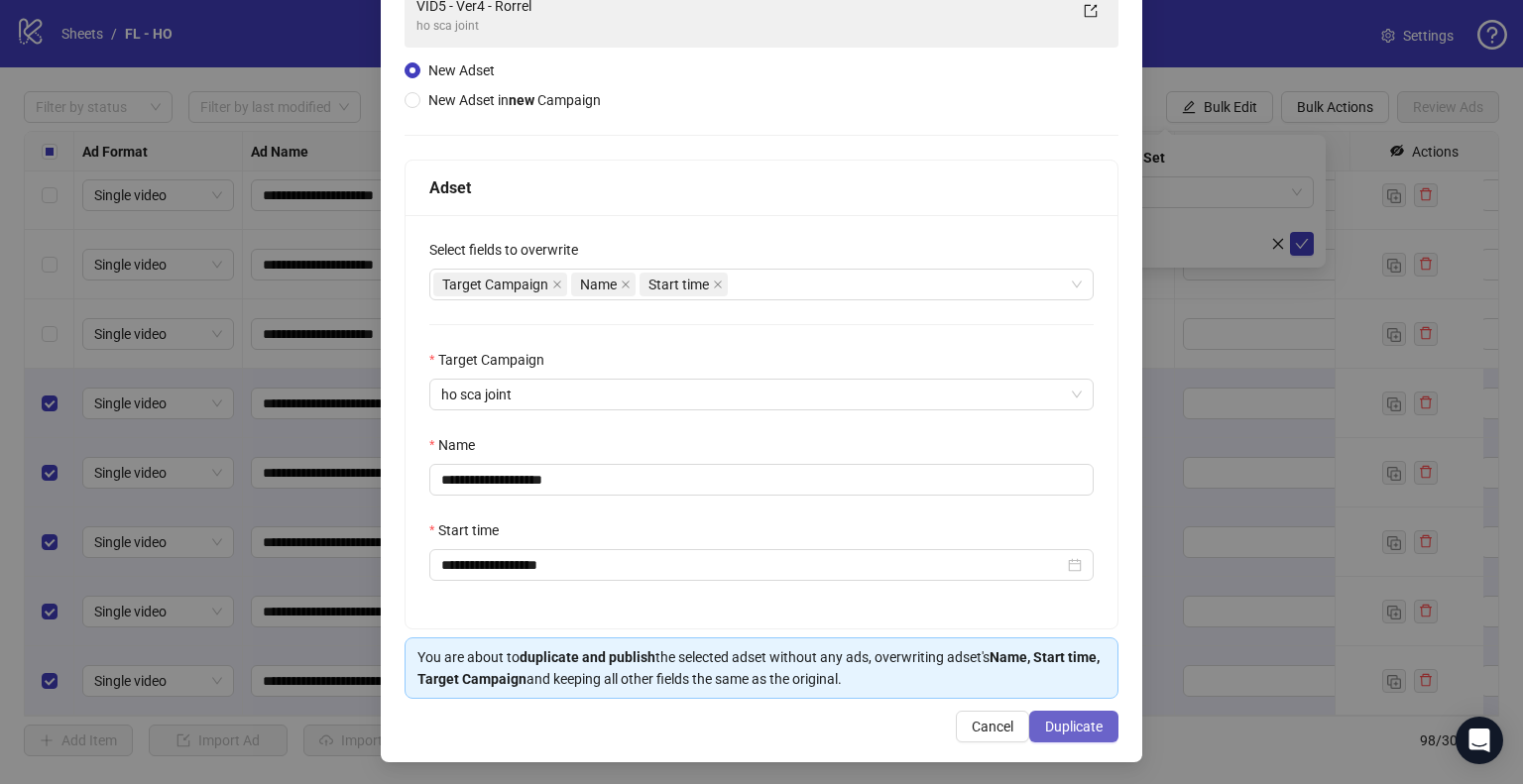 click on "Duplicate" at bounding box center (1074, 727) 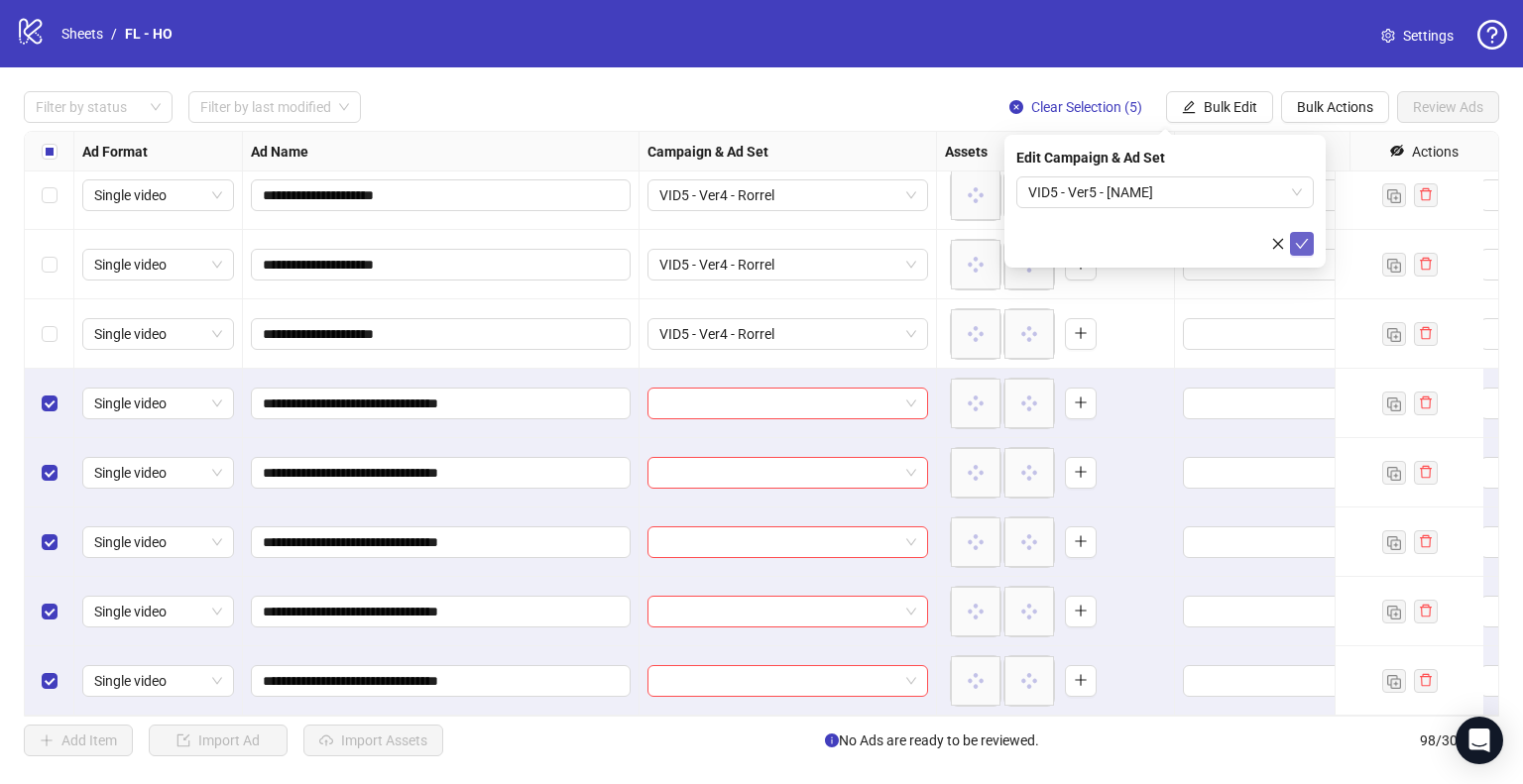 click 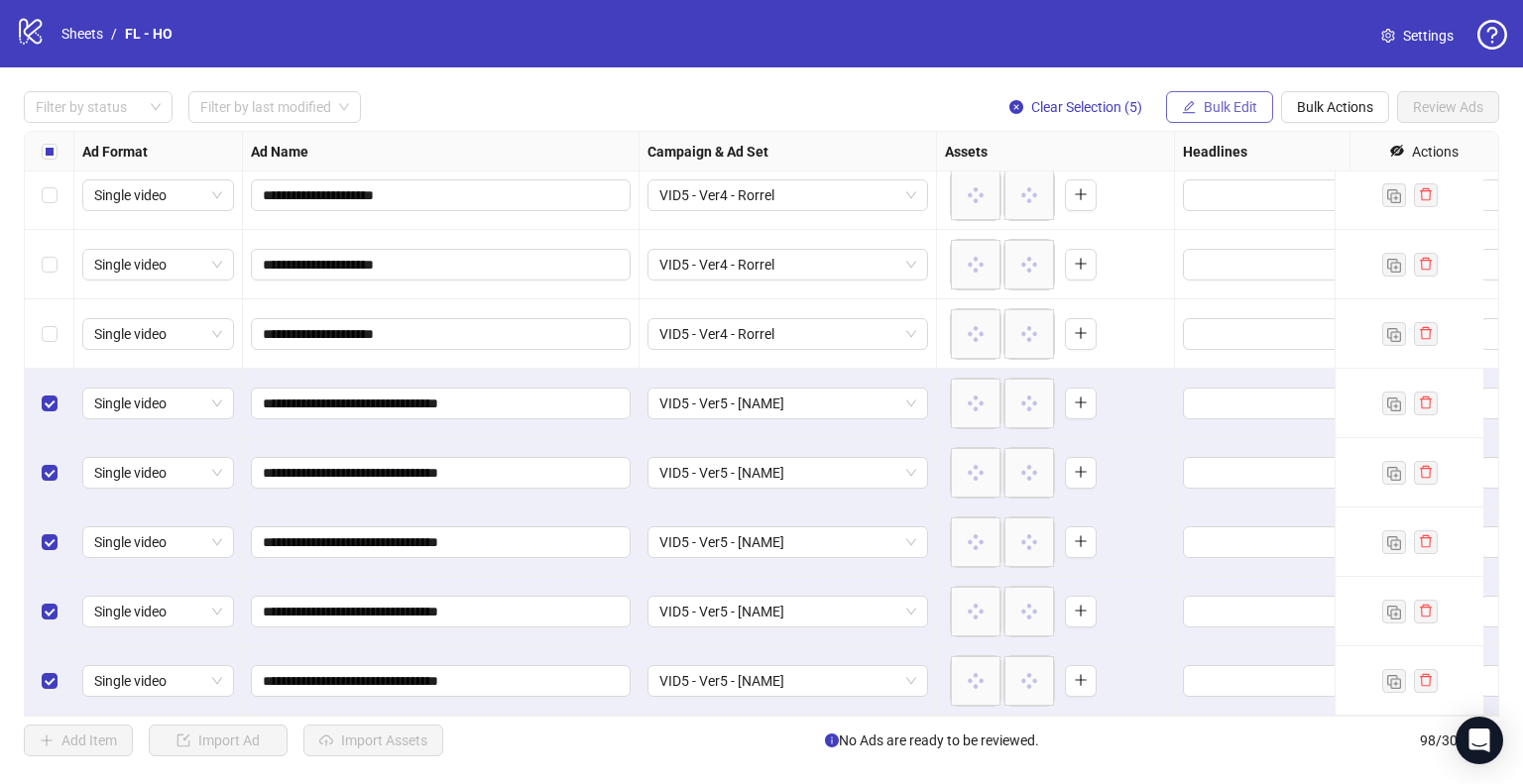 click on "Bulk Edit" at bounding box center [1230, 107] 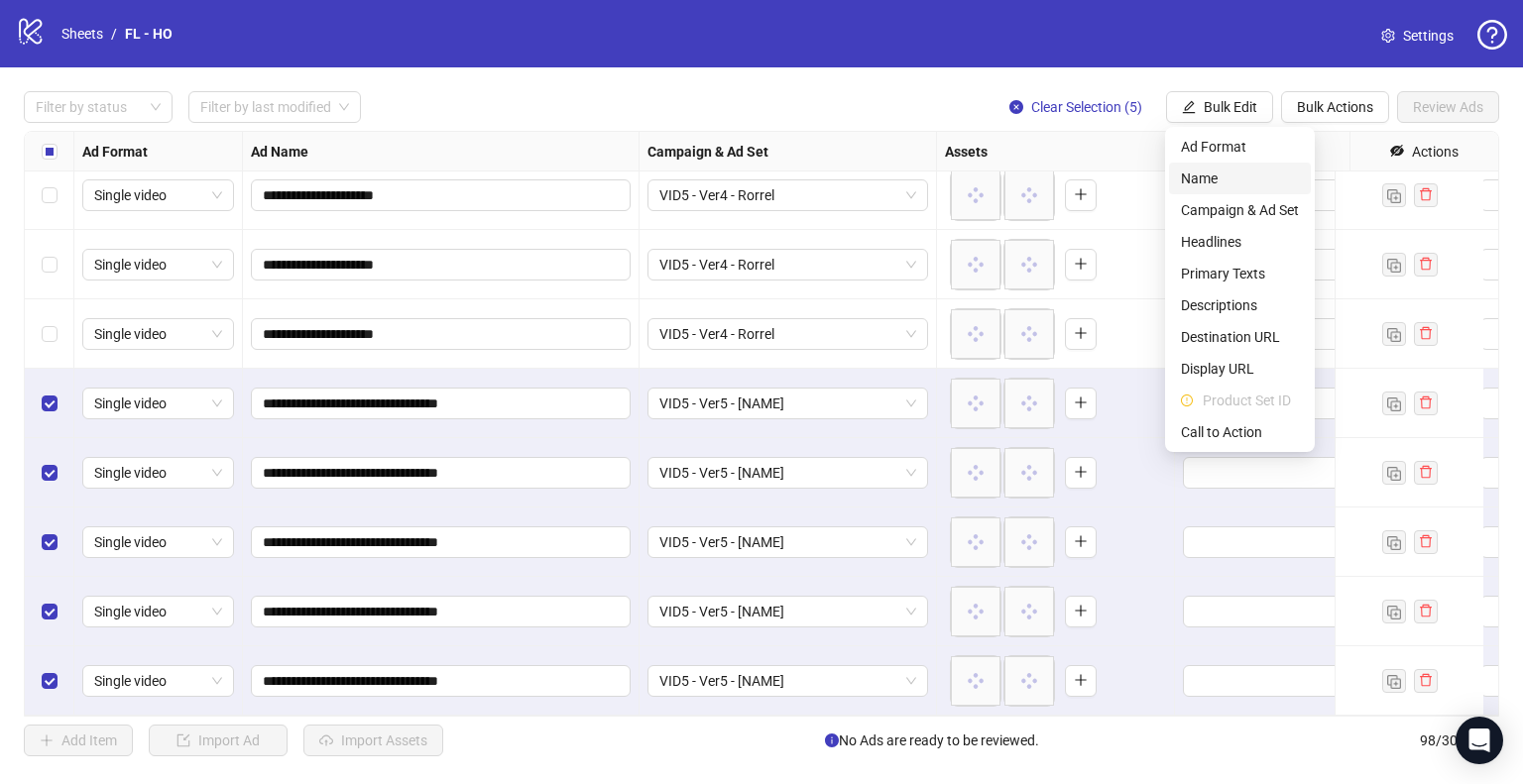 click on "Name" at bounding box center (1239, 178) 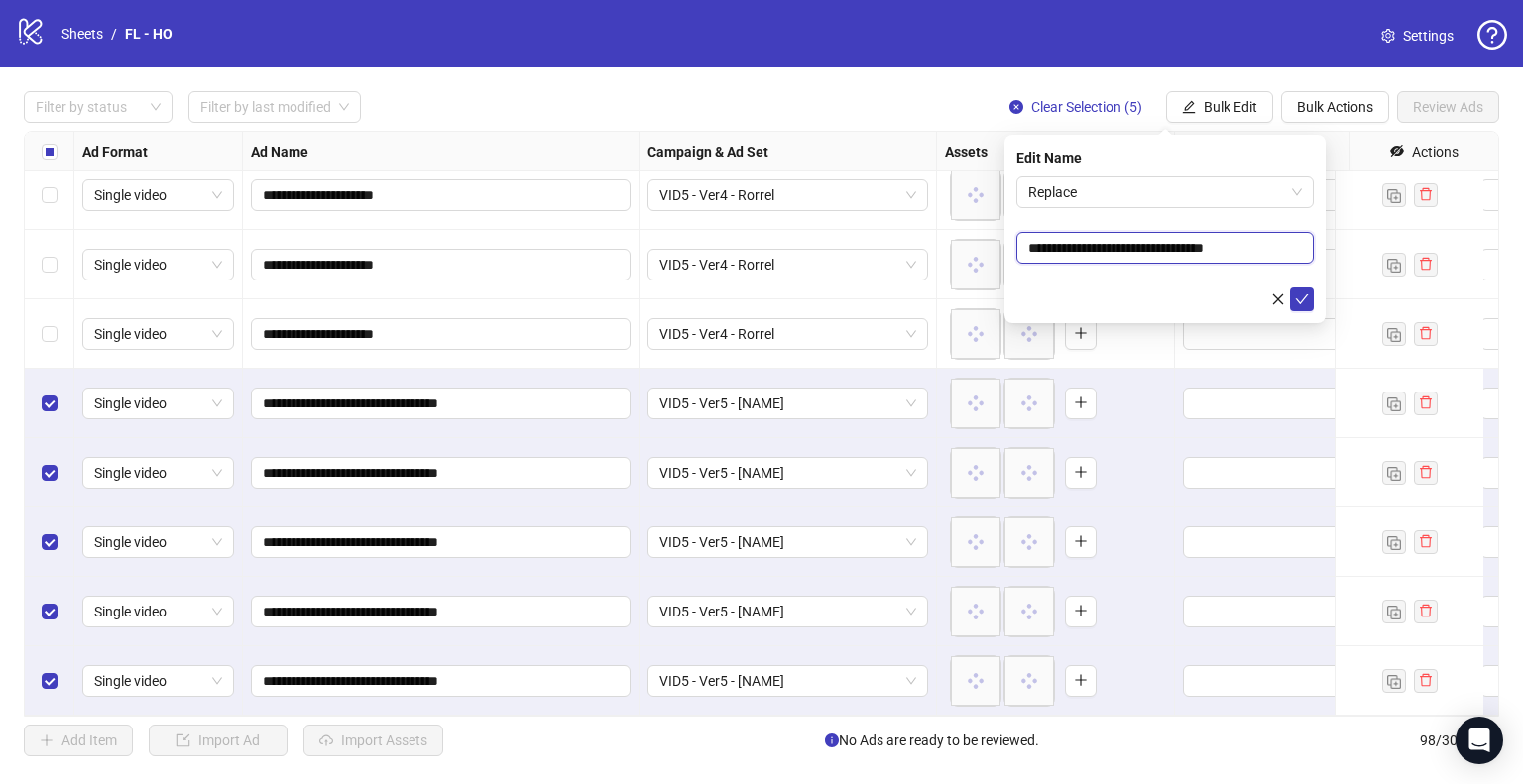 click on "**********" at bounding box center (1165, 248) 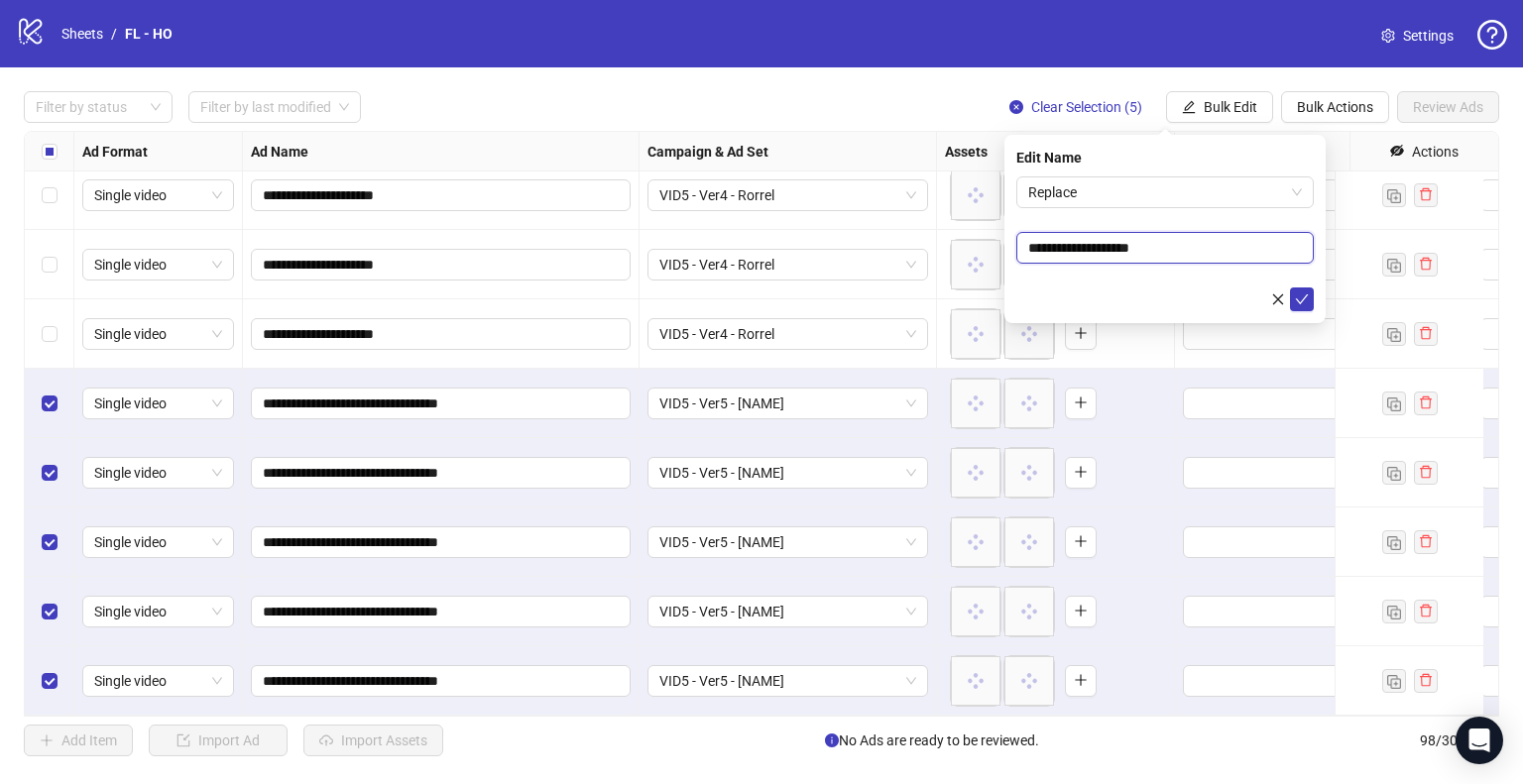type on "**********" 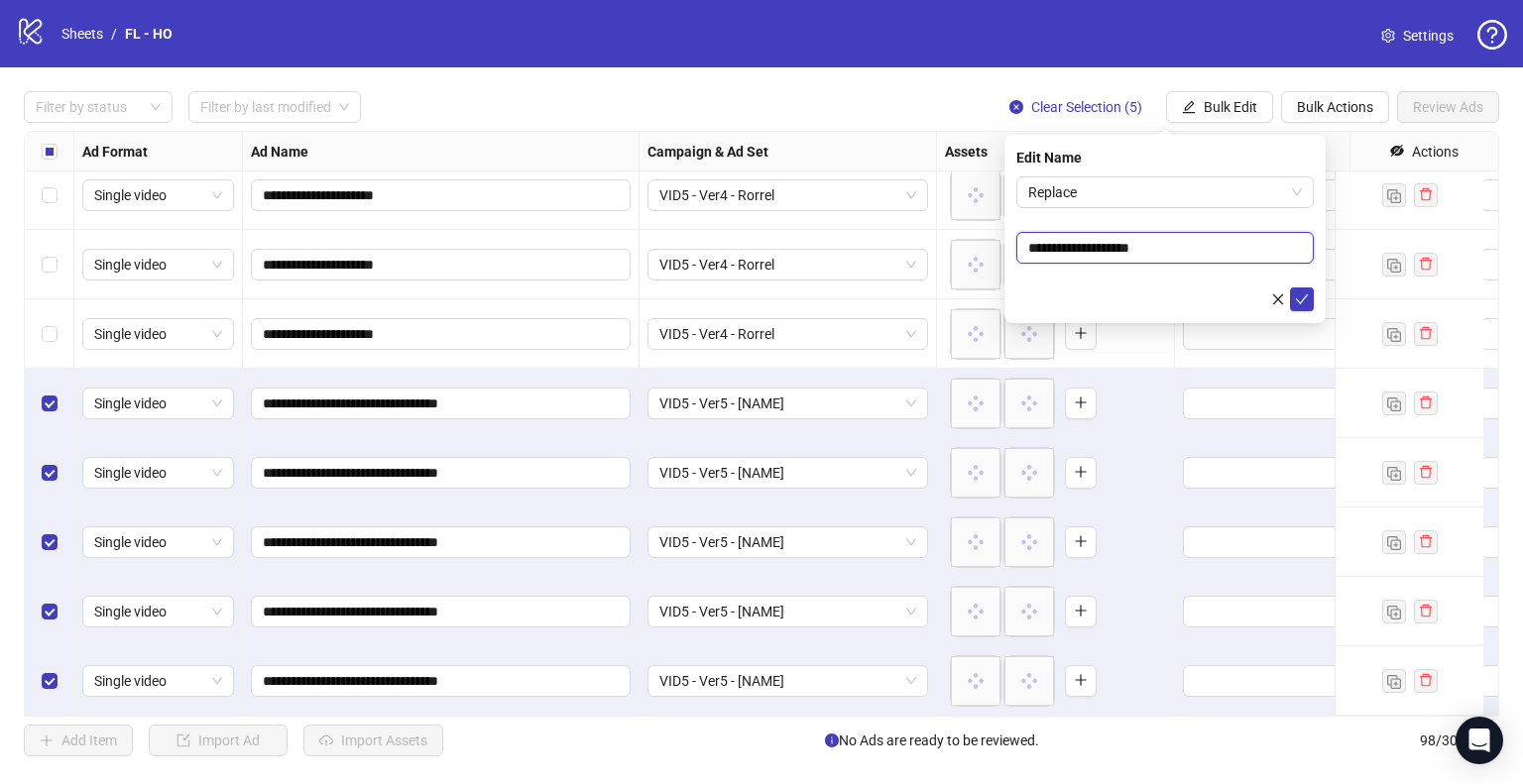 click at bounding box center (1302, 299) 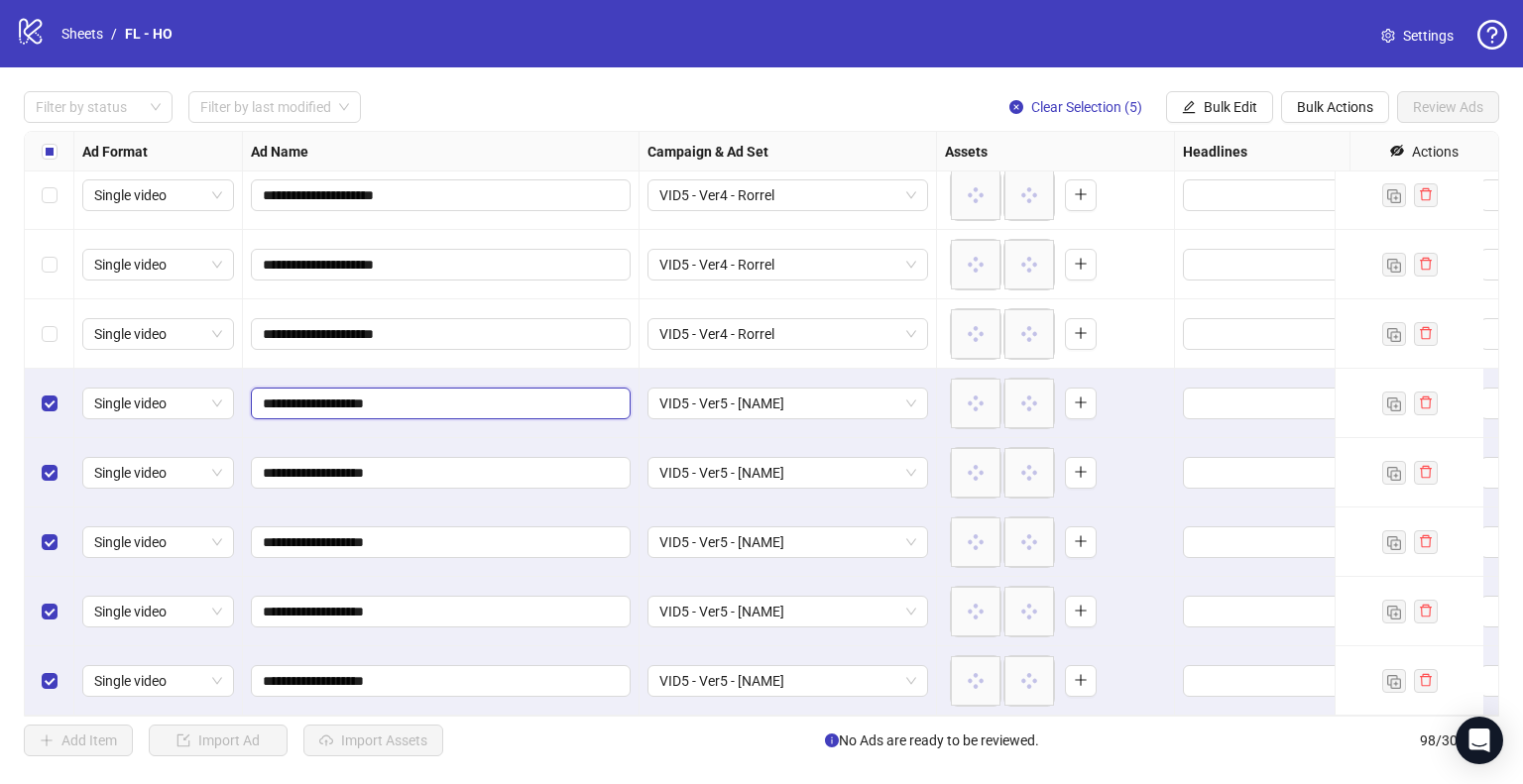 click on "**********" at bounding box center [438, 403] 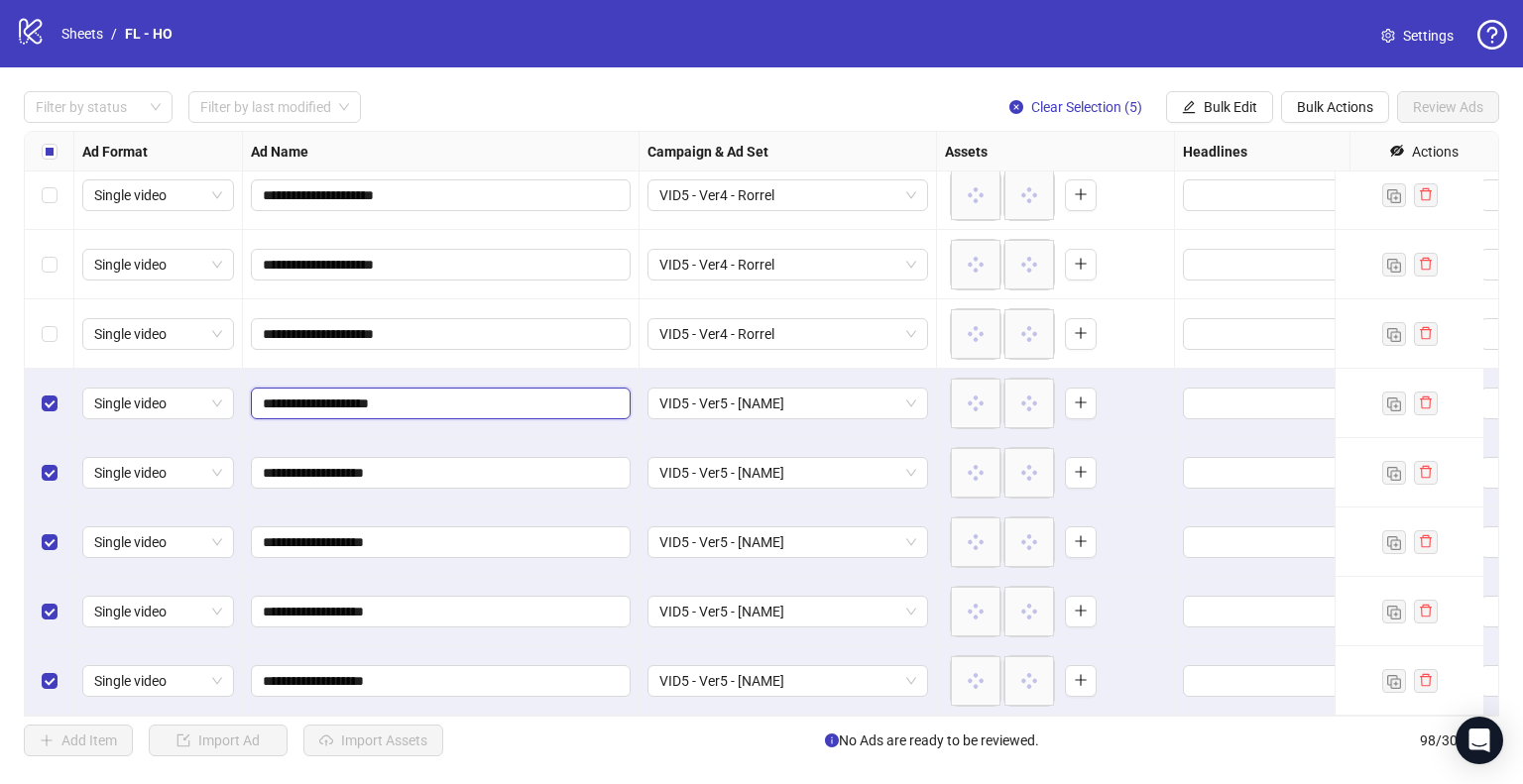 type on "**********" 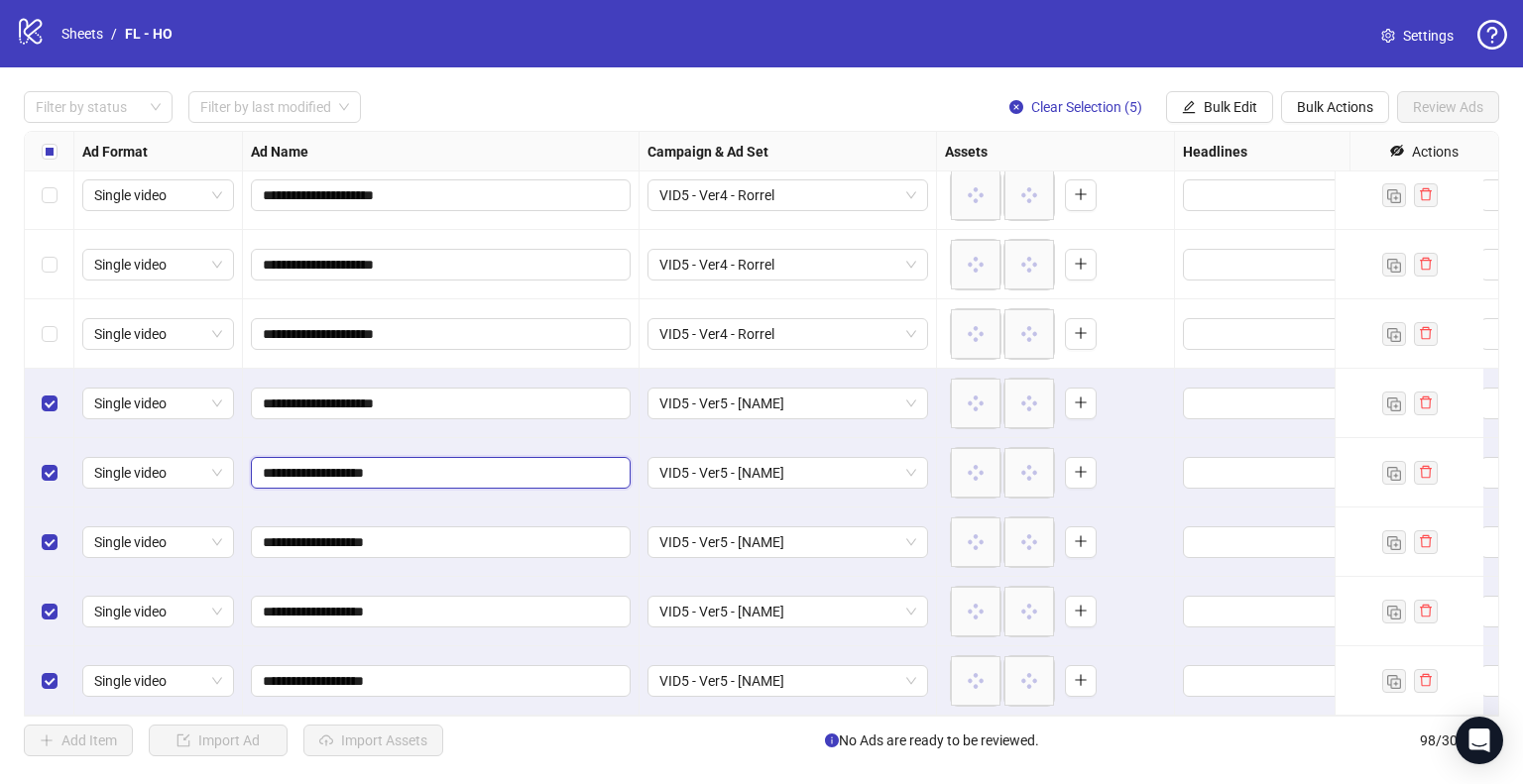 click on "**********" at bounding box center [438, 473] 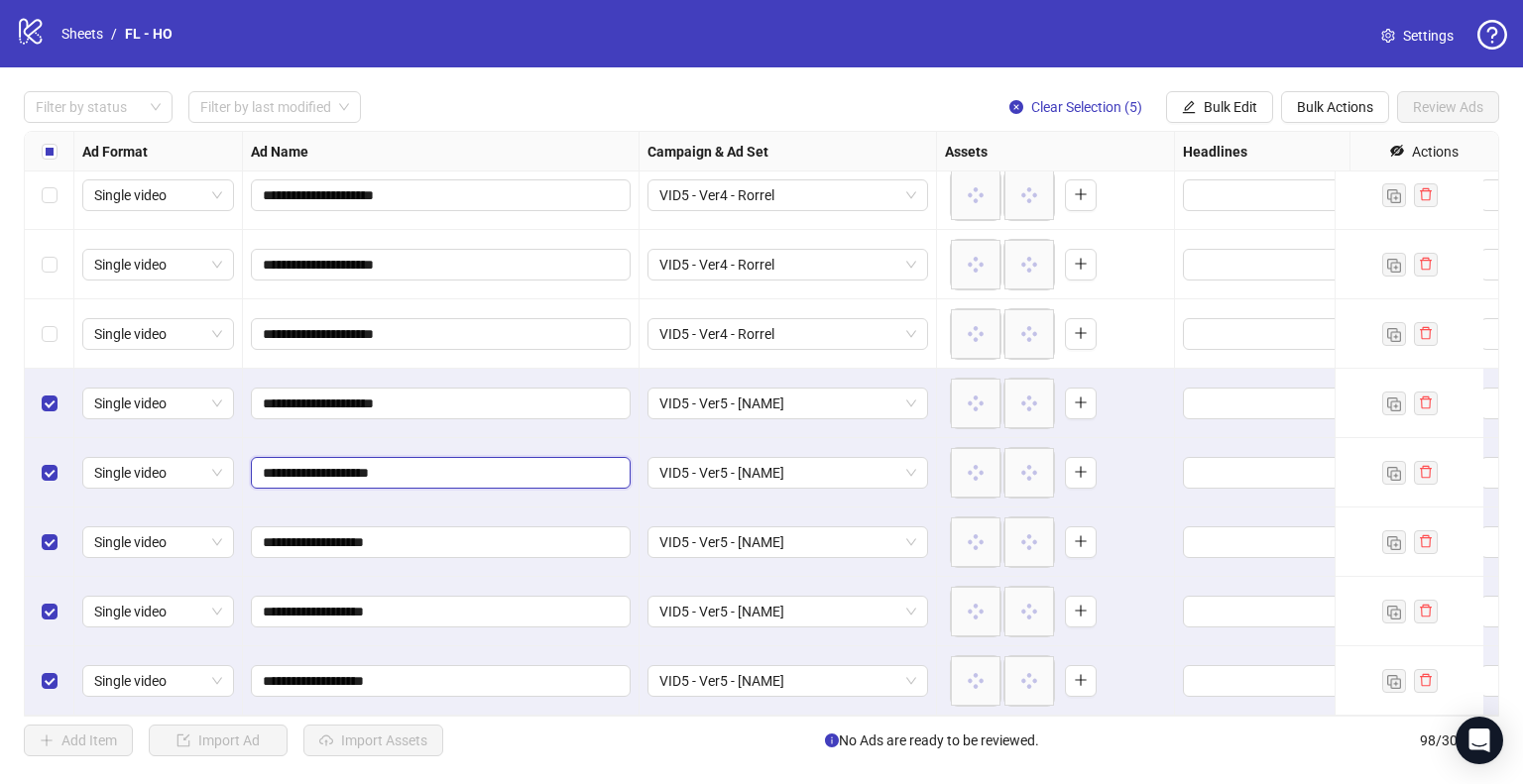 type on "**********" 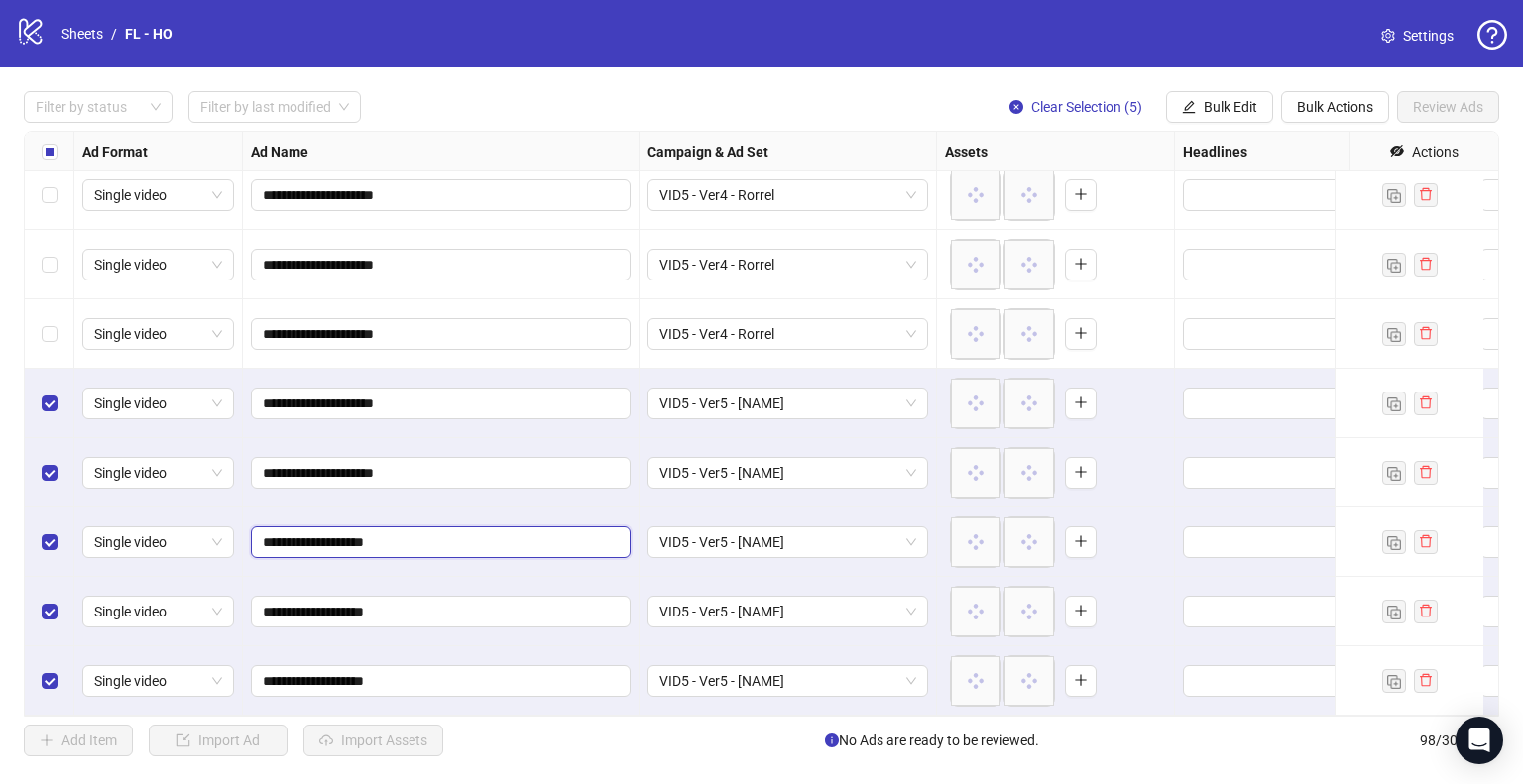 click on "**********" at bounding box center [438, 542] 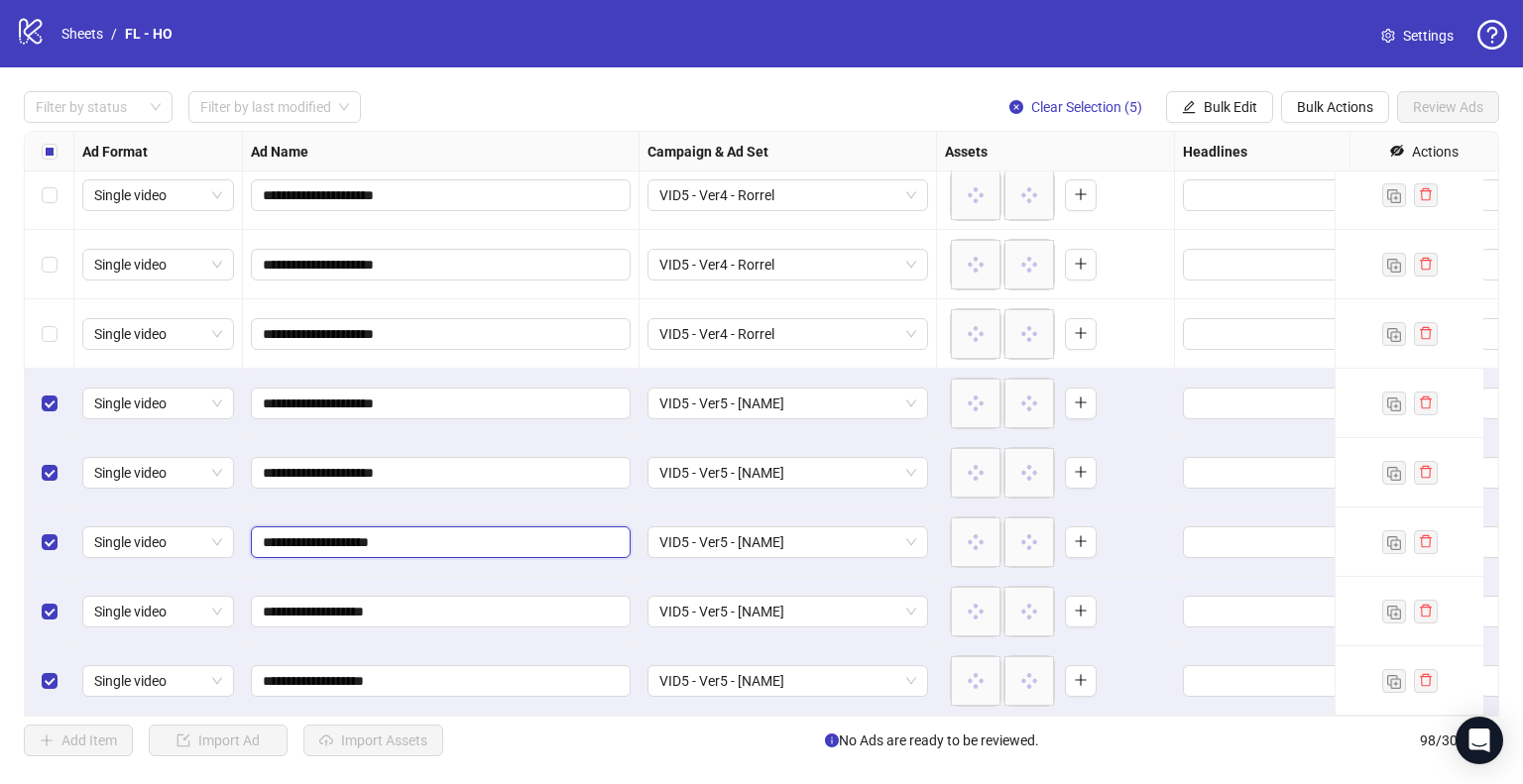 type on "**********" 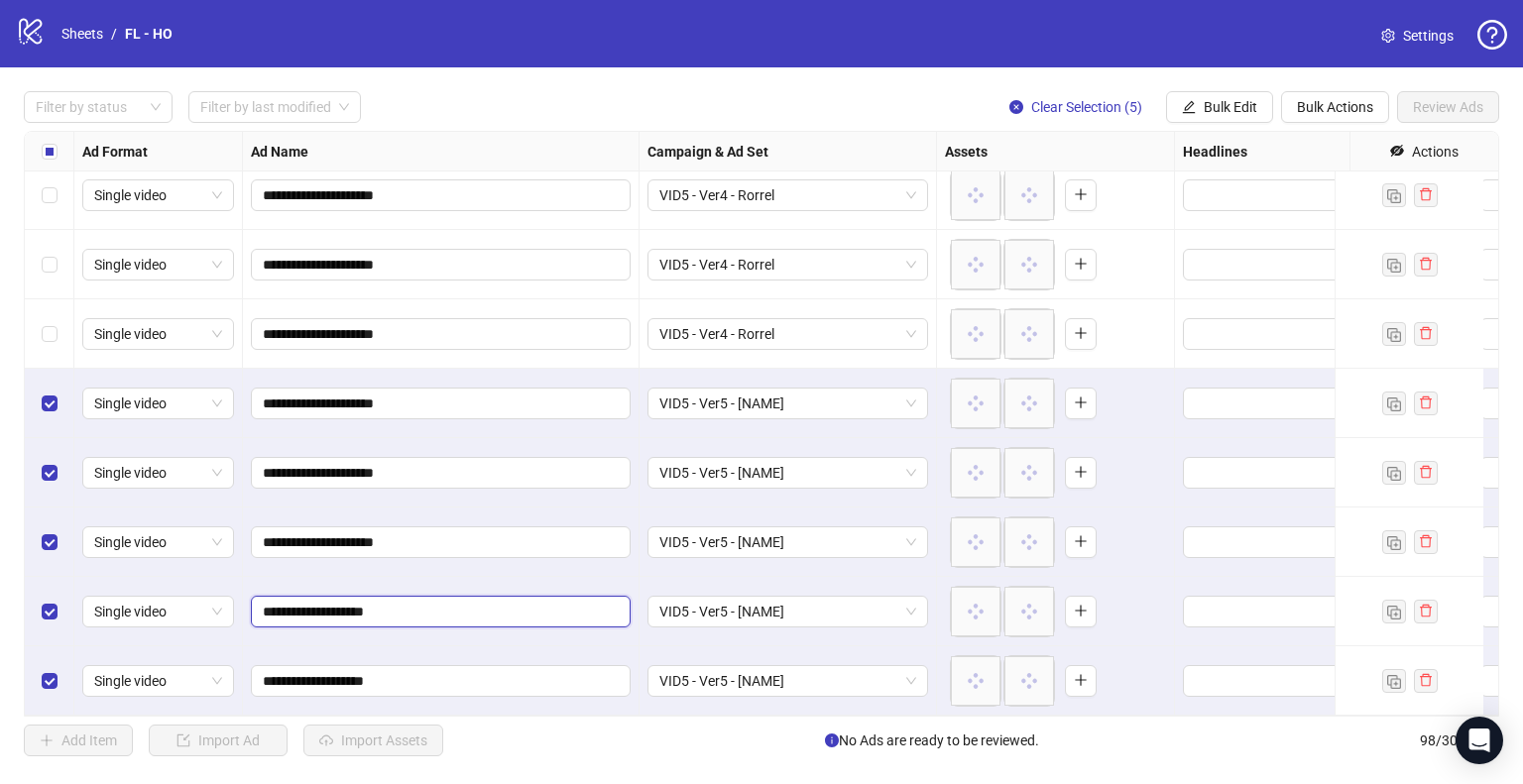 click on "**********" at bounding box center [438, 612] 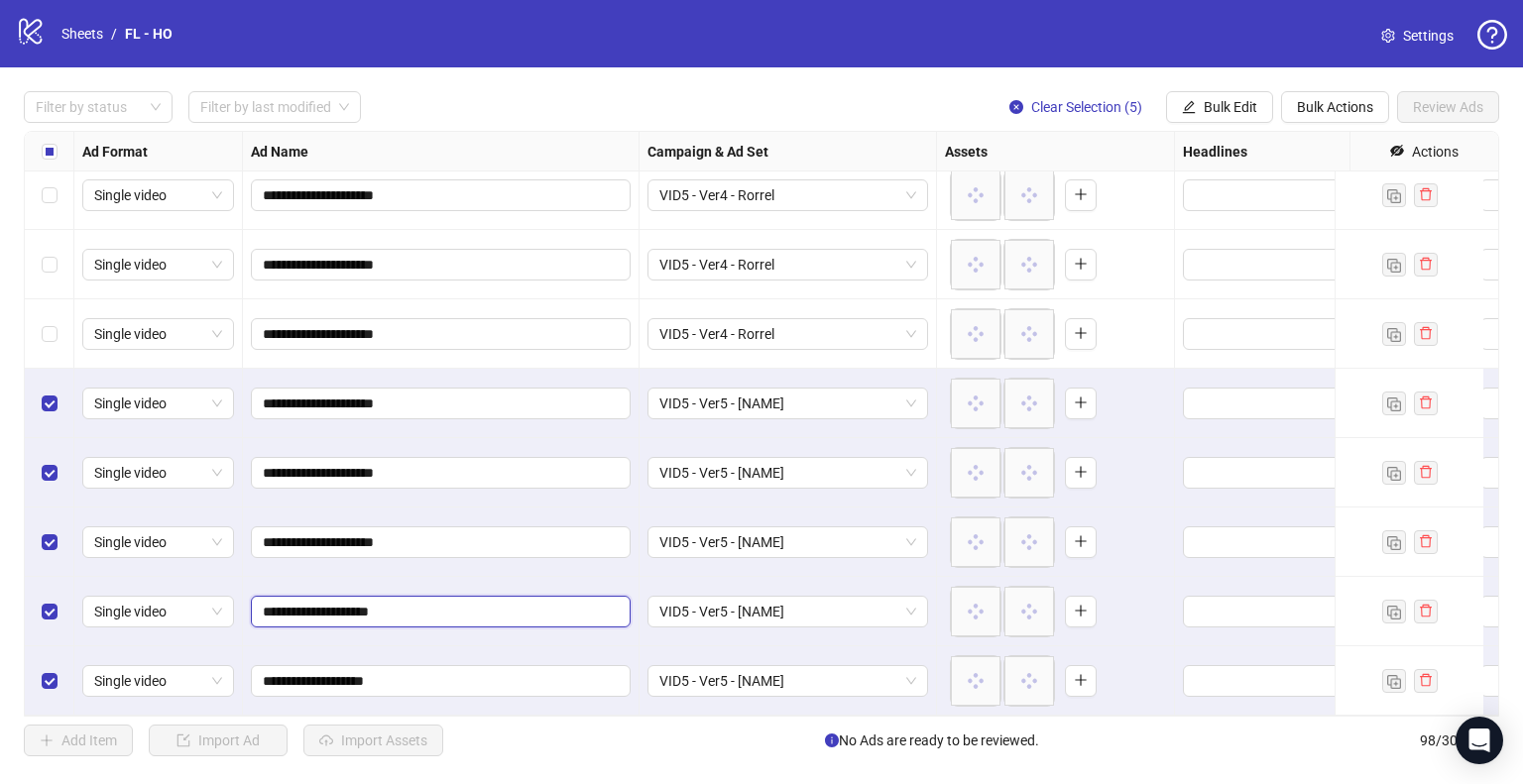 type on "**********" 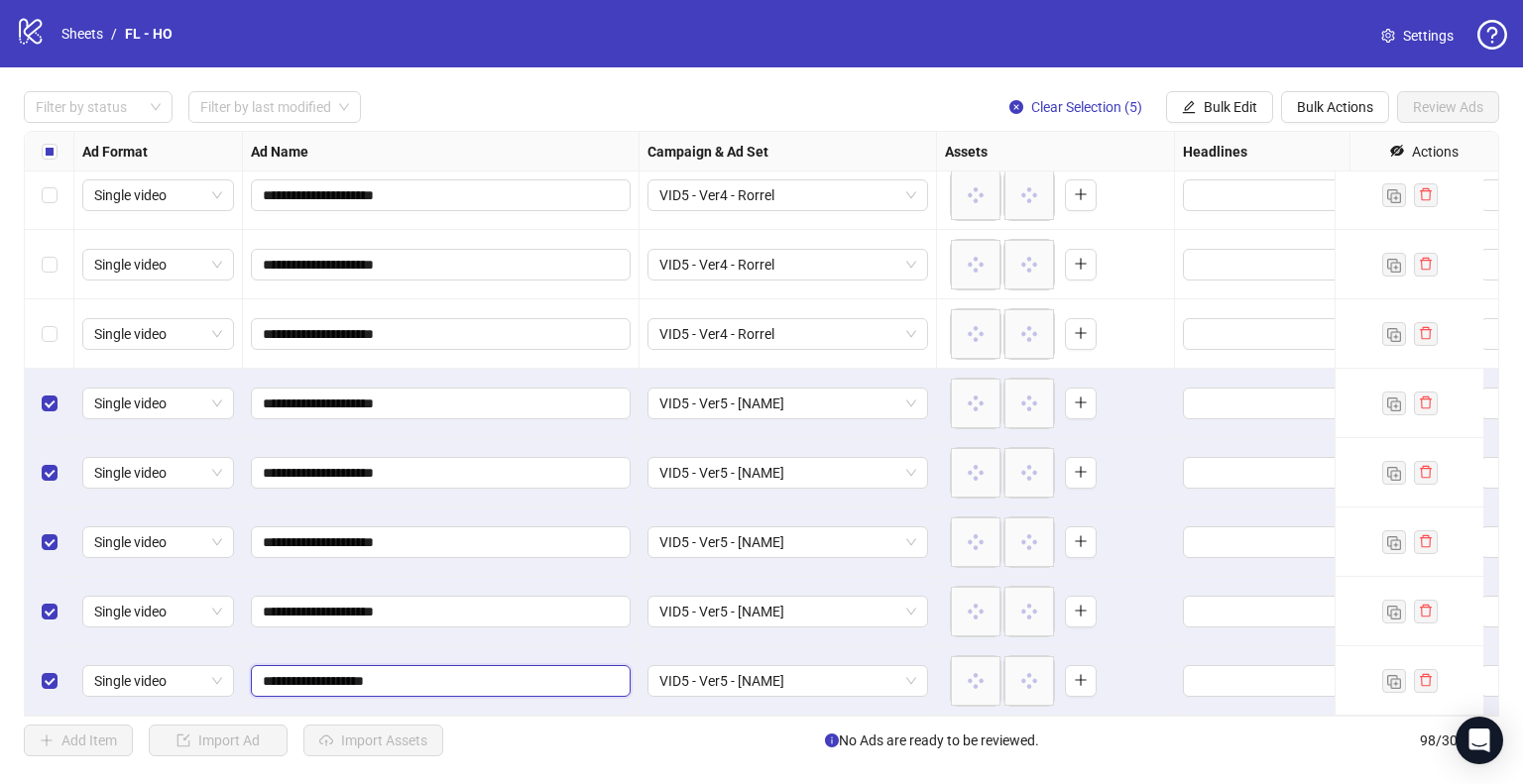 click on "**********" at bounding box center [438, 681] 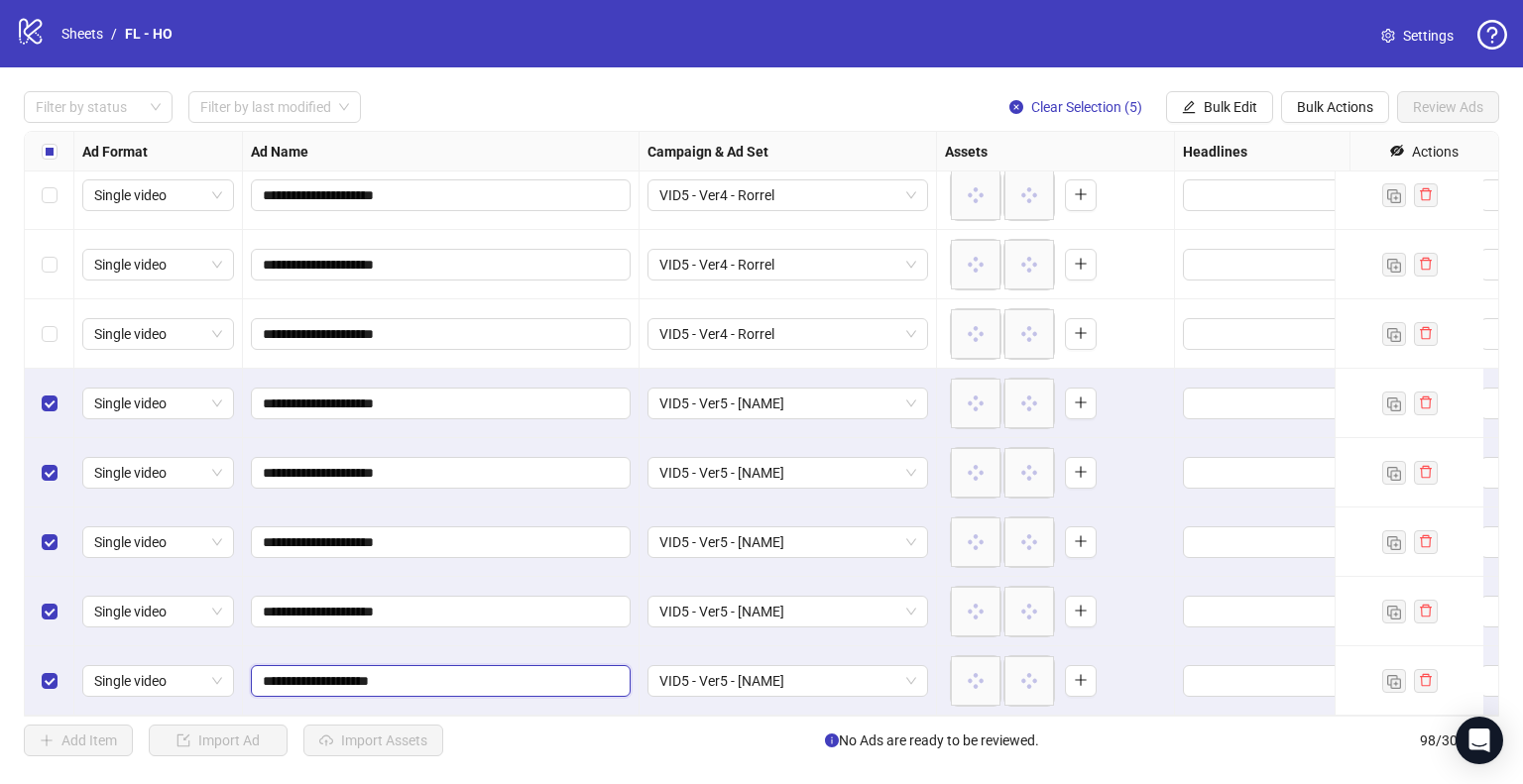 type on "**********" 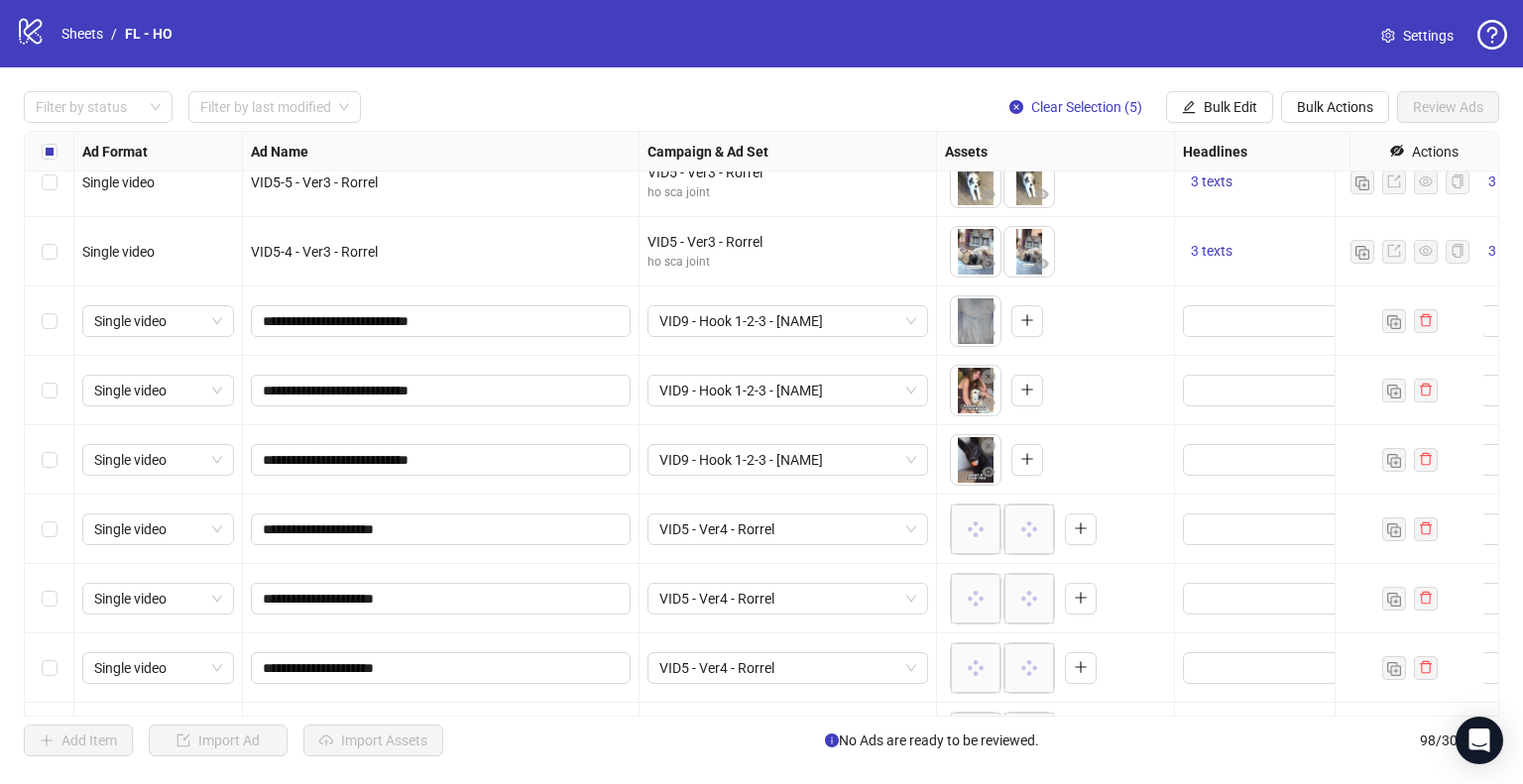 scroll, scrollTop: 5812, scrollLeft: 0, axis: vertical 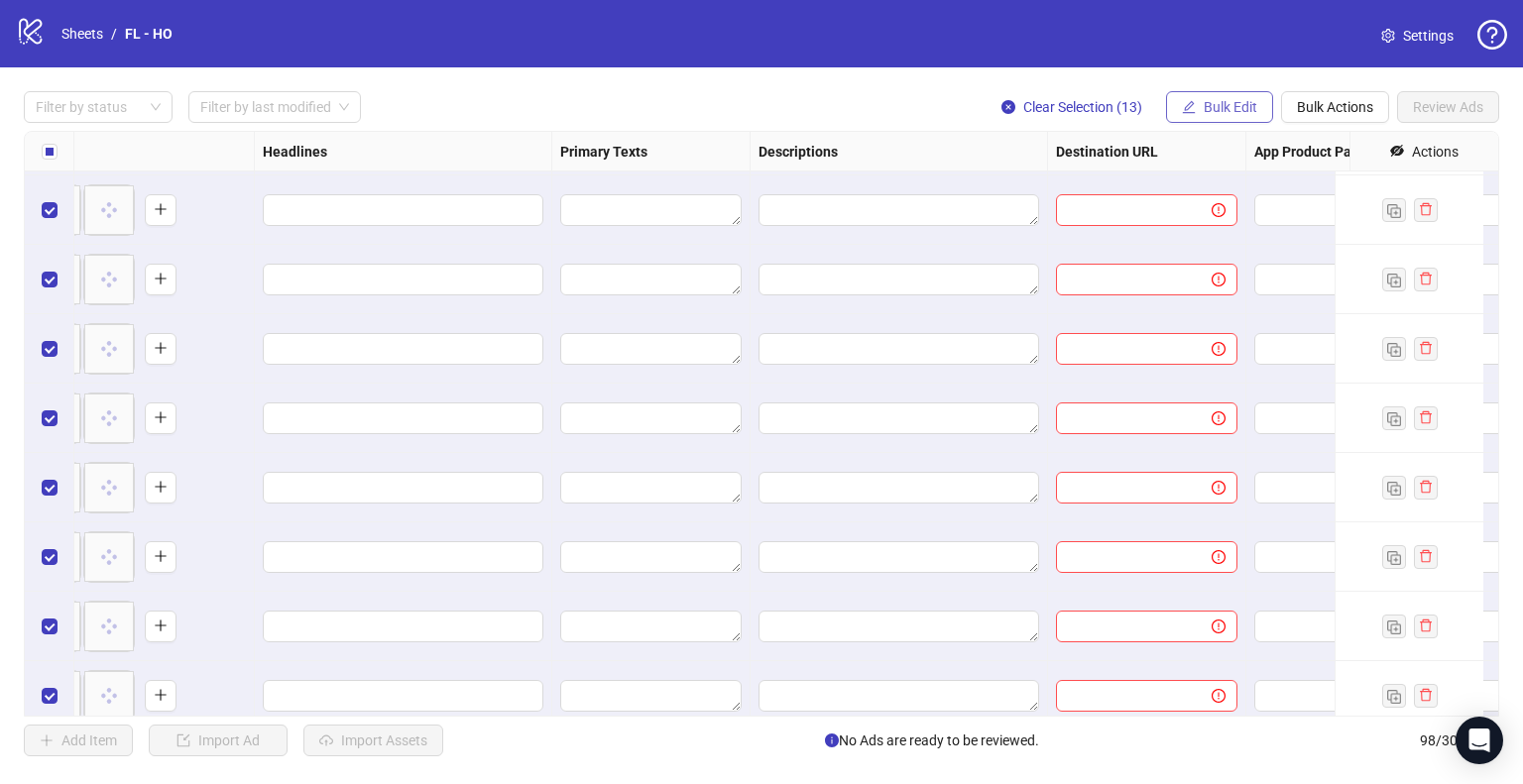 click on "Bulk Edit" at bounding box center (1230, 107) 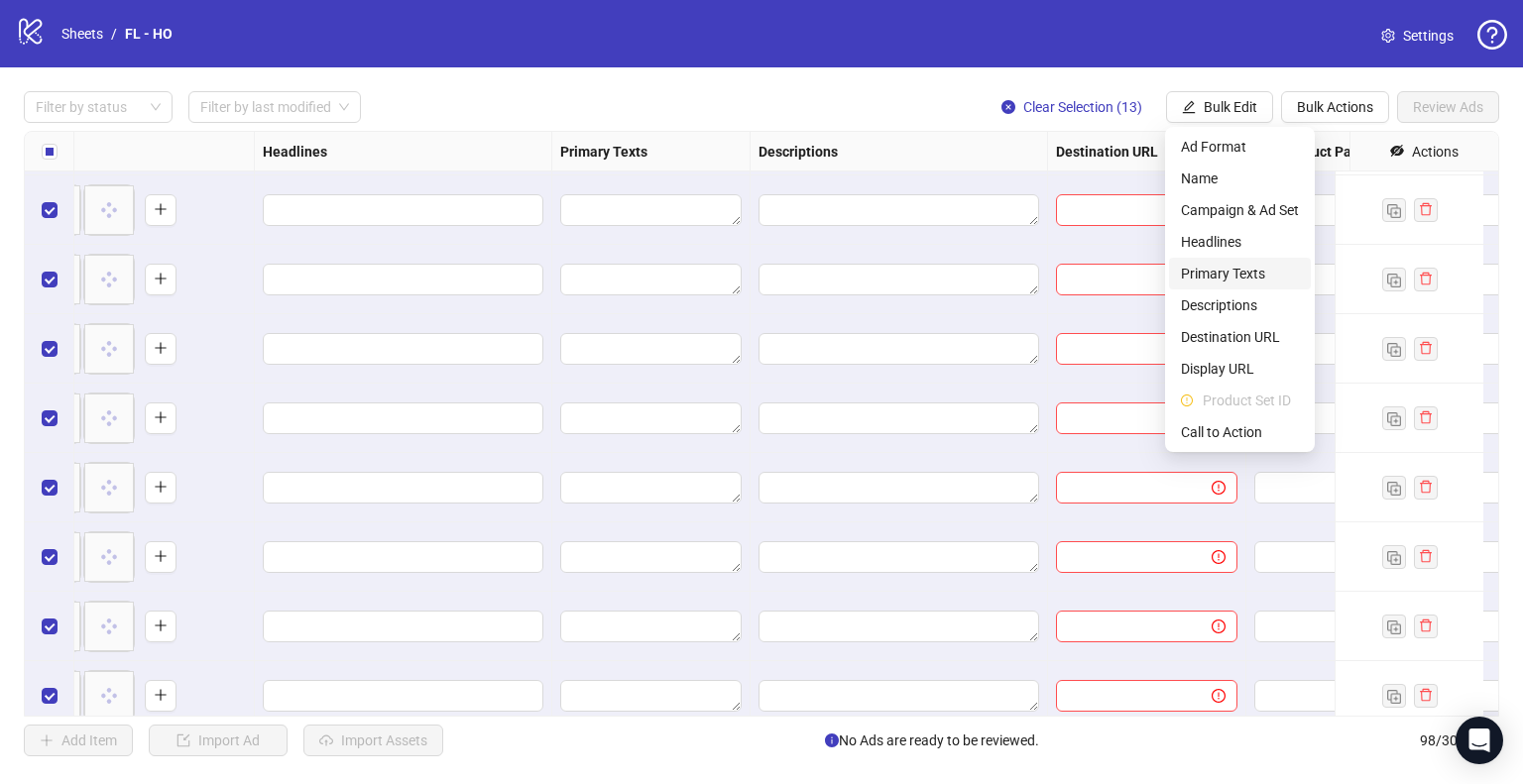 click on "Primary Texts" at bounding box center [1239, 274] 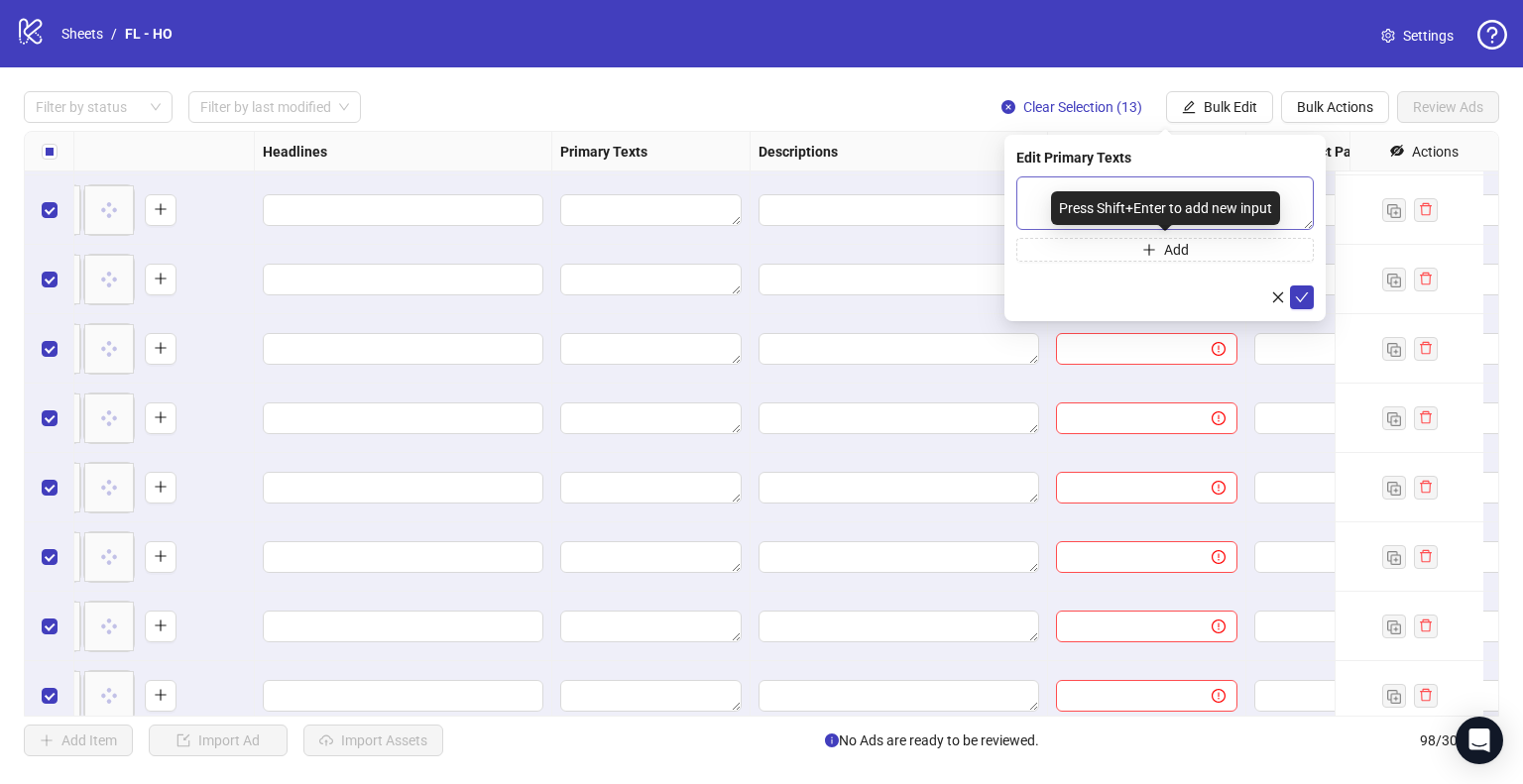 click on "Press Shift+Enter to add new input" at bounding box center (1165, 208) 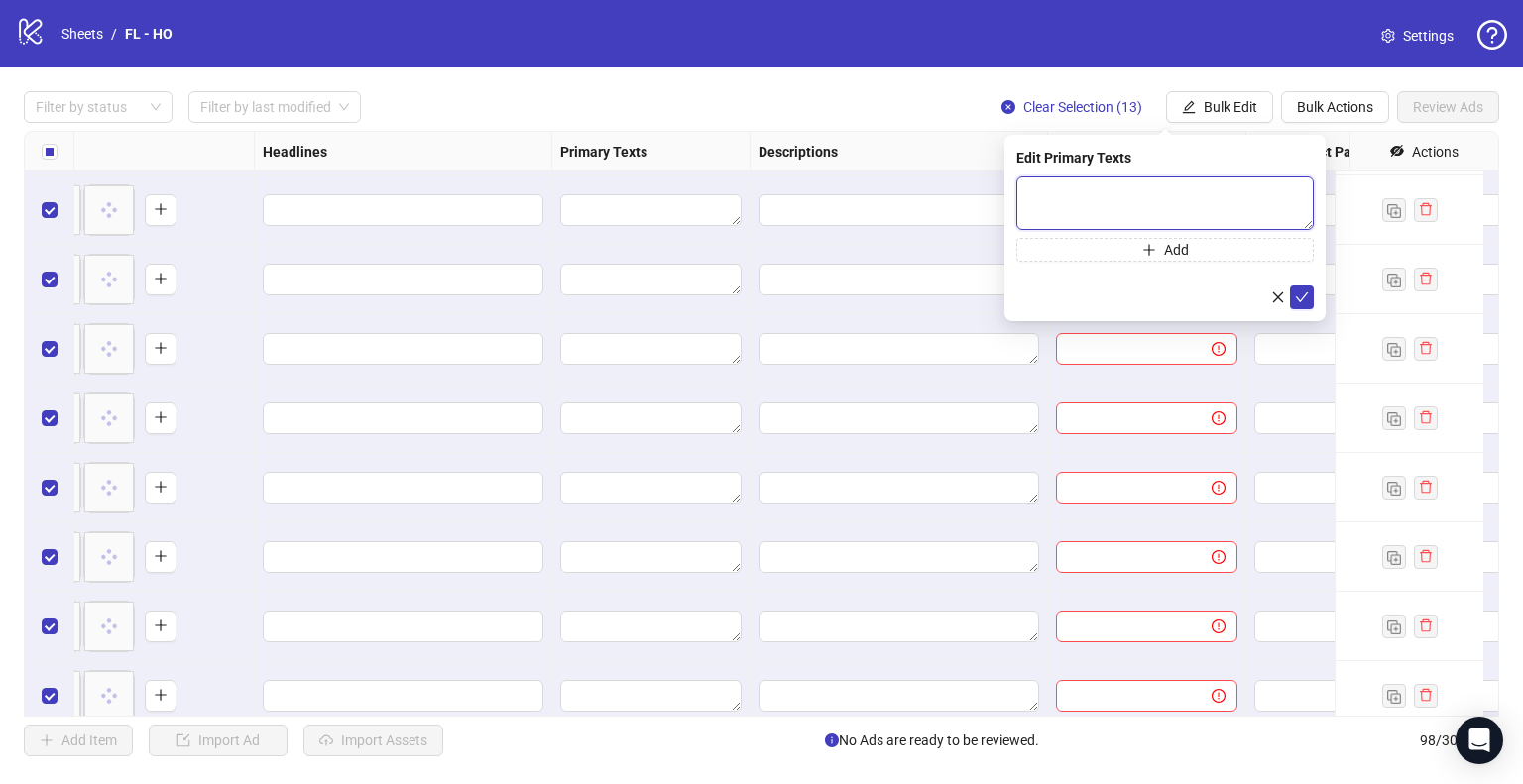 click at bounding box center (1165, 203) 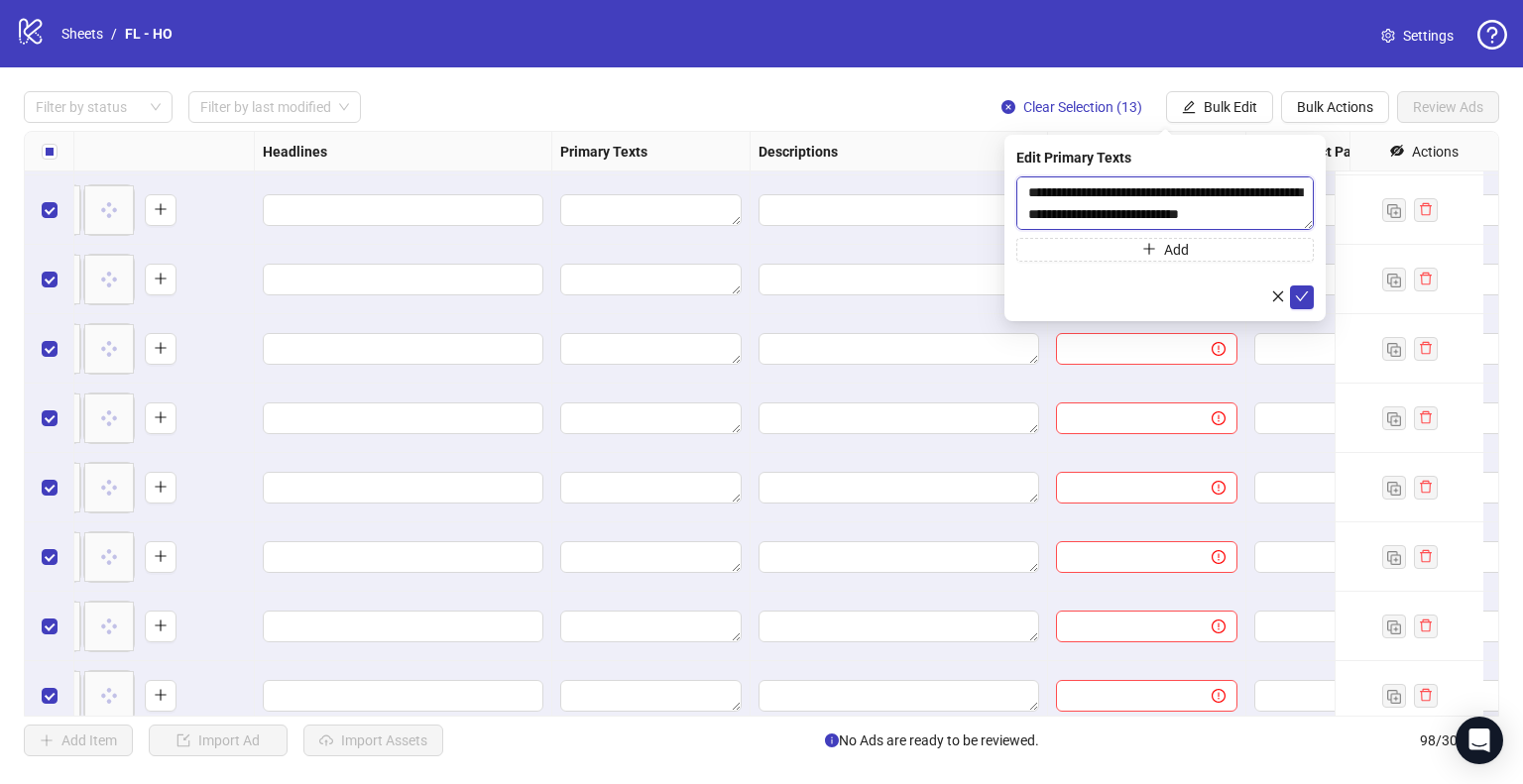 scroll, scrollTop: 218, scrollLeft: 0, axis: vertical 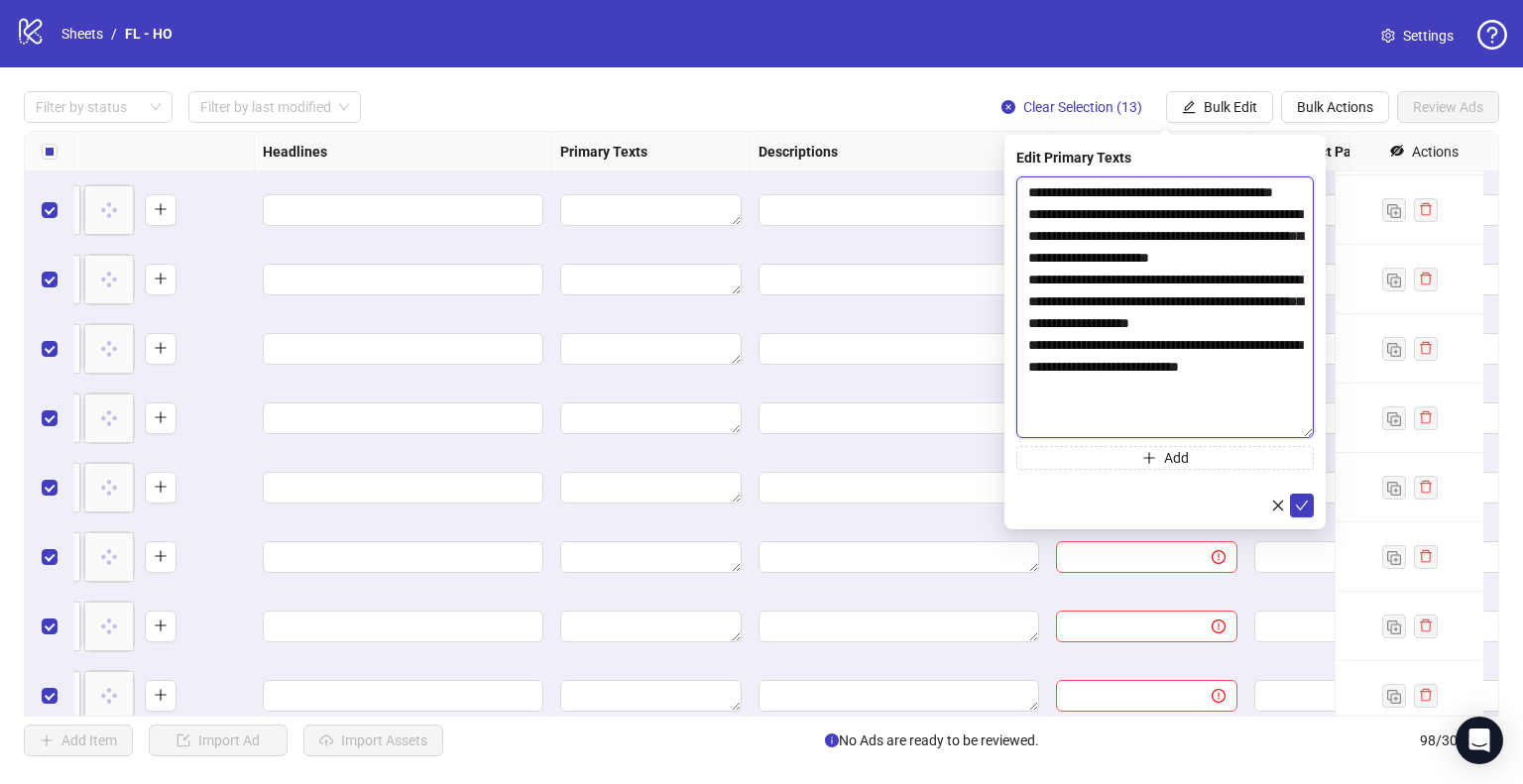 drag, startPoint x: 1309, startPoint y: 224, endPoint x: 1302, endPoint y: 433, distance: 209.11719 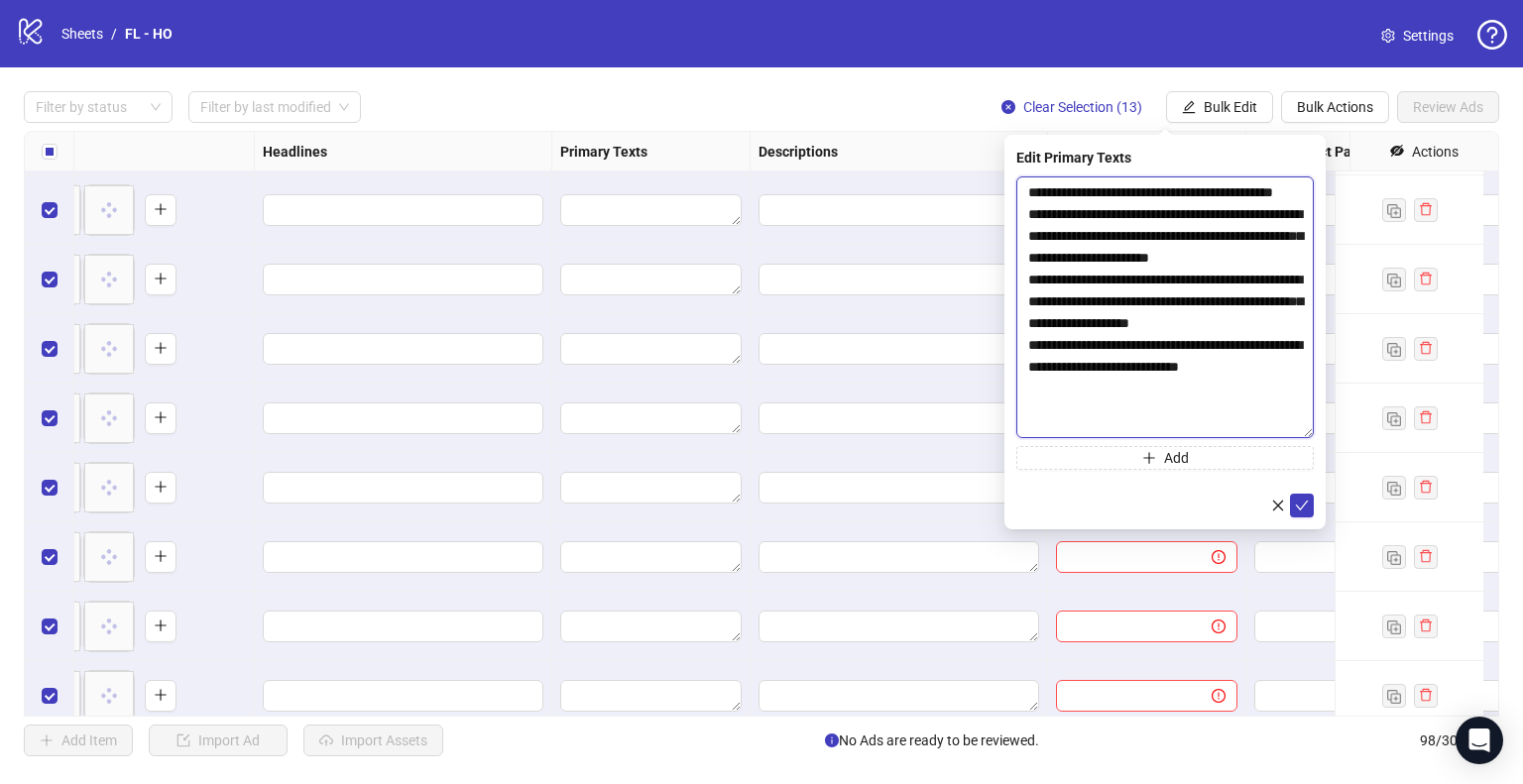 click on "**********" at bounding box center [1165, 307] 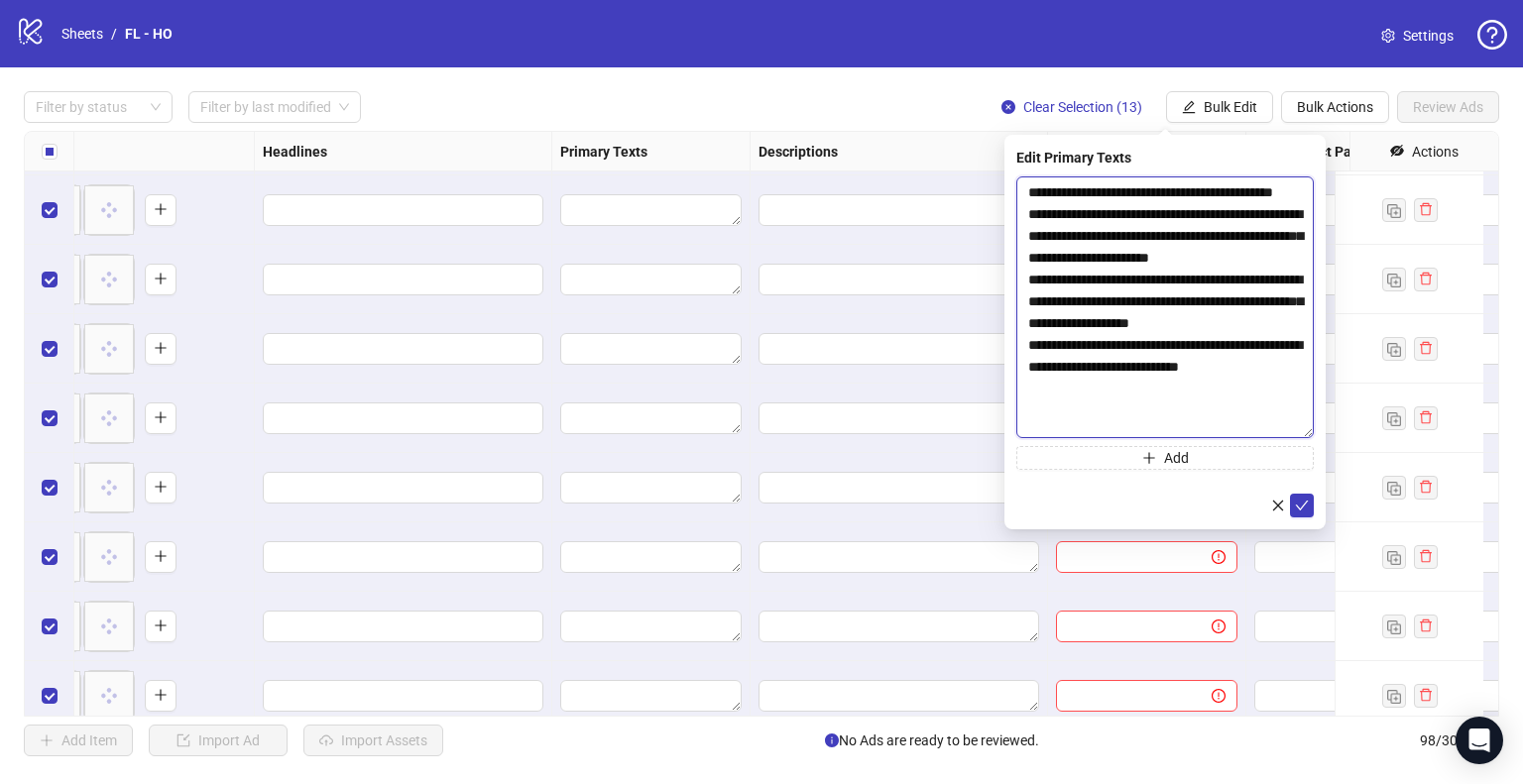 click on "**********" at bounding box center [1165, 307] 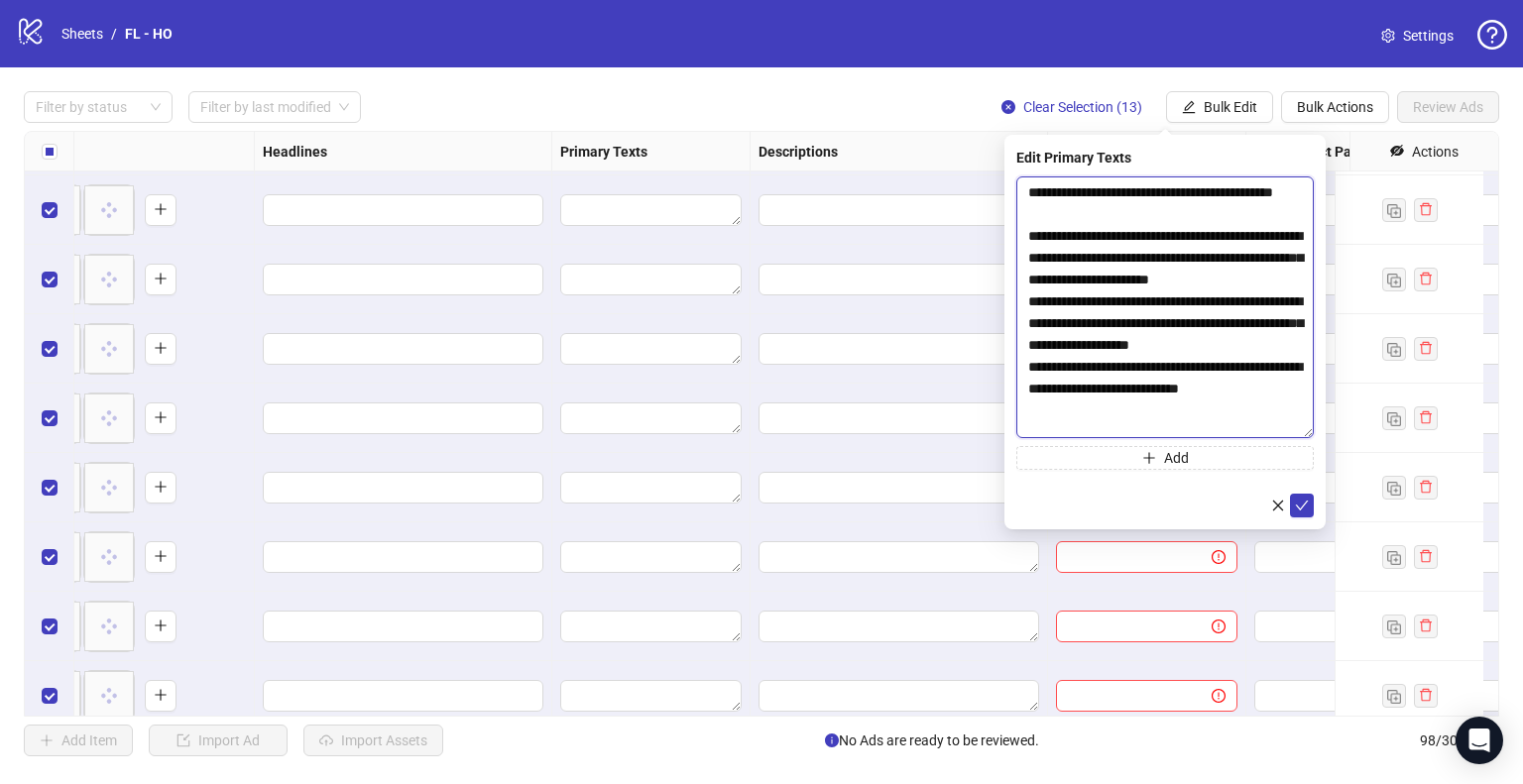 click on "**********" at bounding box center (1165, 307) 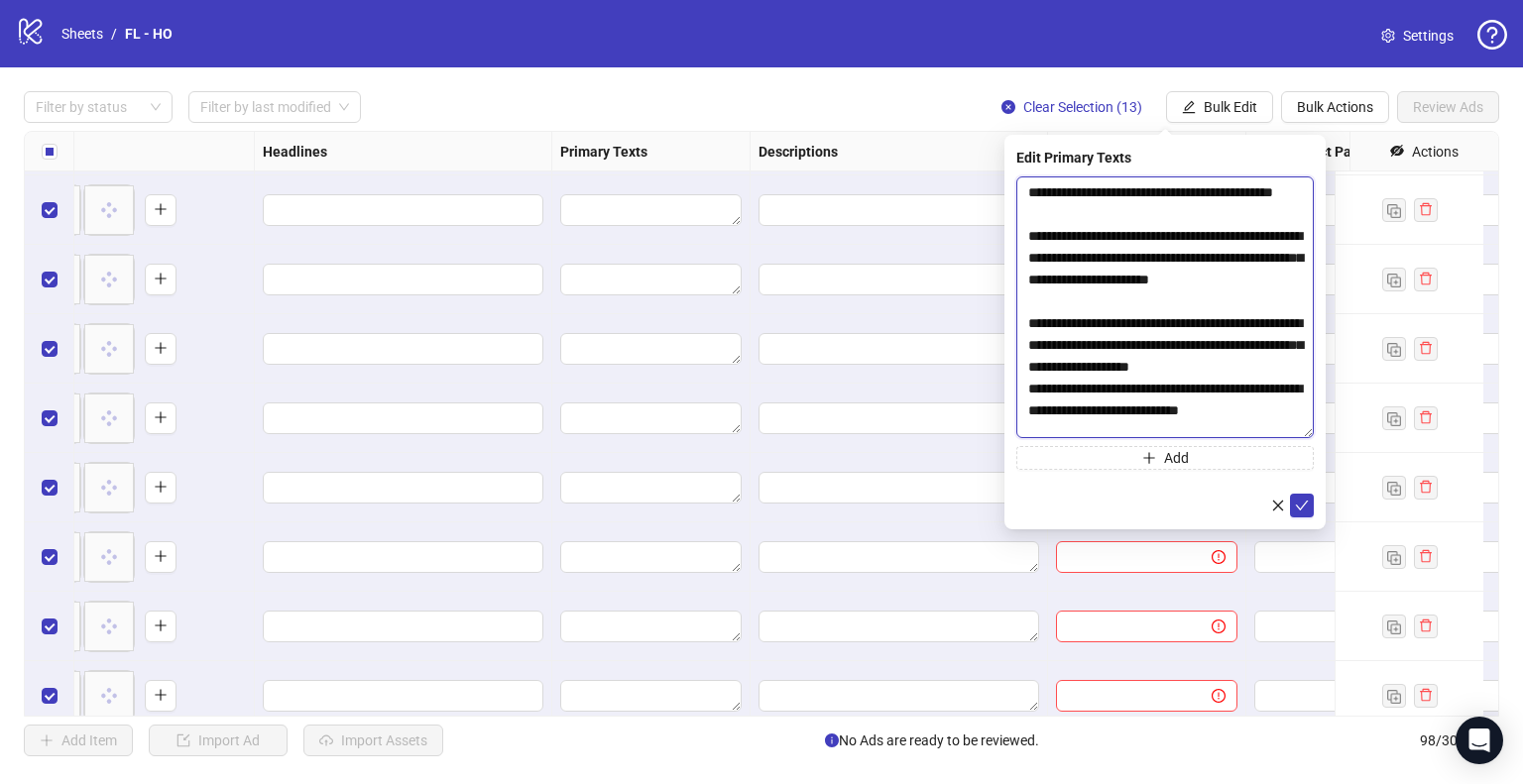 scroll, scrollTop: 53, scrollLeft: 0, axis: vertical 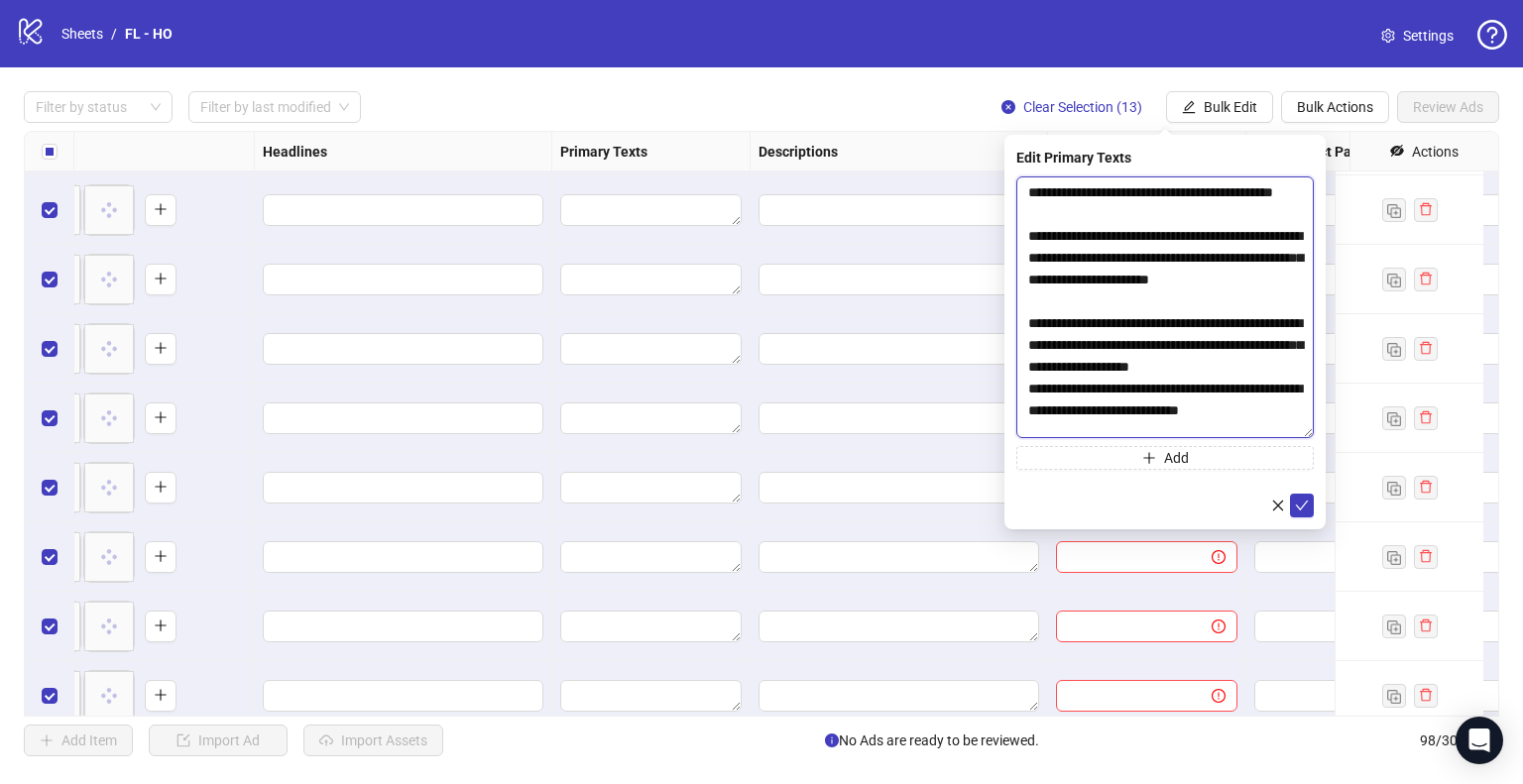 click on "**********" at bounding box center (1165, 307) 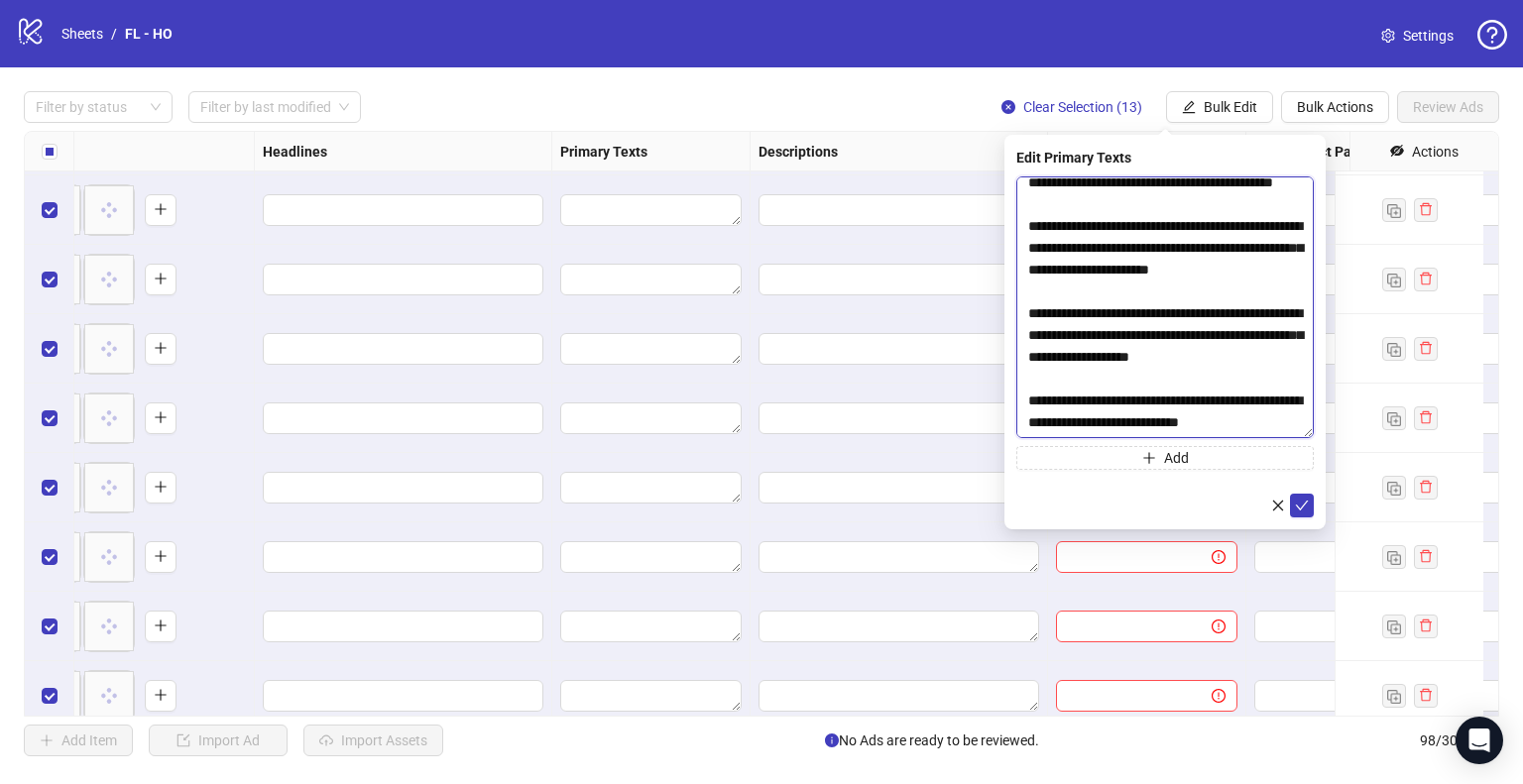 scroll, scrollTop: 0, scrollLeft: 0, axis: both 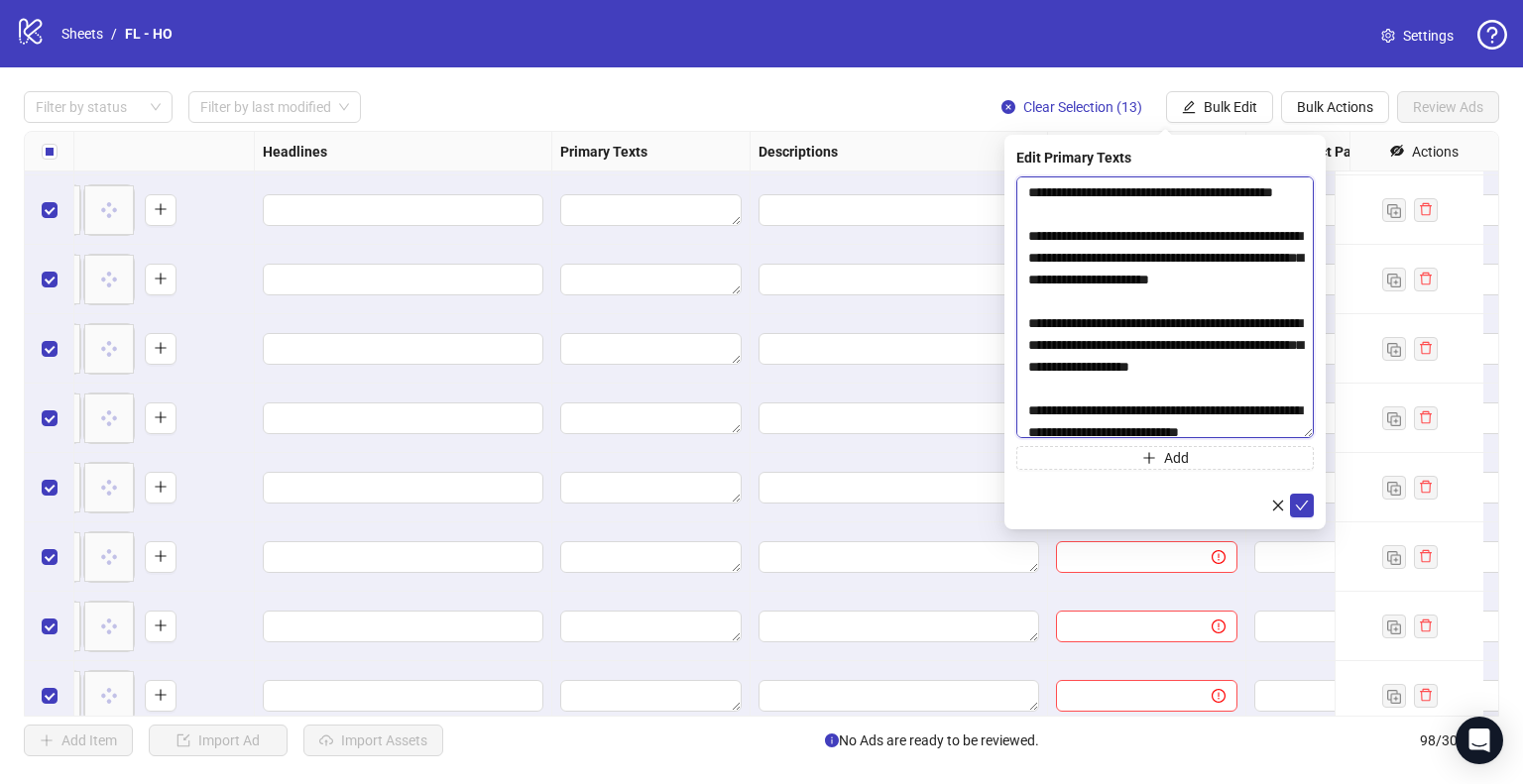 type on "**********" 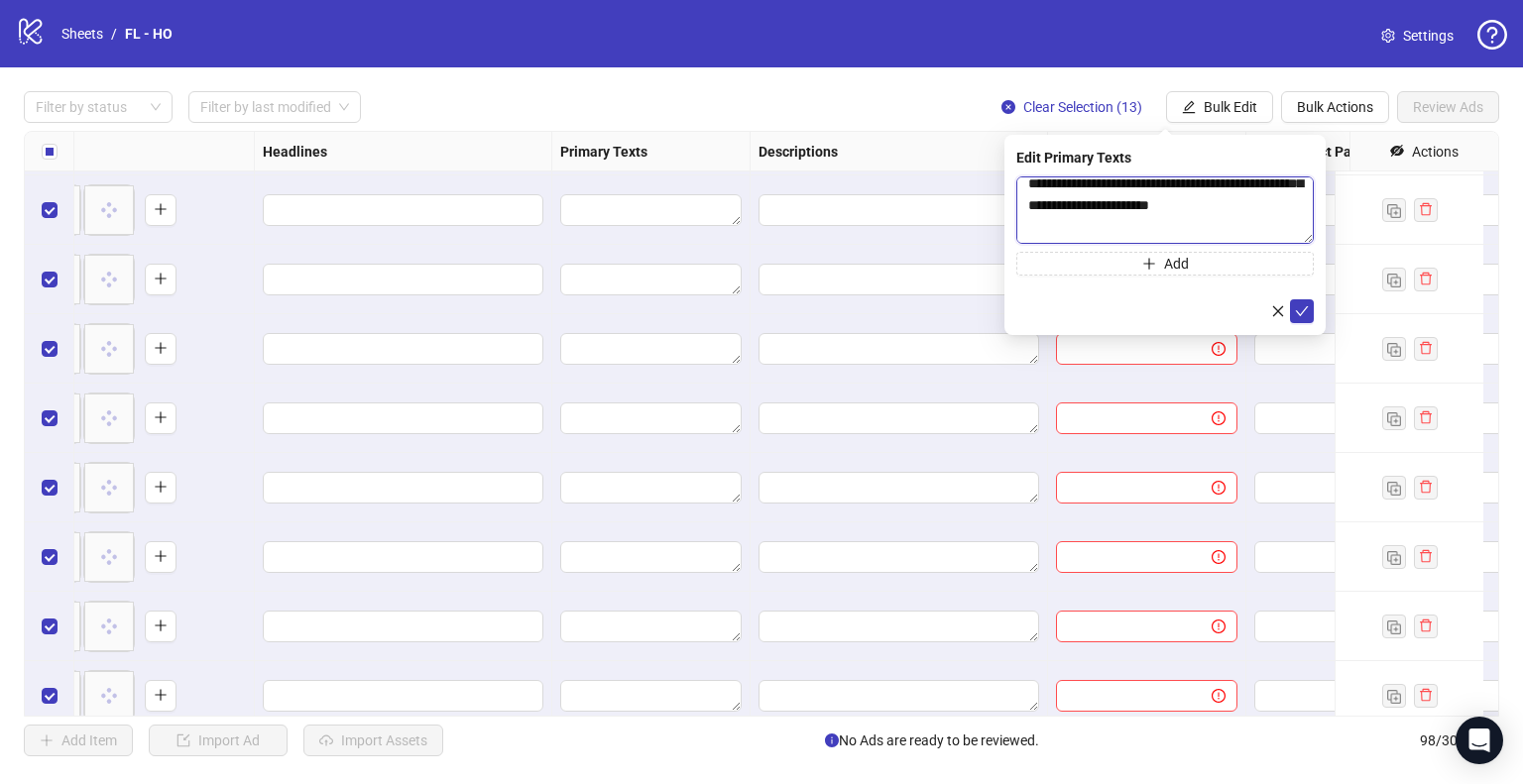 drag, startPoint x: 1307, startPoint y: 434, endPoint x: 1269, endPoint y: 237, distance: 200.6315 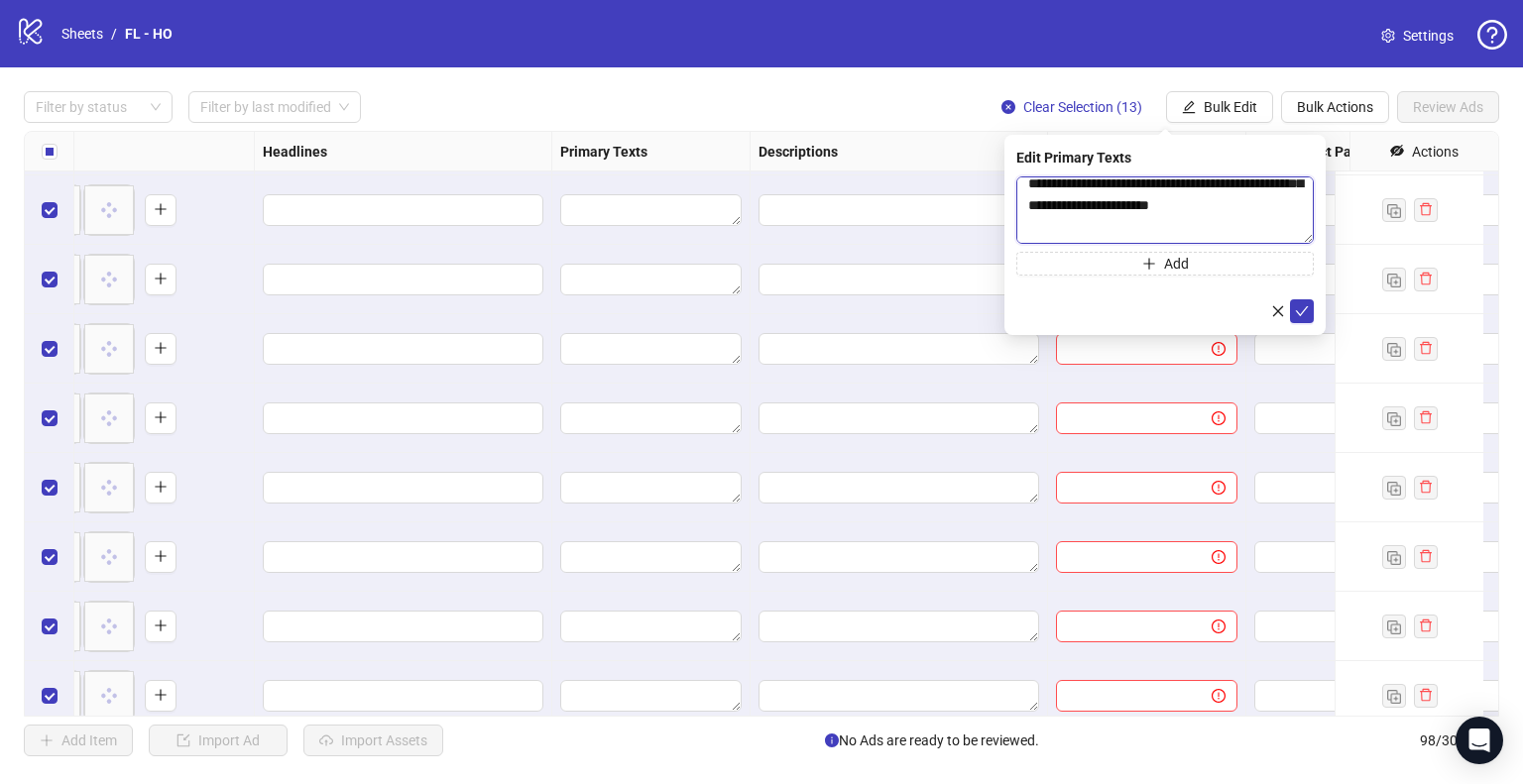 click on "**********" at bounding box center [1165, 210] 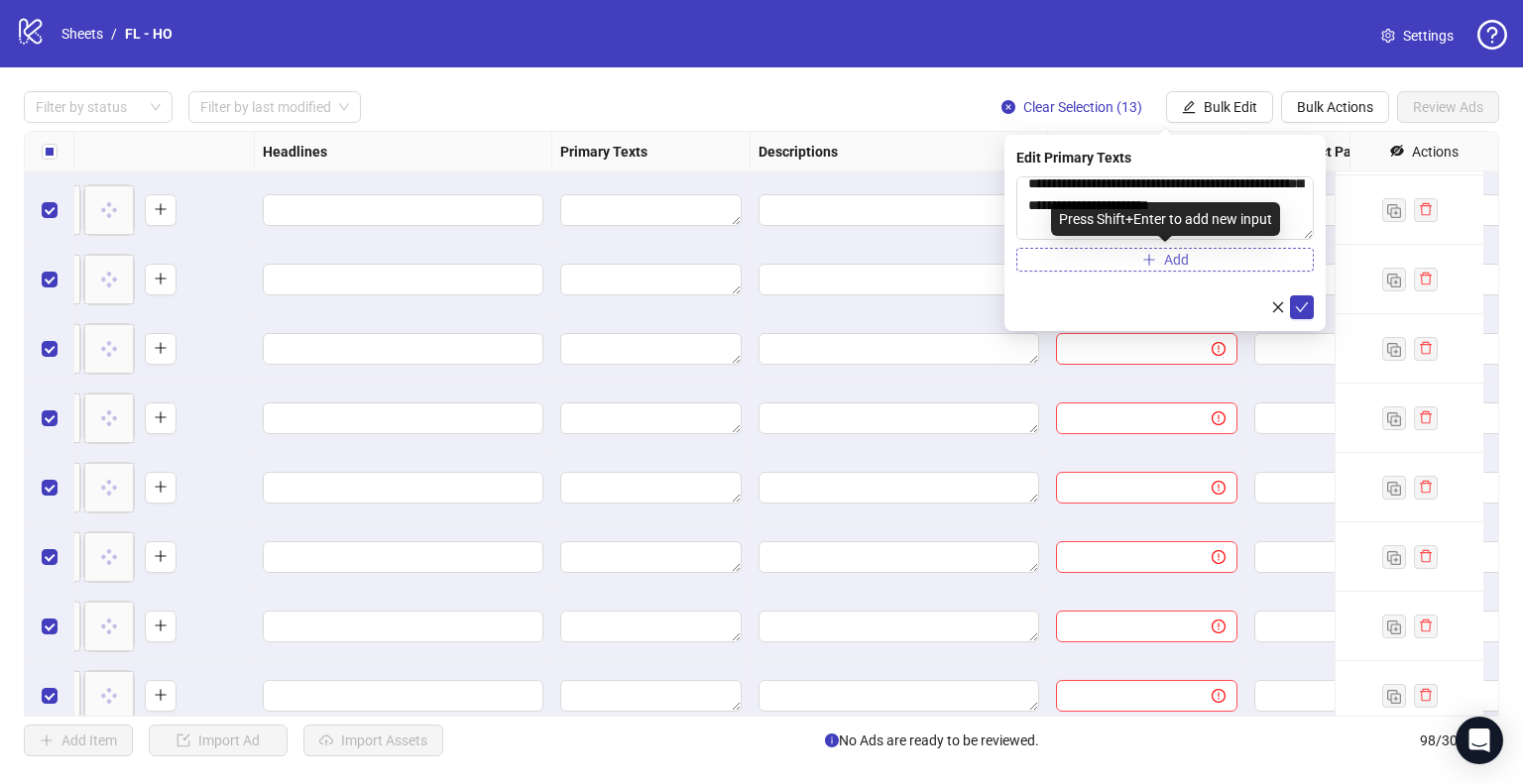 click on "Add" at bounding box center [1165, 260] 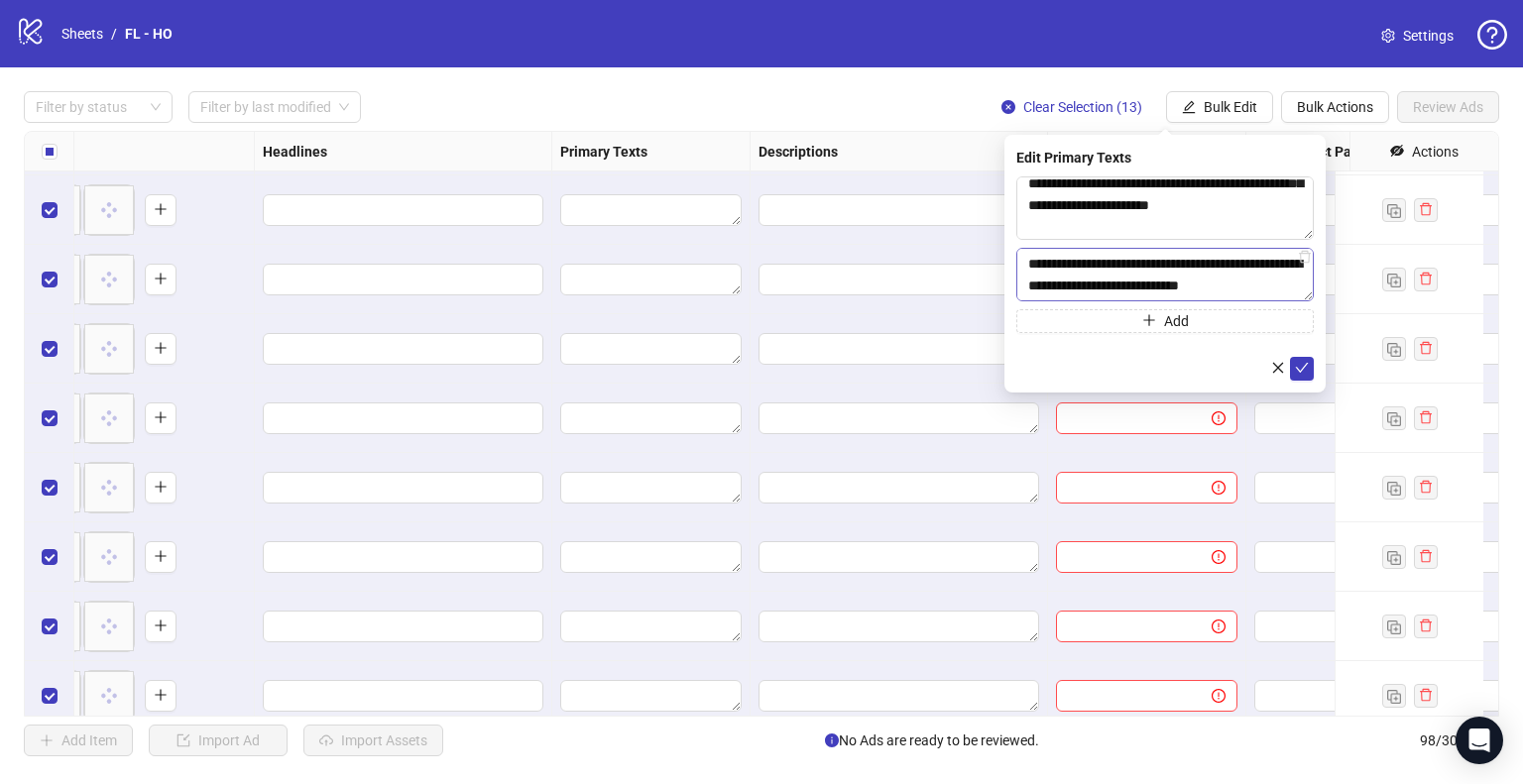 scroll, scrollTop: 196, scrollLeft: 0, axis: vertical 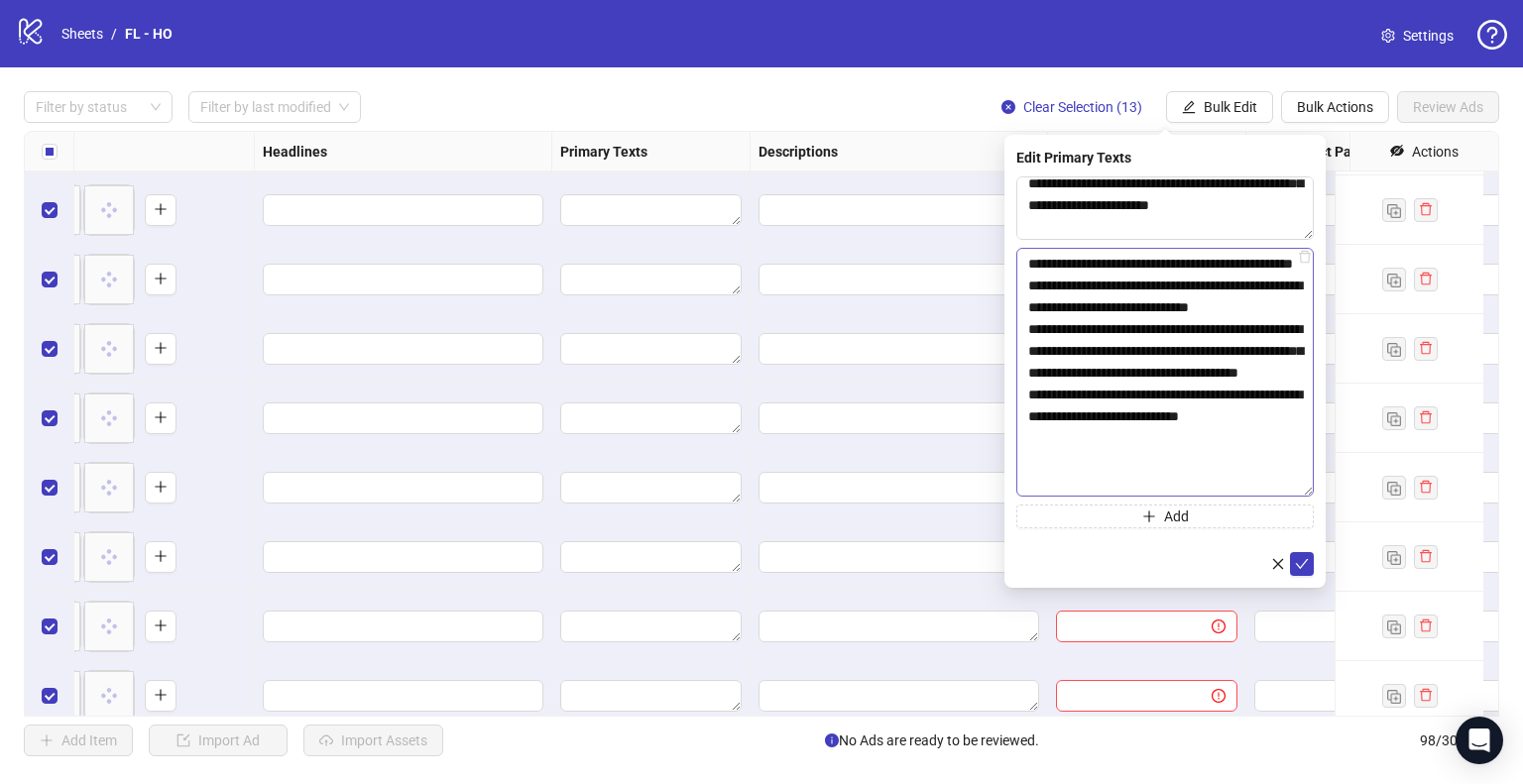 drag, startPoint x: 1309, startPoint y: 292, endPoint x: 1293, endPoint y: 489, distance: 197.64868 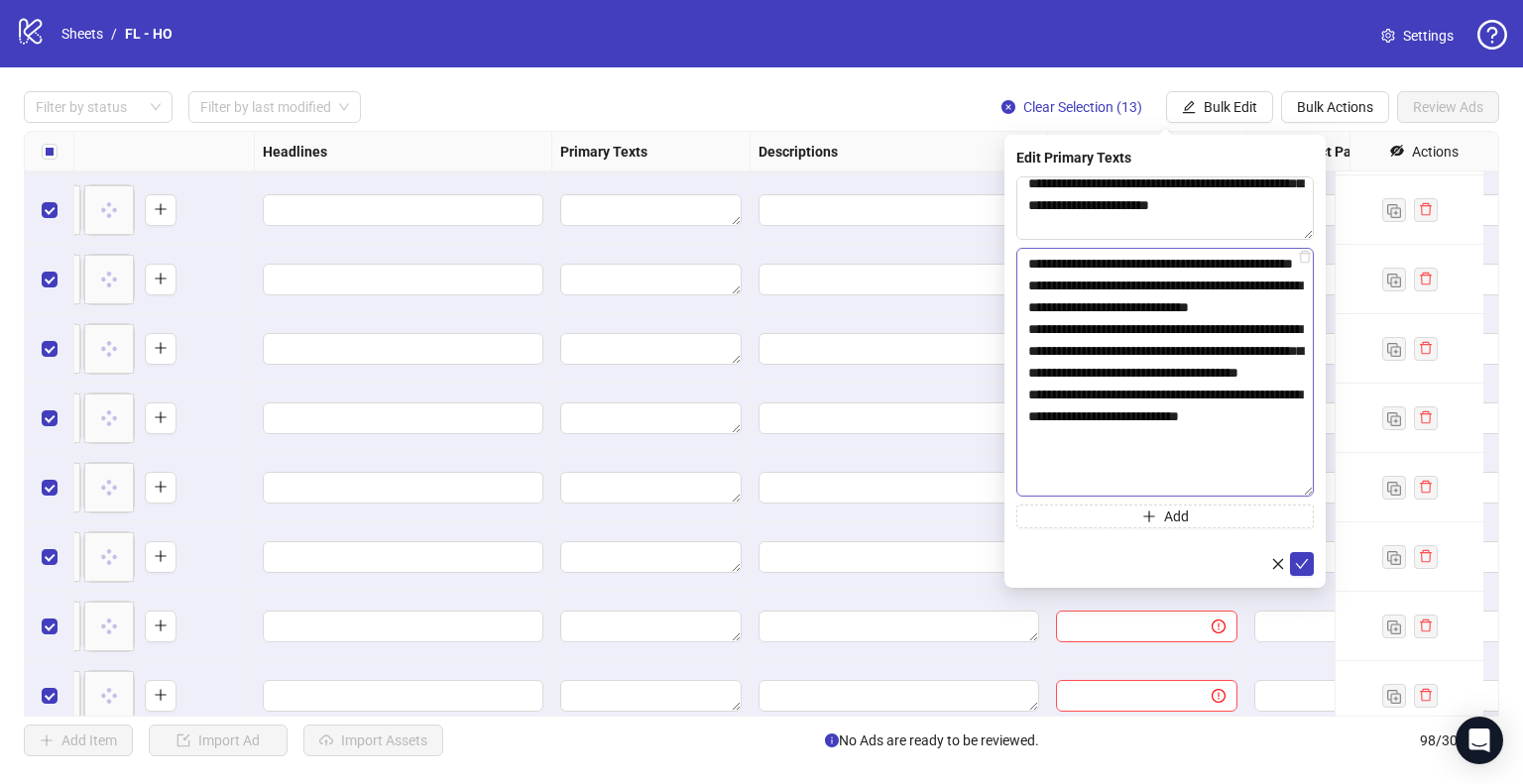 click on "**********" at bounding box center [1165, 372] 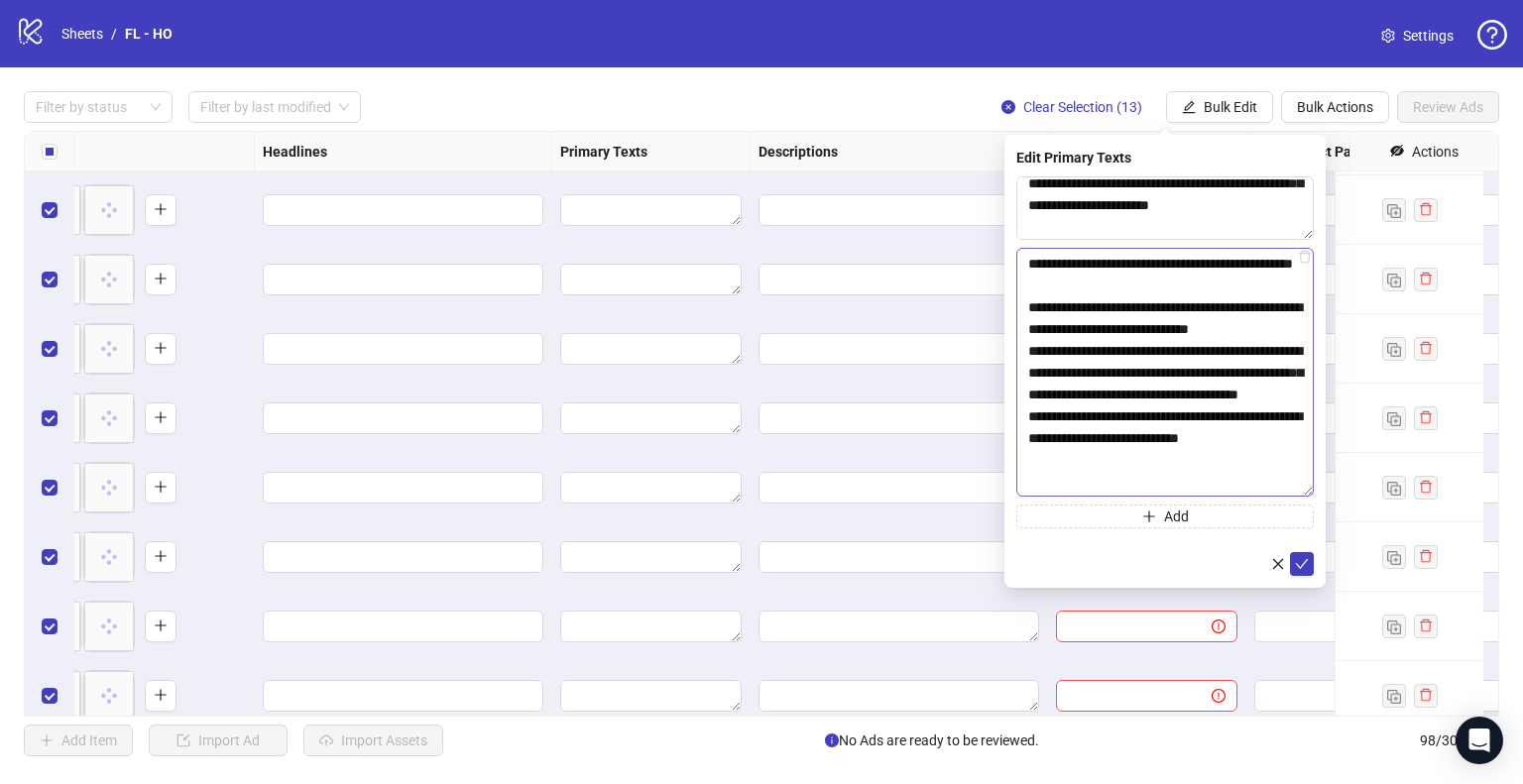click on "**********" at bounding box center [1165, 372] 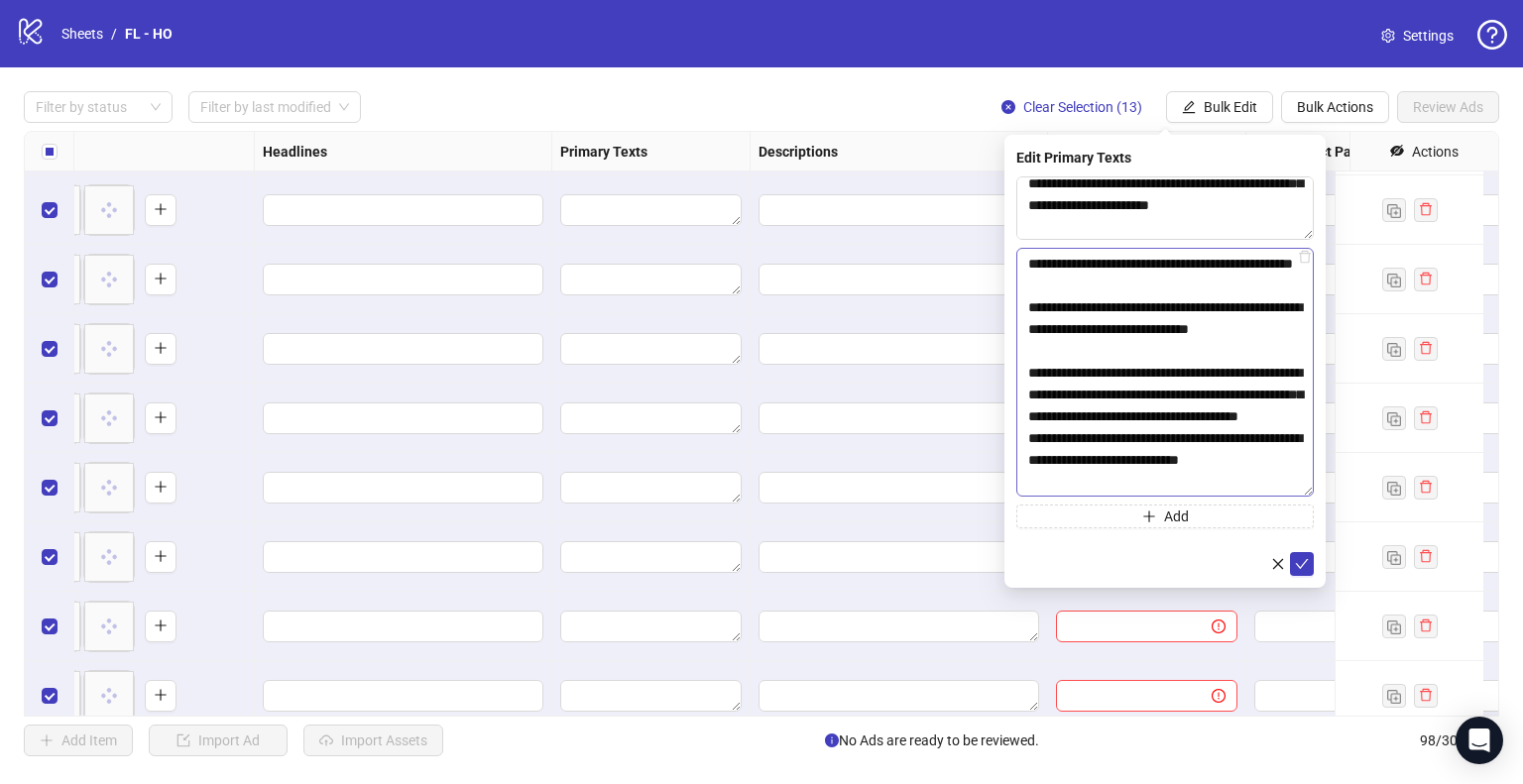 scroll, scrollTop: 44, scrollLeft: 0, axis: vertical 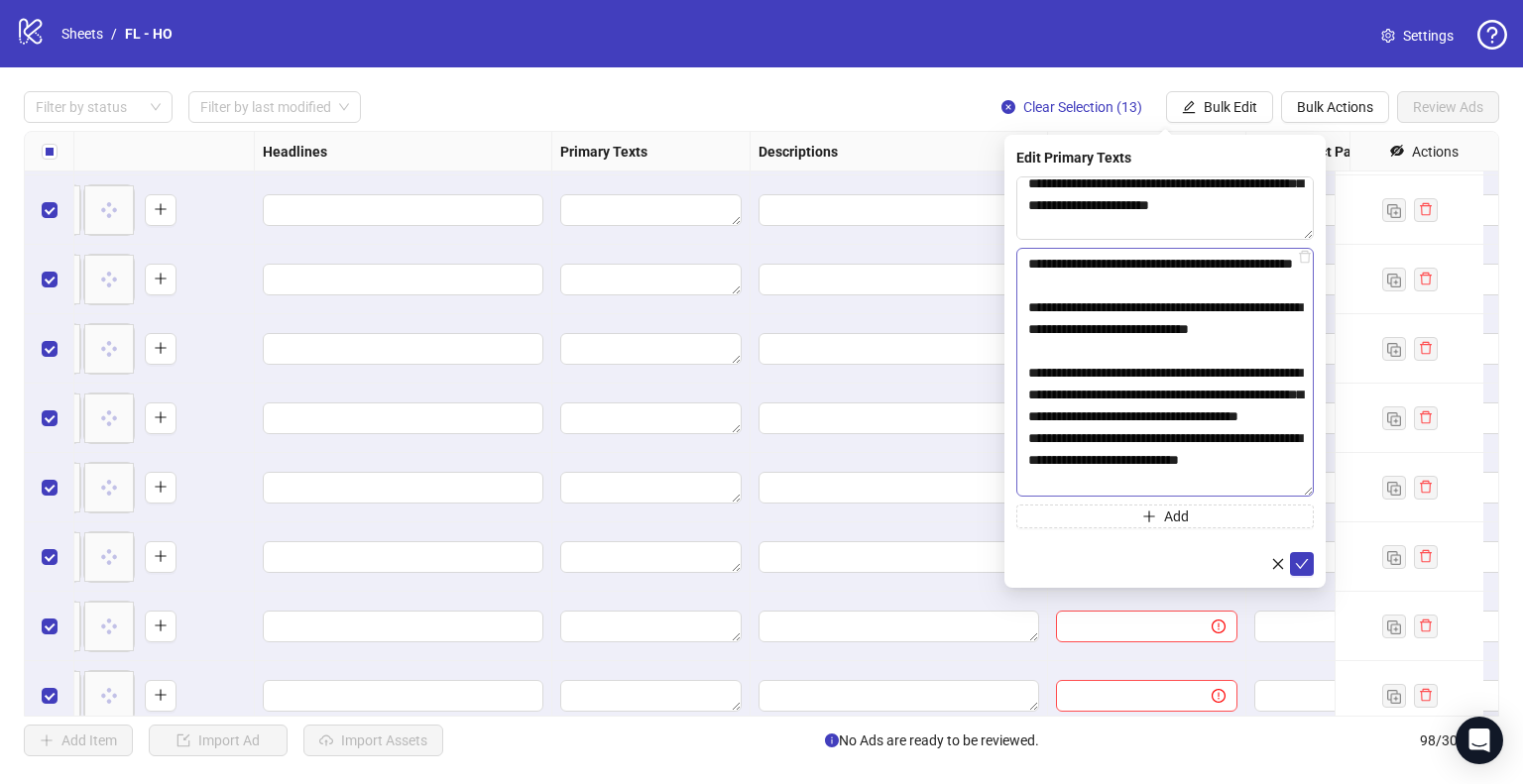 click on "**********" at bounding box center [1165, 372] 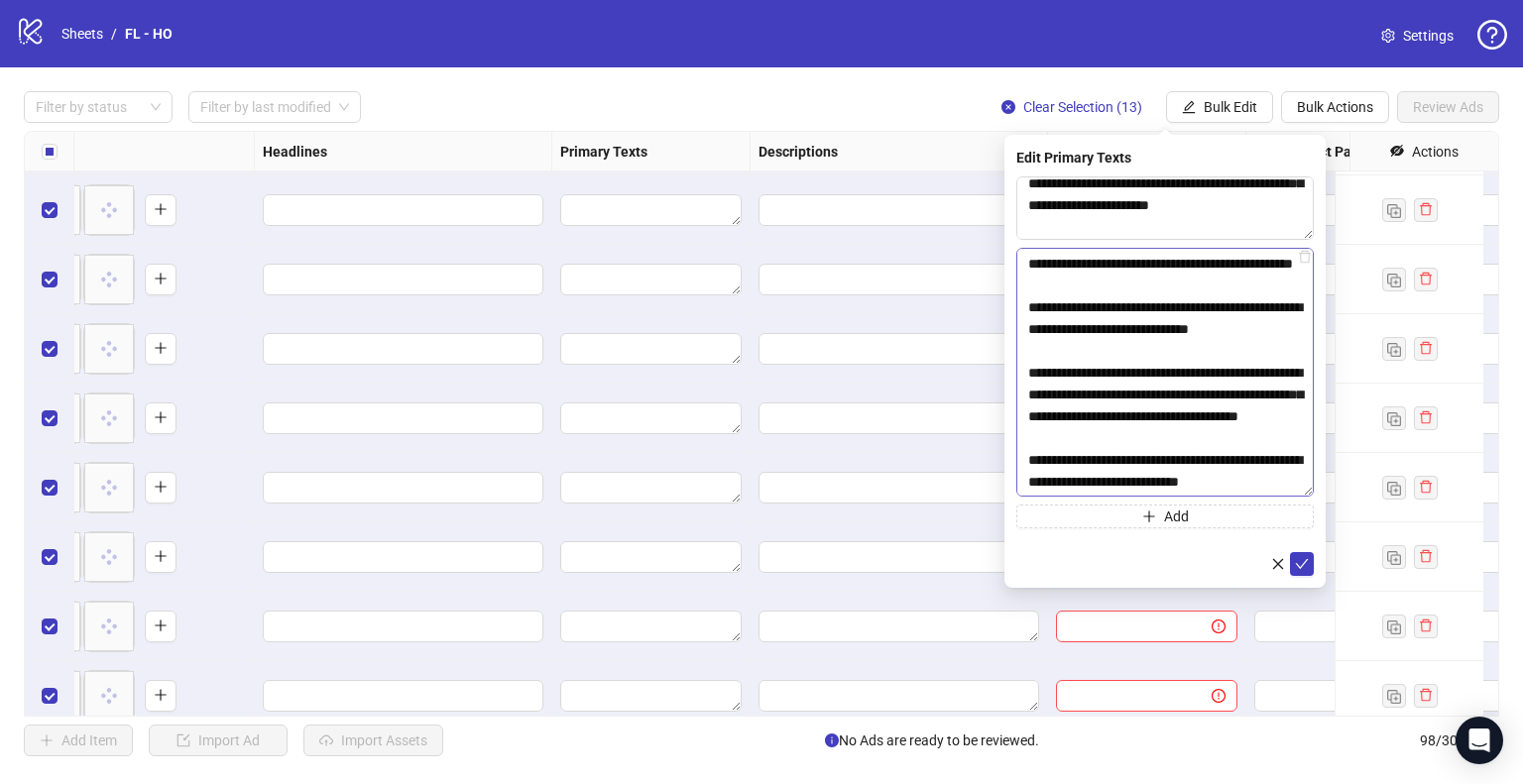scroll, scrollTop: 65, scrollLeft: 0, axis: vertical 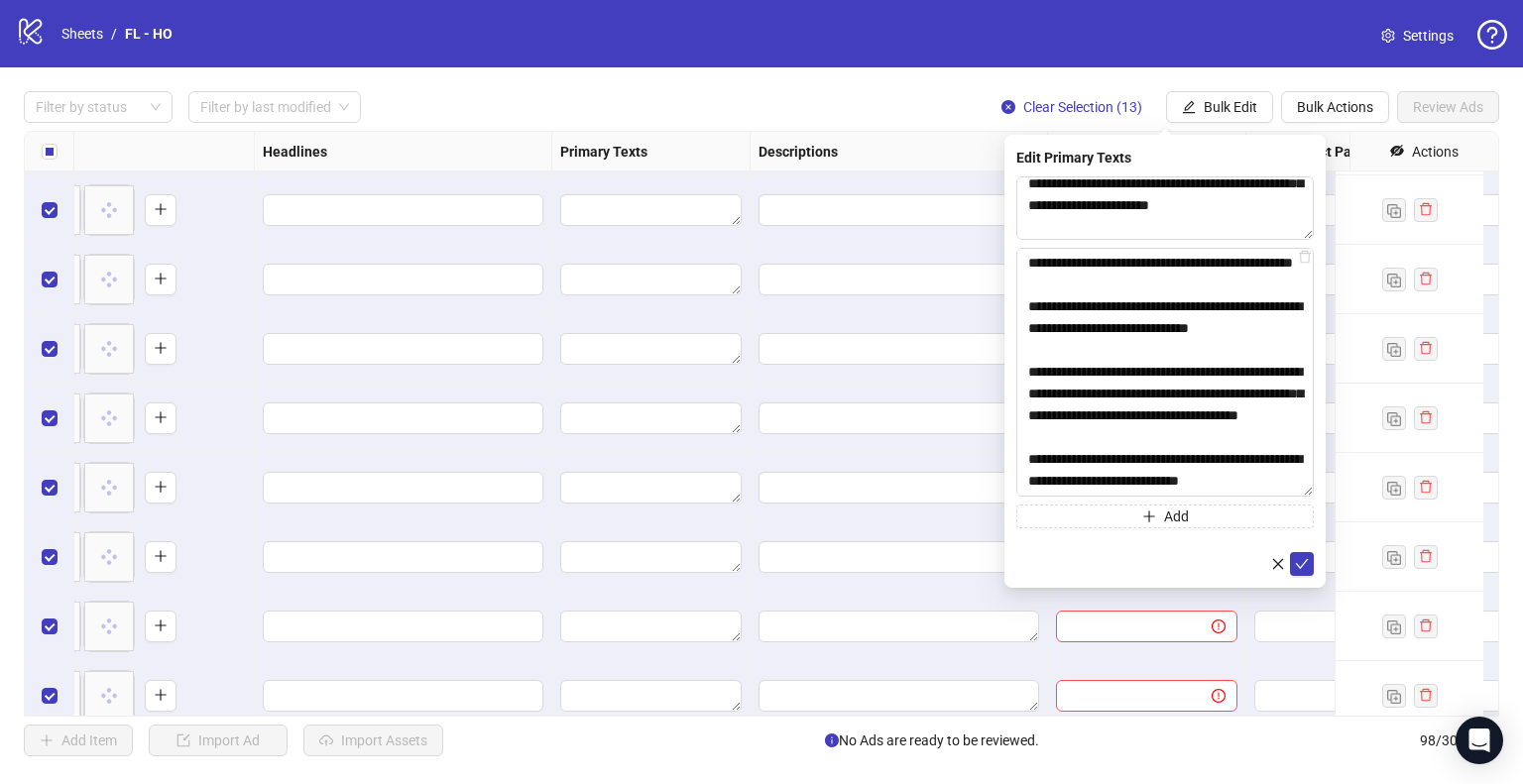 type on "**********" 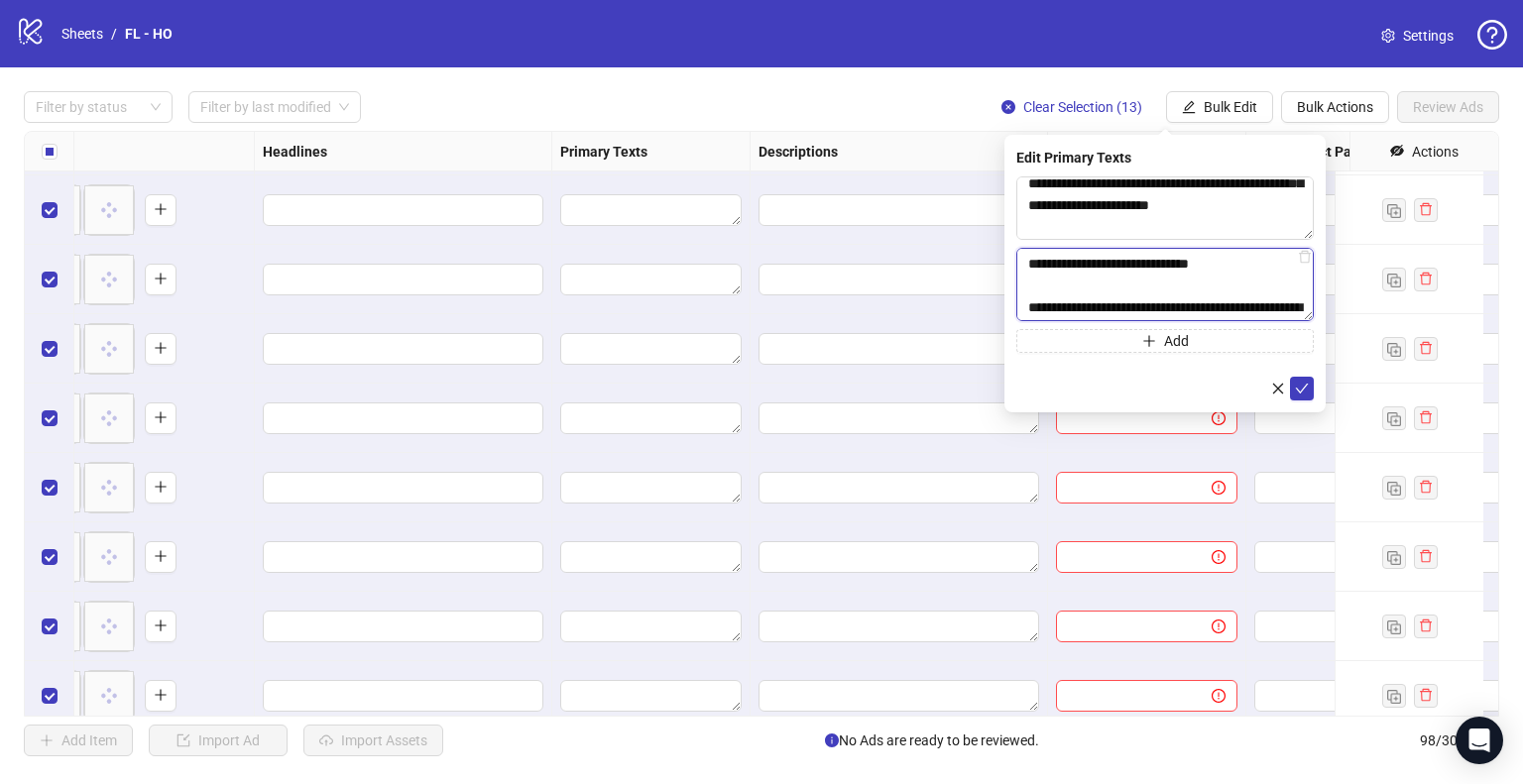 drag, startPoint x: 1301, startPoint y: 493, endPoint x: 1275, endPoint y: 313, distance: 181.86808 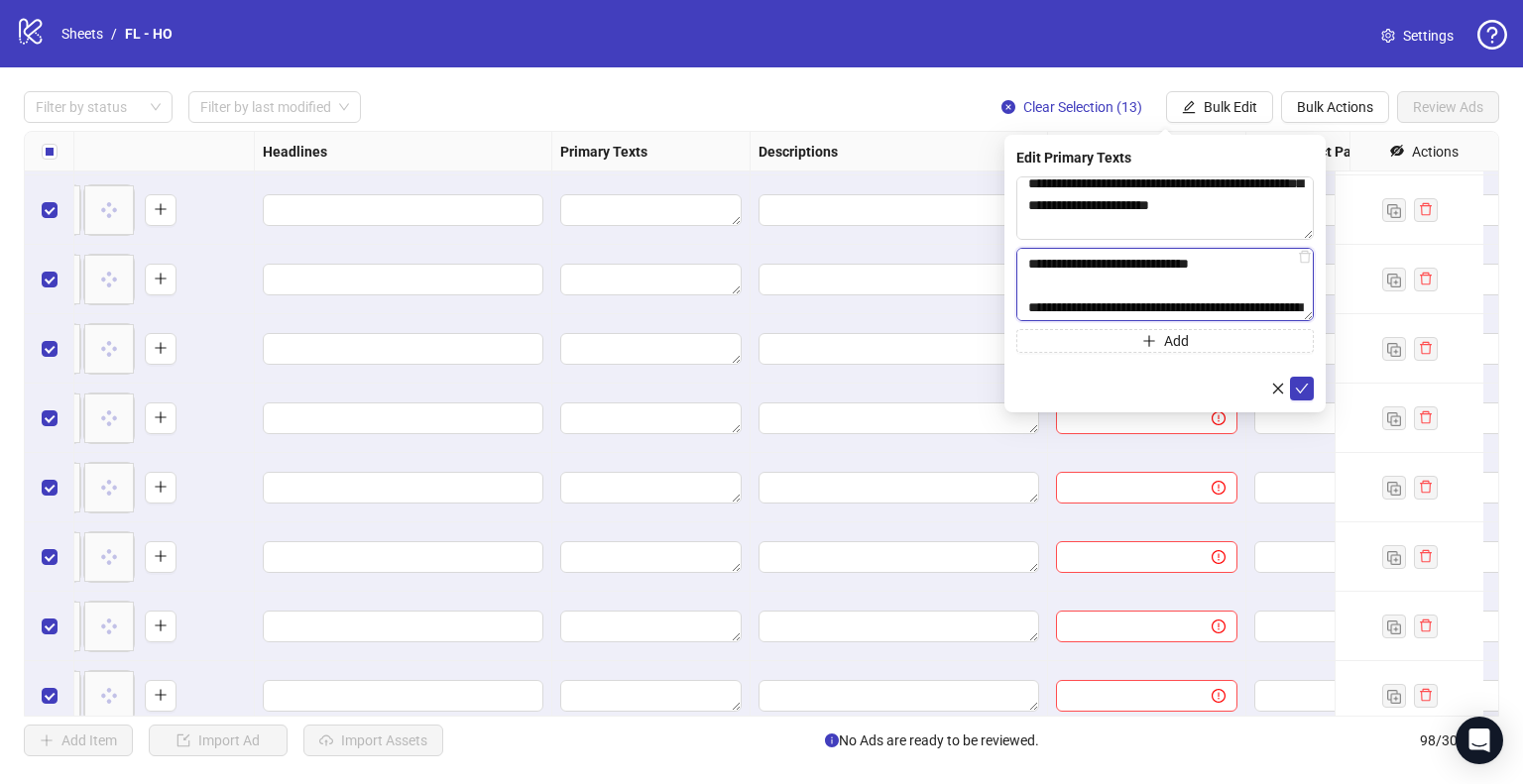 click on "**********" at bounding box center (1165, 284) 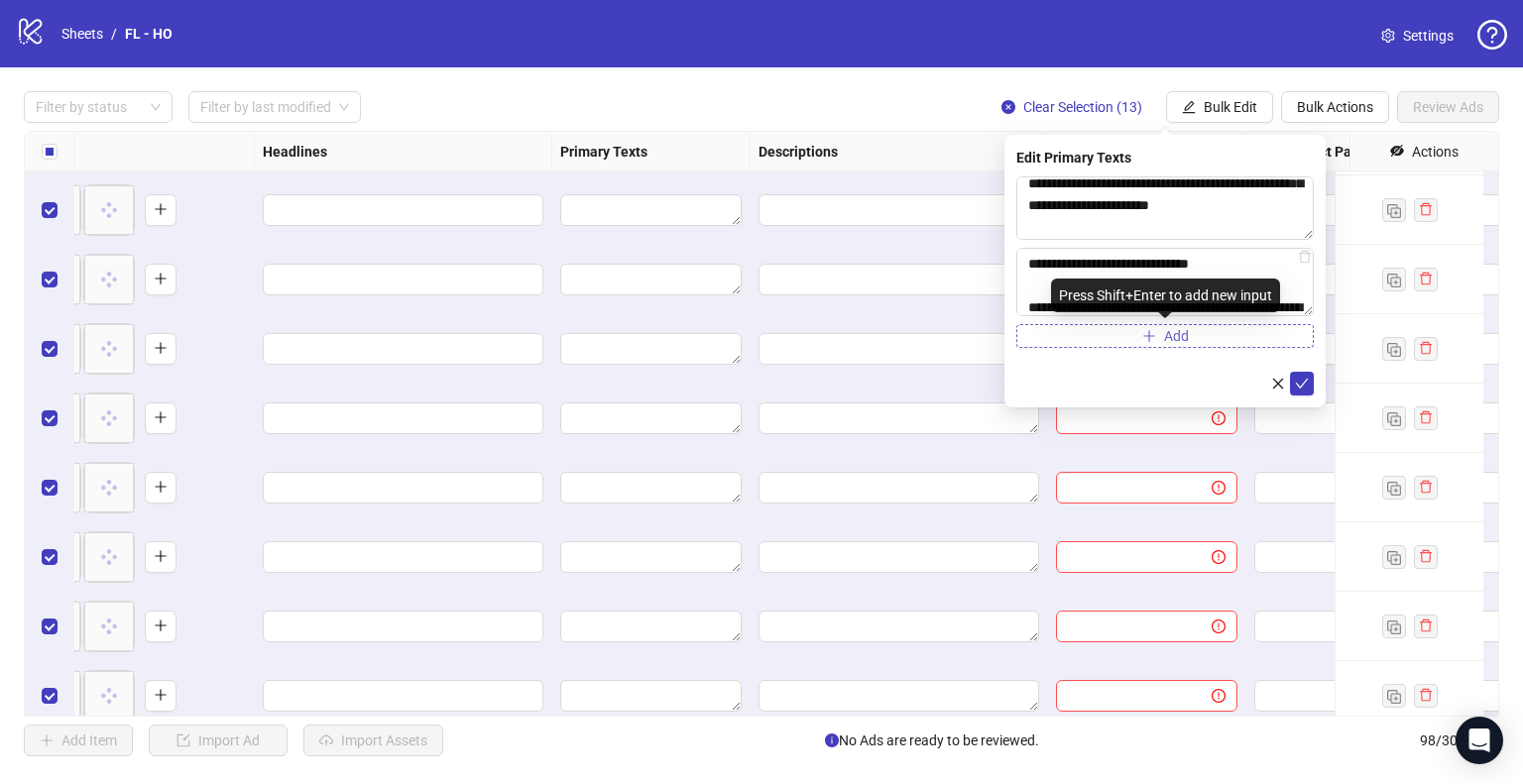 click 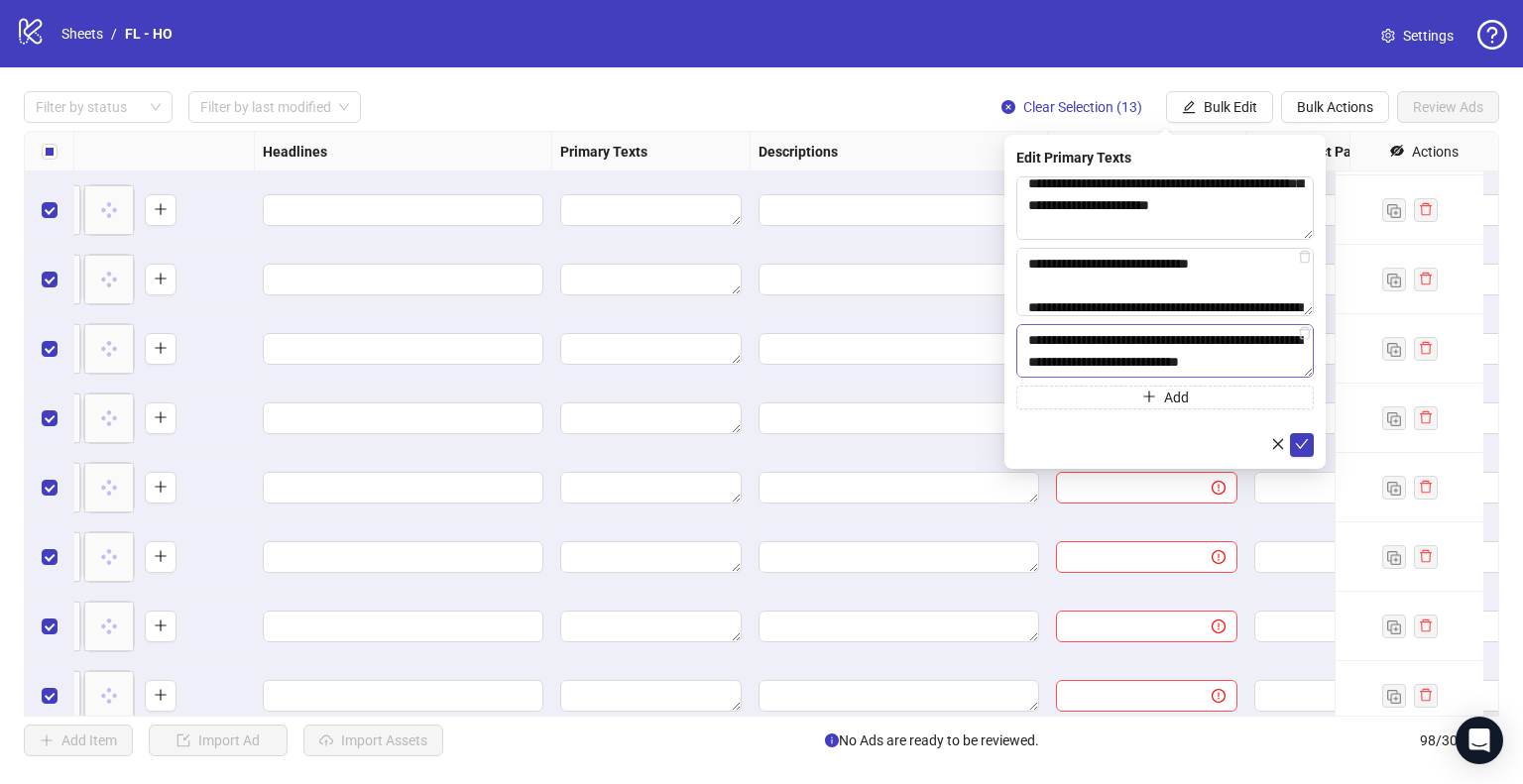 scroll, scrollTop: 218, scrollLeft: 0, axis: vertical 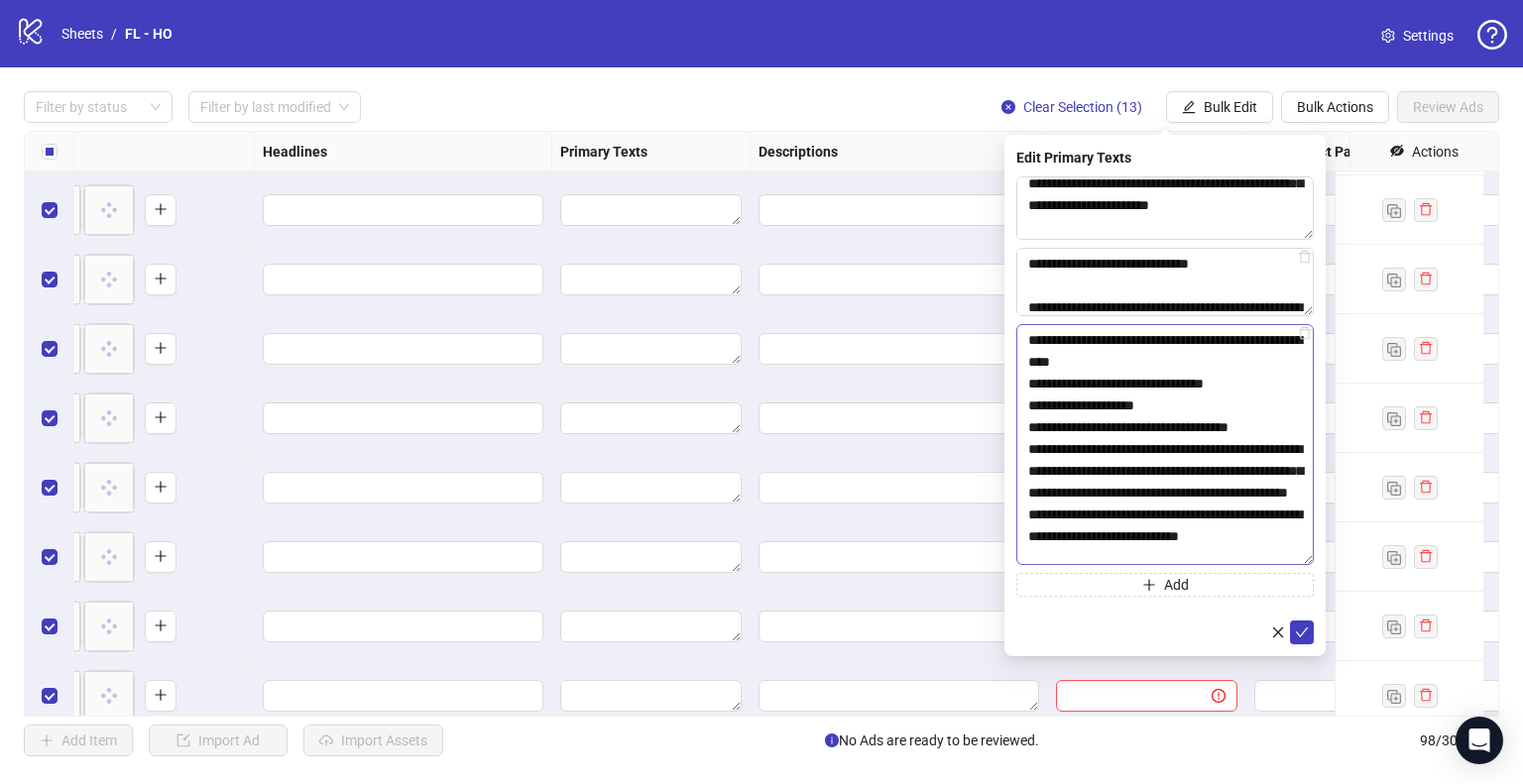 drag, startPoint x: 1309, startPoint y: 374, endPoint x: 1305, endPoint y: 562, distance: 188.0425 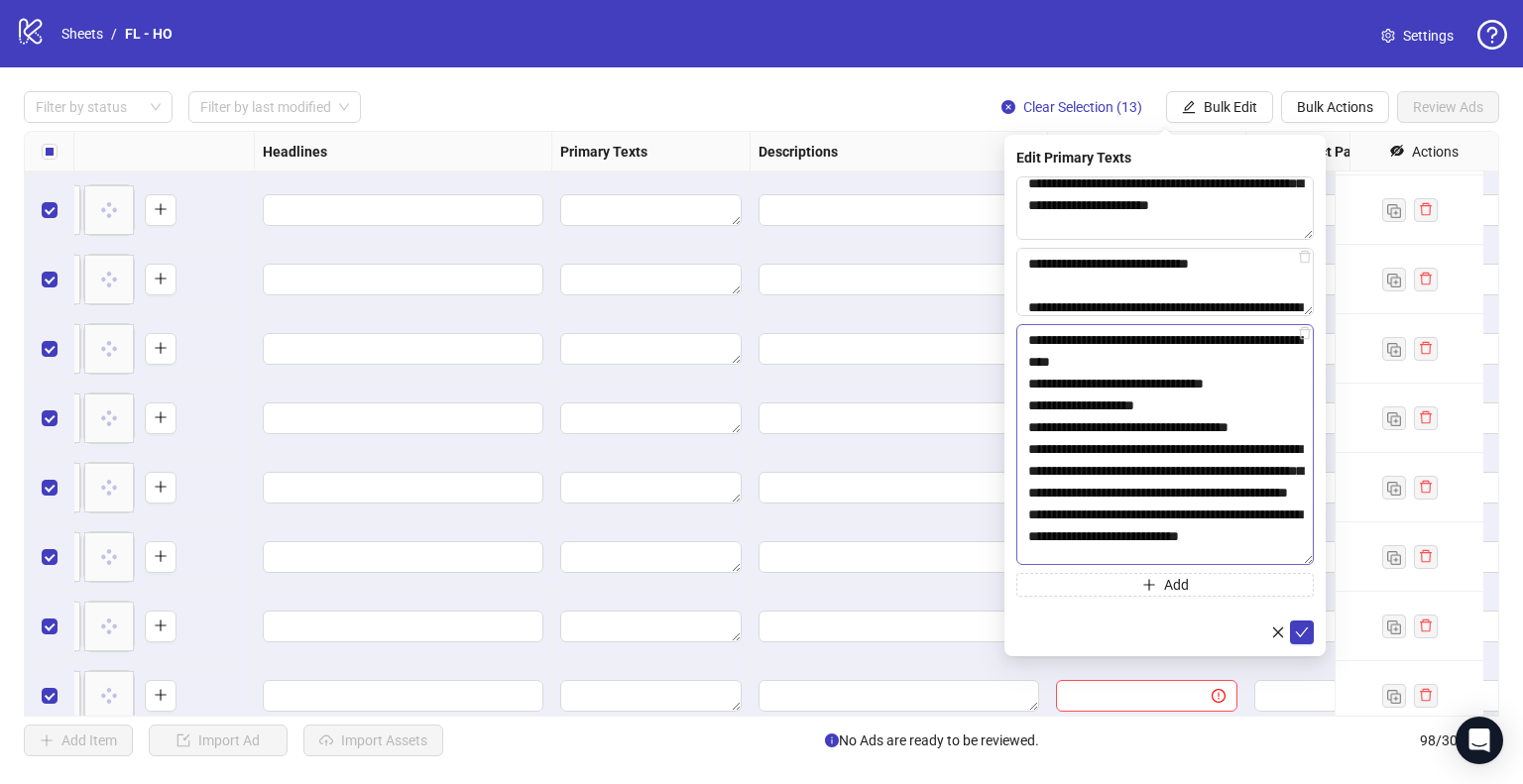 click on "**********" at bounding box center [1165, 444] 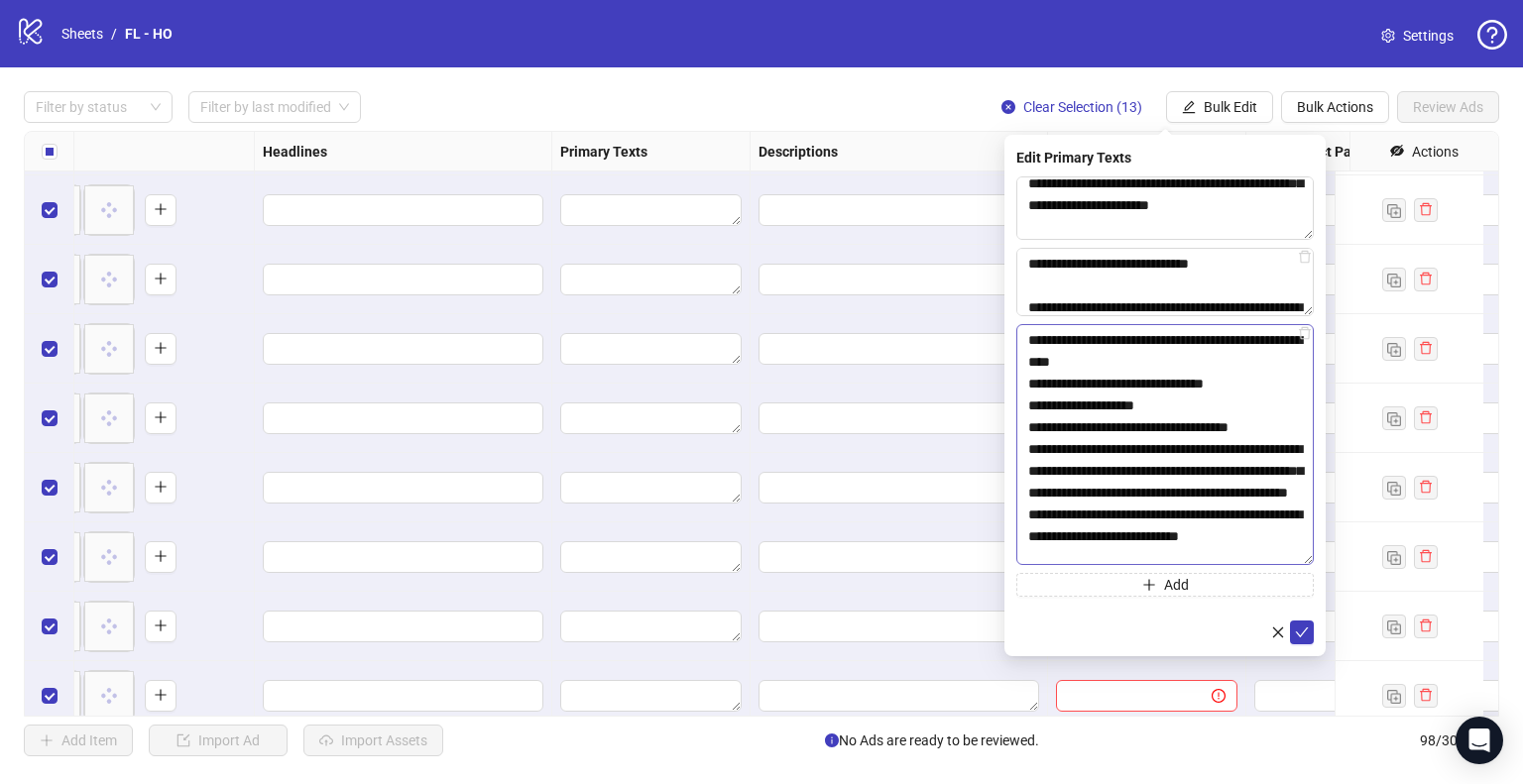 scroll, scrollTop: 0, scrollLeft: 0, axis: both 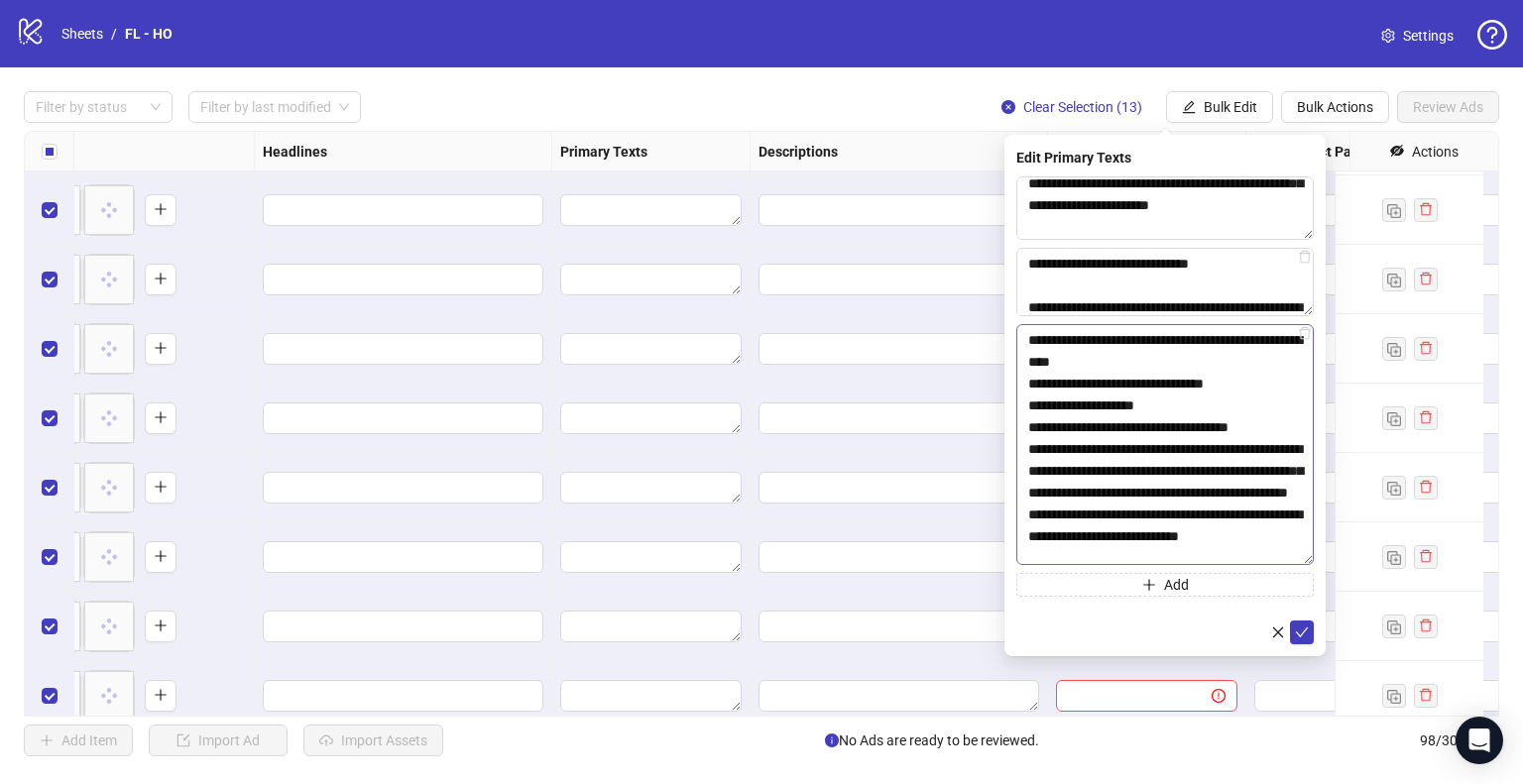 click on "**********" at bounding box center [1165, 444] 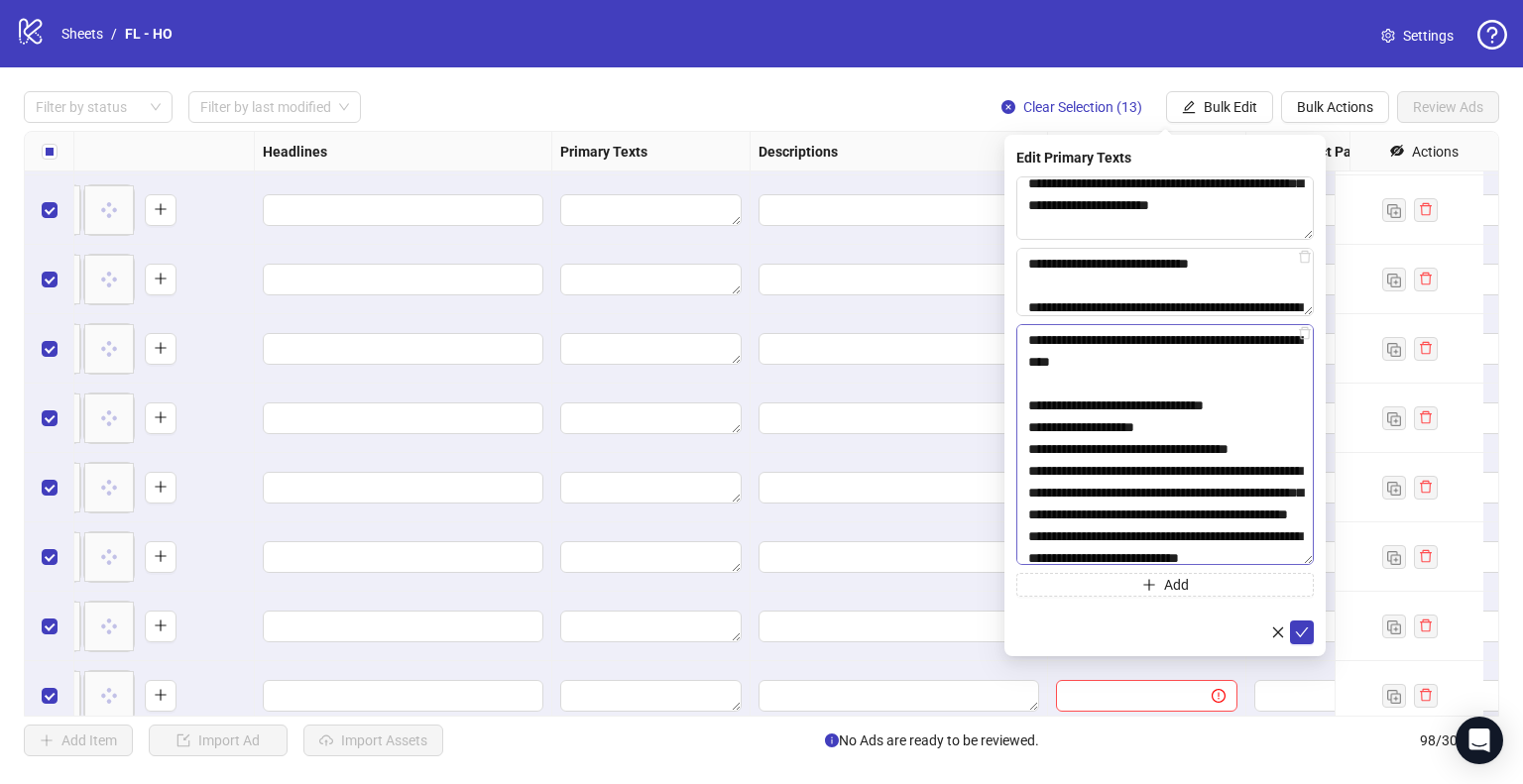 click on "**********" at bounding box center [1165, 444] 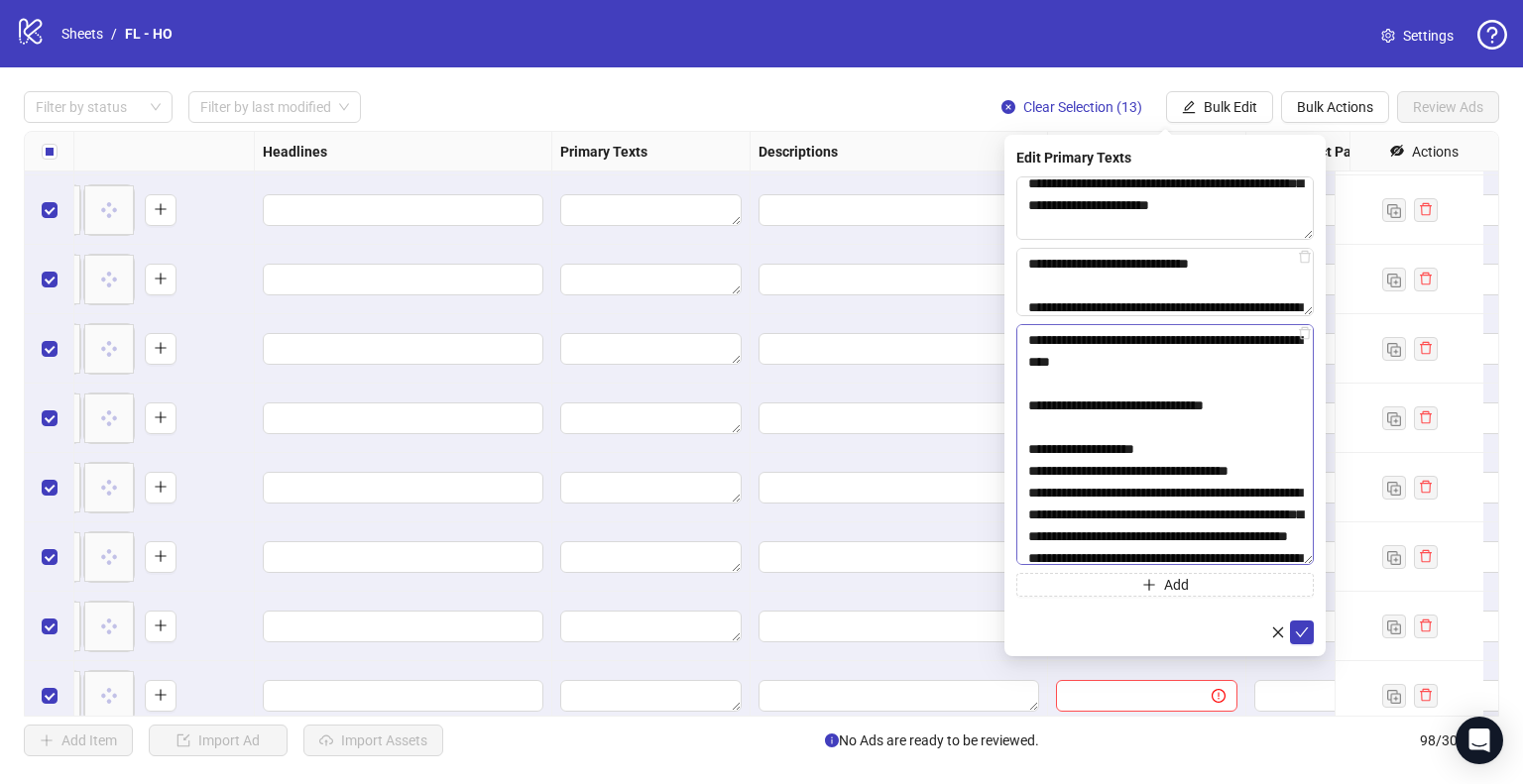 click on "**********" at bounding box center [1165, 444] 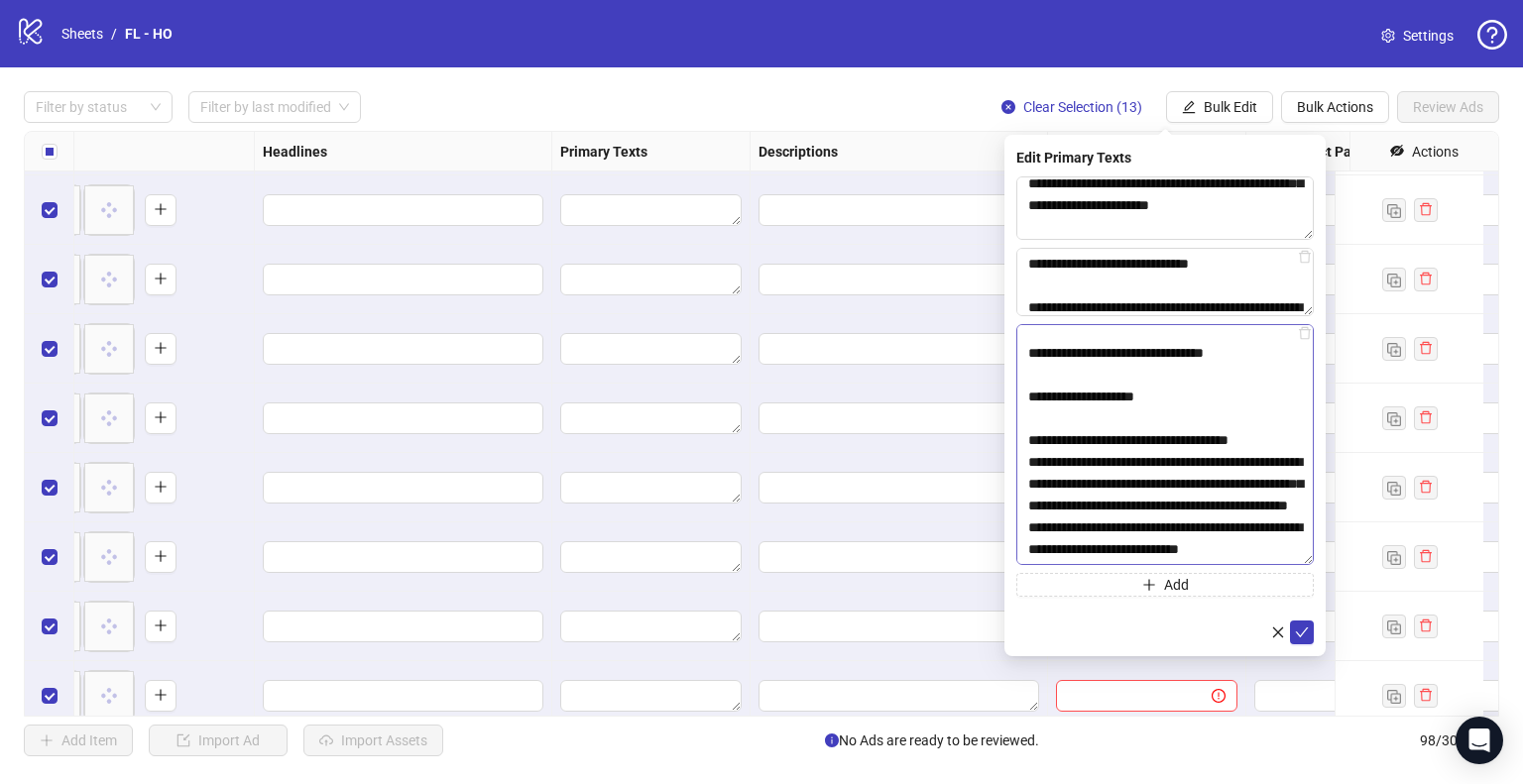 scroll, scrollTop: 90, scrollLeft: 0, axis: vertical 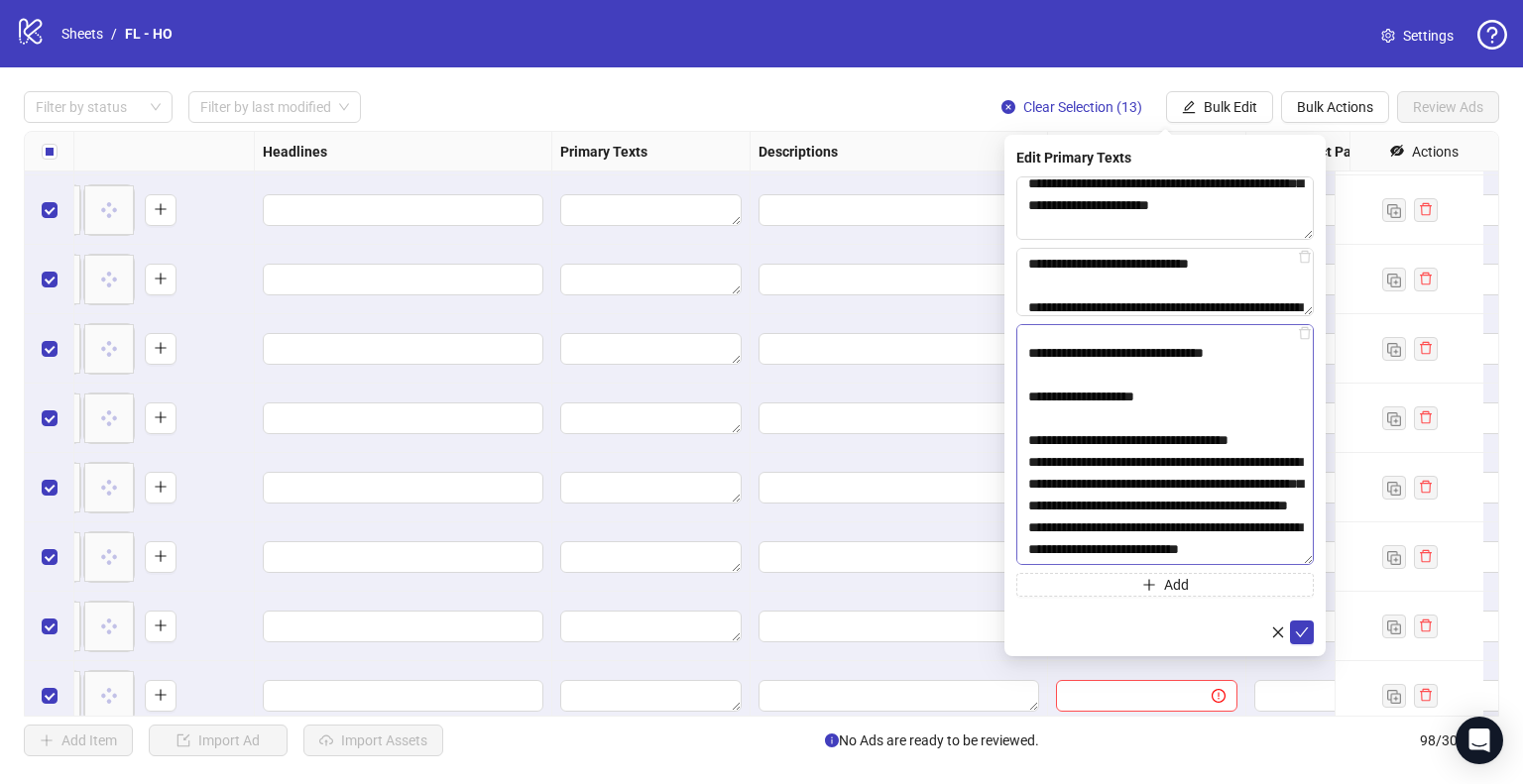 click on "**********" at bounding box center (1165, 444) 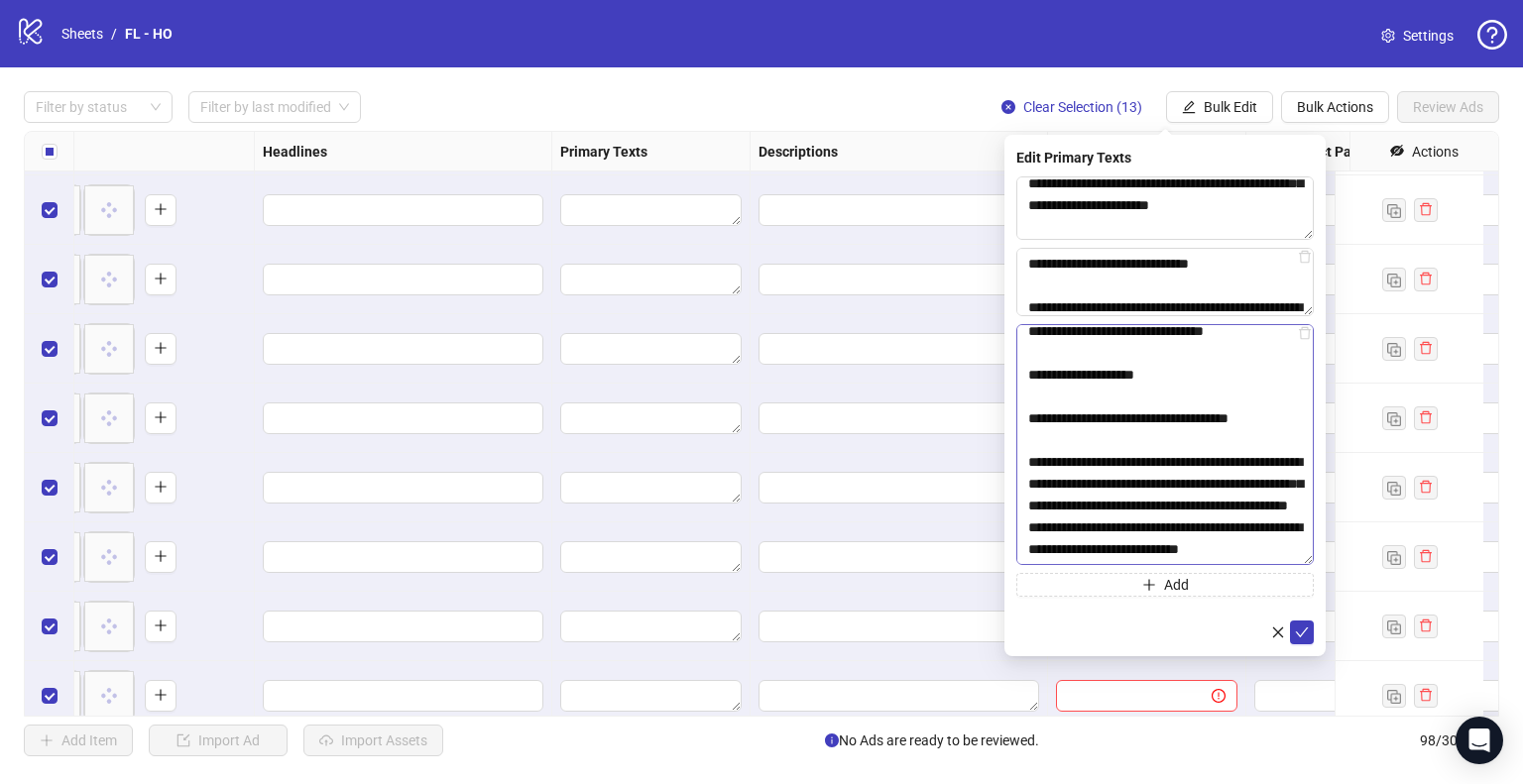 scroll, scrollTop: 117, scrollLeft: 0, axis: vertical 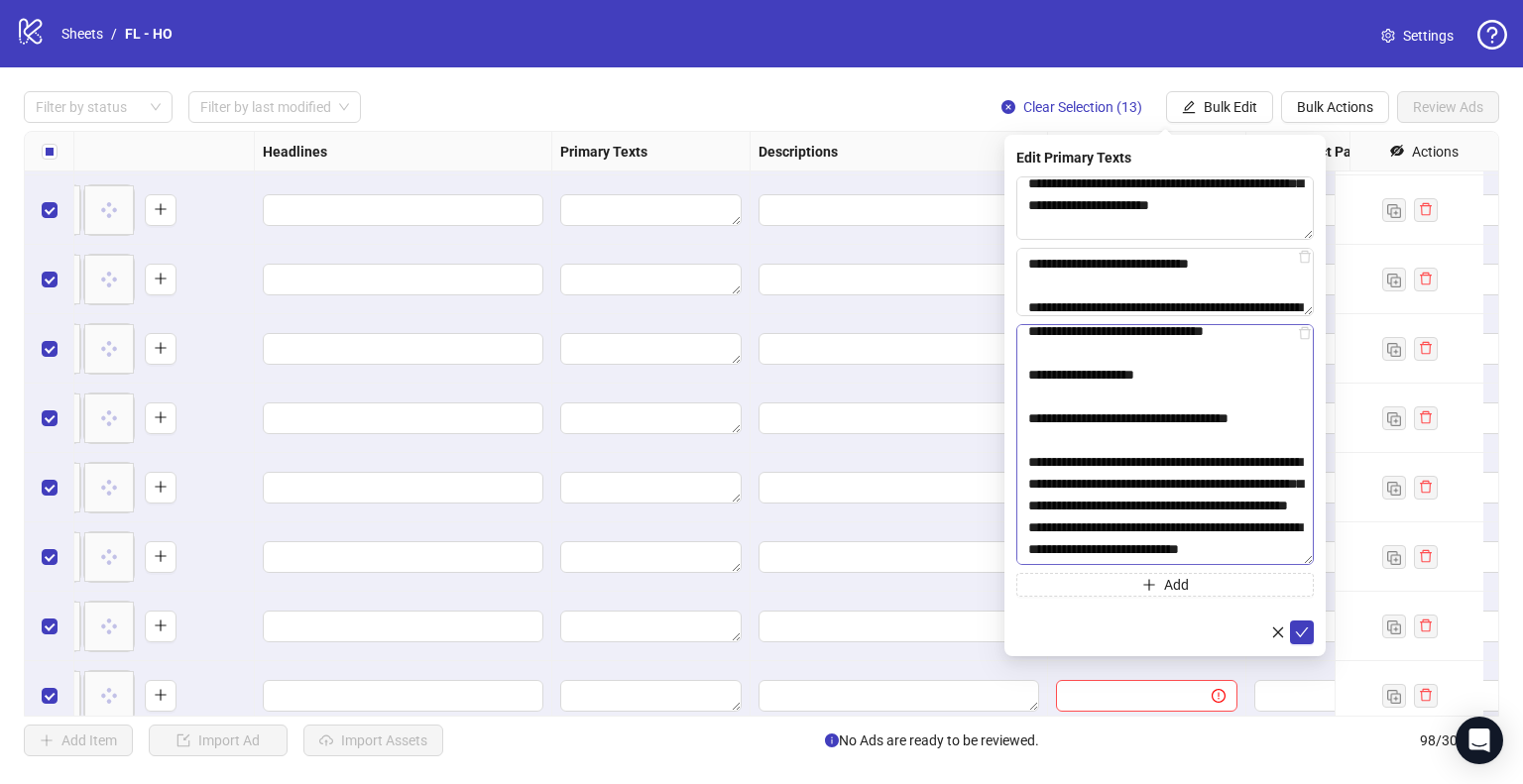 click on "**********" at bounding box center [1165, 444] 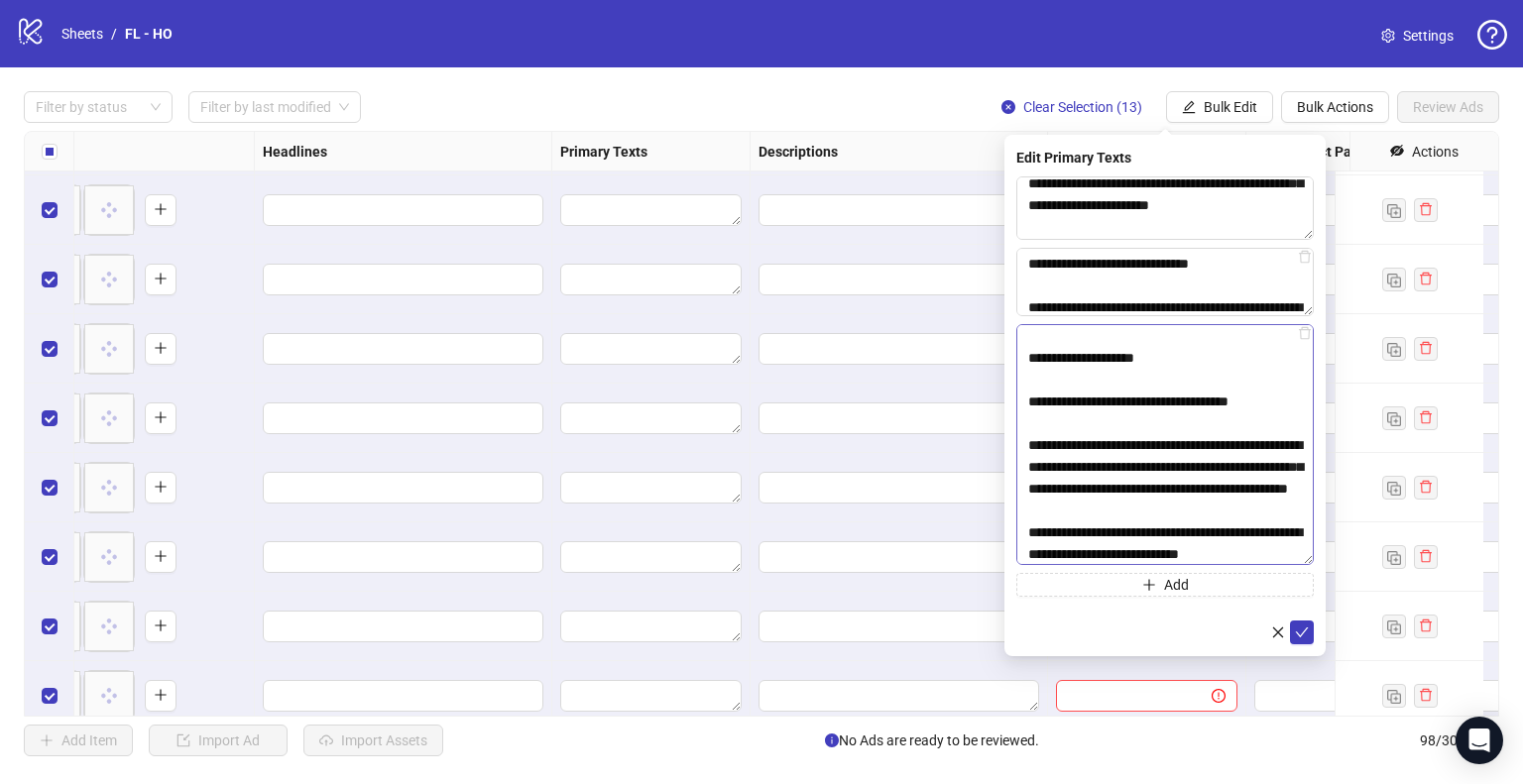 scroll, scrollTop: 139, scrollLeft: 0, axis: vertical 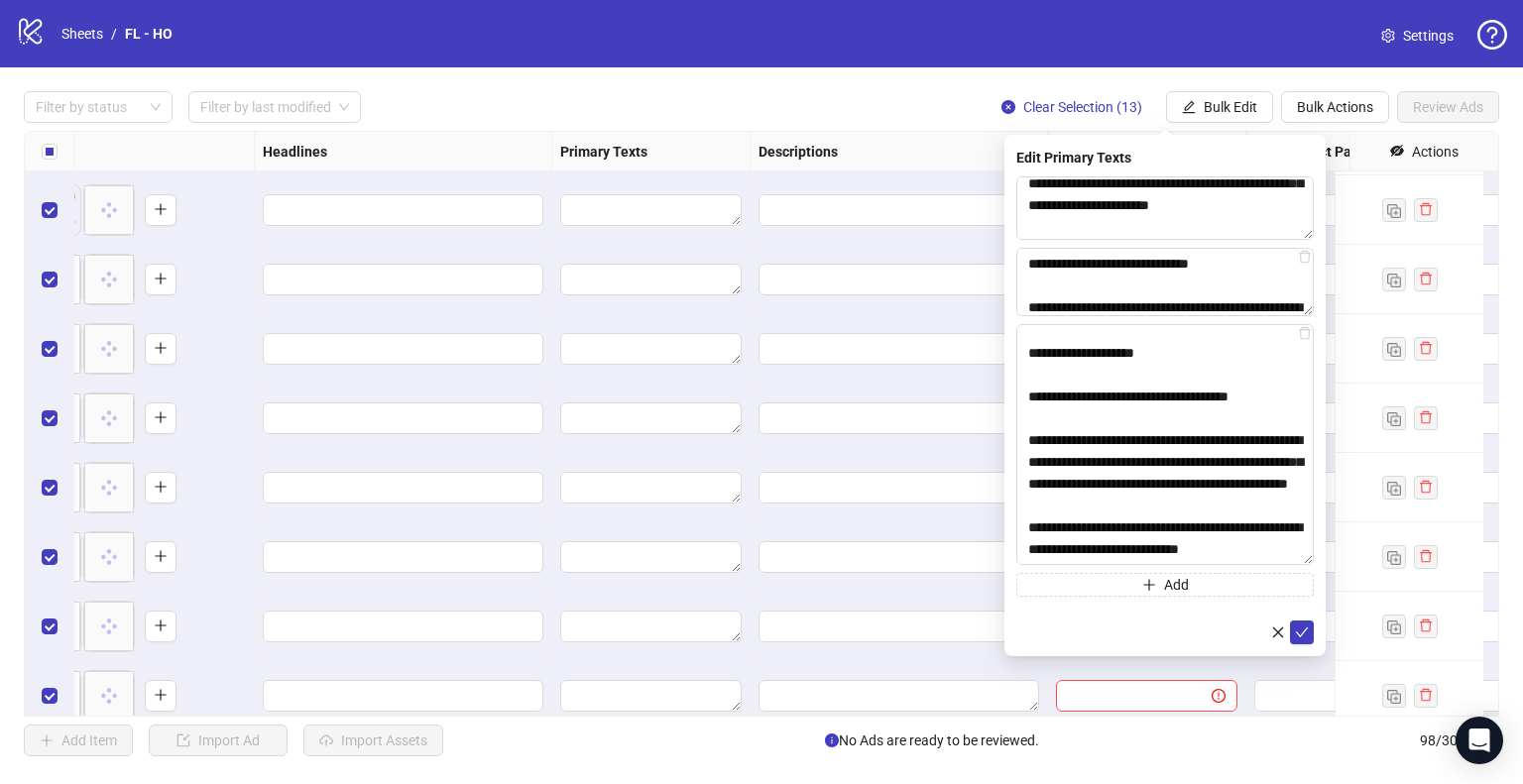 type on "**********" 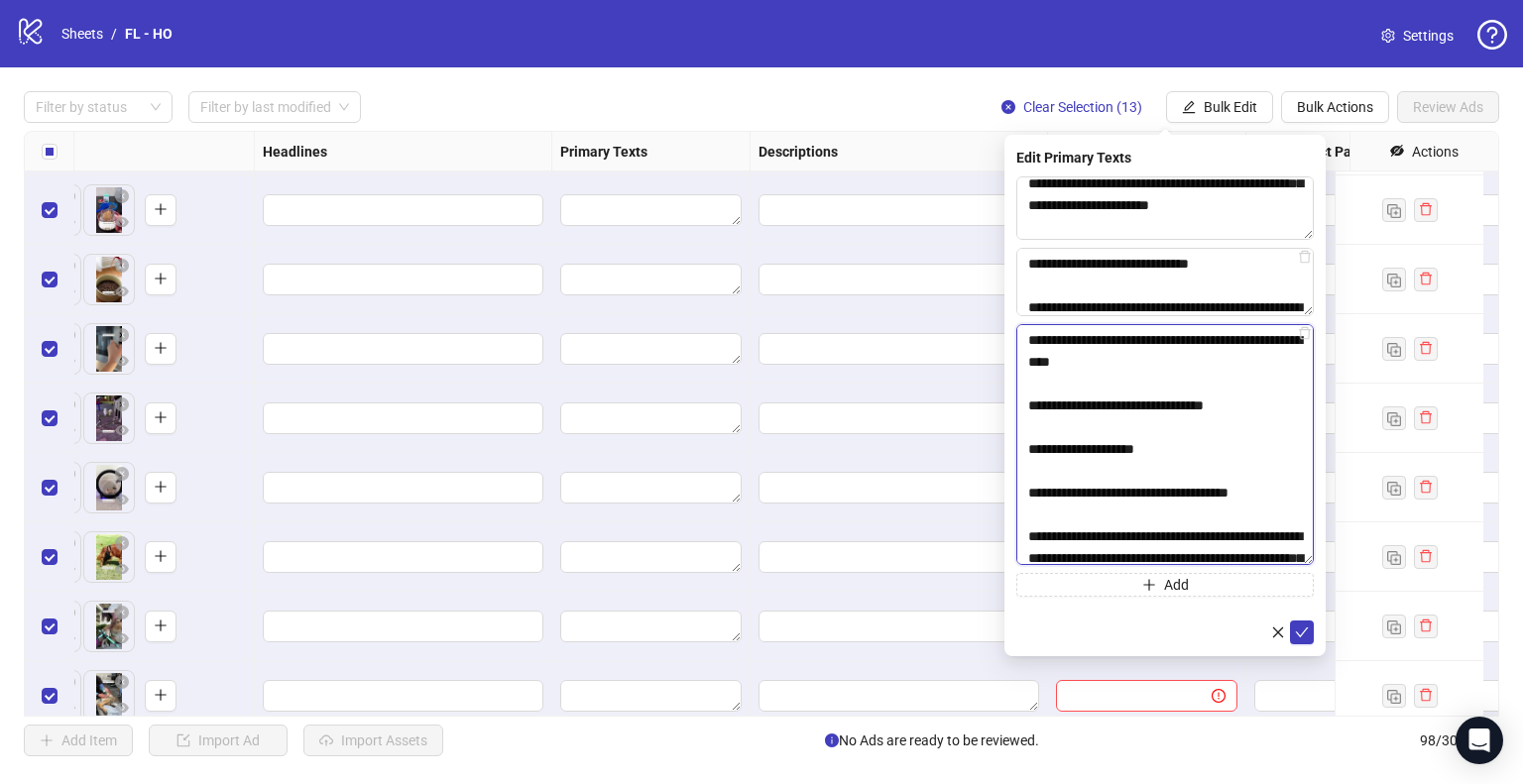 scroll, scrollTop: 139, scrollLeft: 0, axis: vertical 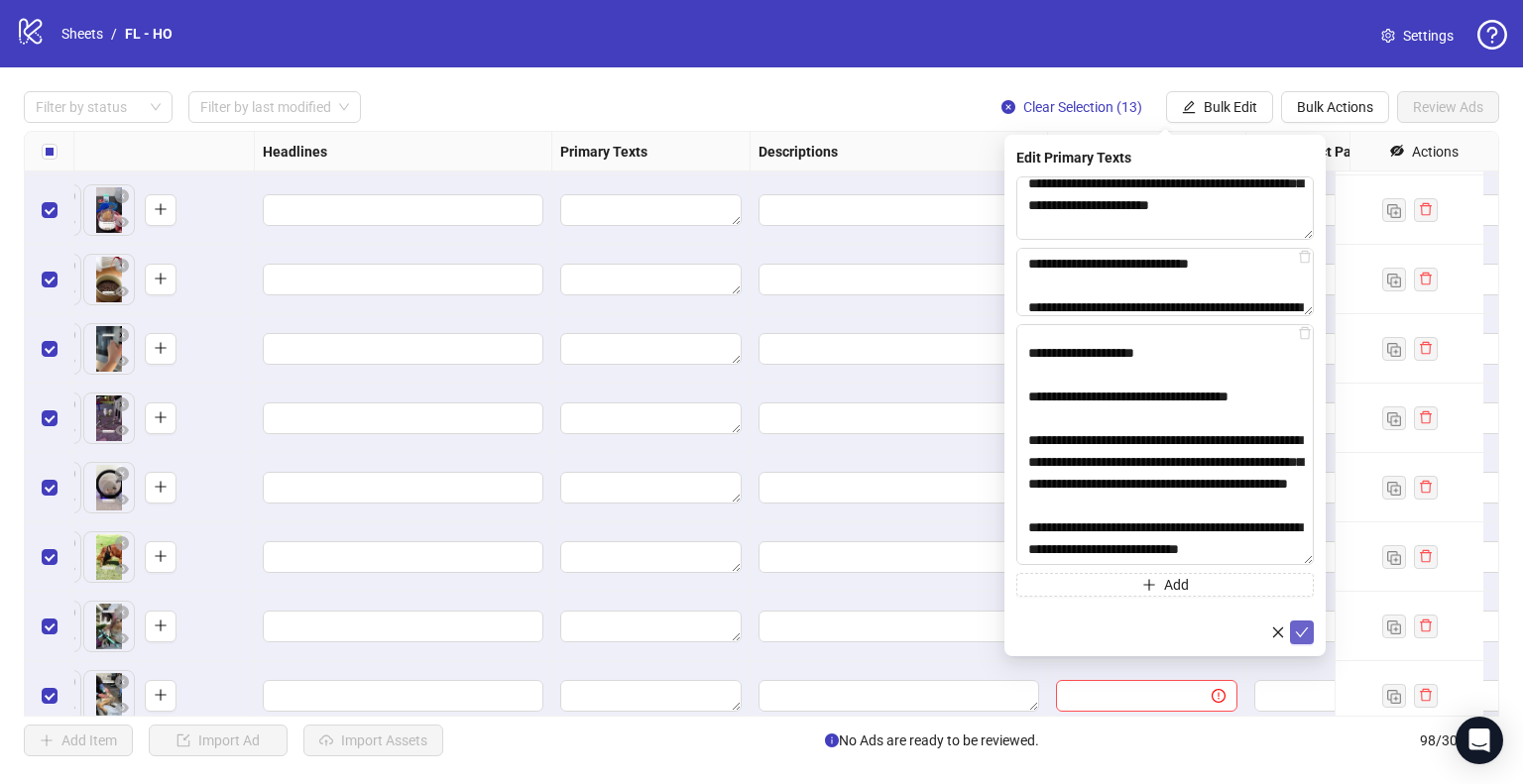click 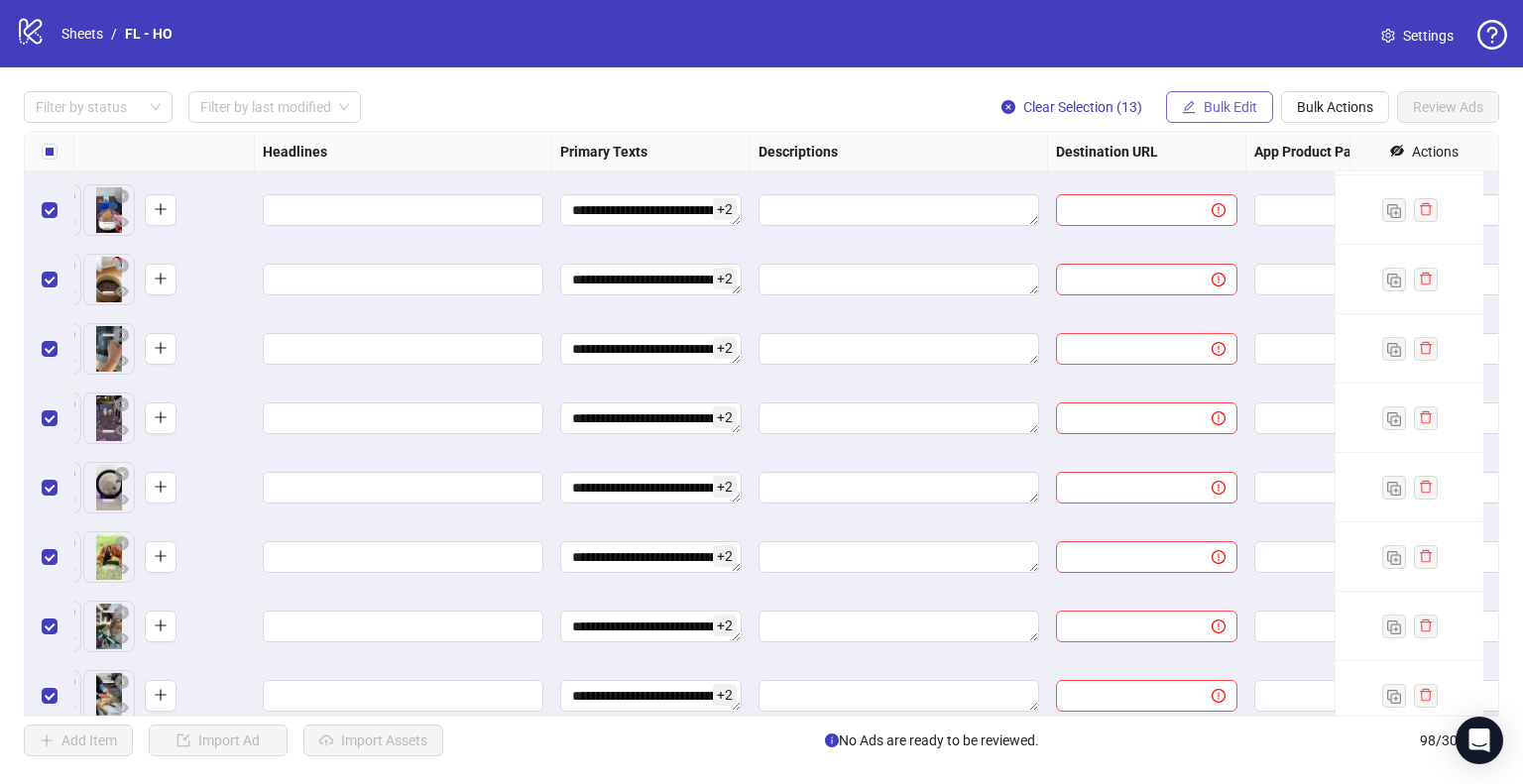 click on "Bulk Edit" at bounding box center (1230, 107) 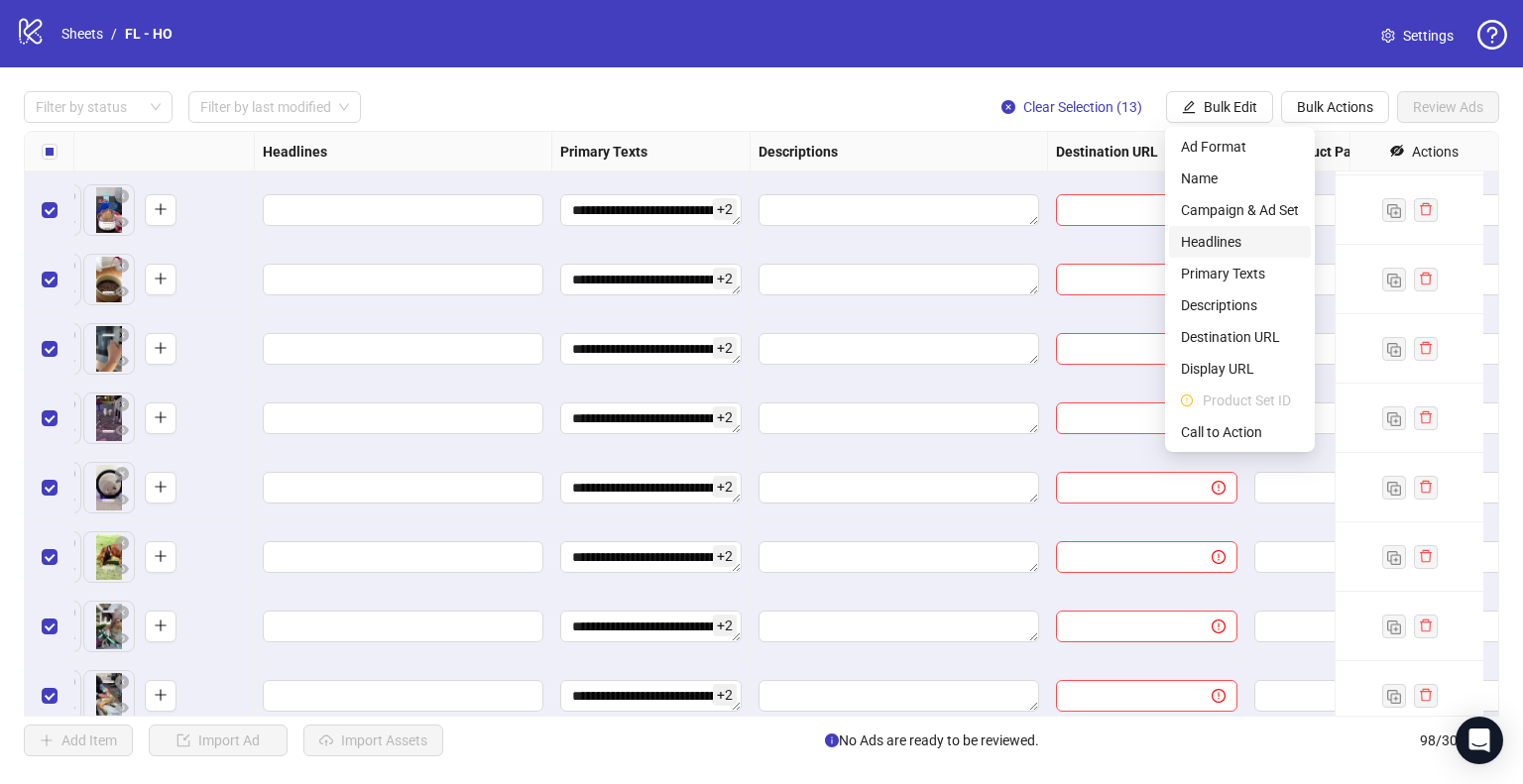 click on "Headlines" at bounding box center (1239, 242) 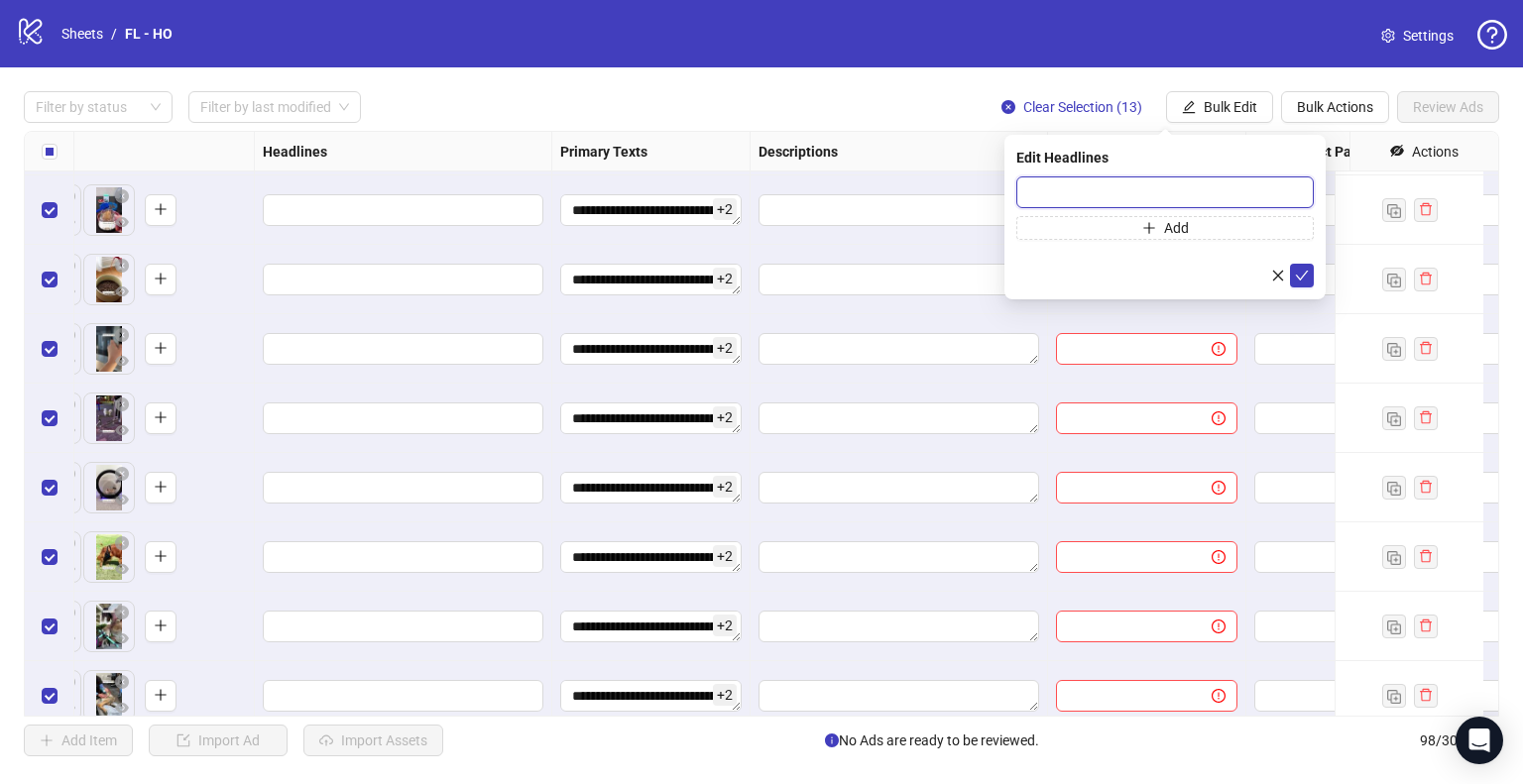 click at bounding box center [1165, 192] 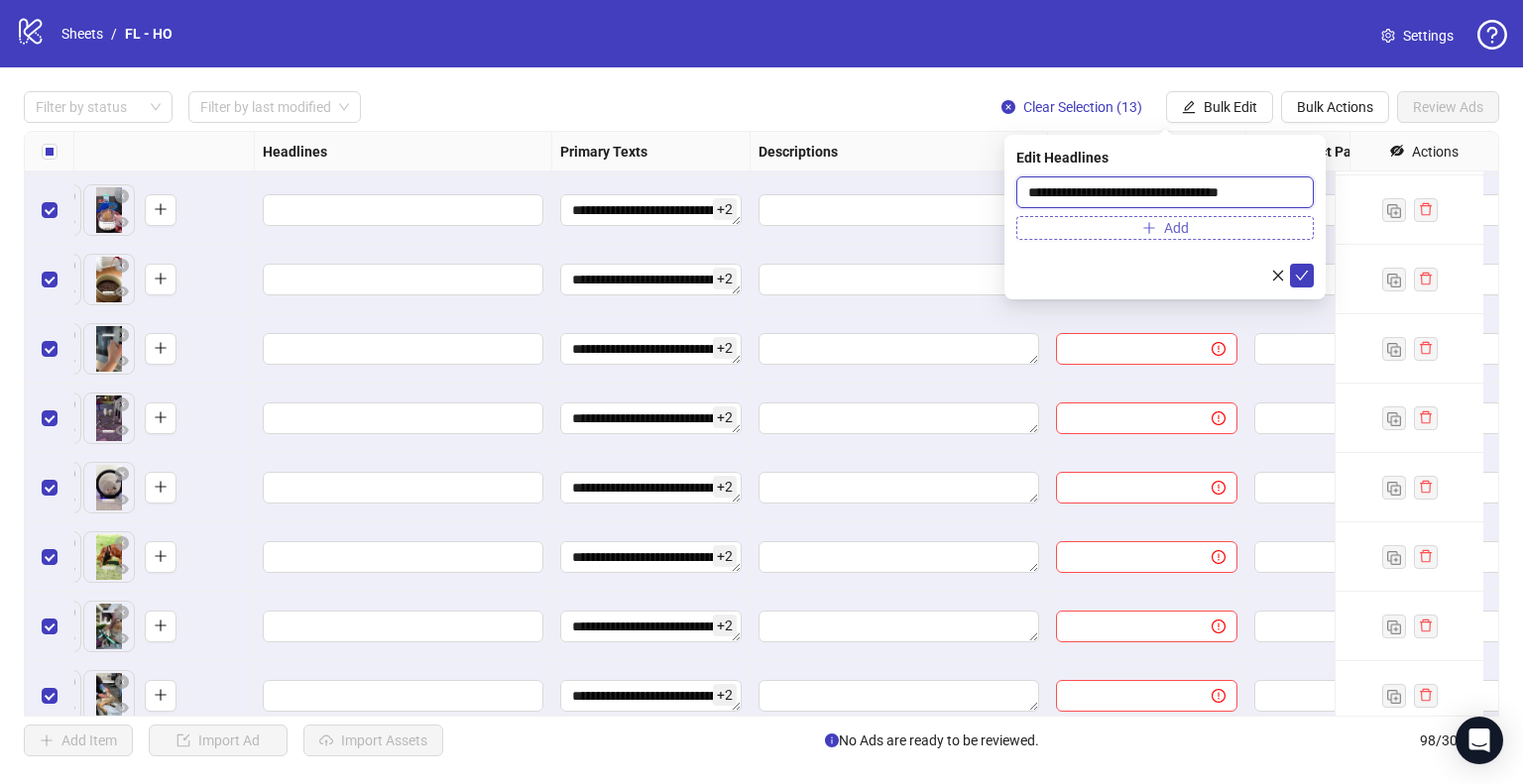 type on "**********" 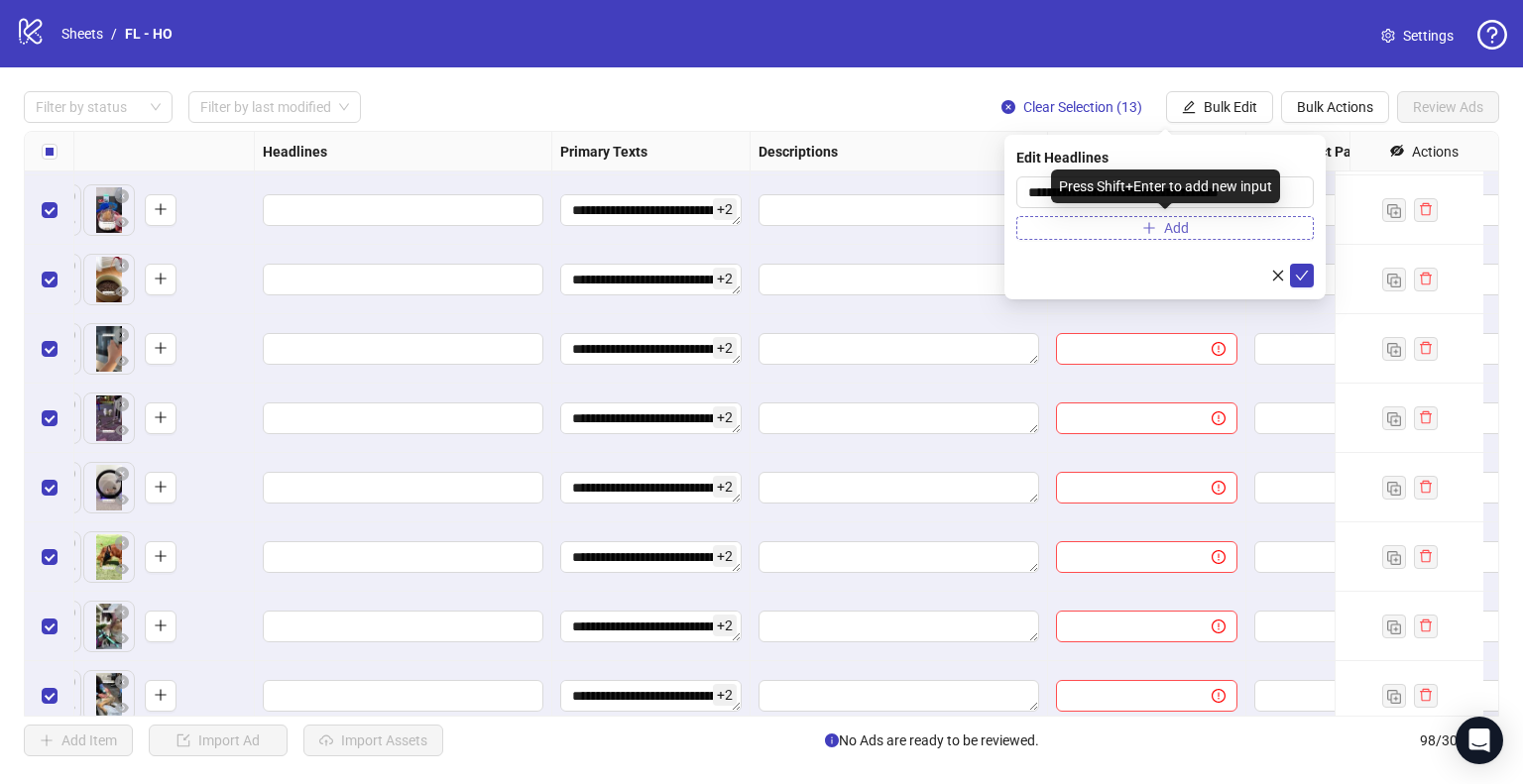 click on "Add" at bounding box center (1165, 228) 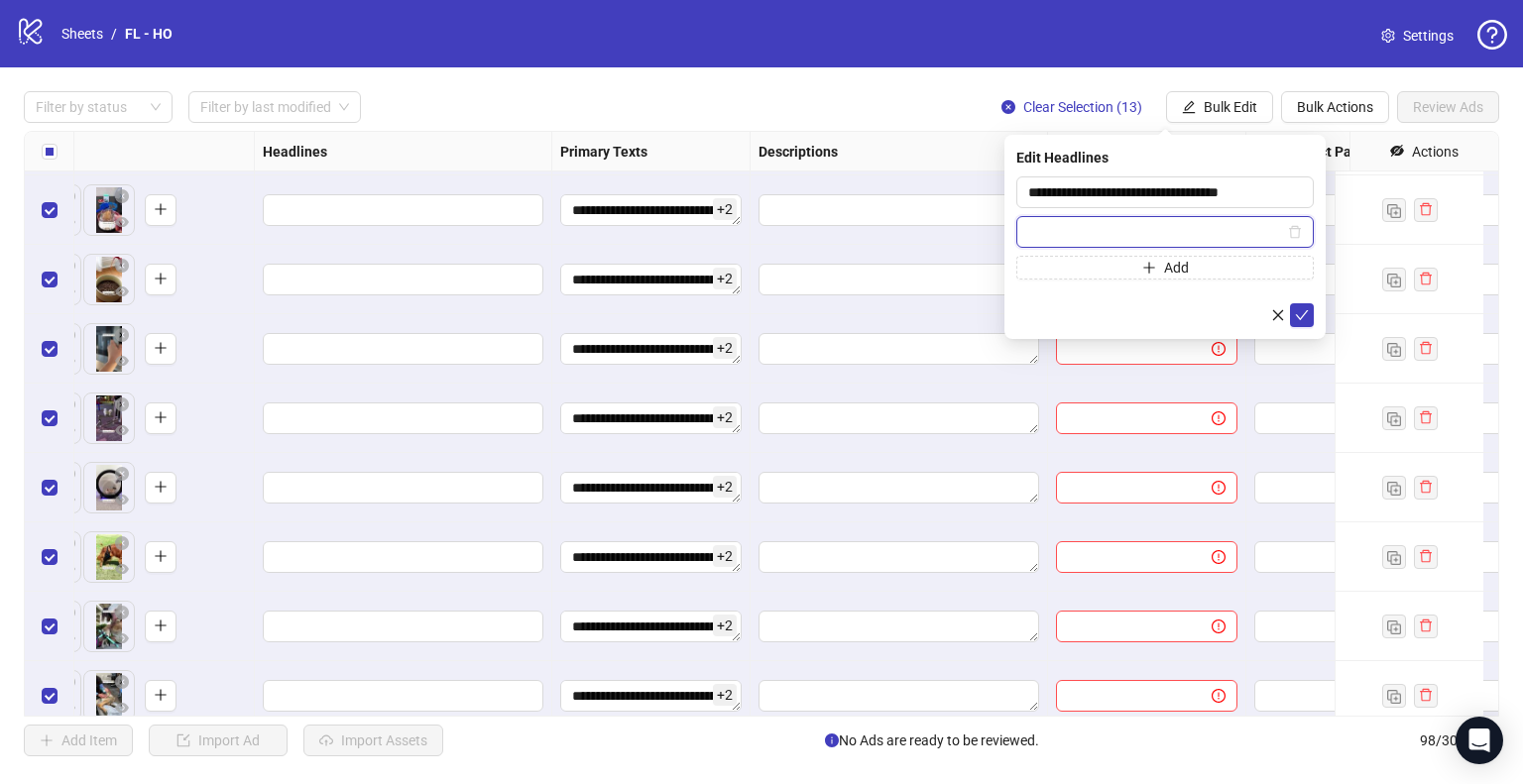 paste on "**********" 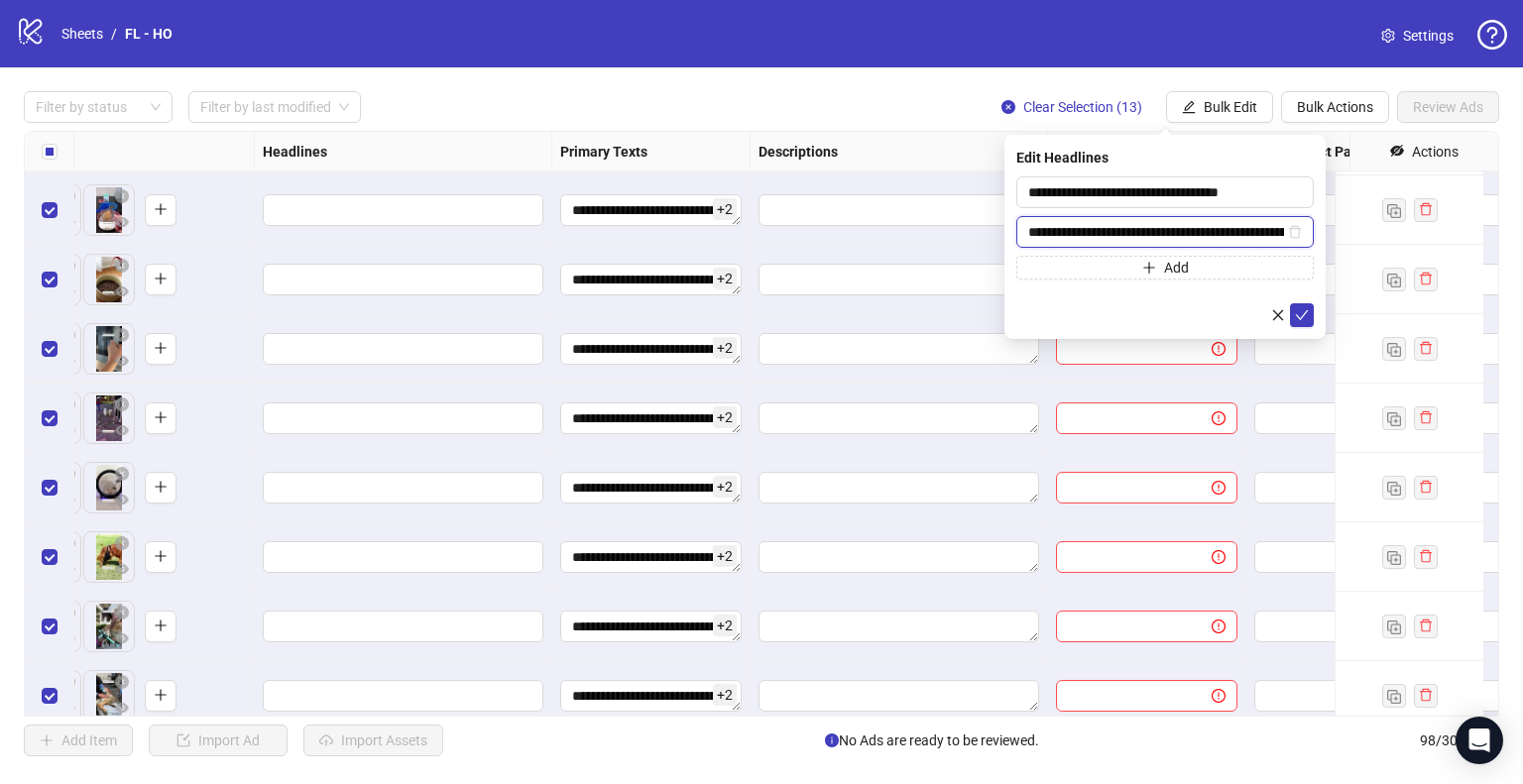 scroll, scrollTop: 0, scrollLeft: 111, axis: horizontal 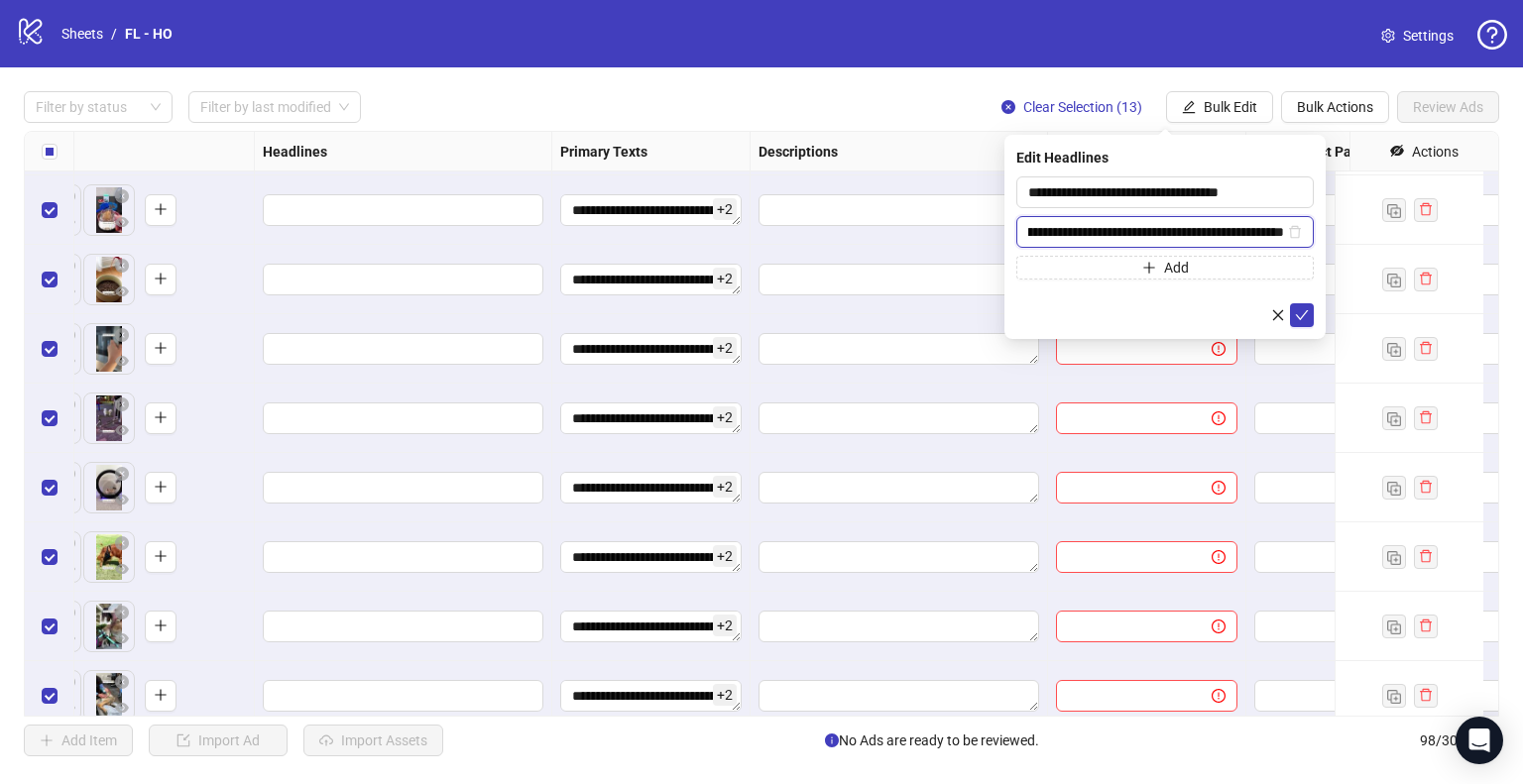 type on "**********" 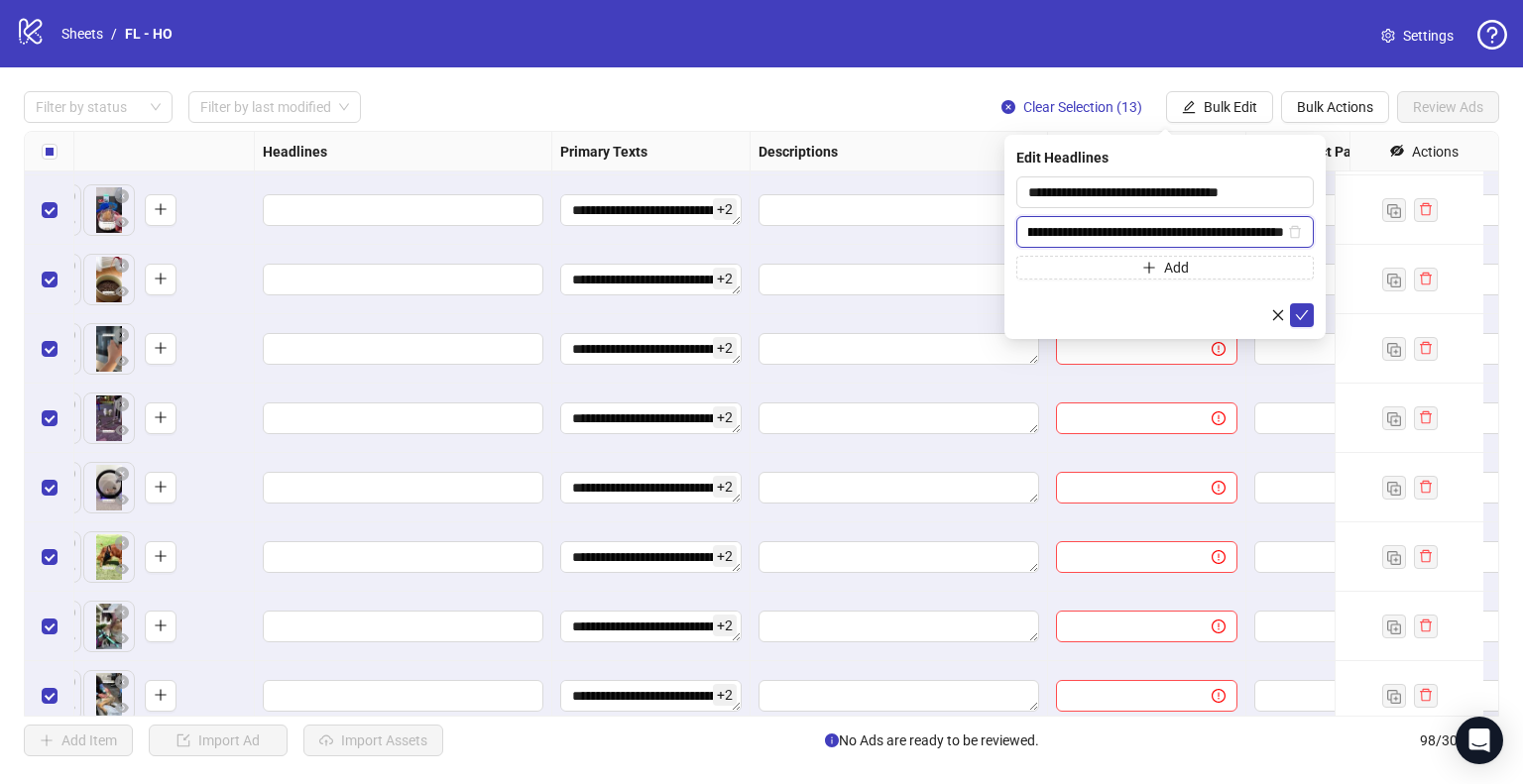 scroll, scrollTop: 0, scrollLeft: 0, axis: both 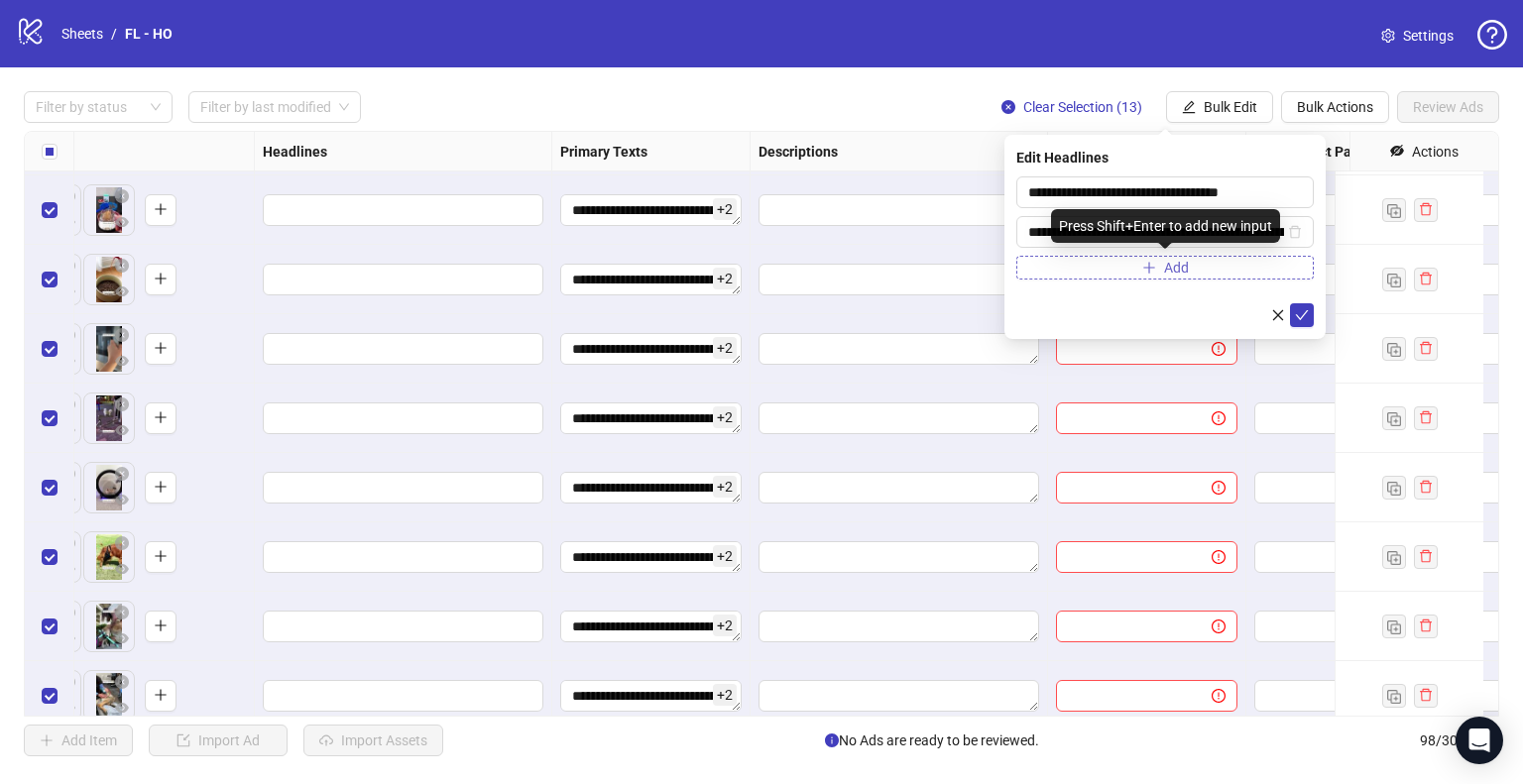 click on "Add" at bounding box center (1165, 268) 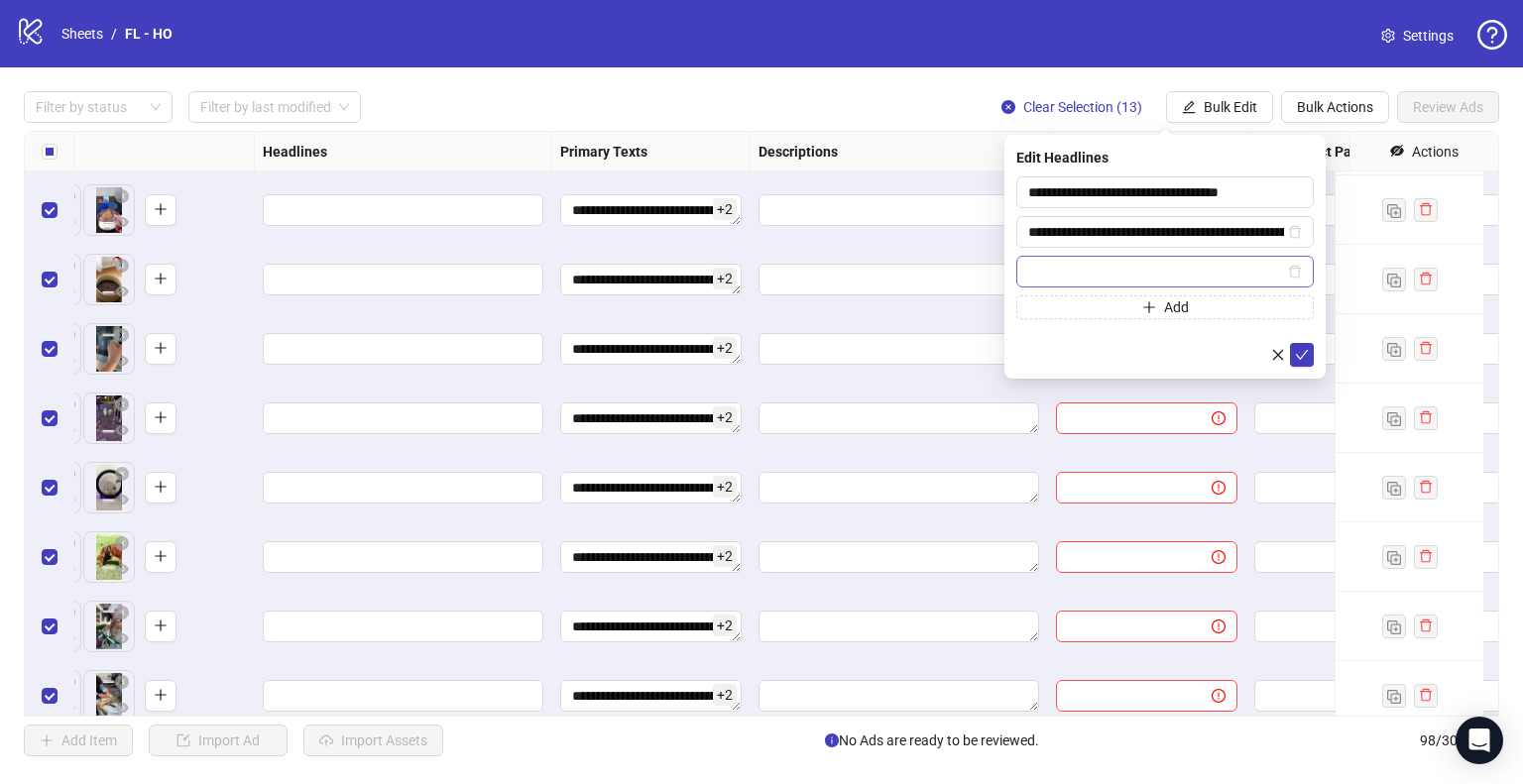 click at bounding box center (1156, 272) 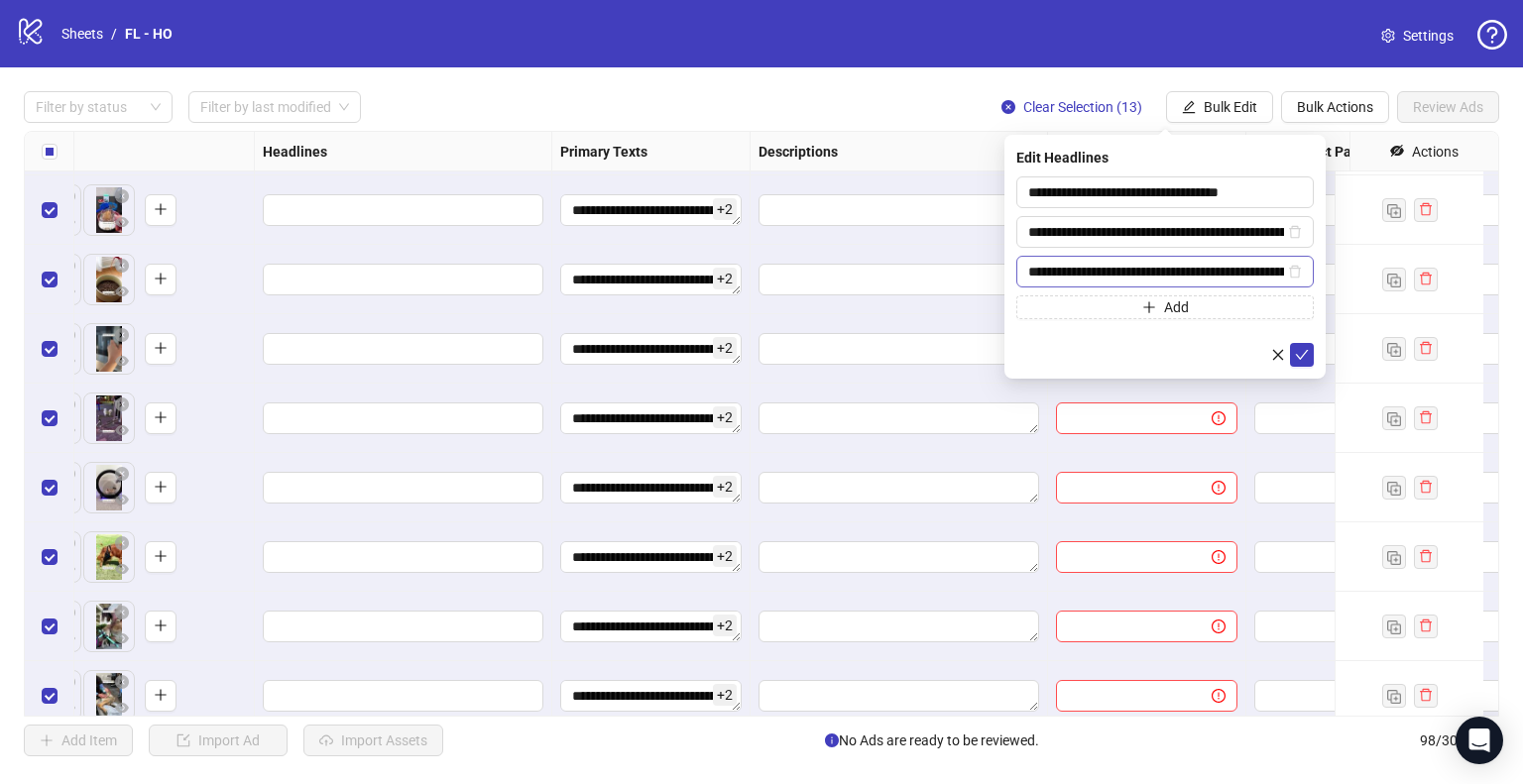 scroll, scrollTop: 0, scrollLeft: 87, axis: horizontal 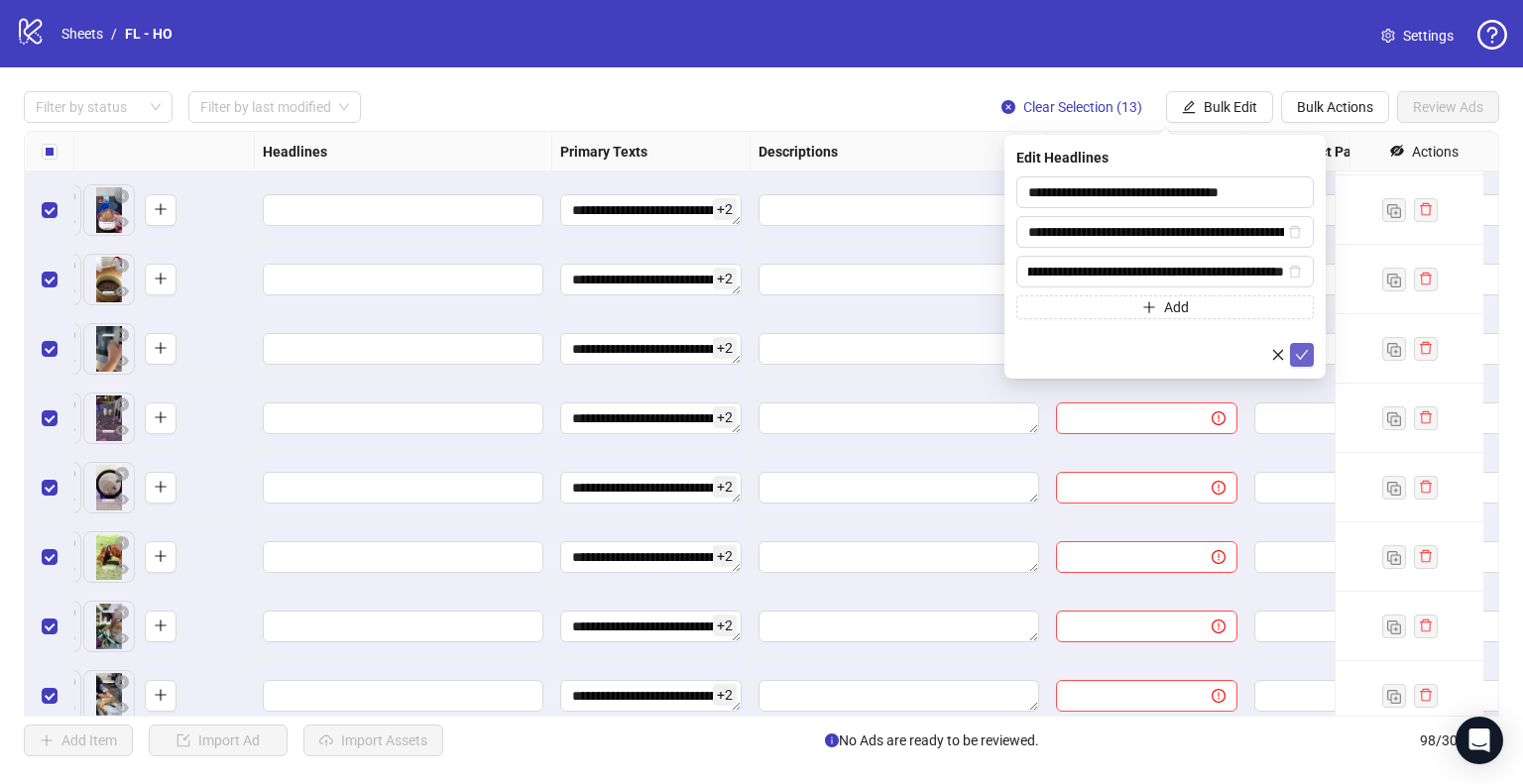 type on "**********" 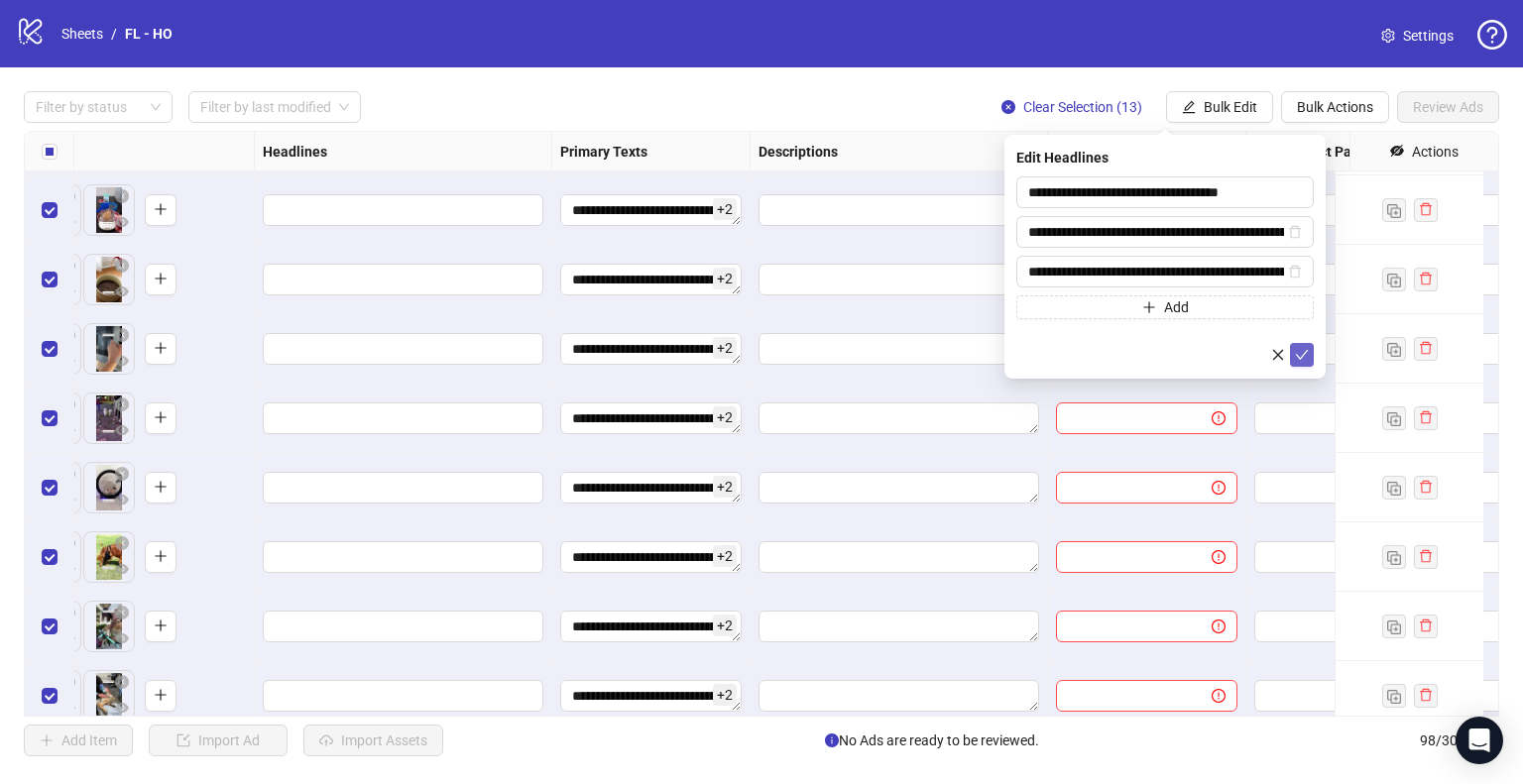 click 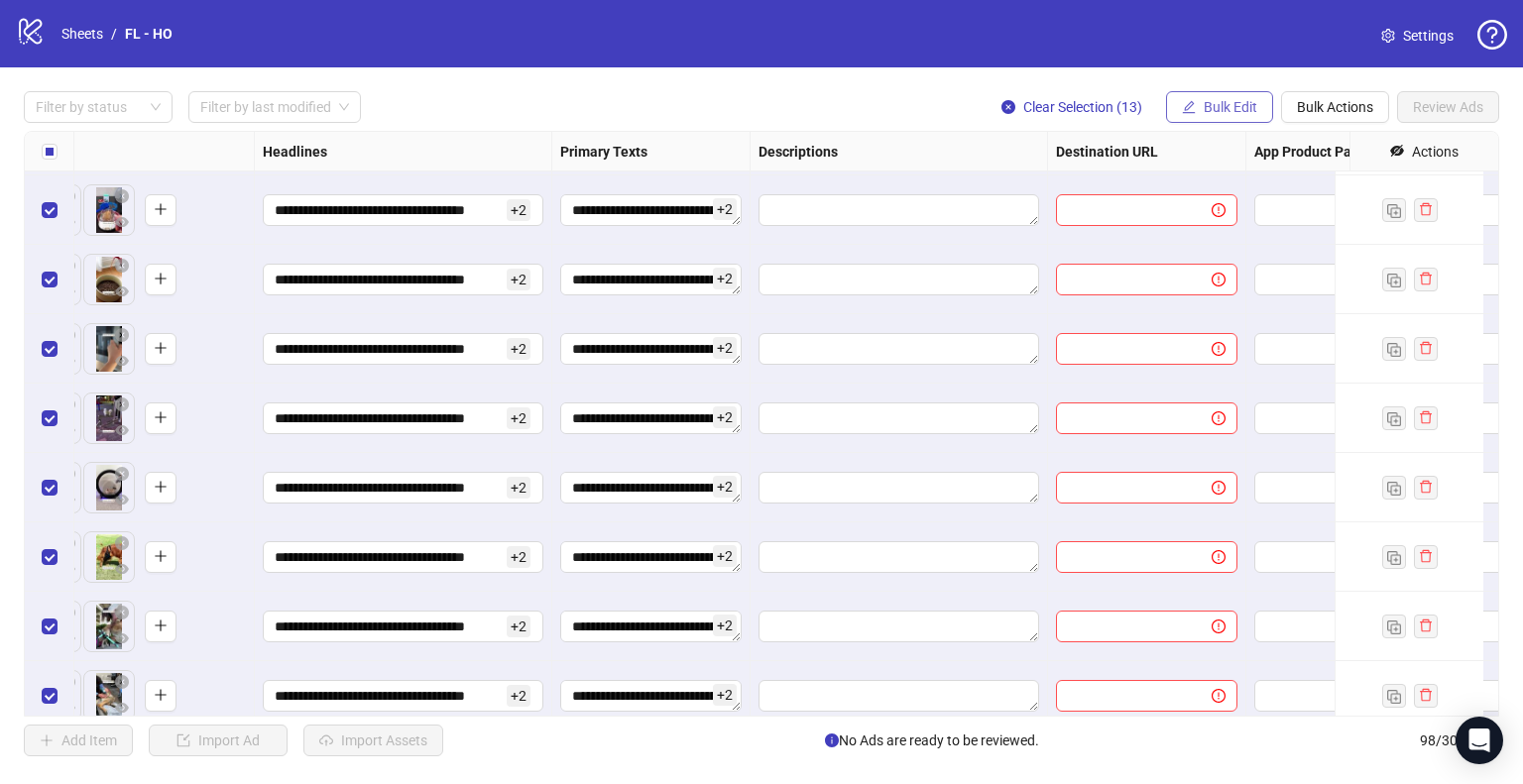 click on "Bulk Edit" at bounding box center (1230, 107) 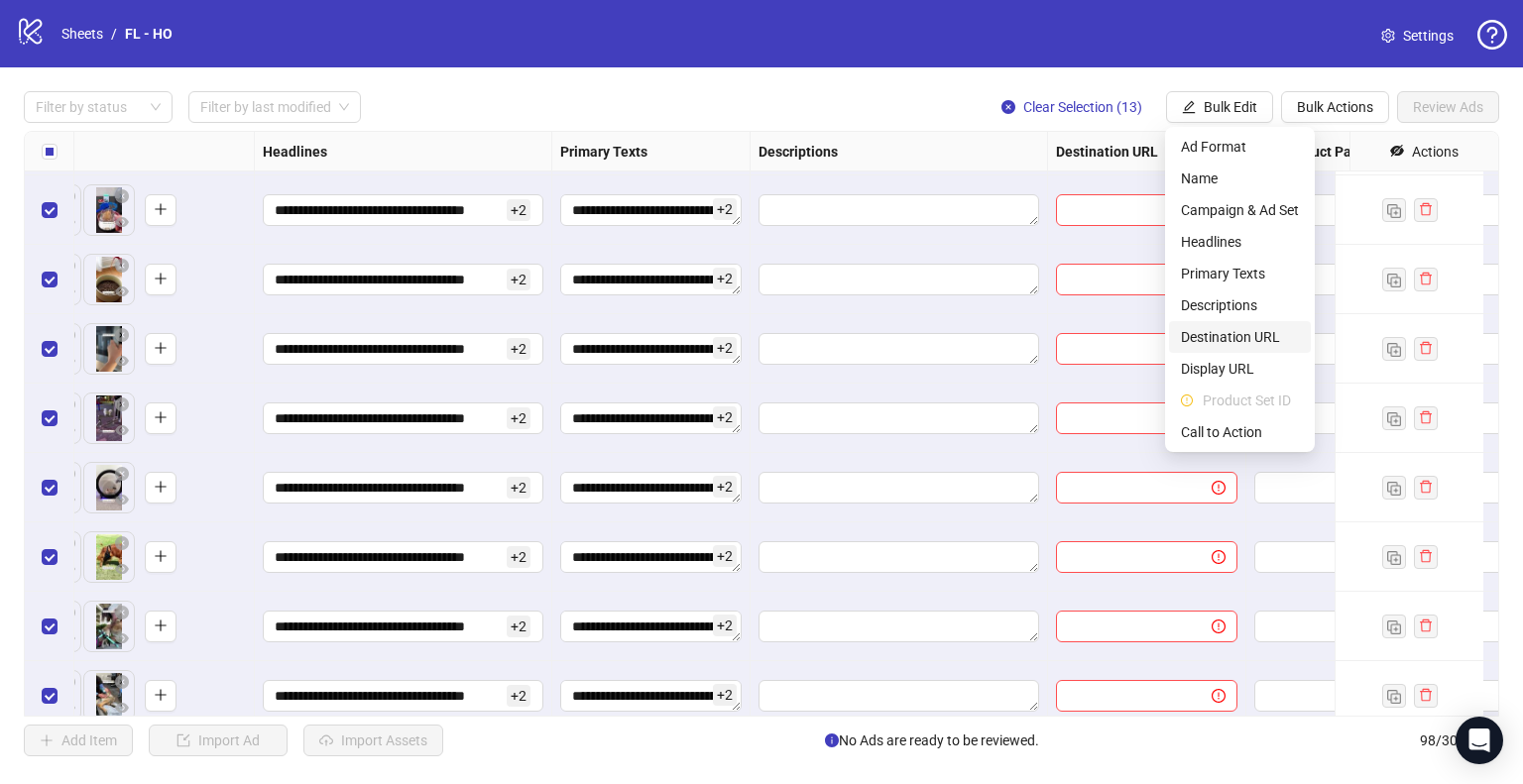 click on "Destination URL" at bounding box center [1239, 337] 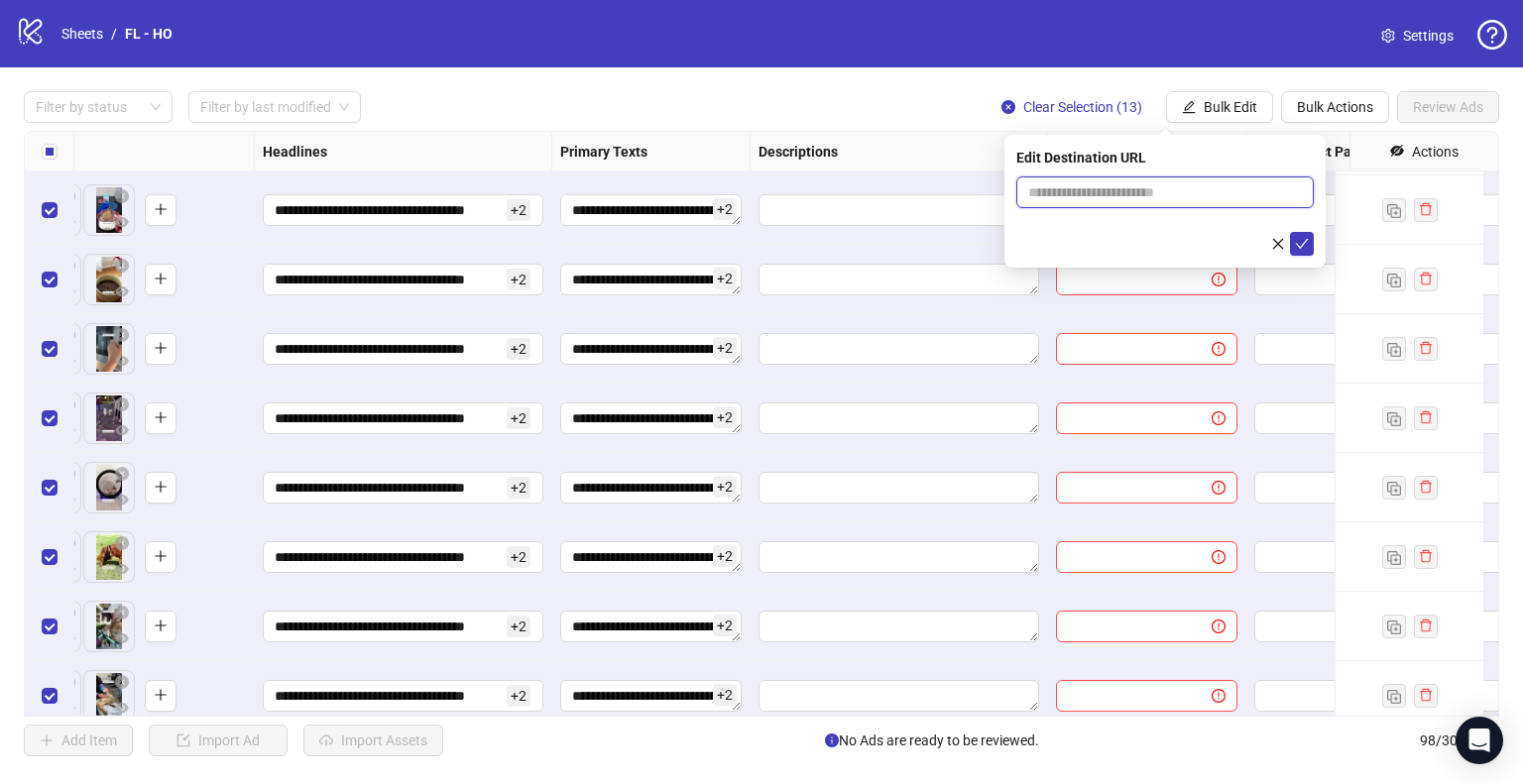 click at bounding box center (1157, 192) 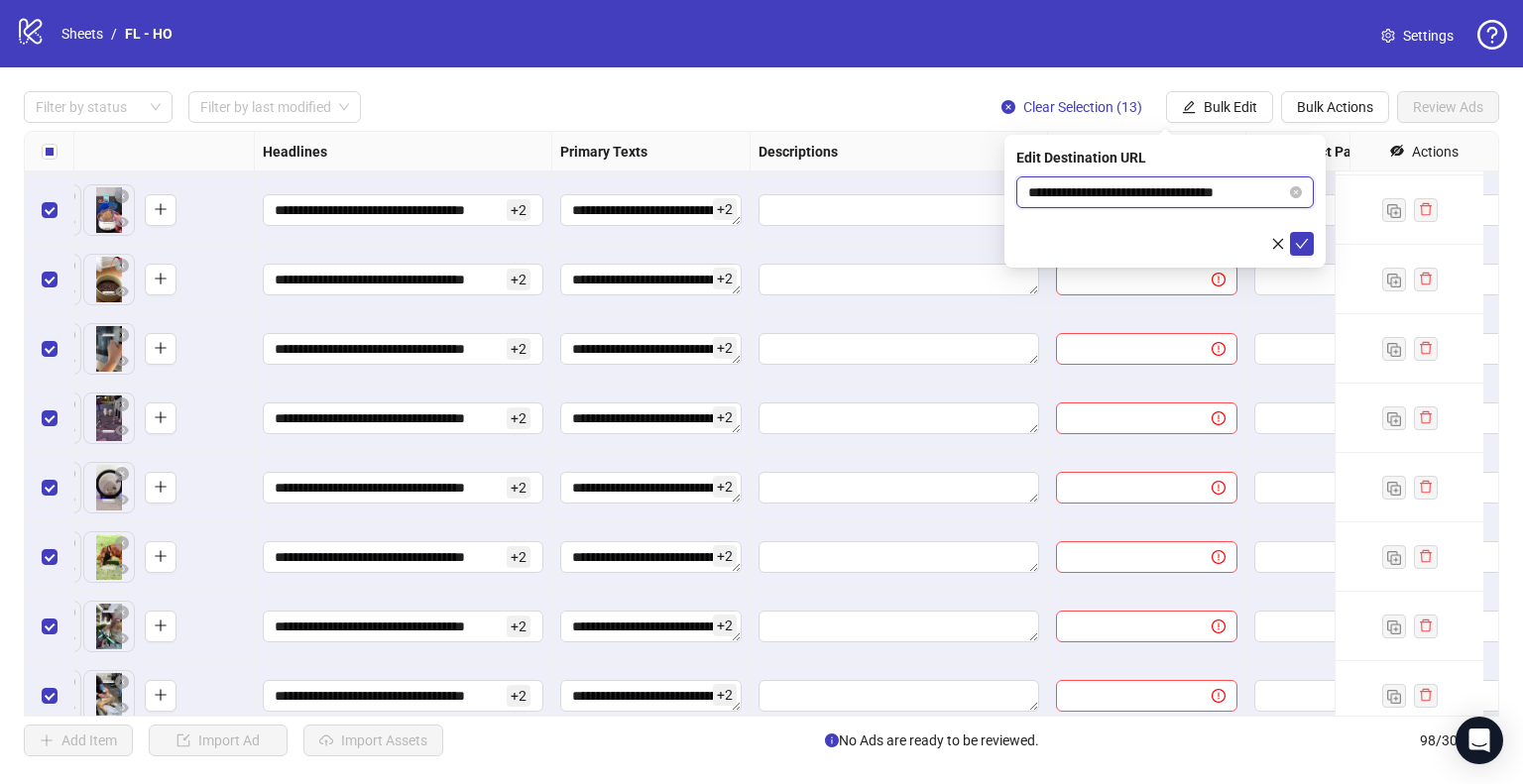 type on "**********" 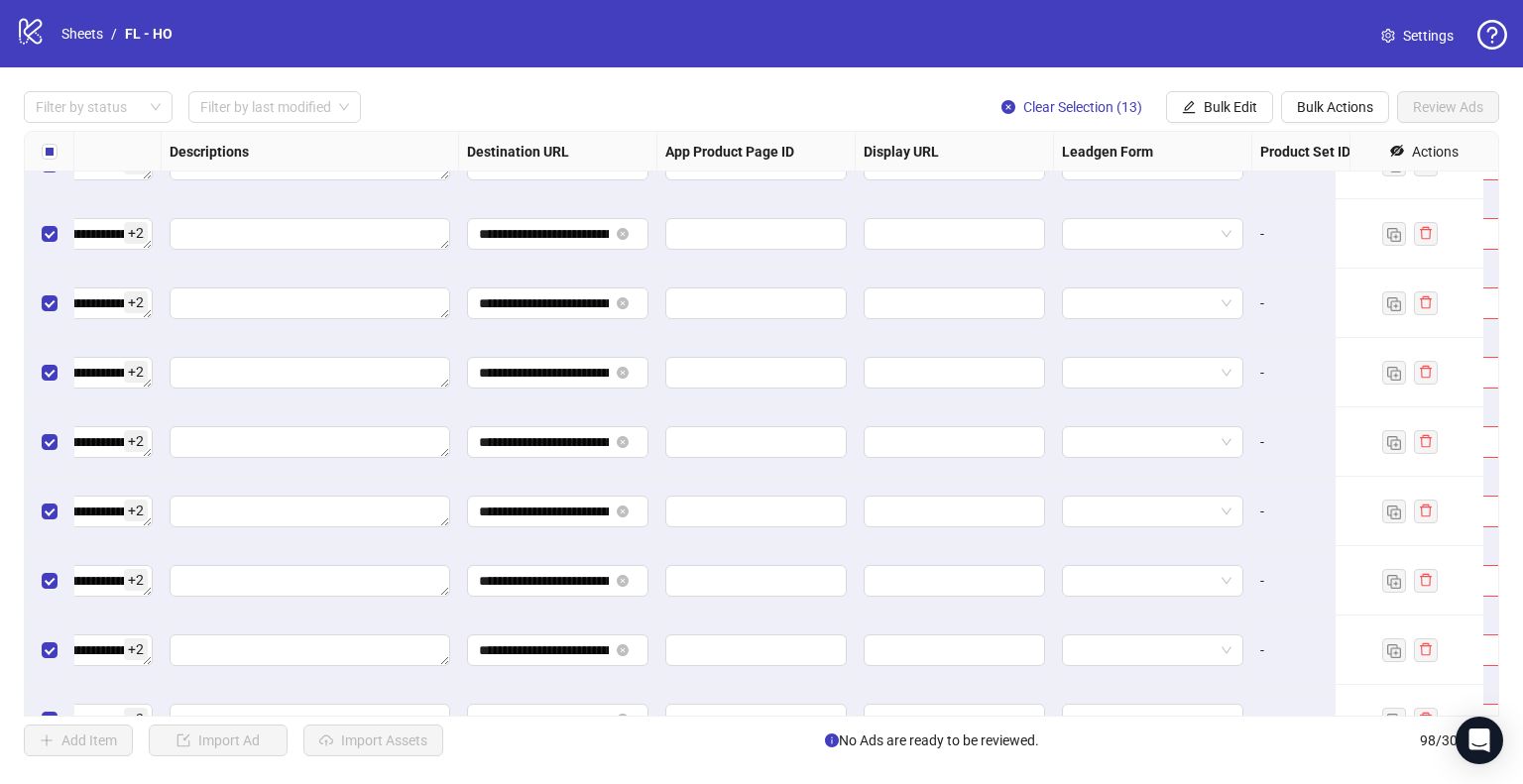 scroll, scrollTop: 6078, scrollLeft: 1784, axis: both 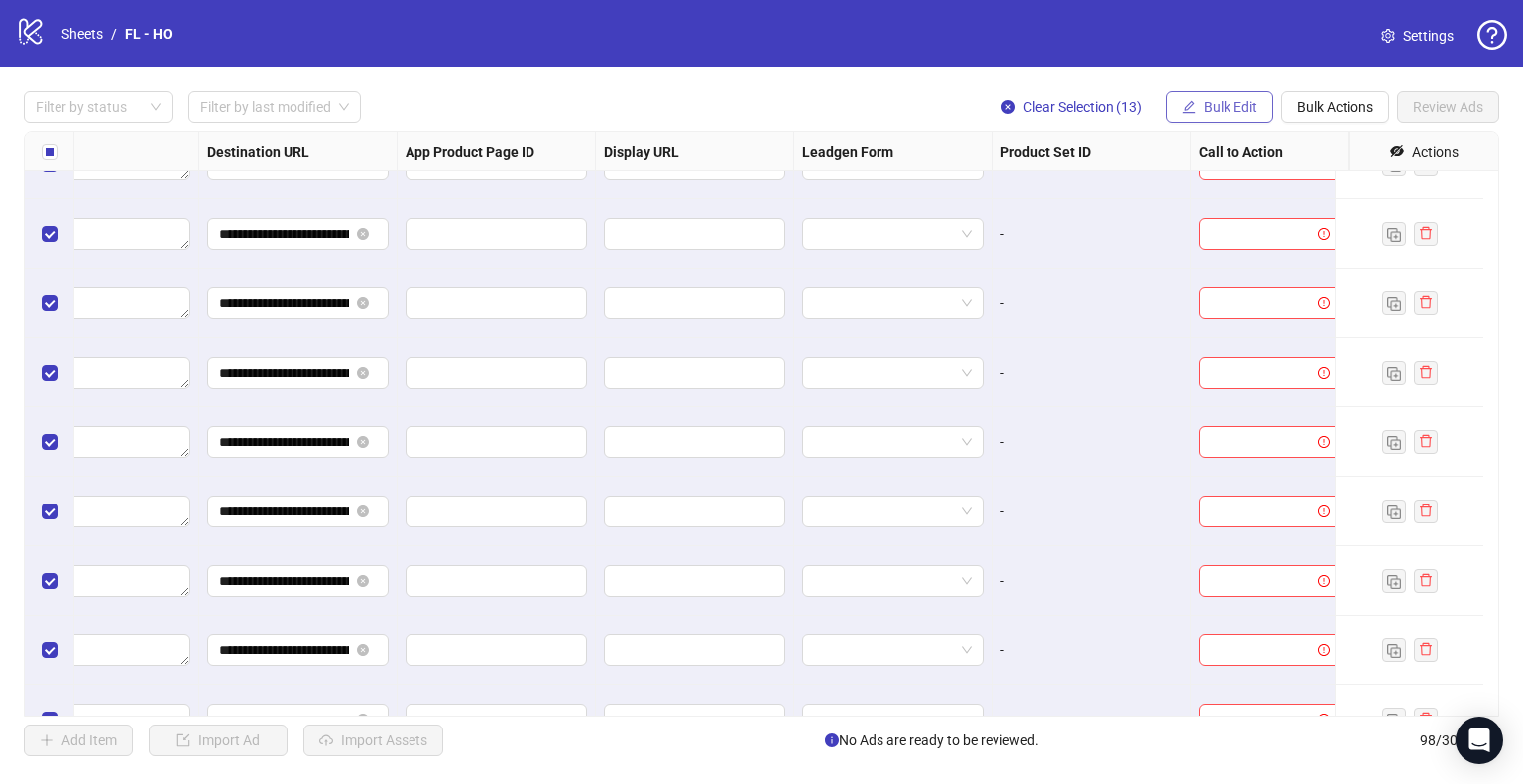 click on "Bulk Edit" at bounding box center [1220, 107] 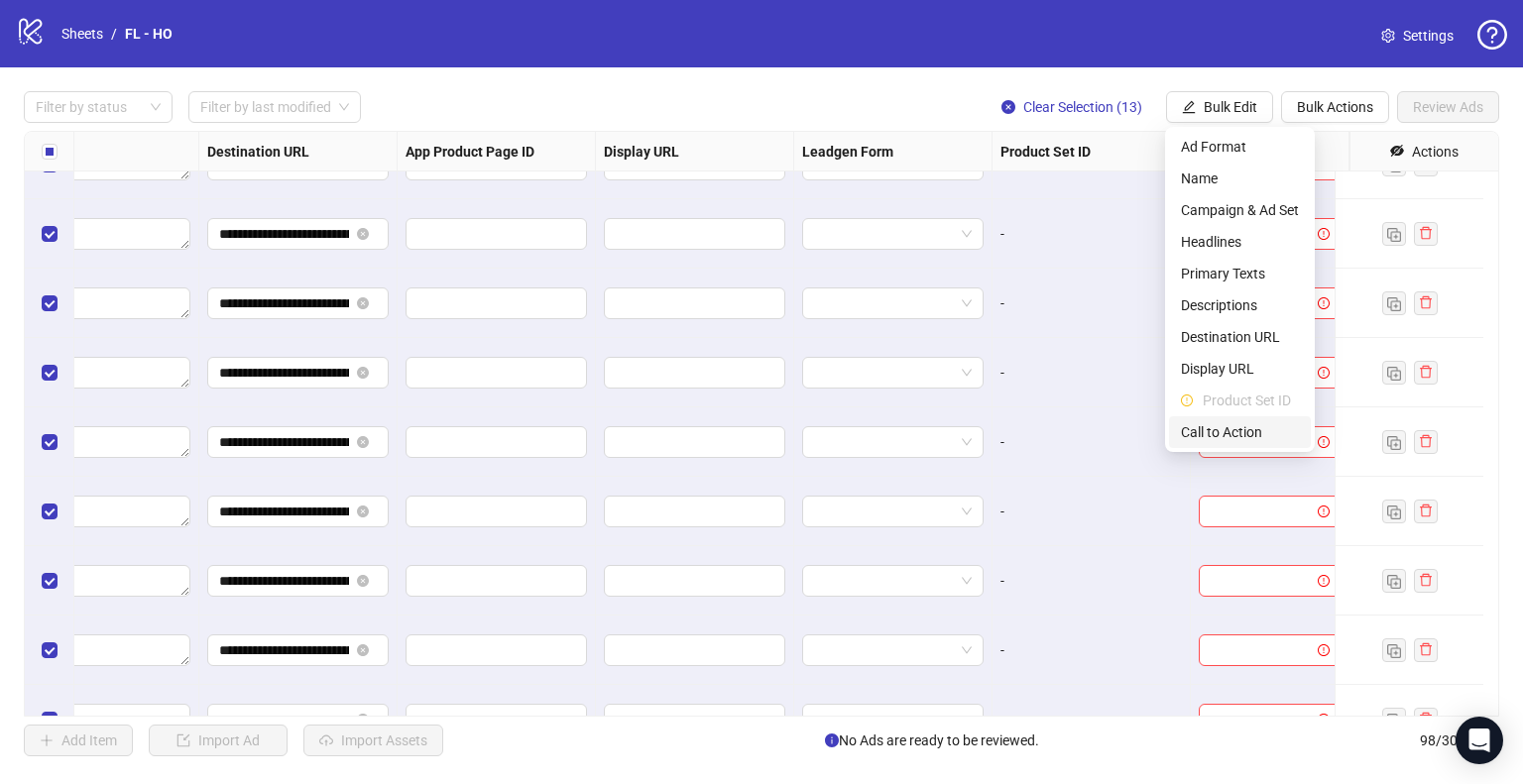 click on "Call to Action" at bounding box center (1239, 432) 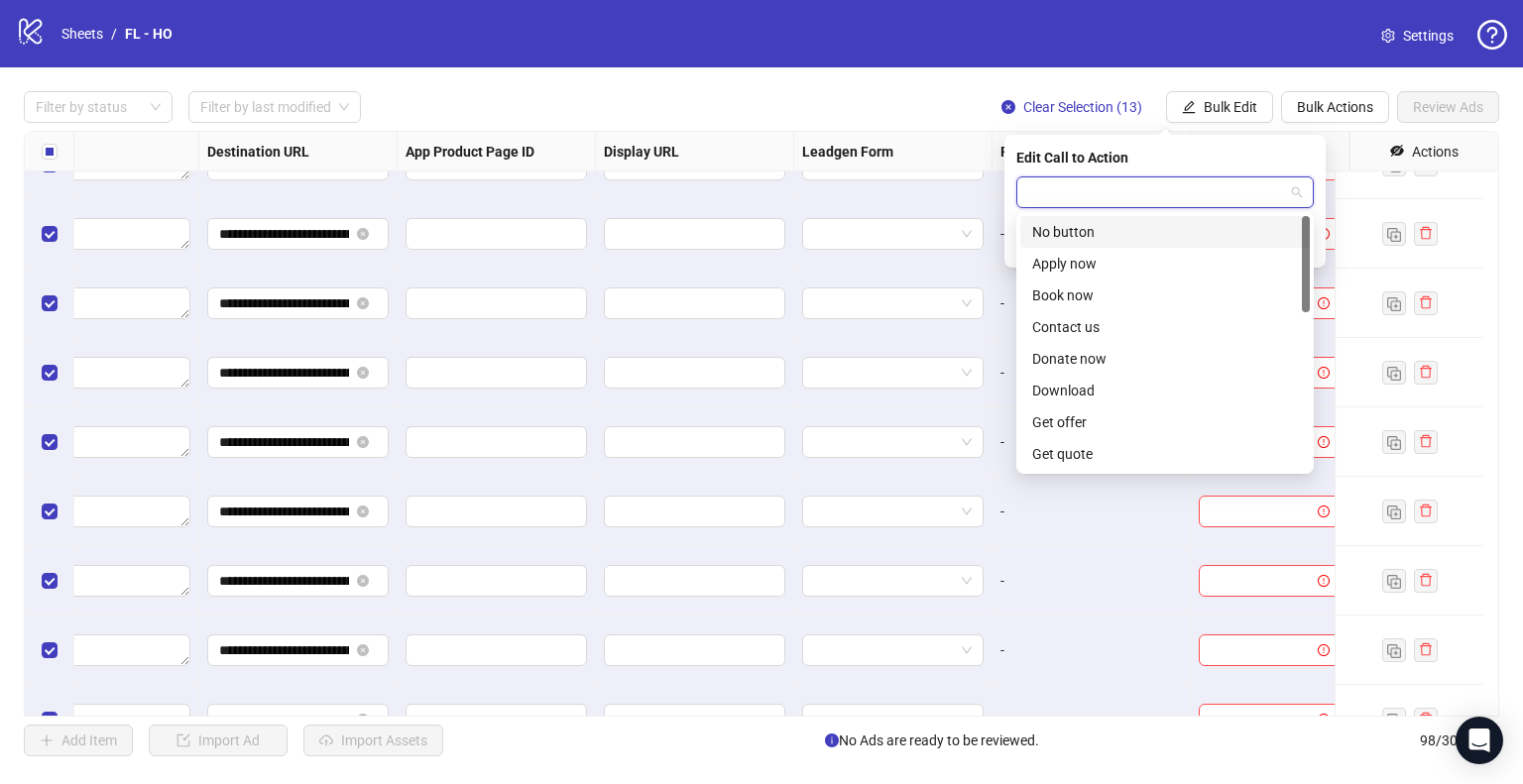 click at bounding box center (1156, 192) 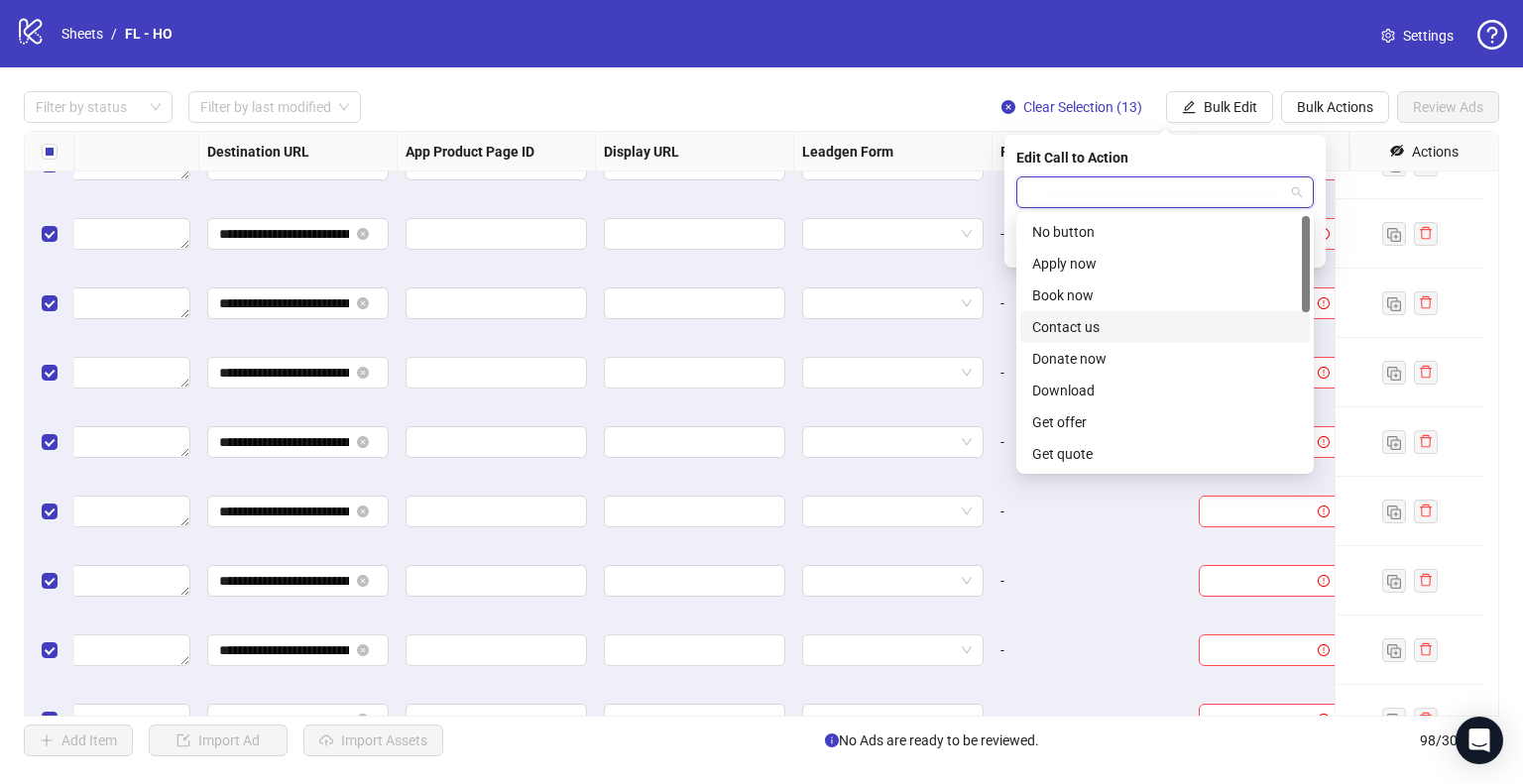 scroll, scrollTop: 412, scrollLeft: 0, axis: vertical 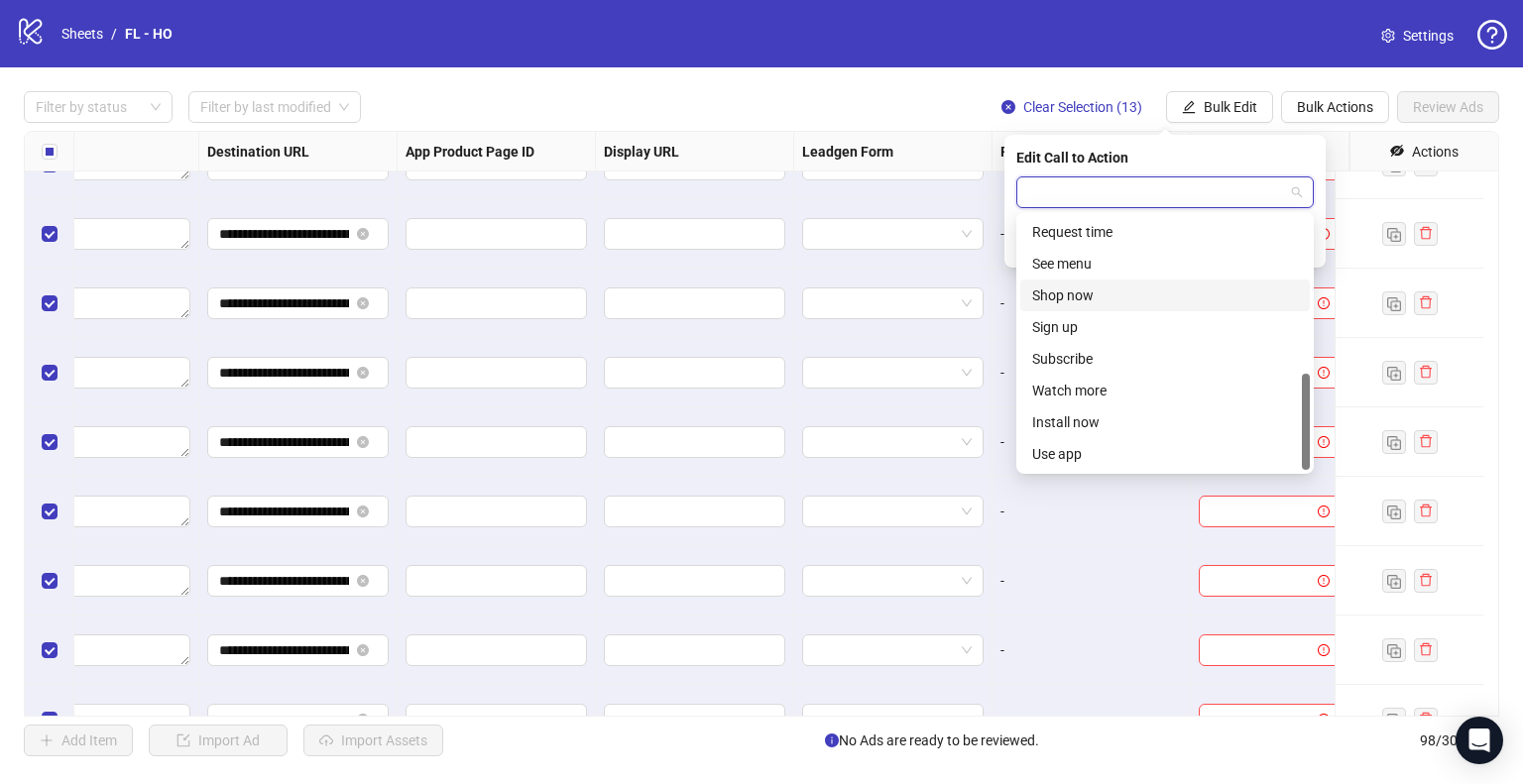 click on "Shop now" at bounding box center [1165, 295] 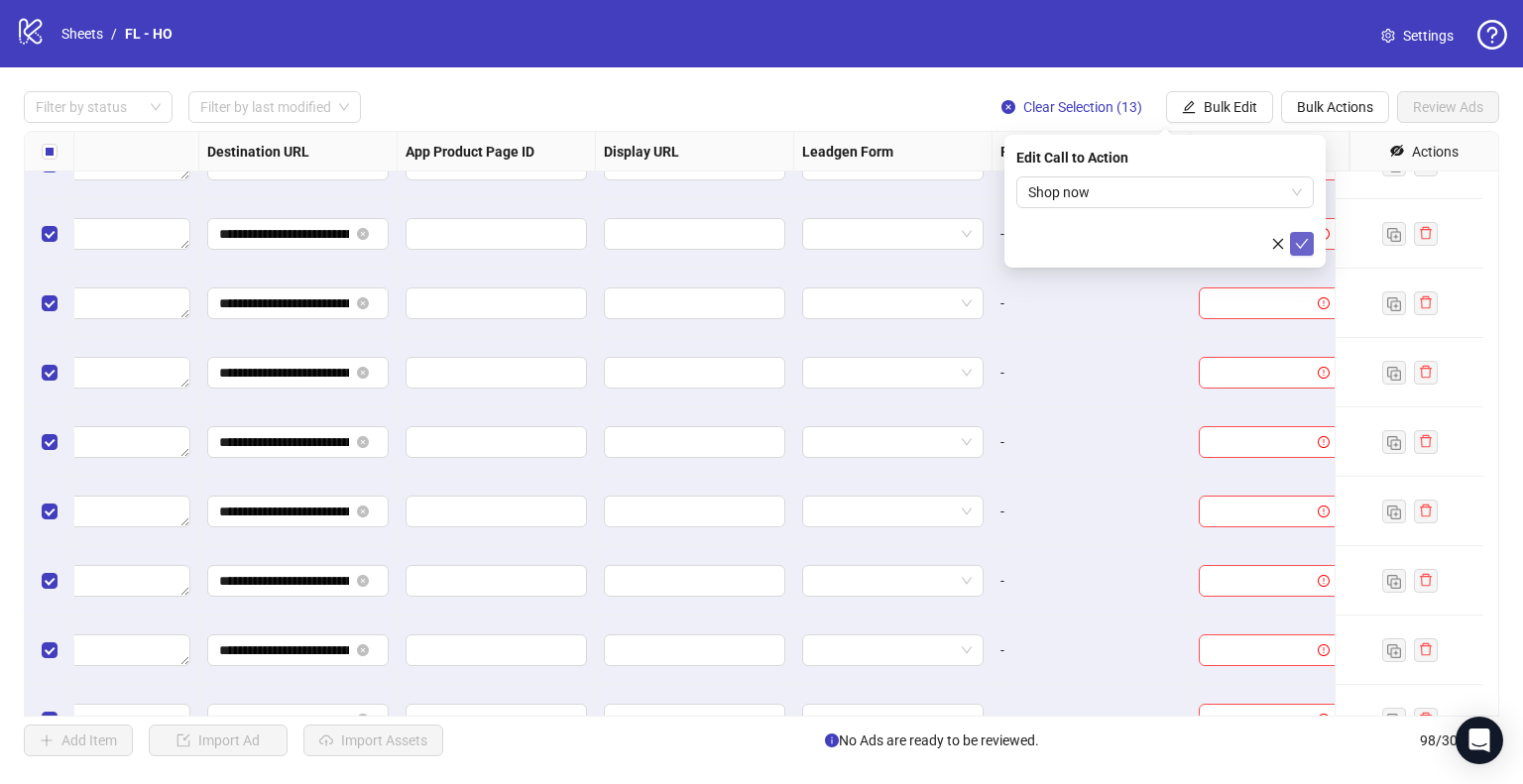 click at bounding box center (1302, 244) 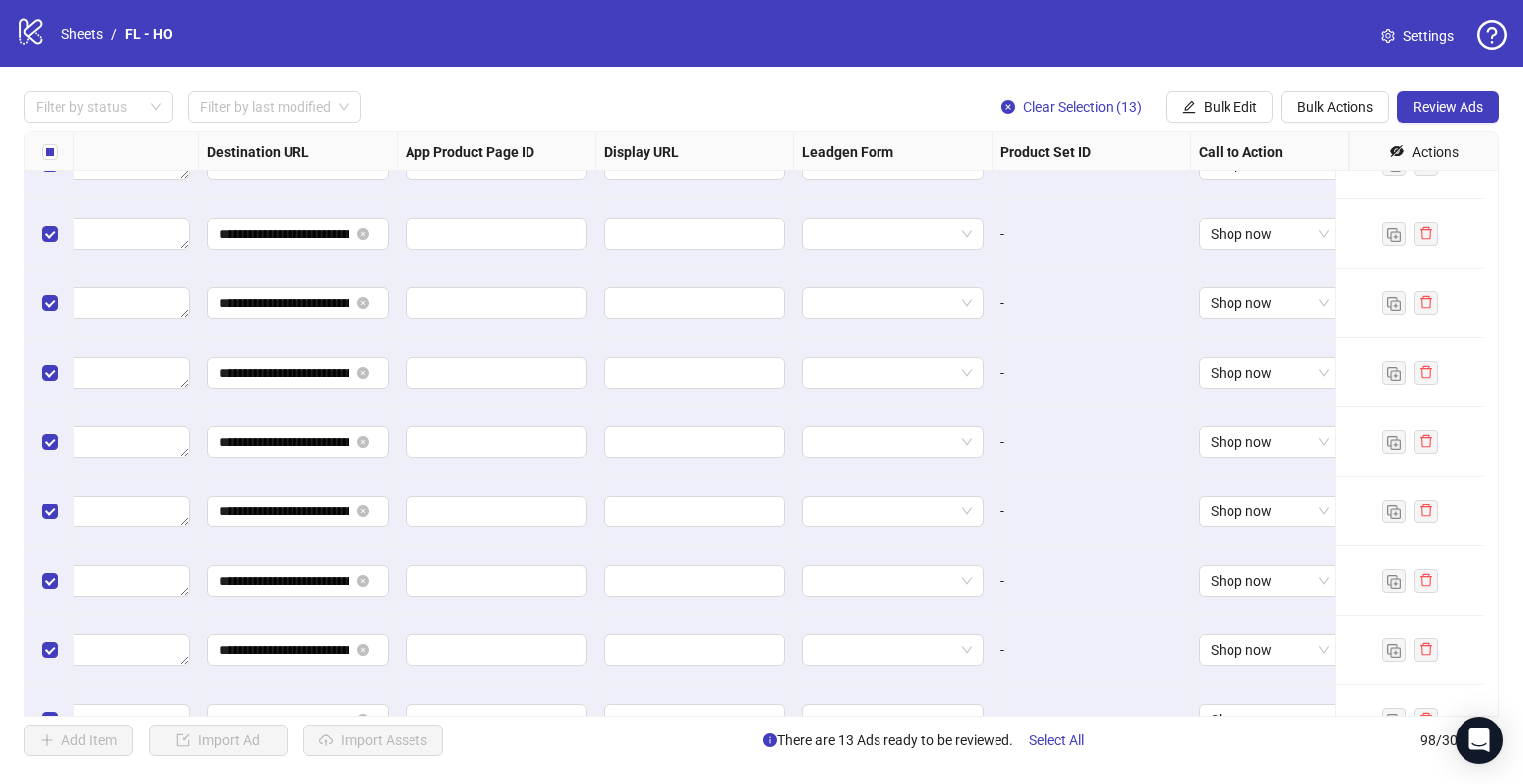 click on "-" at bounding box center [1092, 373] 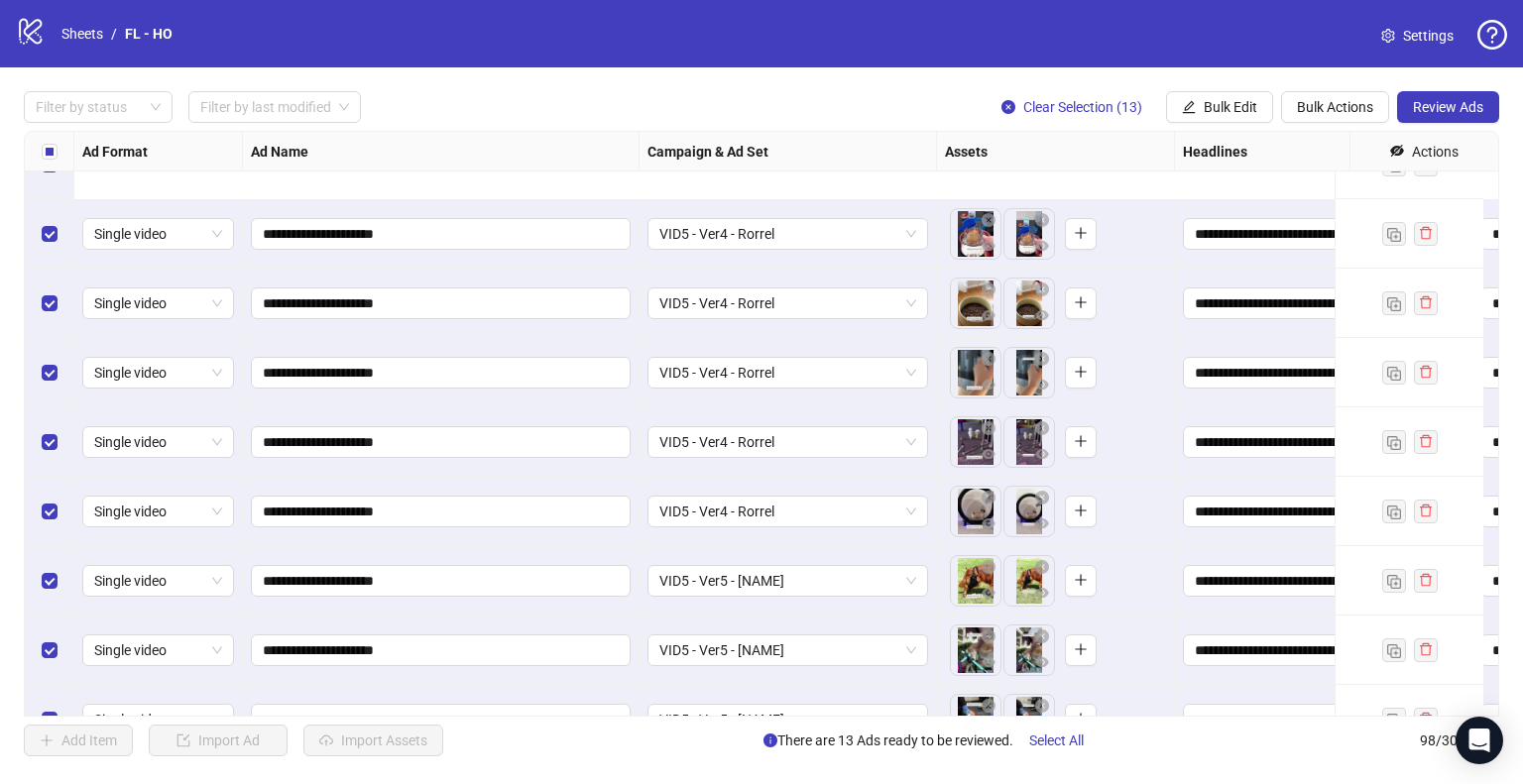 scroll, scrollTop: 6269, scrollLeft: 0, axis: vertical 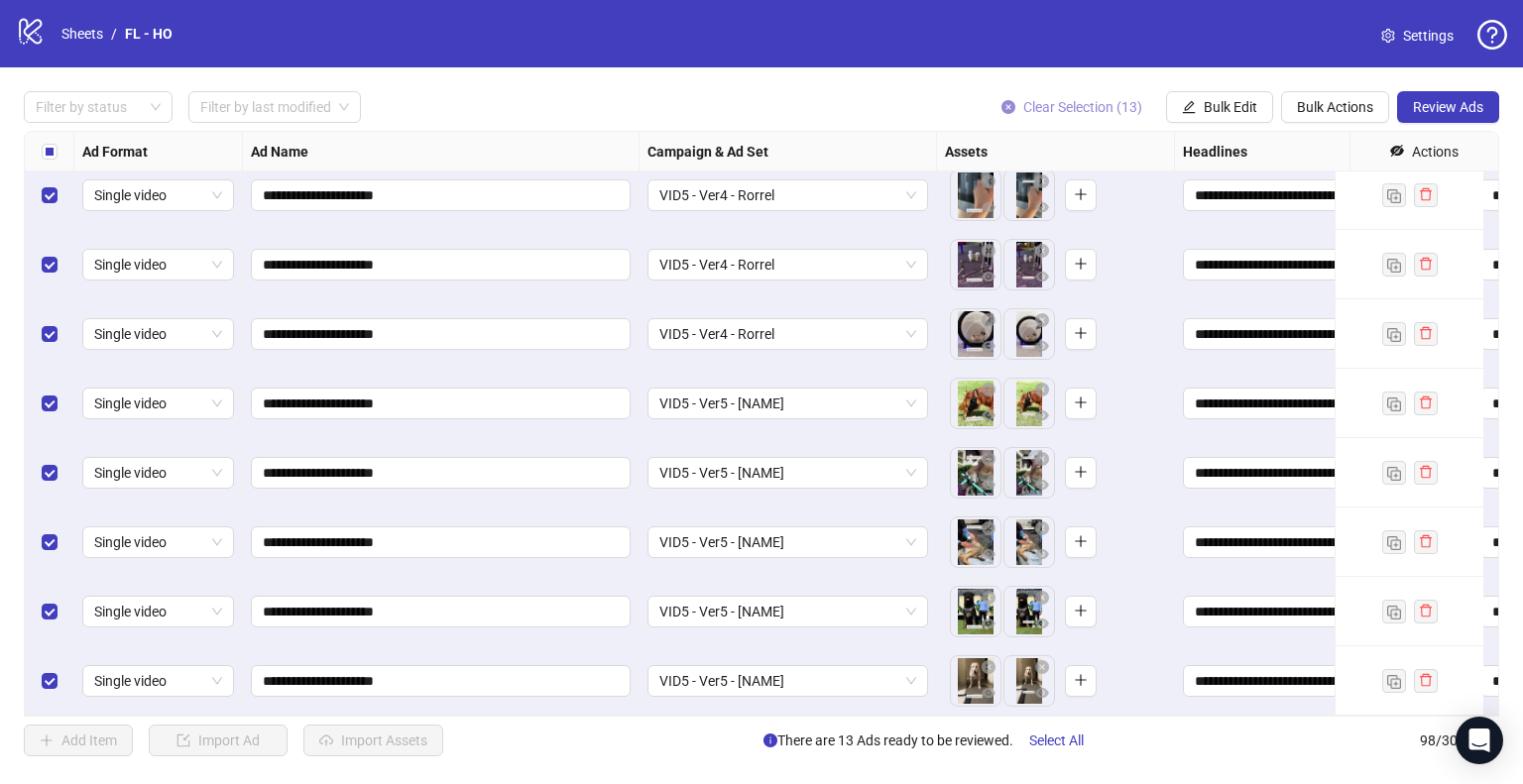 click on "Clear Selection (13)" at bounding box center (1083, 107) 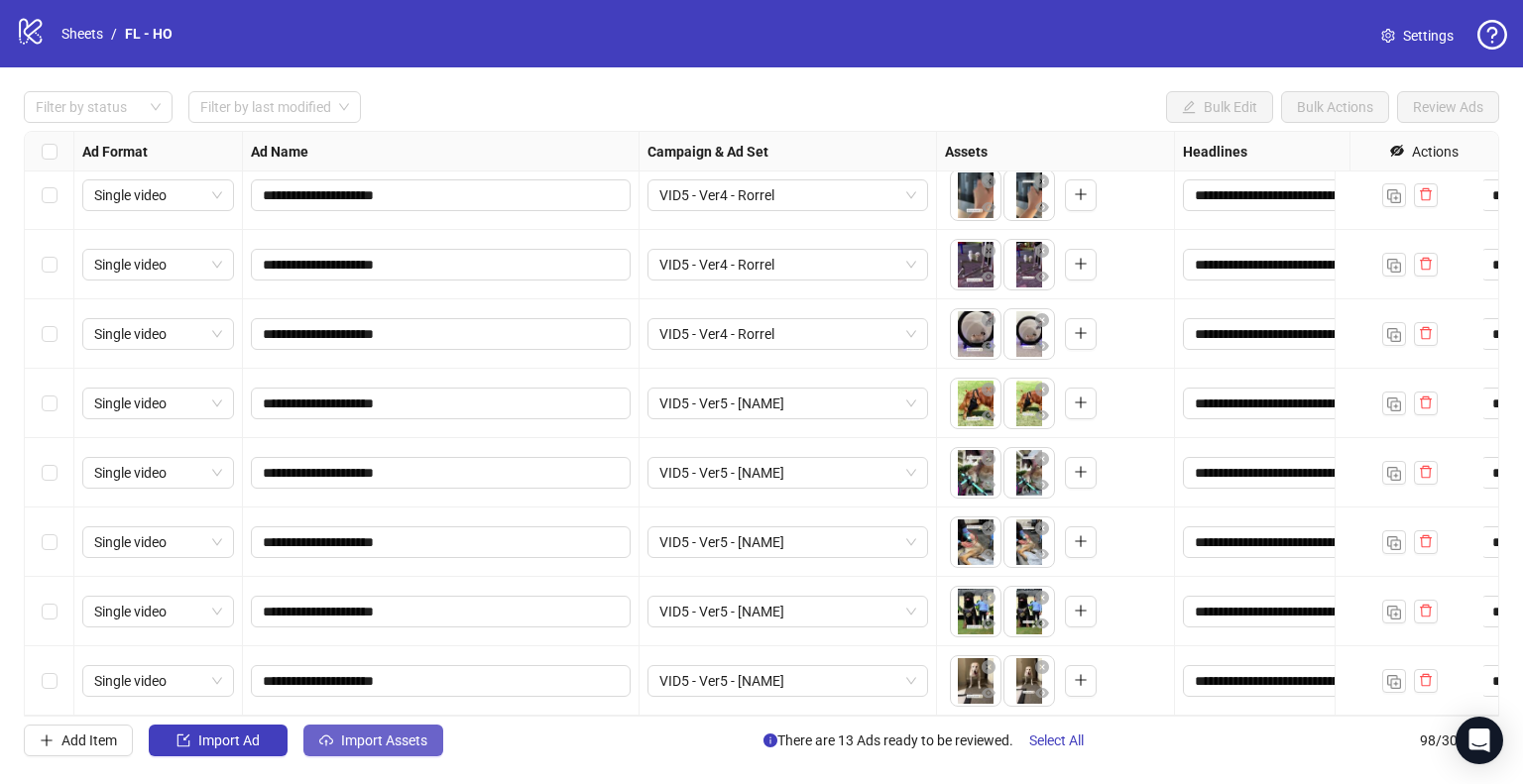 click on "Import Assets" at bounding box center (384, 740) 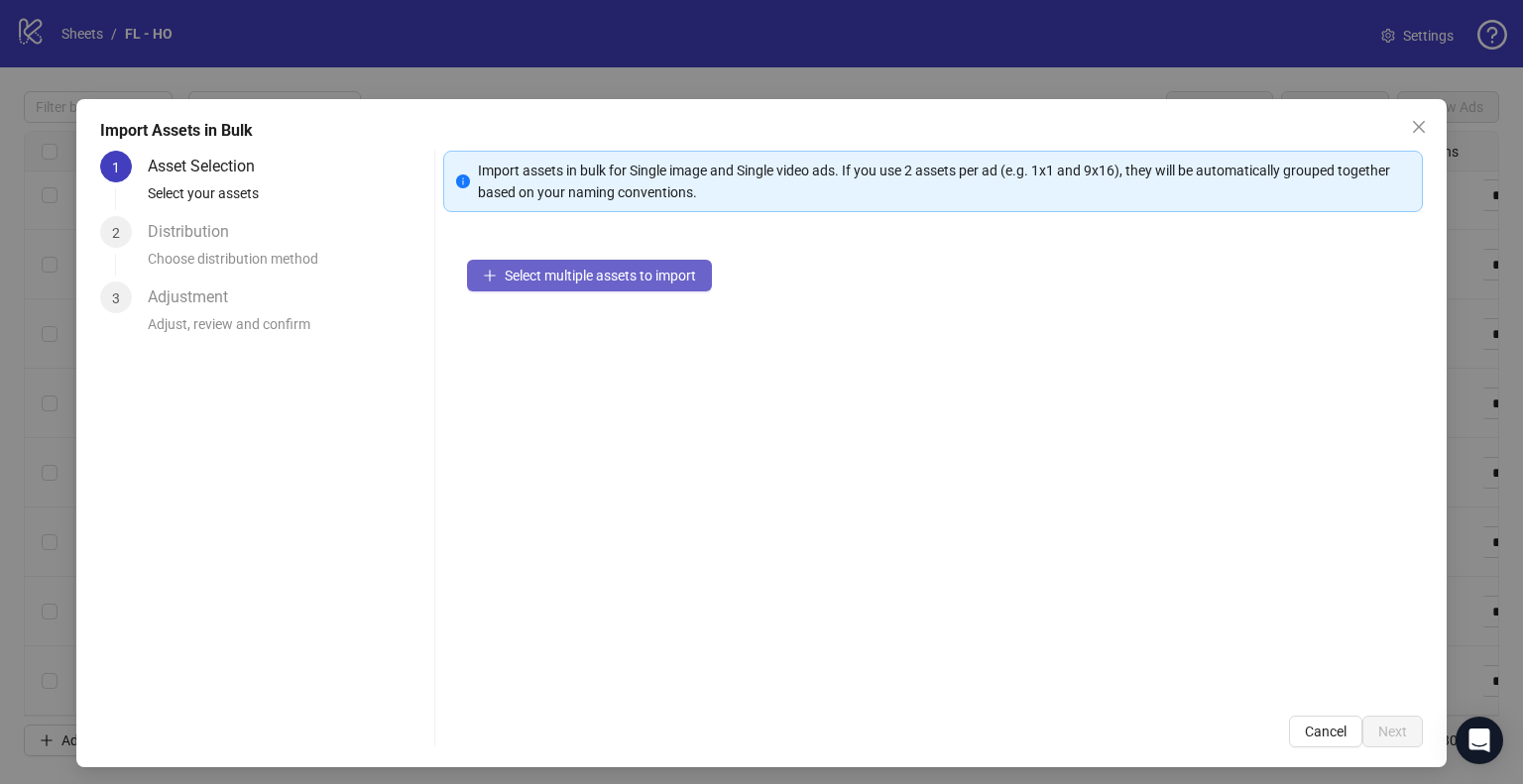 click on "Select multiple assets to import" at bounding box center [600, 276] 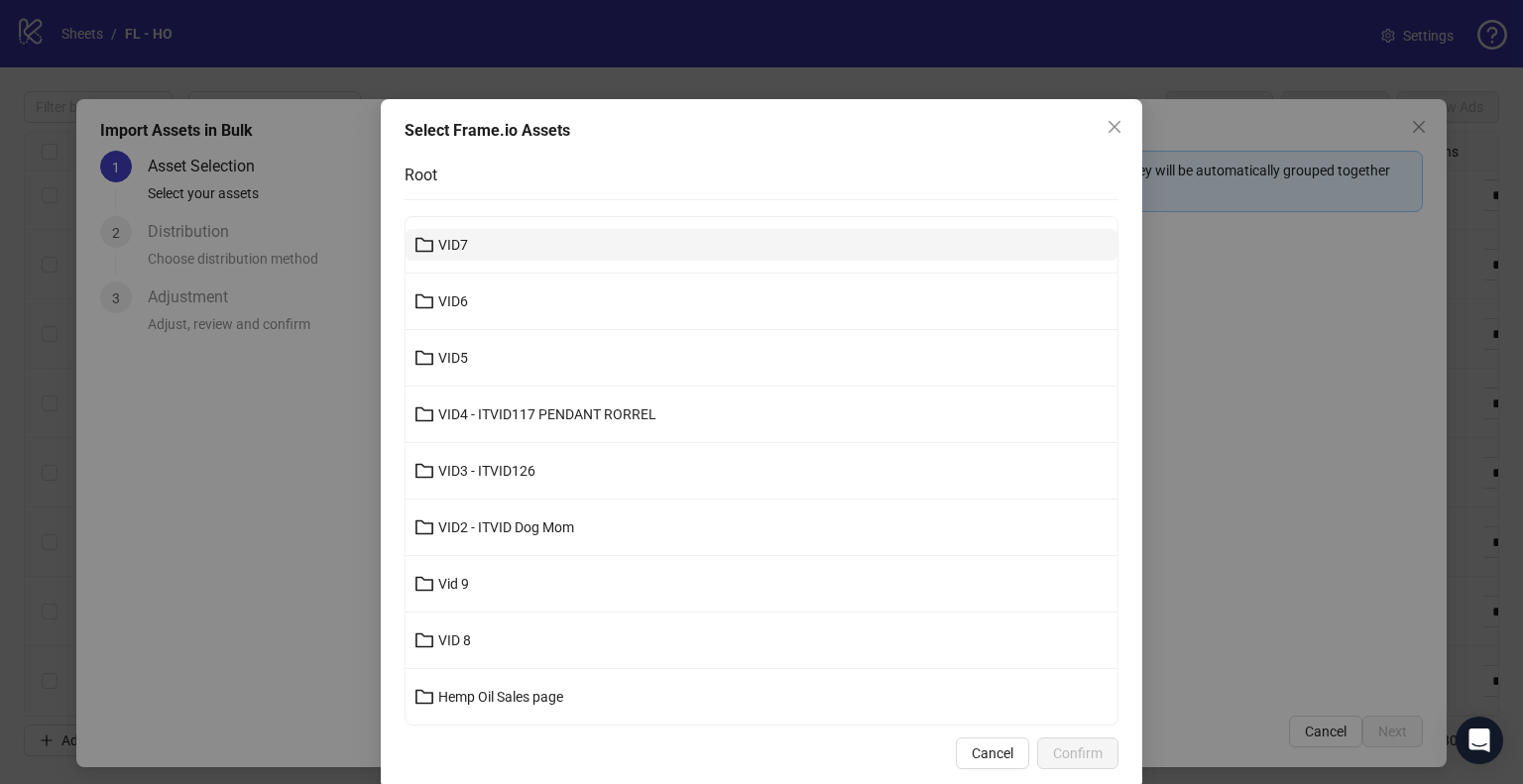 click on "VID7" at bounding box center (762, 245) 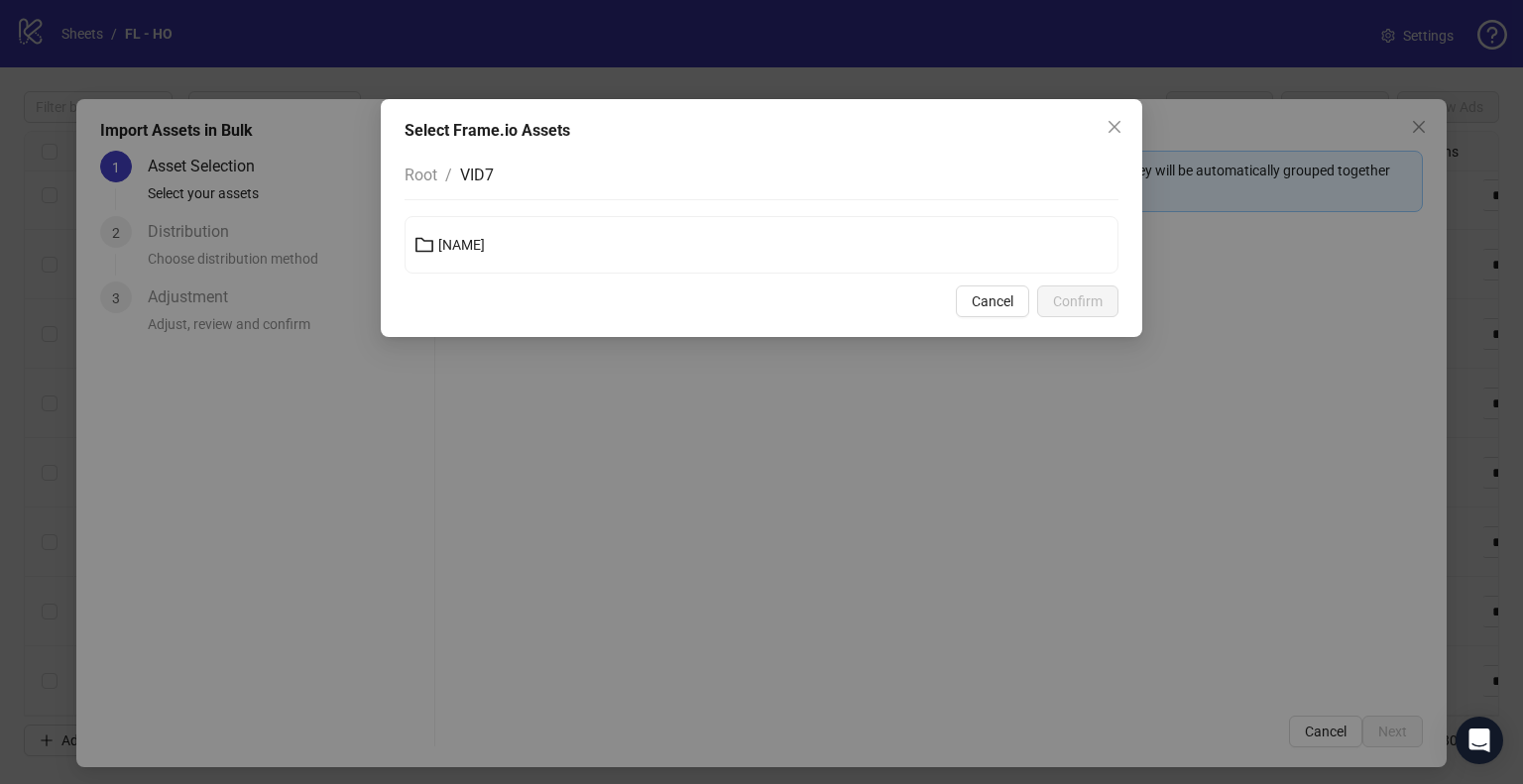 click on "[NAME]" at bounding box center (762, 245) 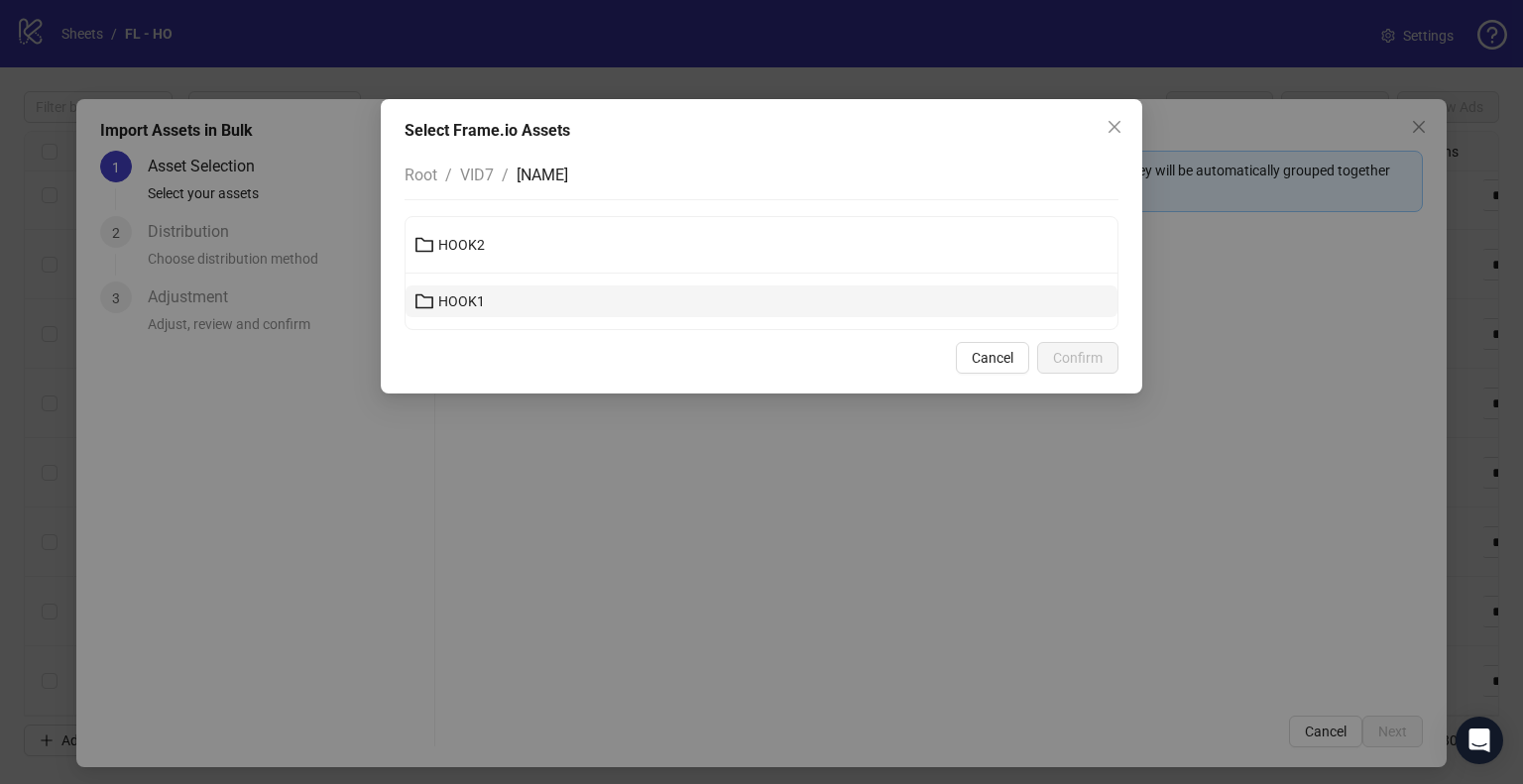 click on "HOOK1" at bounding box center (762, 301) 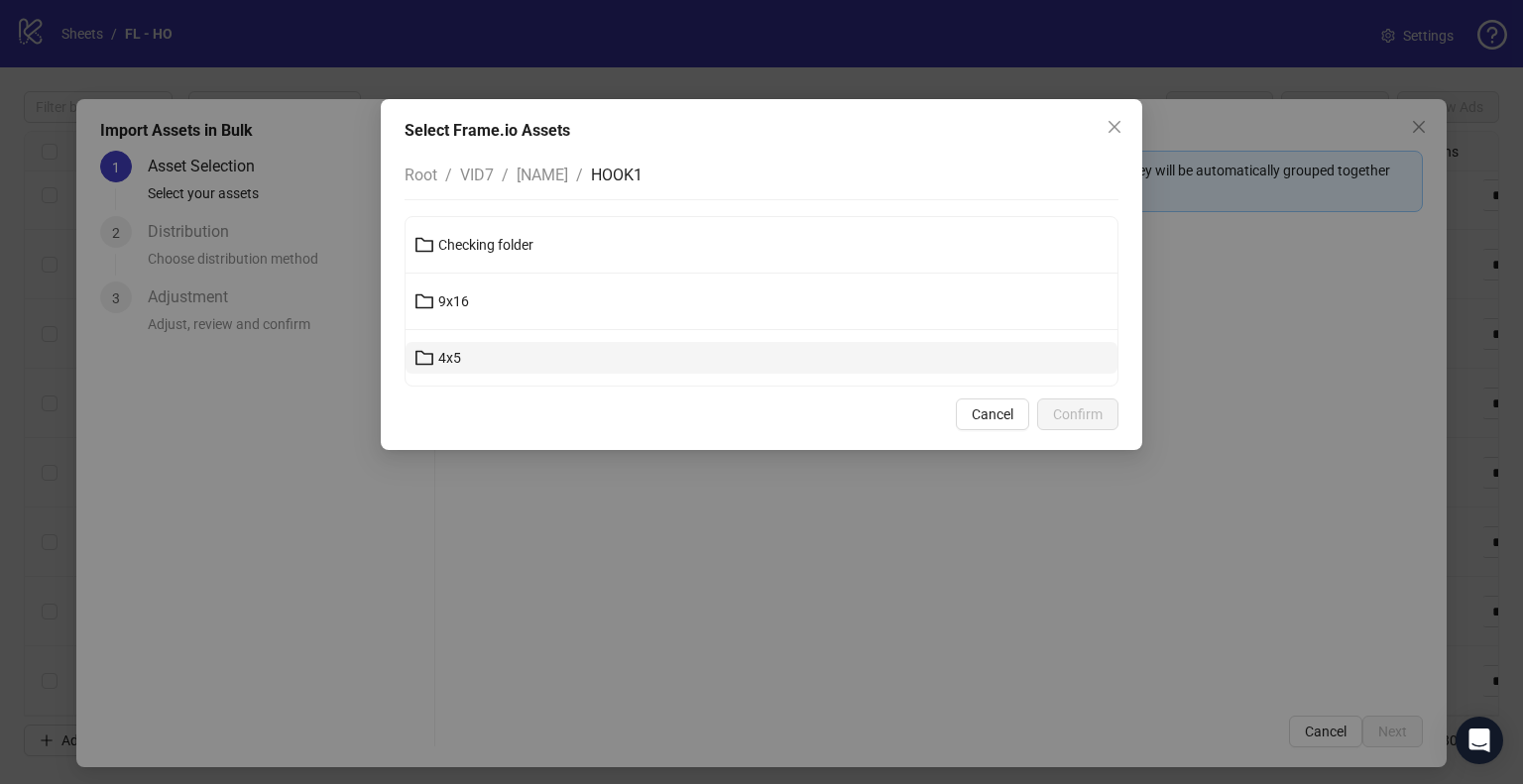click on "4x5" at bounding box center [762, 358] 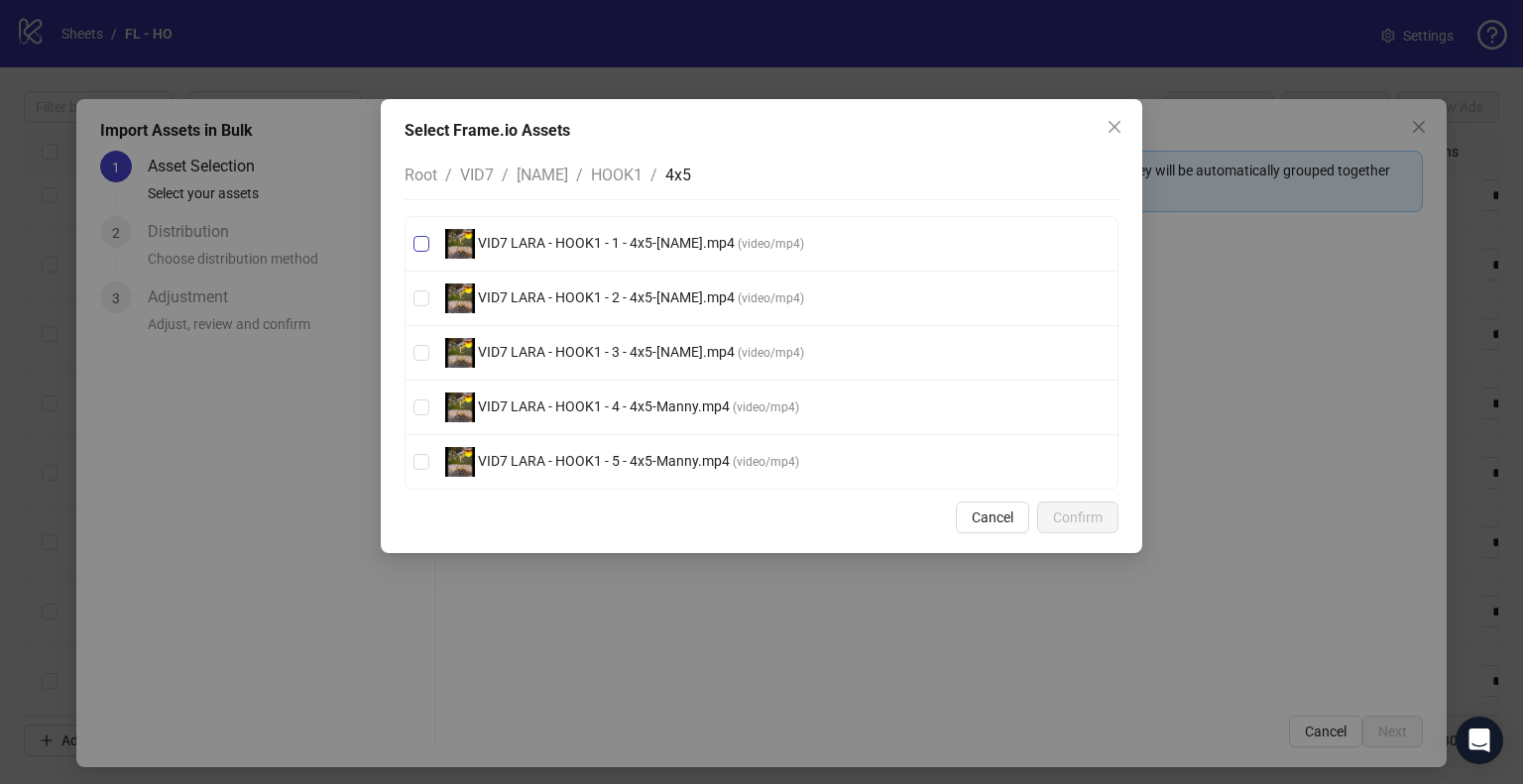 click on "VID7 LARA - HOOK1 - 1 - 4x5-Manny.mp4 ( video/mp4 )" at bounding box center (625, 244) 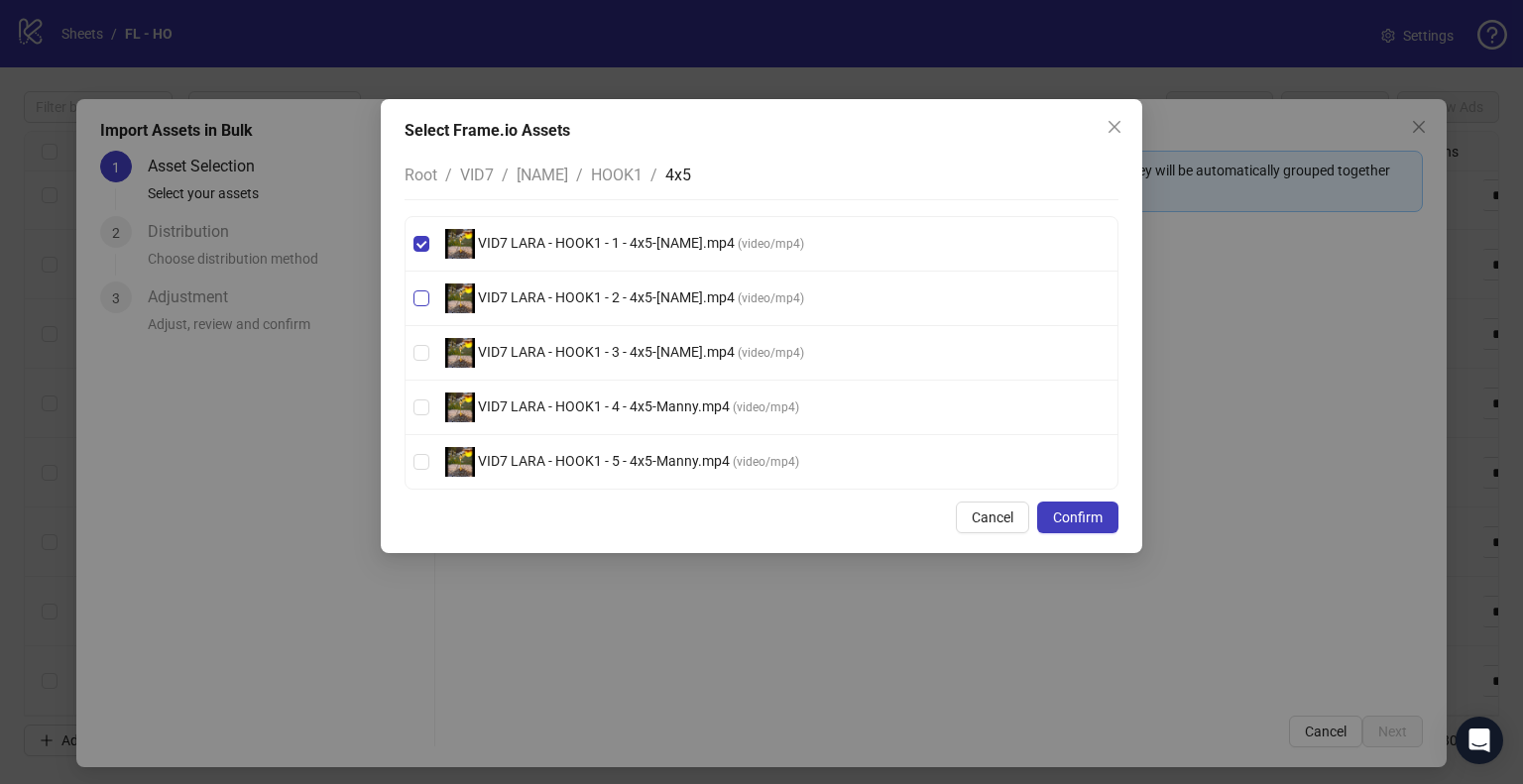 click on "VID7 LARA - HOOK1 - 2 - 4x5-Manny.mp4 ( video/mp4 )" at bounding box center (625, 298) 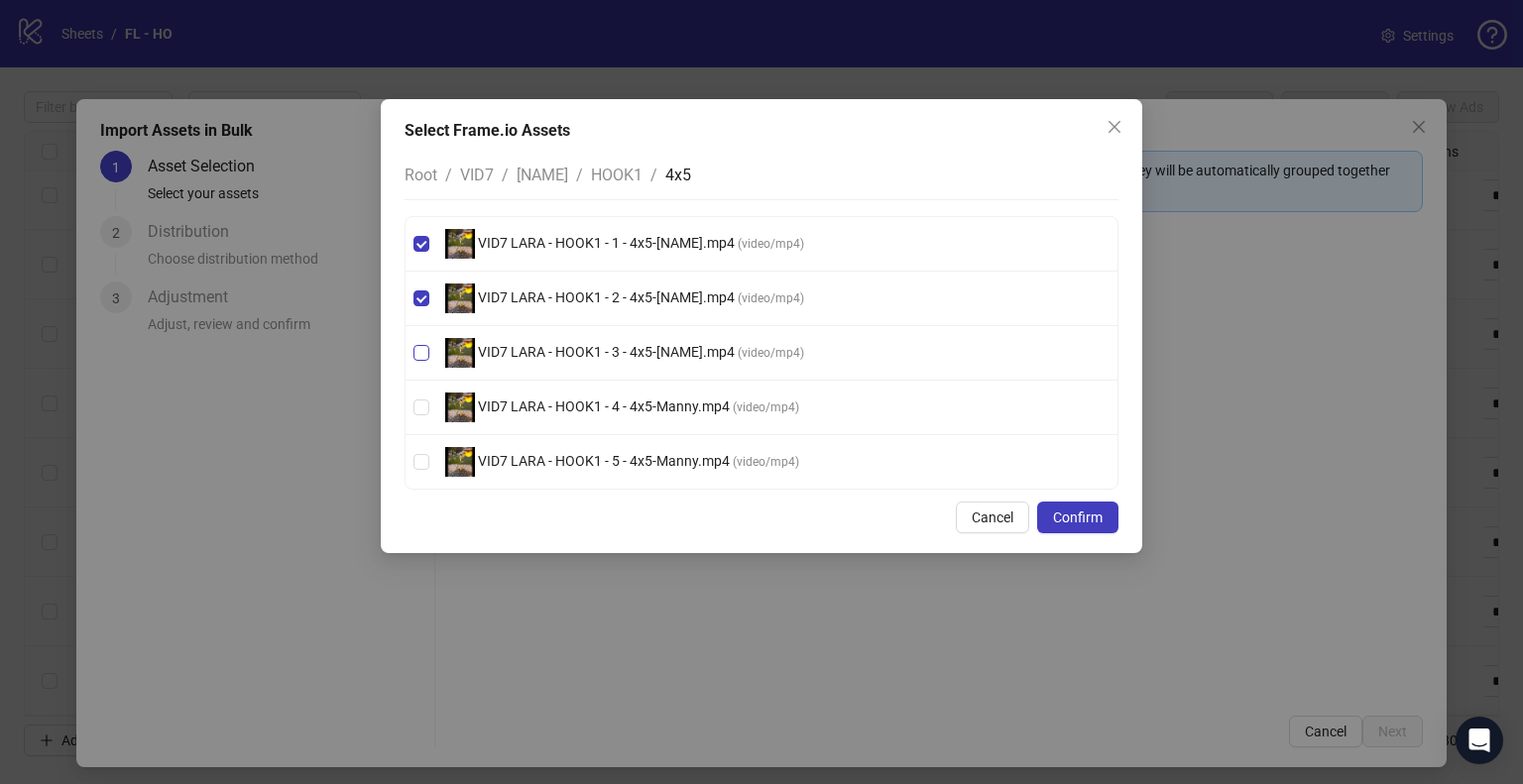 click on "VID7 LARA - HOOK1 - 3 - 4x5-[NAME].mp4" at bounding box center [606, 352] 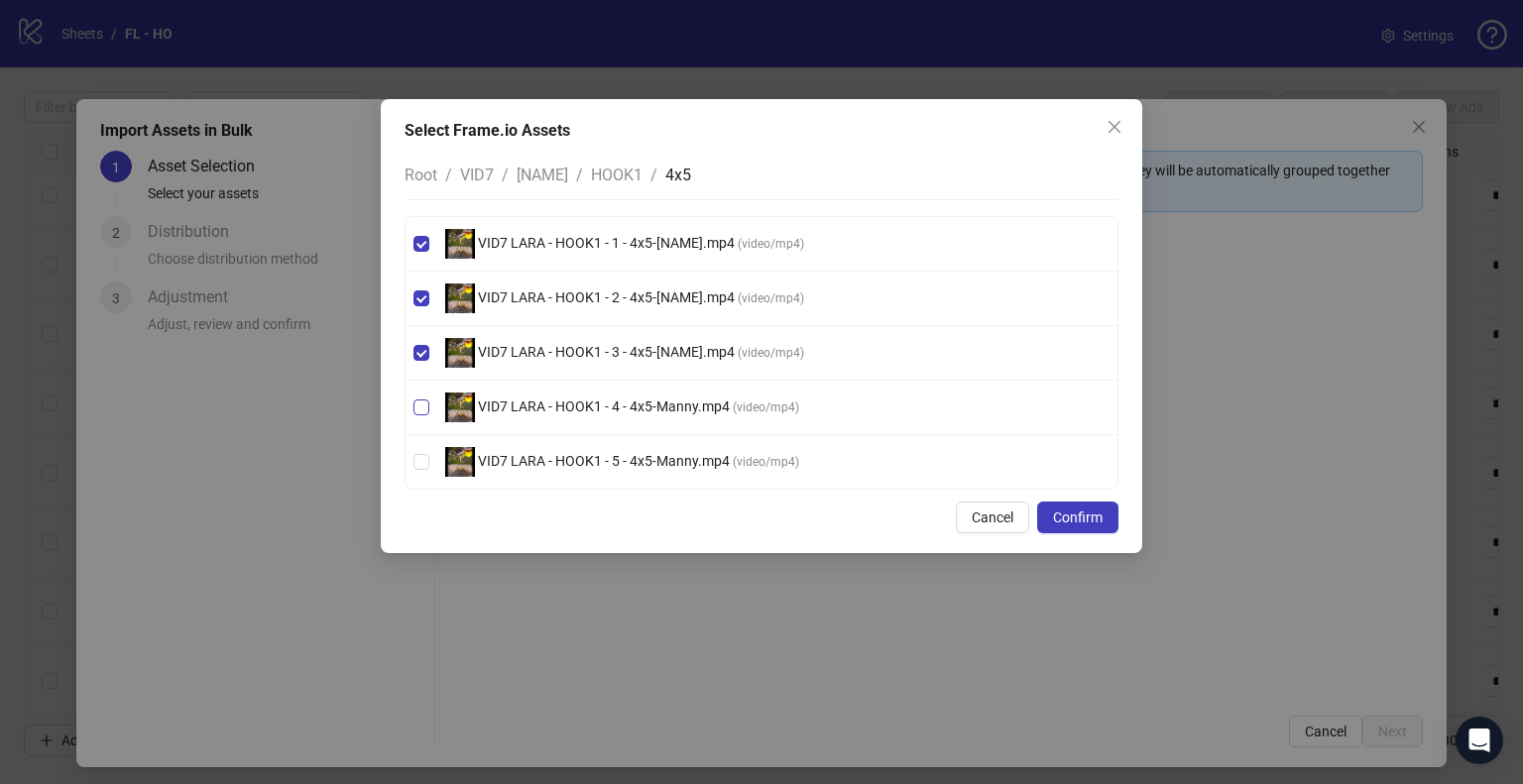 click on "VID7 LARA - HOOK1 - 4 - 4x5-Manny.mp4" at bounding box center [604, 406] 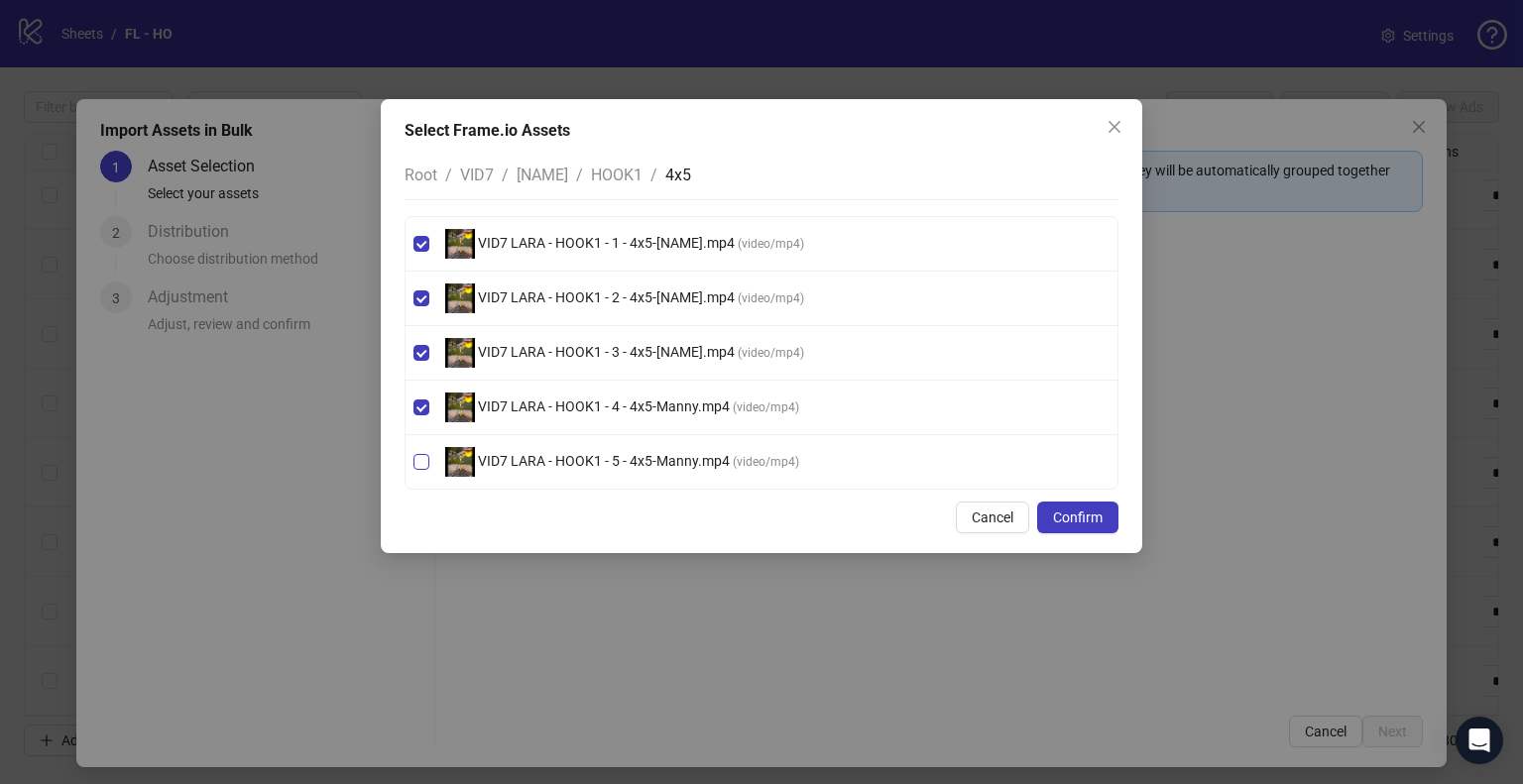 click on "VID7 LARA - HOOK1 - 5 - 4x5-[NAME].mp4   ( video/mp4 )" at bounding box center (622, 462) 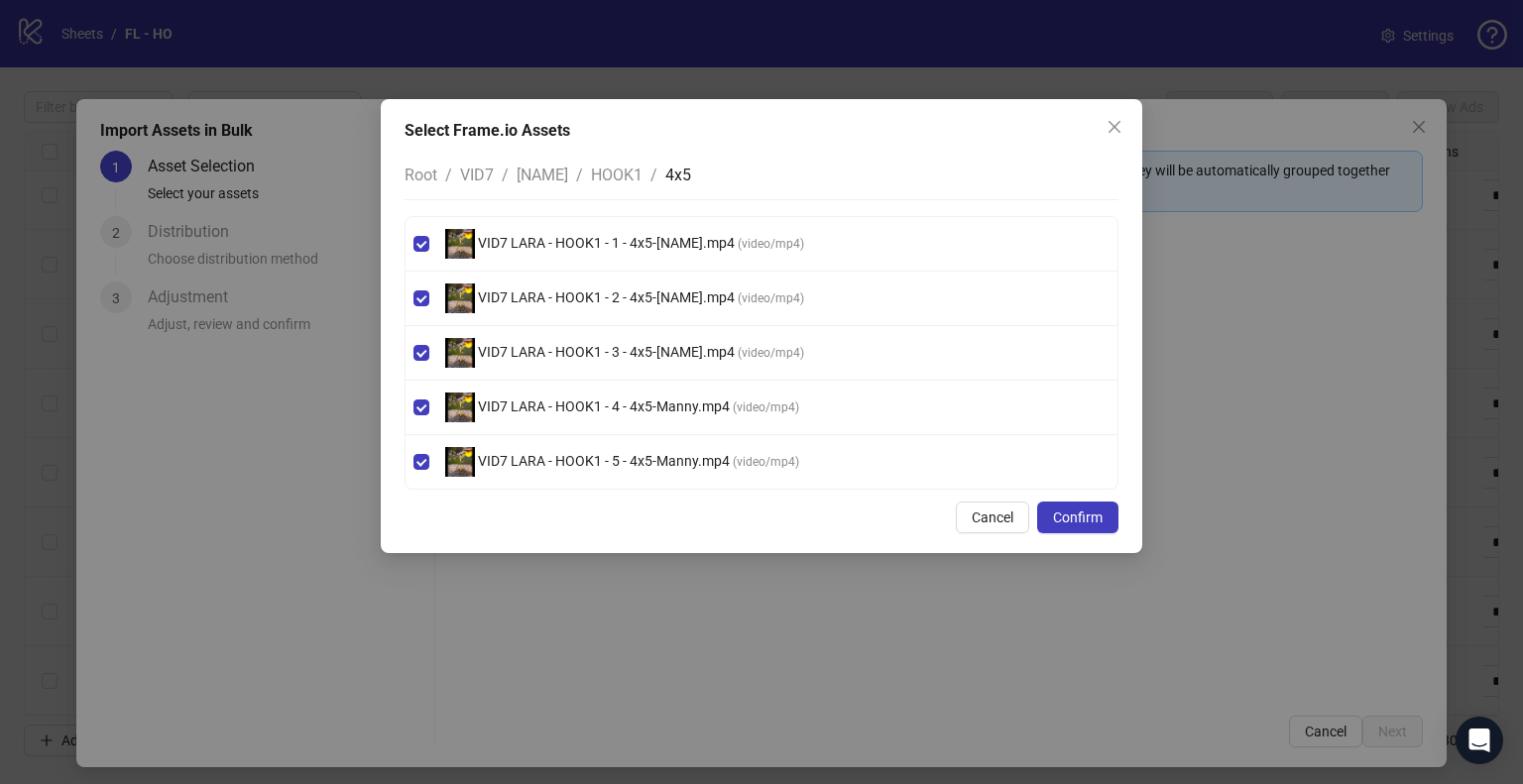 click on "HOOK1" at bounding box center (617, 174) 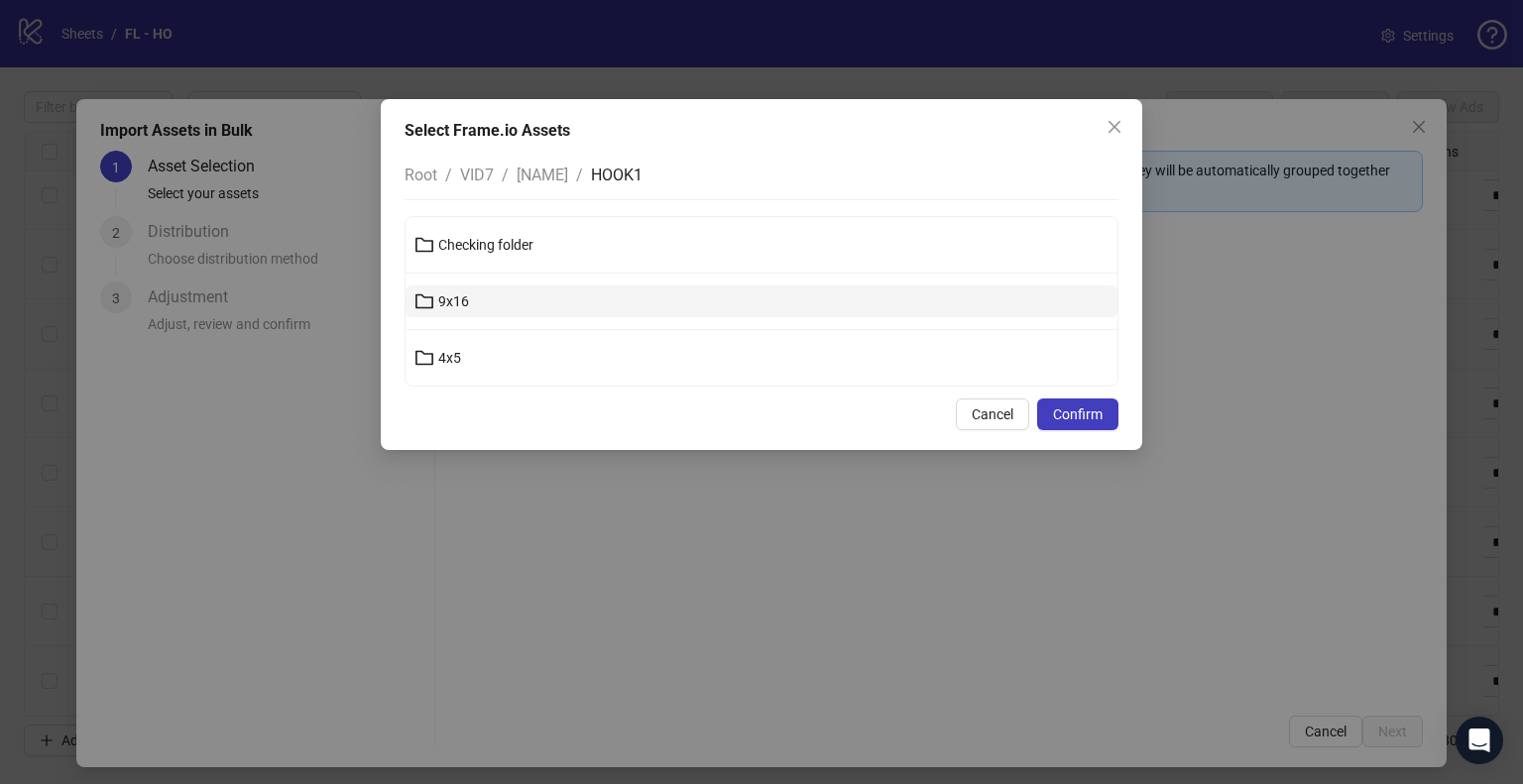 click on "9x16" at bounding box center [762, 301] 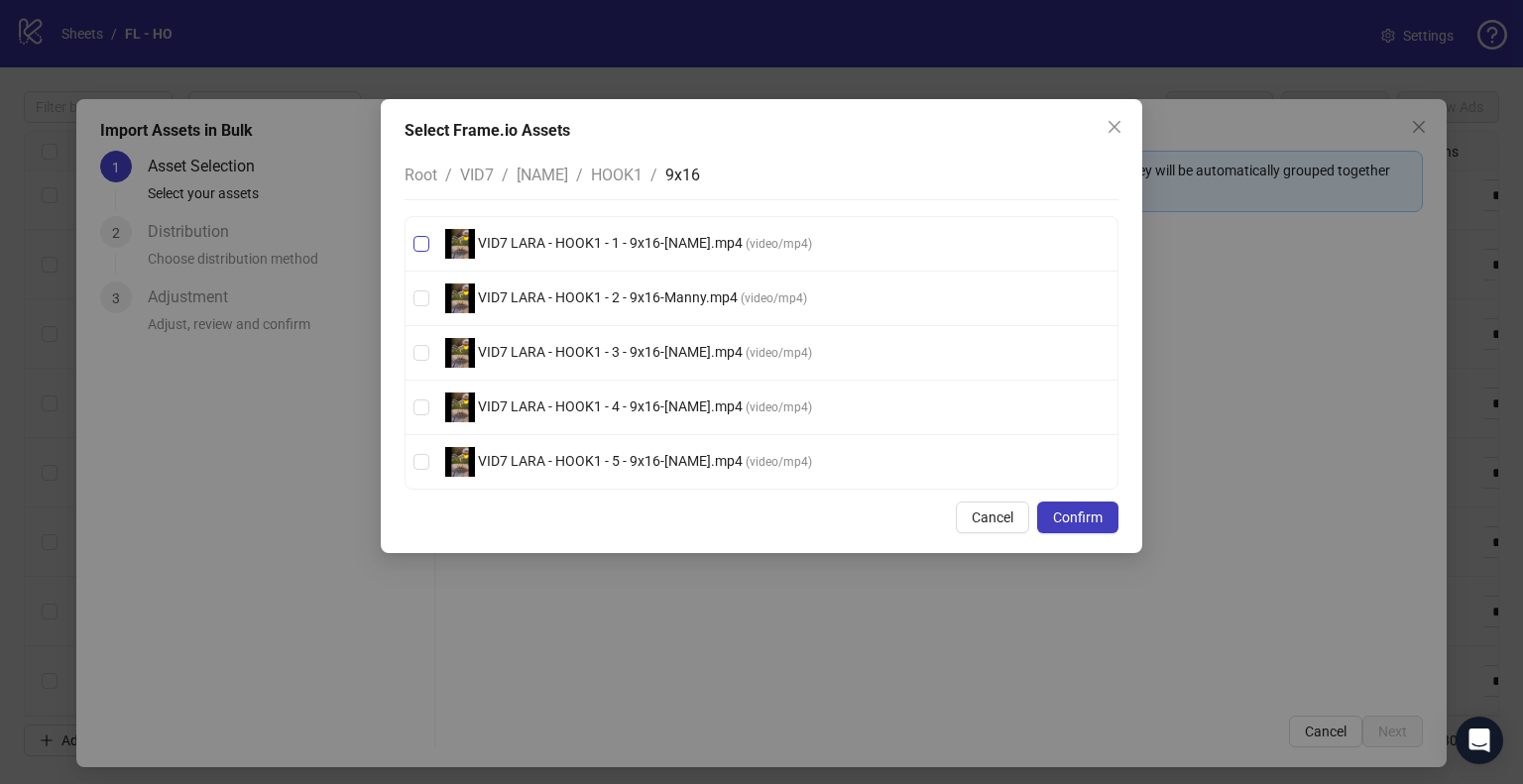 click on "VID7 LARA - HOOK1 - 1 - 9x16-[NAME].mp4   ( video/mp4 )" at bounding box center (629, 244) 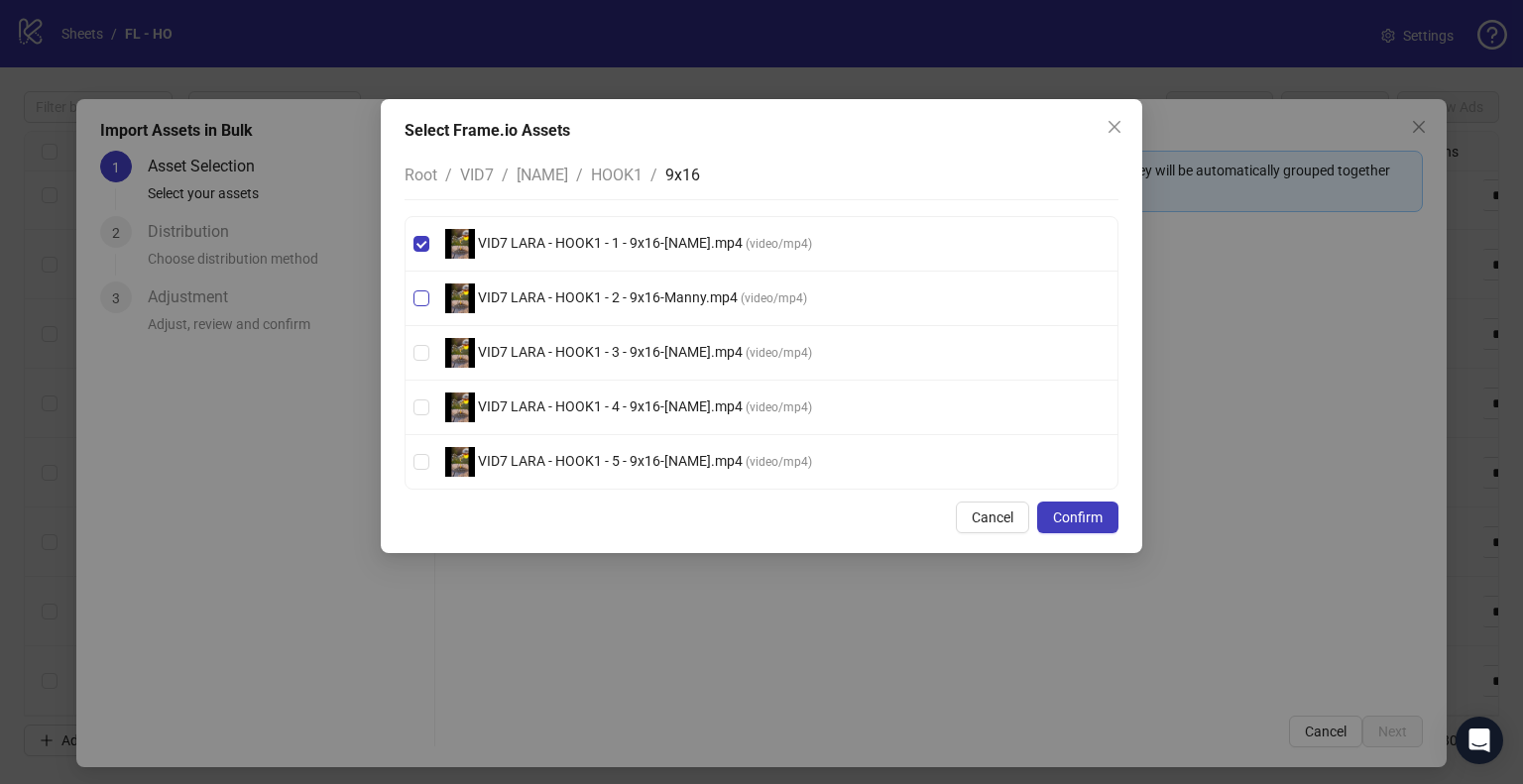 click on "VID7 LARA - HOOK1 - 2 - 9x16-Manny.mp4" at bounding box center (608, 297) 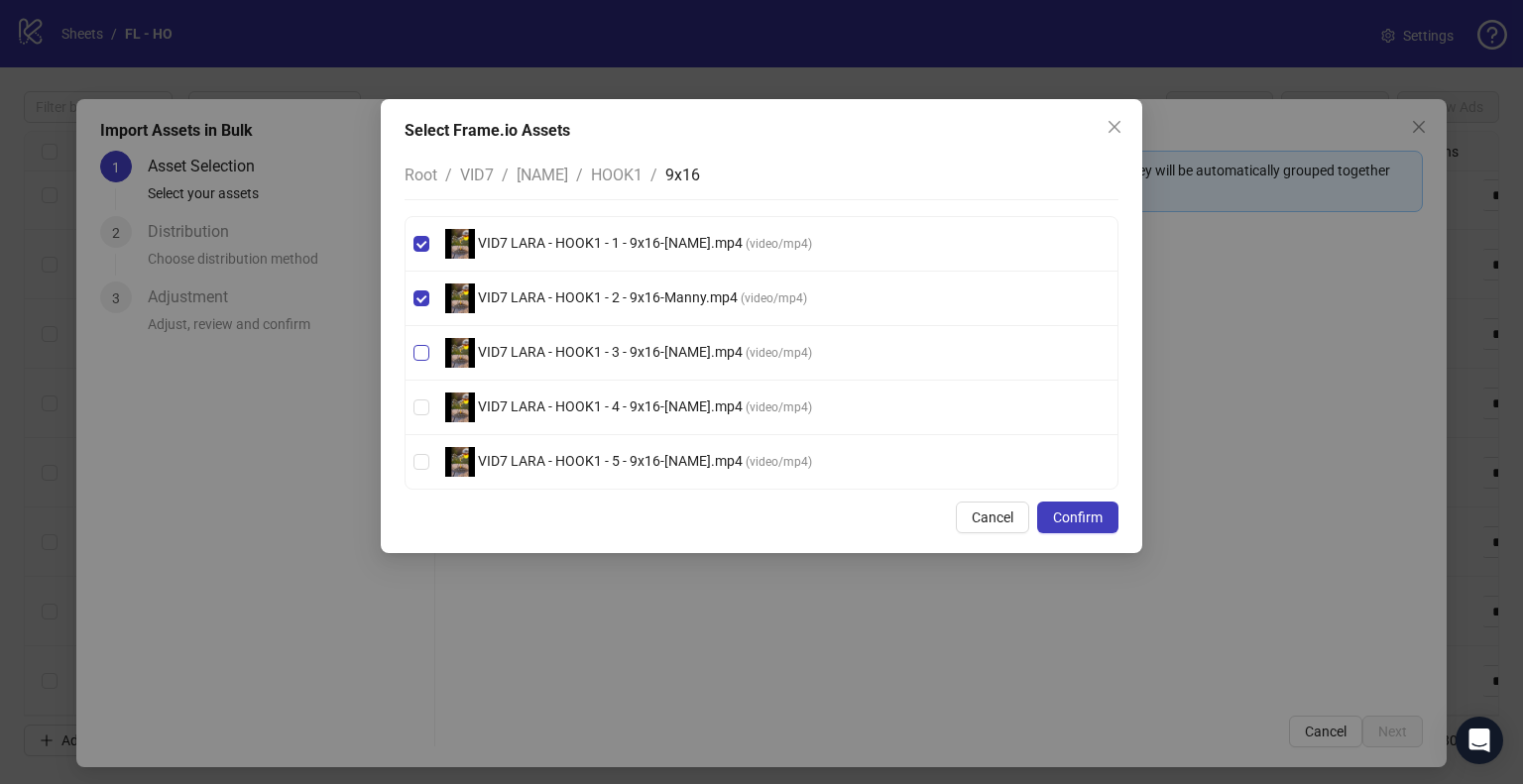 click on "VID7 LARA - HOOK1 - 3 - 9x16-[NAME].mp4   ( video/mp4 )" at bounding box center (629, 353) 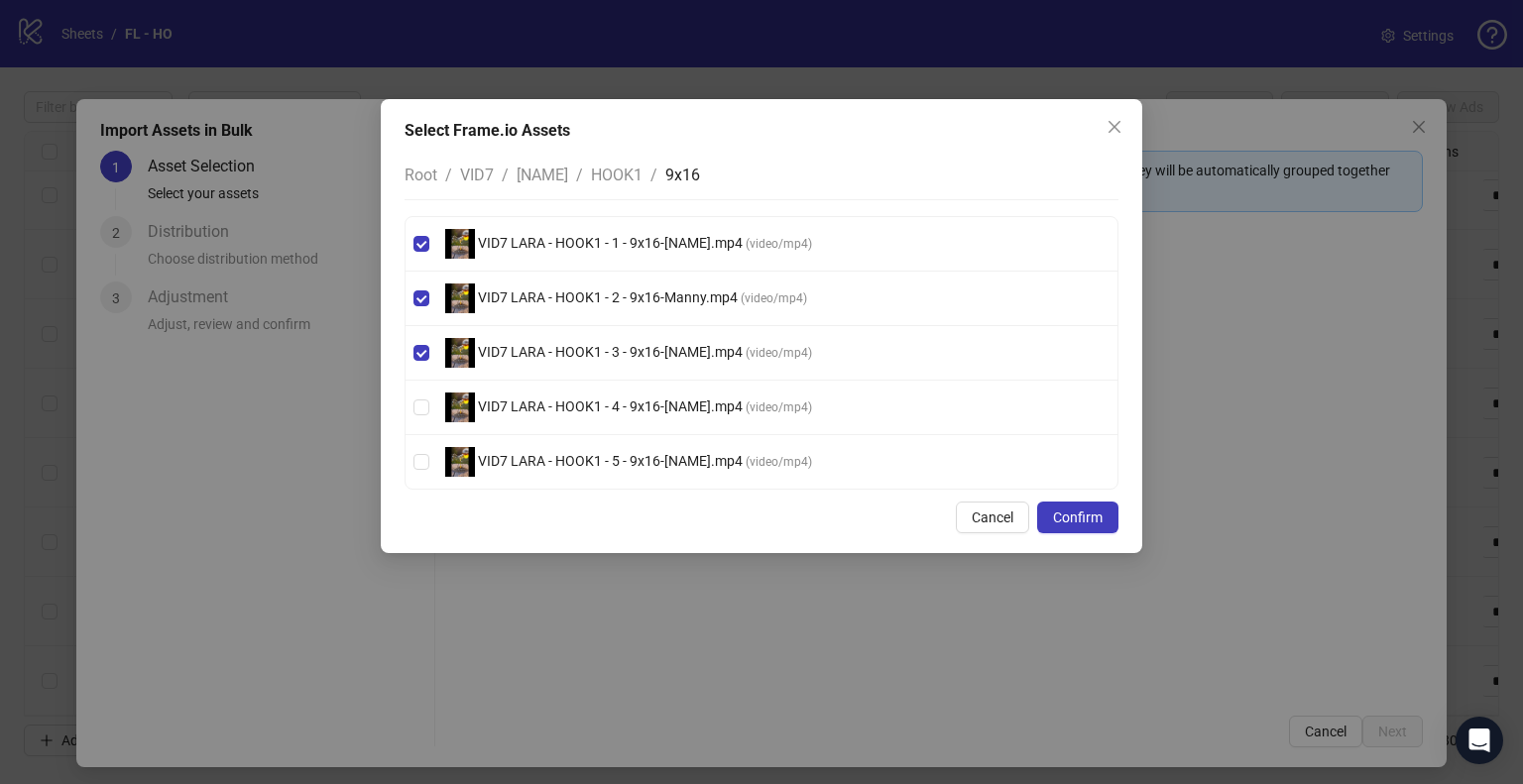 click on "VID7 LARA - HOOK1 - 4 - 9x16-[NAME].mp4   ( video/mp4 )" at bounding box center (762, 407) 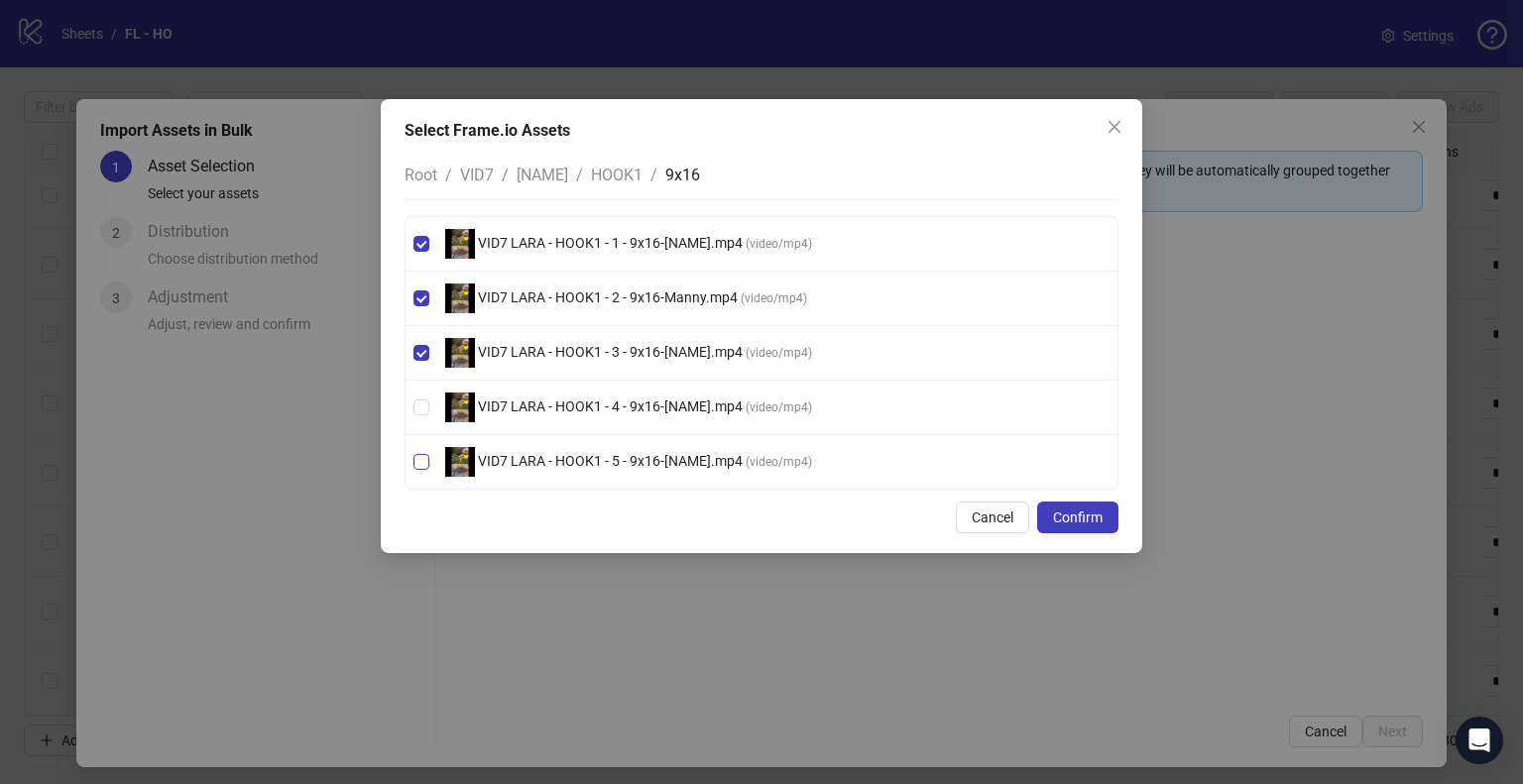 click on "VID7 LARA - HOOK1 - 5 - 9x16-[NAME].mp4" at bounding box center [610, 461] 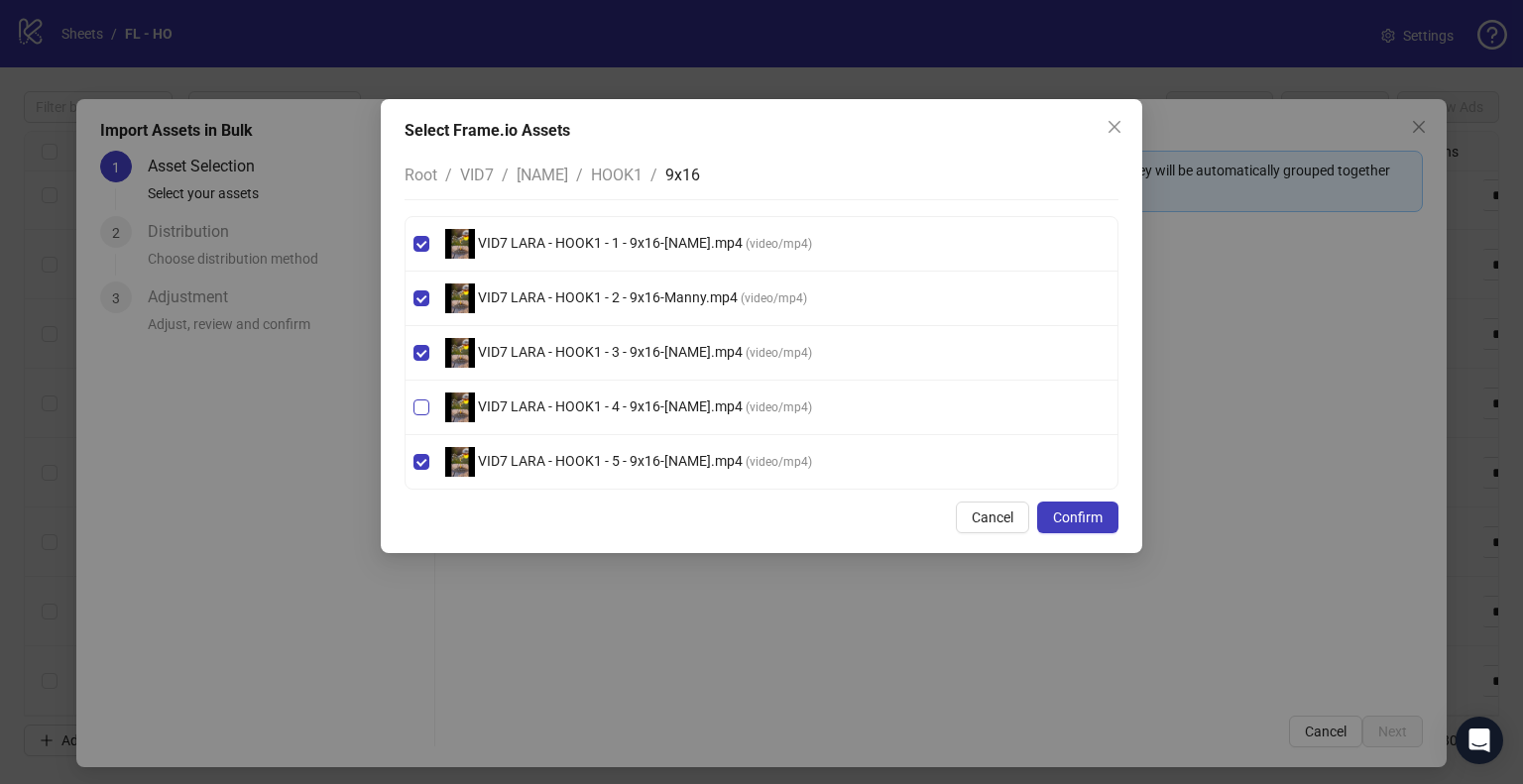 click on "VID7 LARA - HOOK1 - 4 - 9x16-[NAME].mp4" at bounding box center [610, 406] 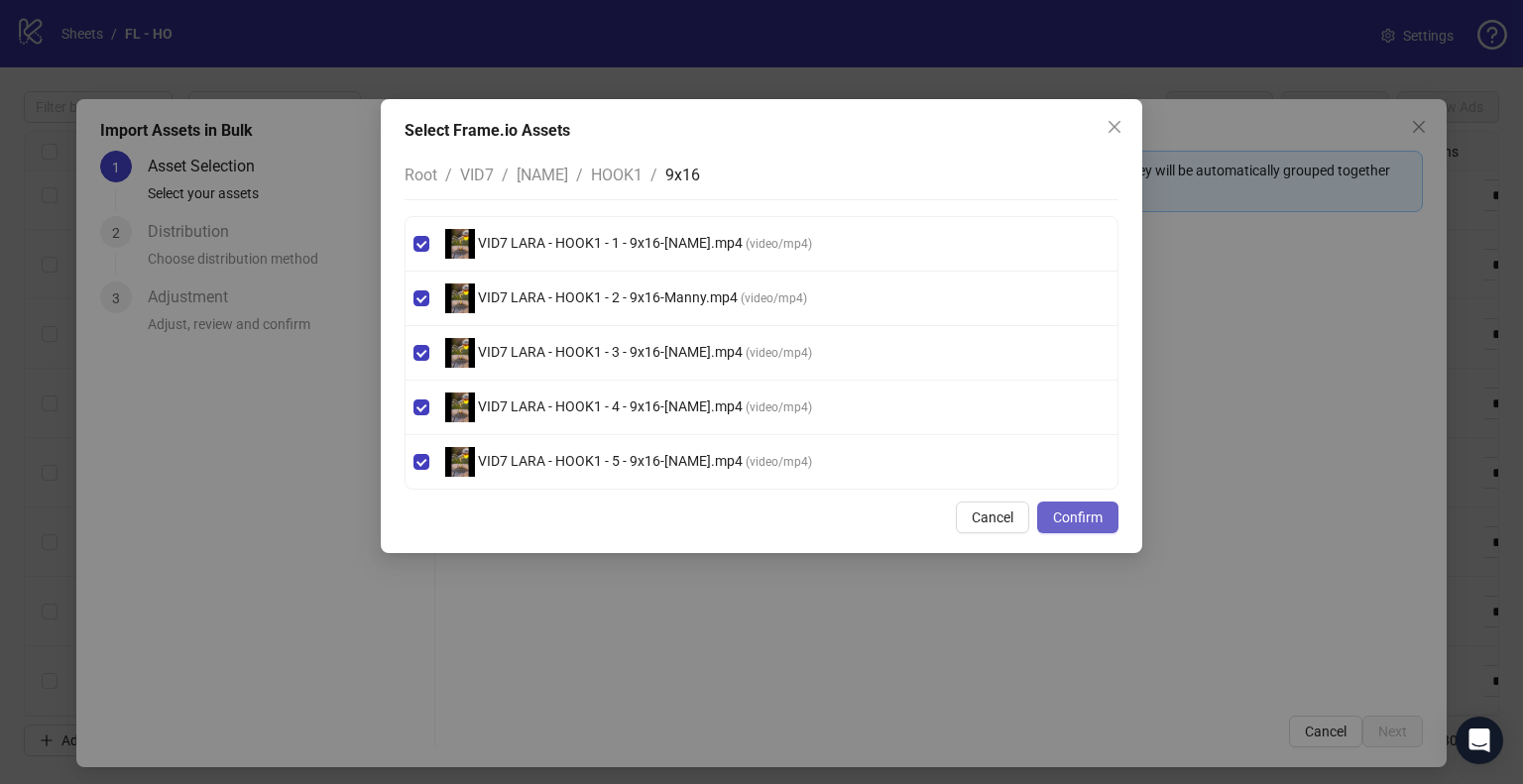 click on "Confirm" at bounding box center [1078, 517] 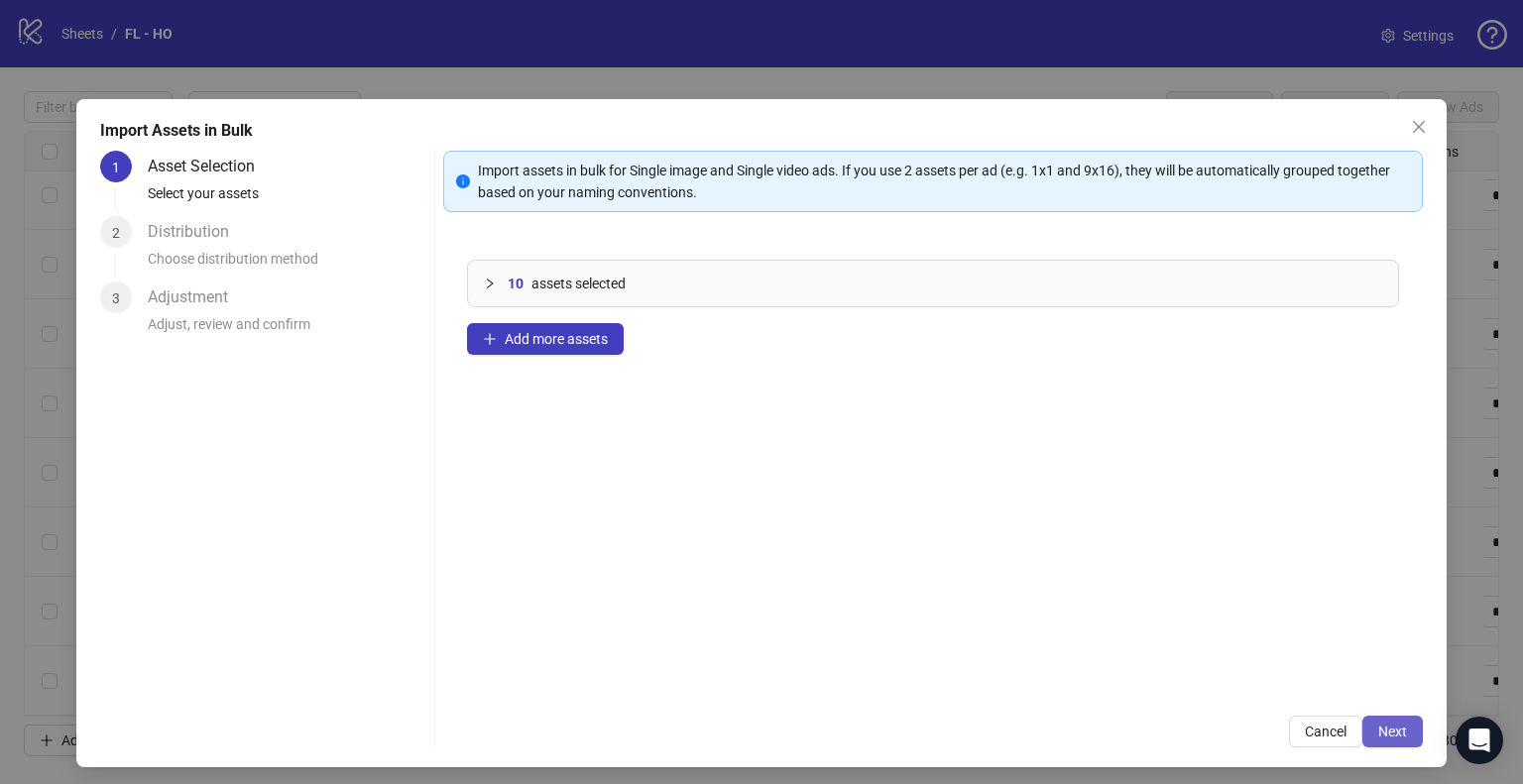 click on "Next" at bounding box center (1392, 731) 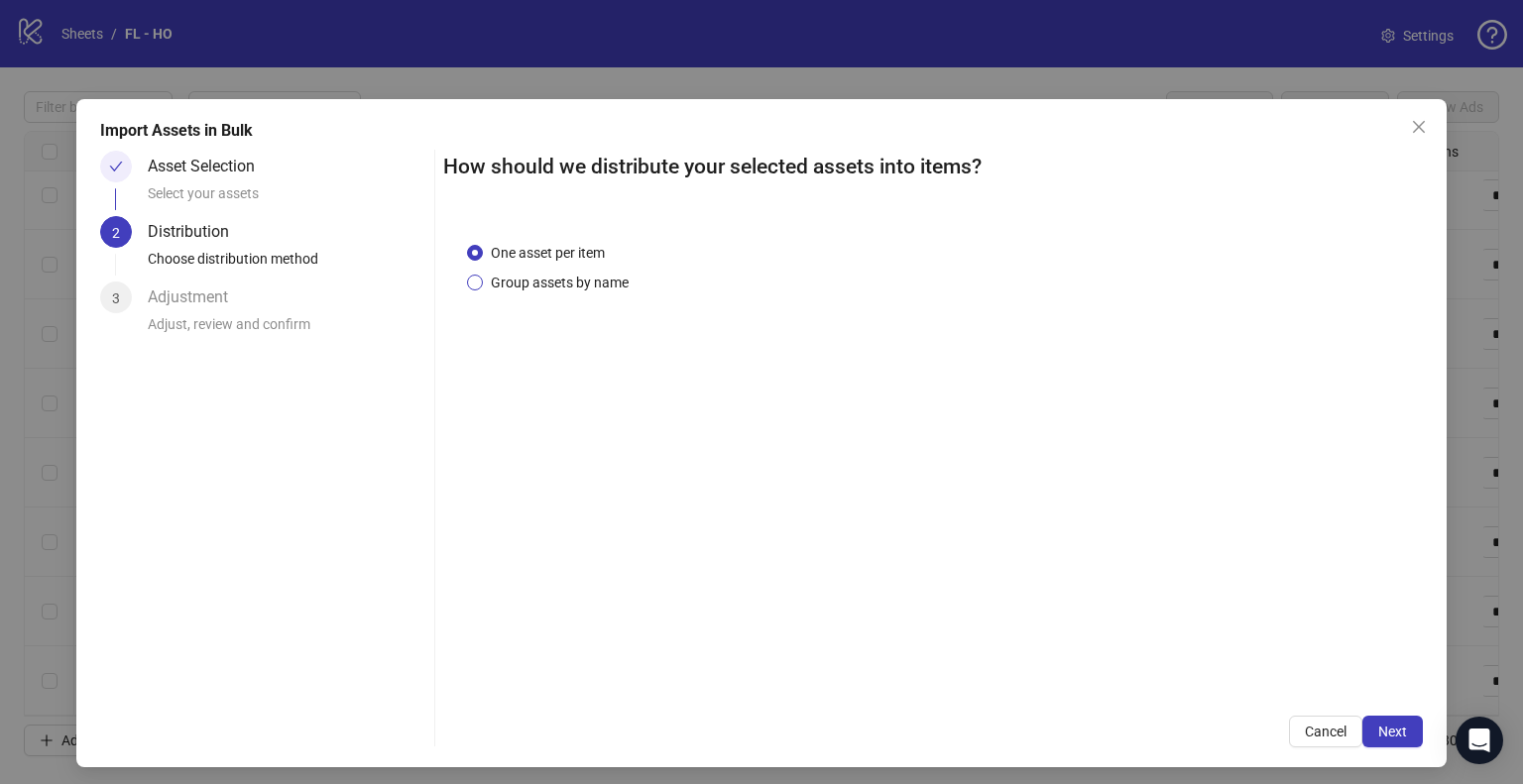 click on "Group assets by name" at bounding box center [559, 282] 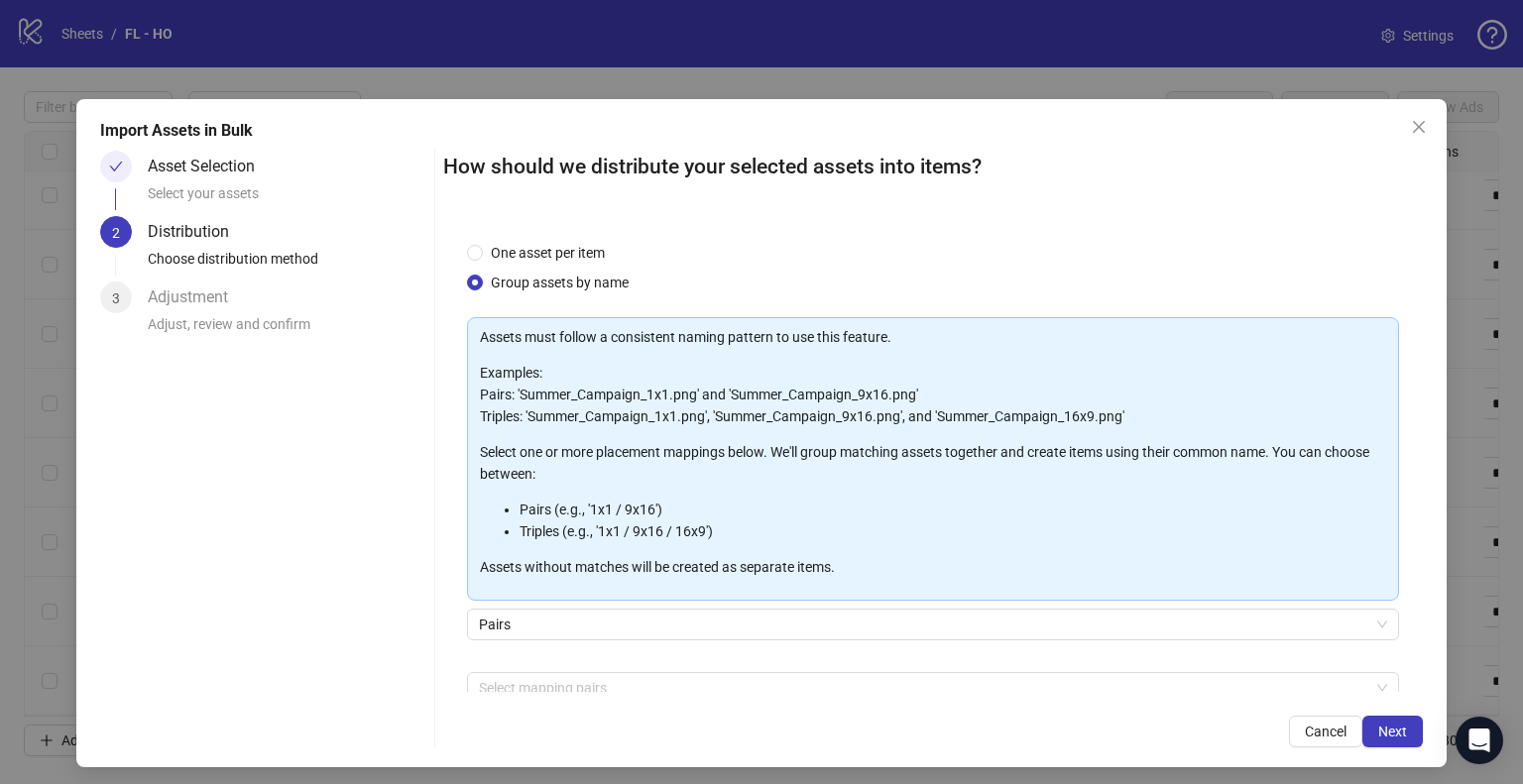 scroll, scrollTop: 105, scrollLeft: 0, axis: vertical 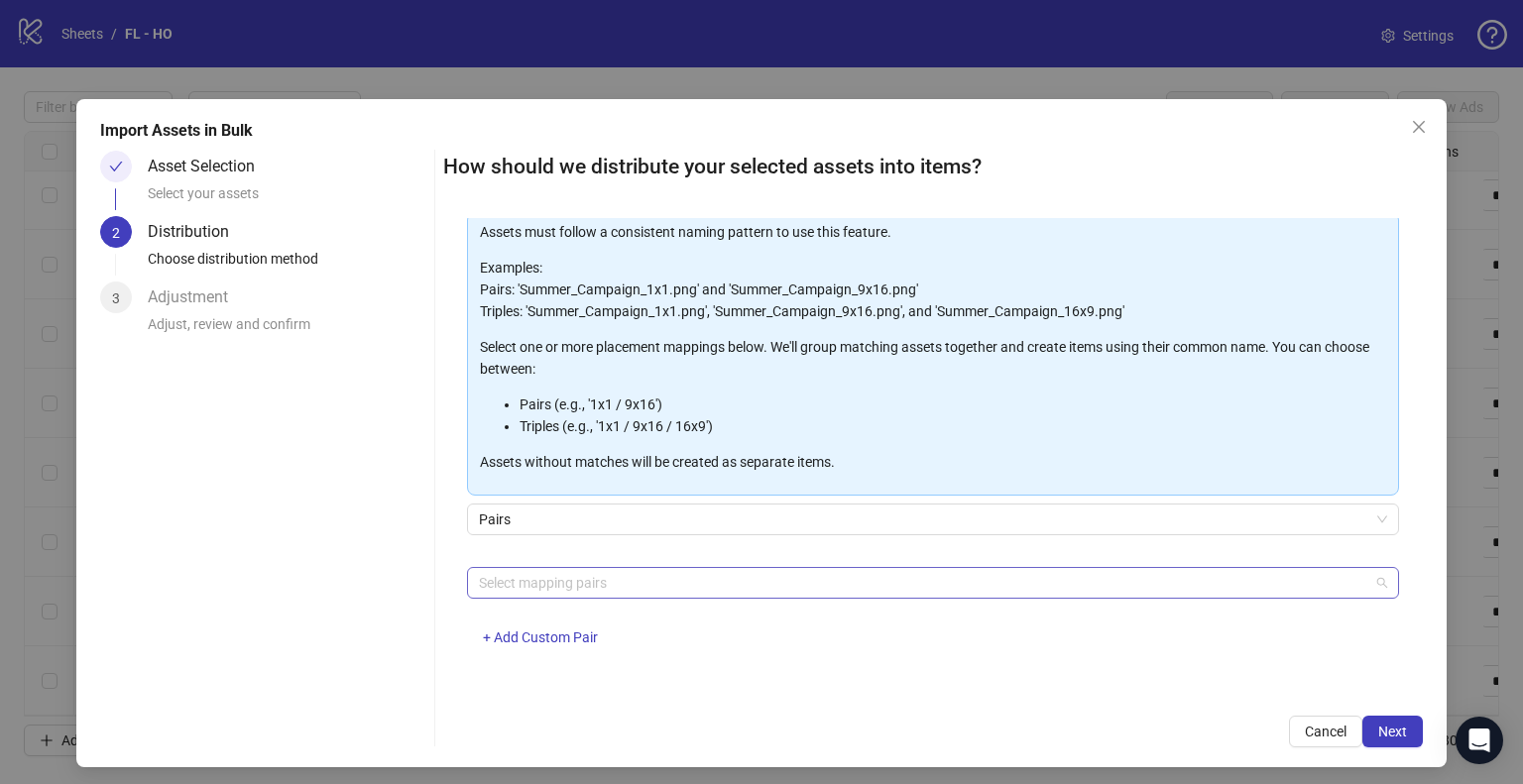 click at bounding box center [922, 583] 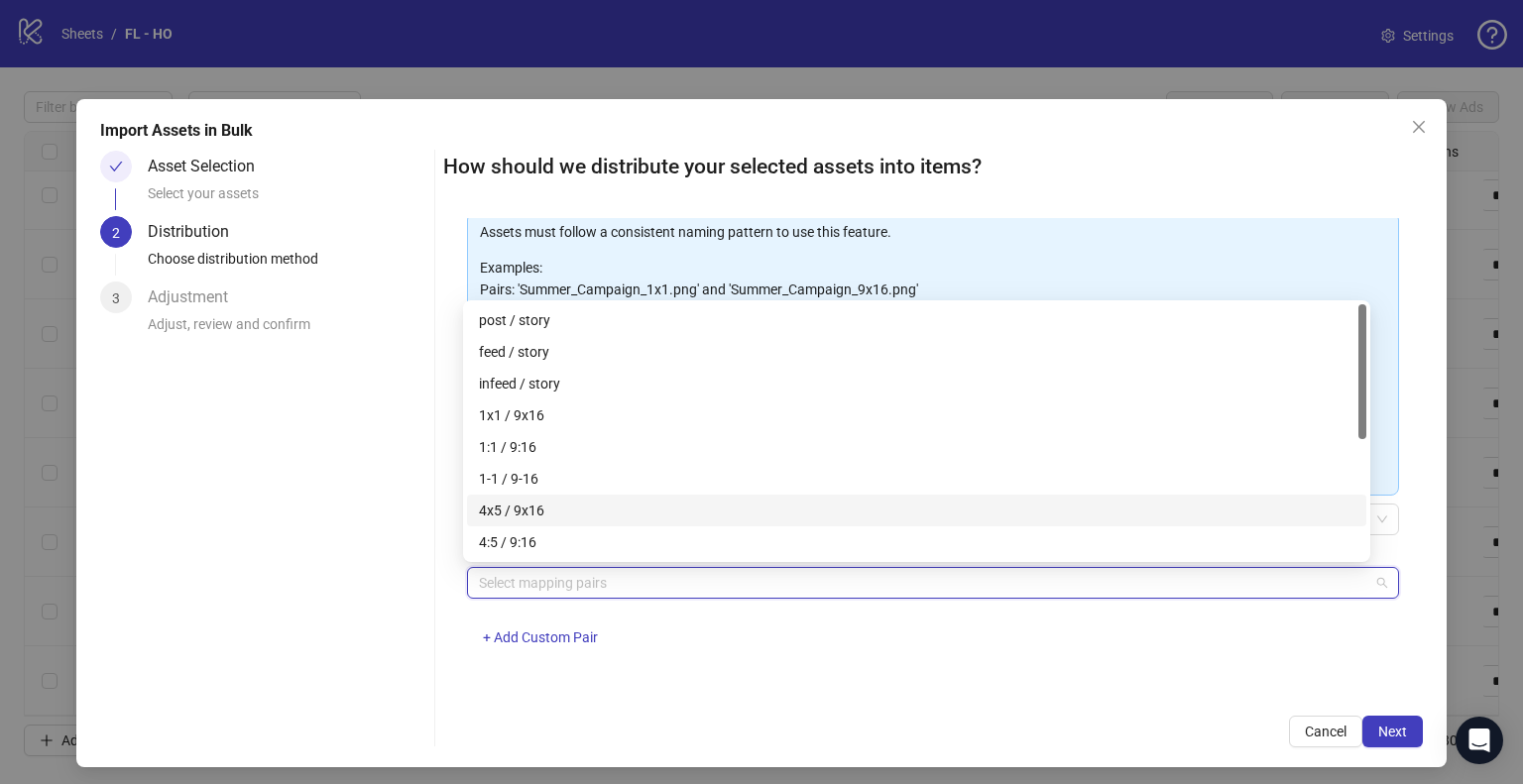 click on "4x5 / 9x16" at bounding box center [916, 510] 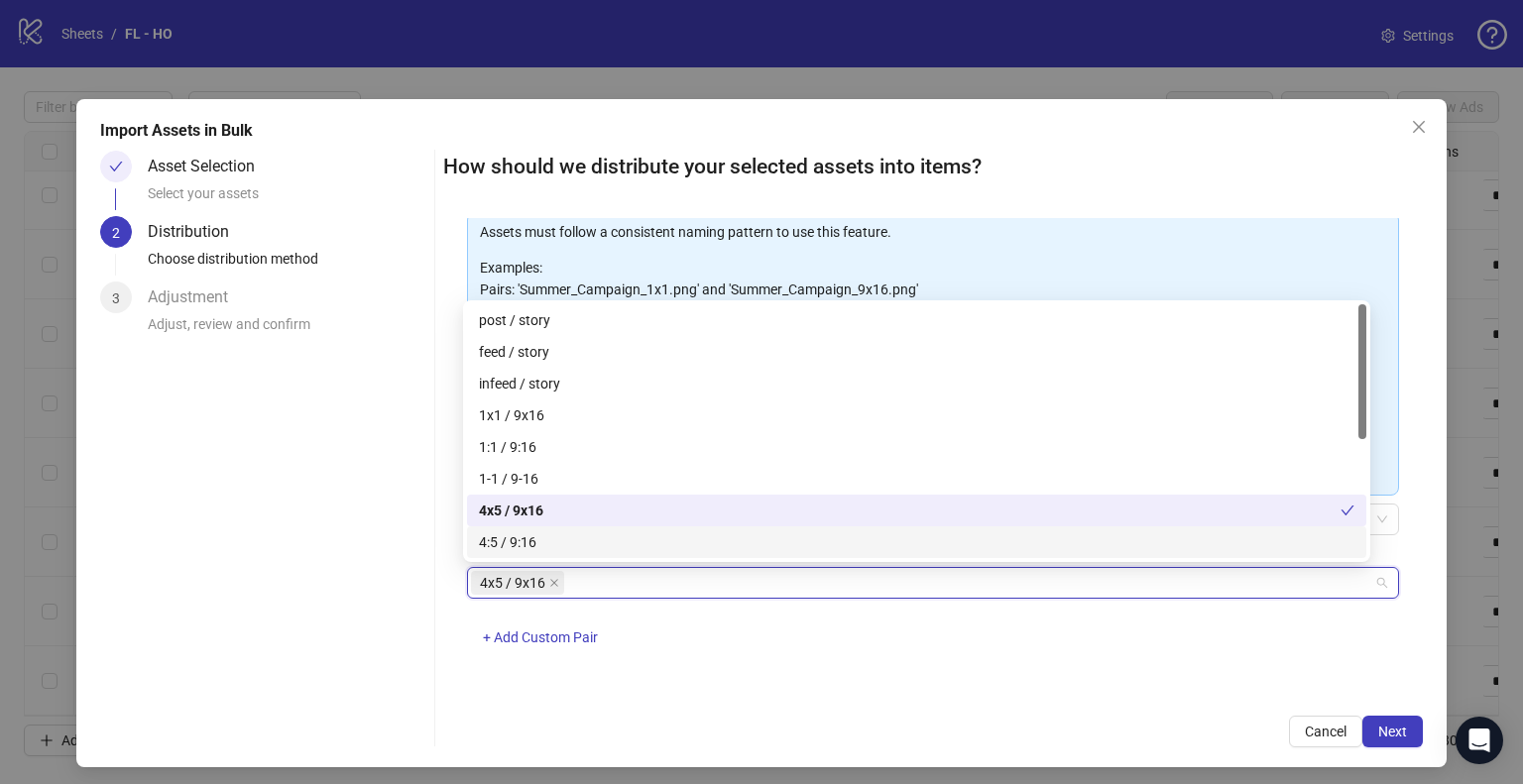 click on "4x5 / 9x16   + Add Custom Pair" at bounding box center (933, 618) 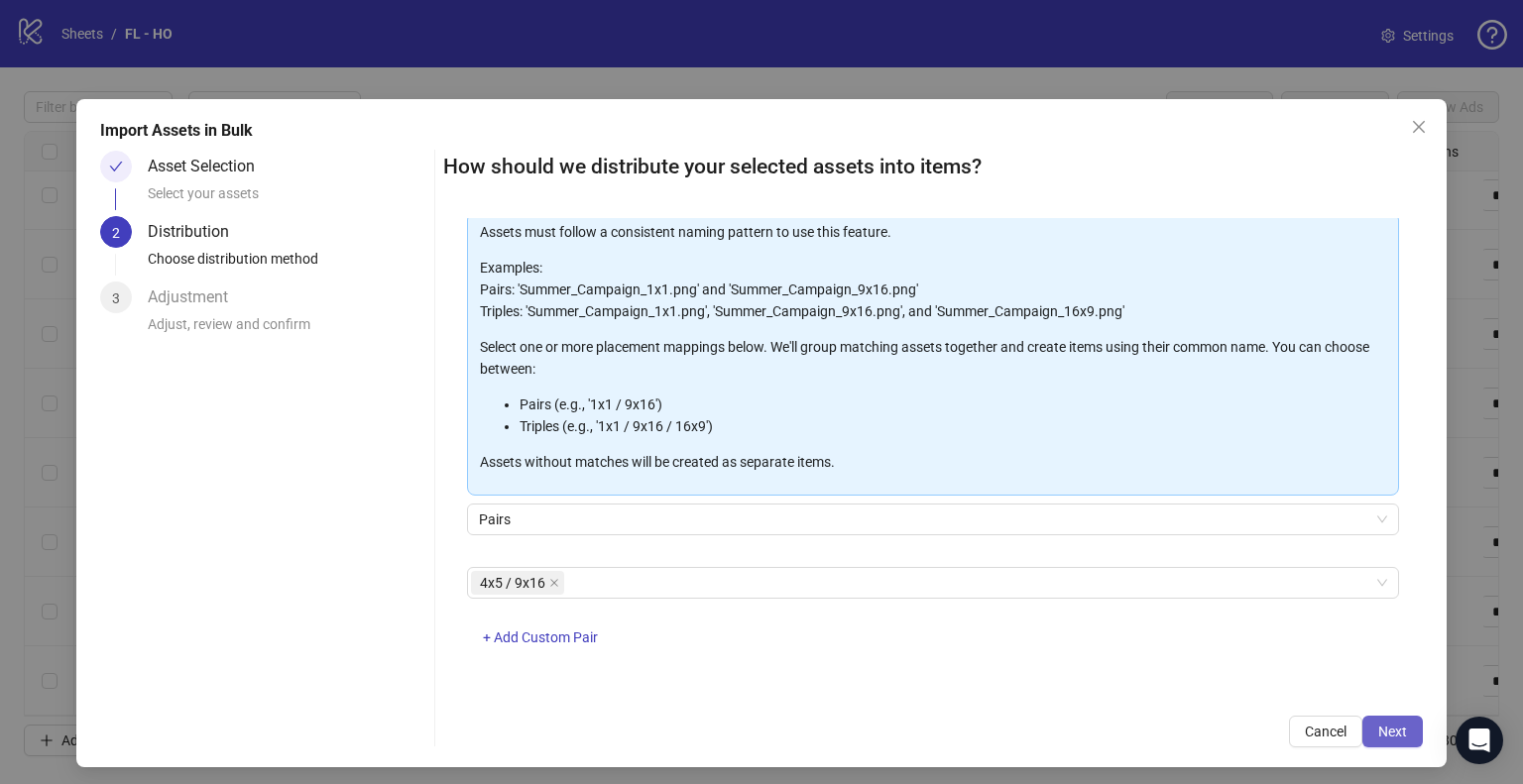 click on "Next" at bounding box center (1392, 731) 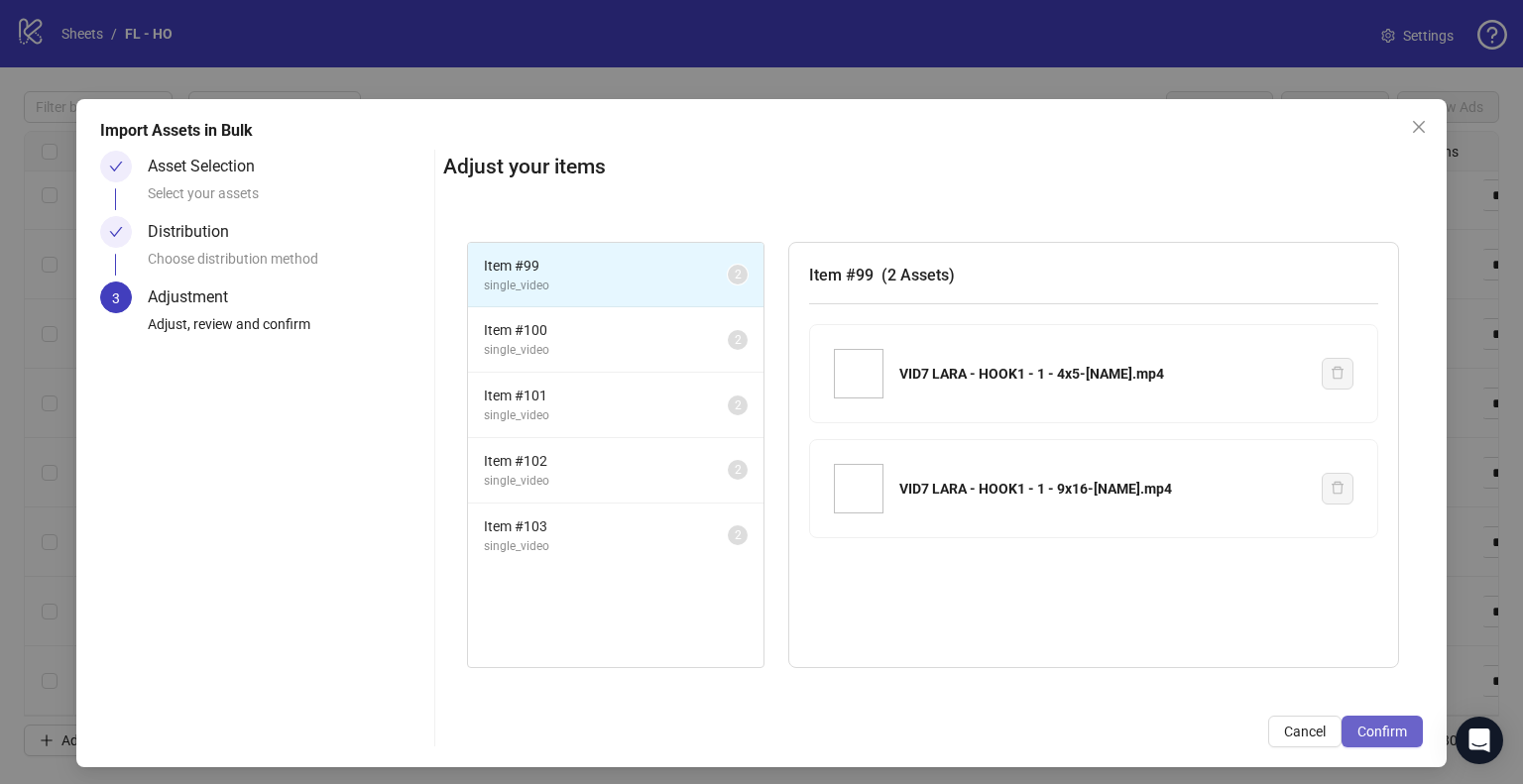 click on "Confirm" at bounding box center [1382, 731] 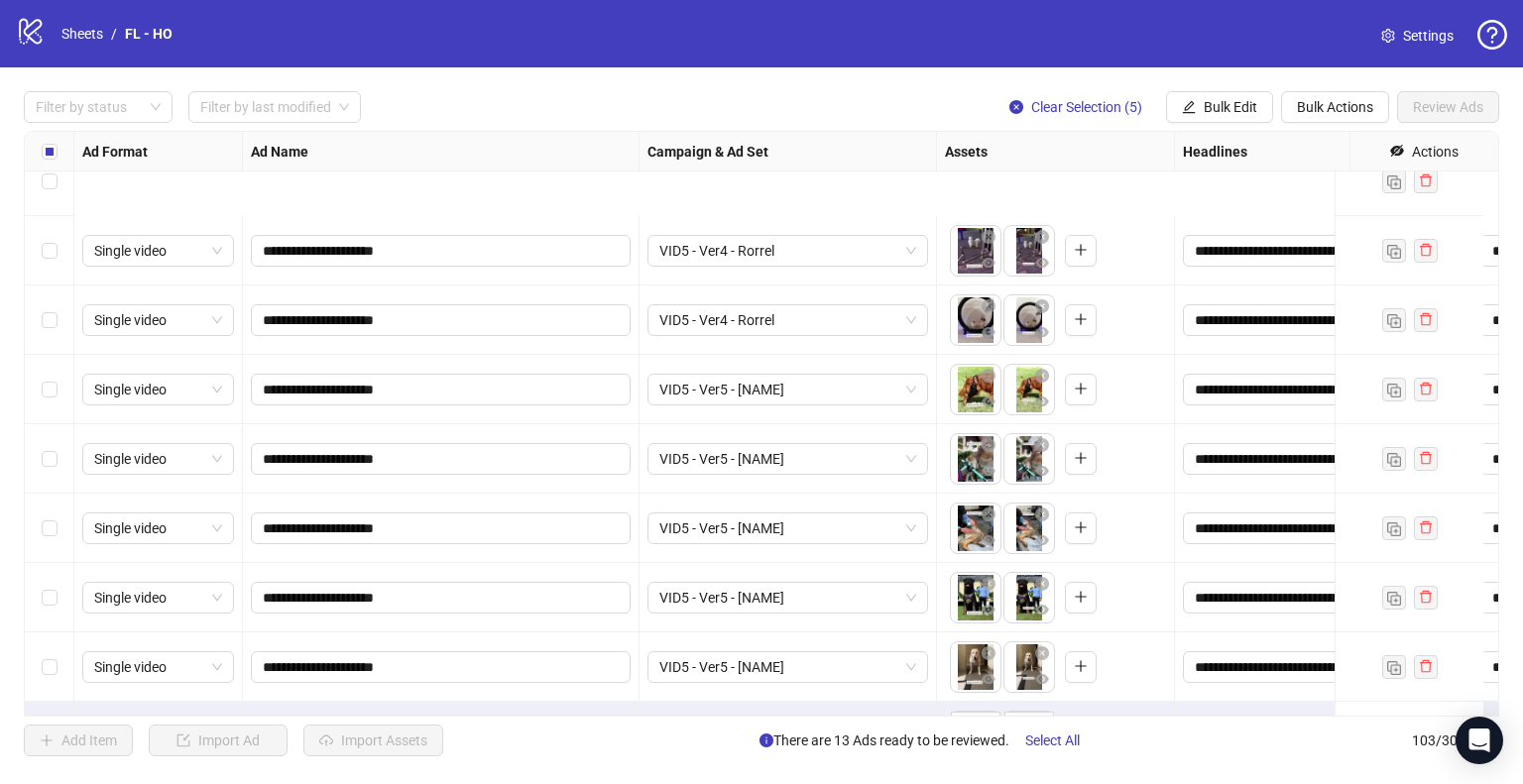 scroll, scrollTop: 6617, scrollLeft: 0, axis: vertical 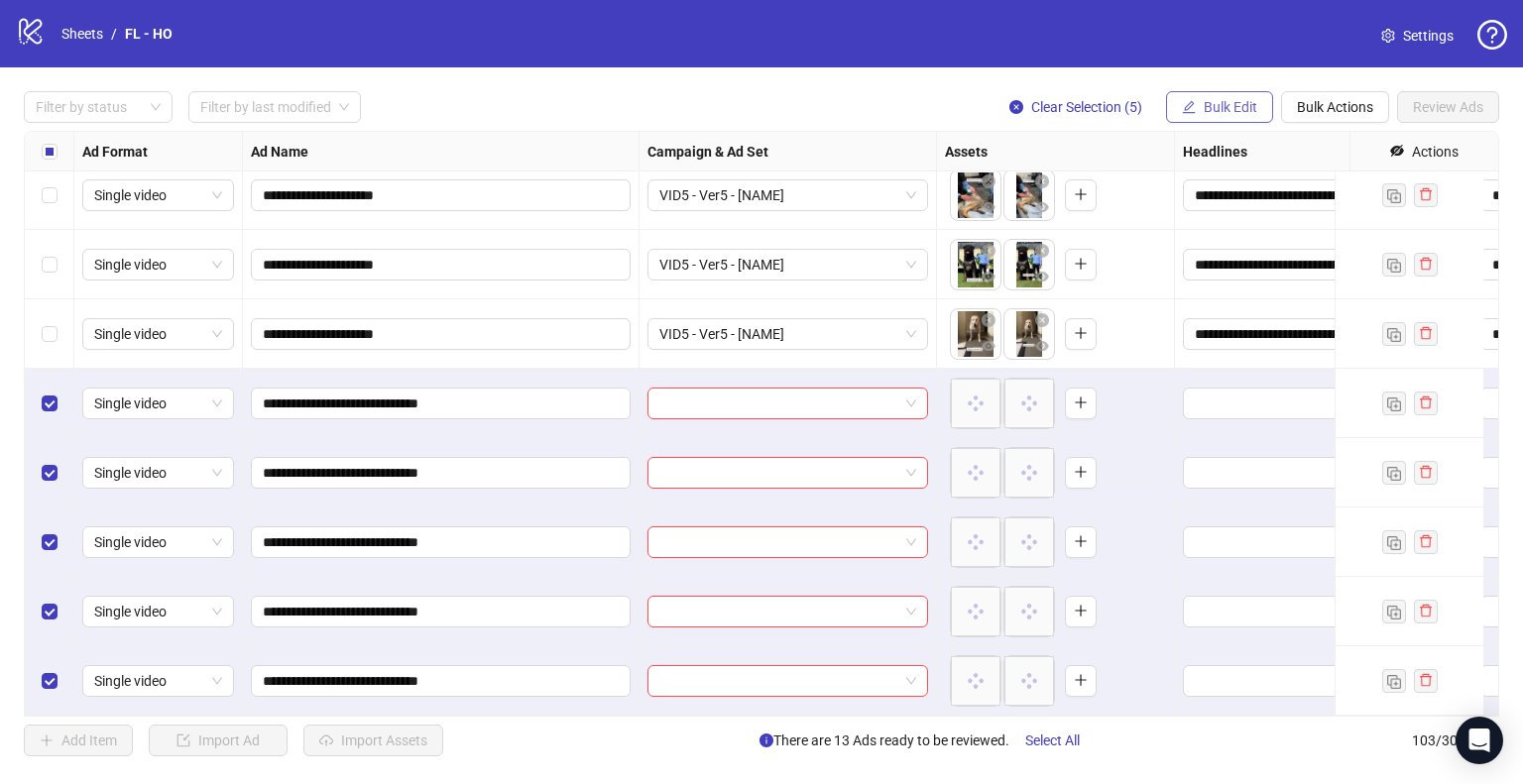 click on "Bulk Edit" at bounding box center [1230, 107] 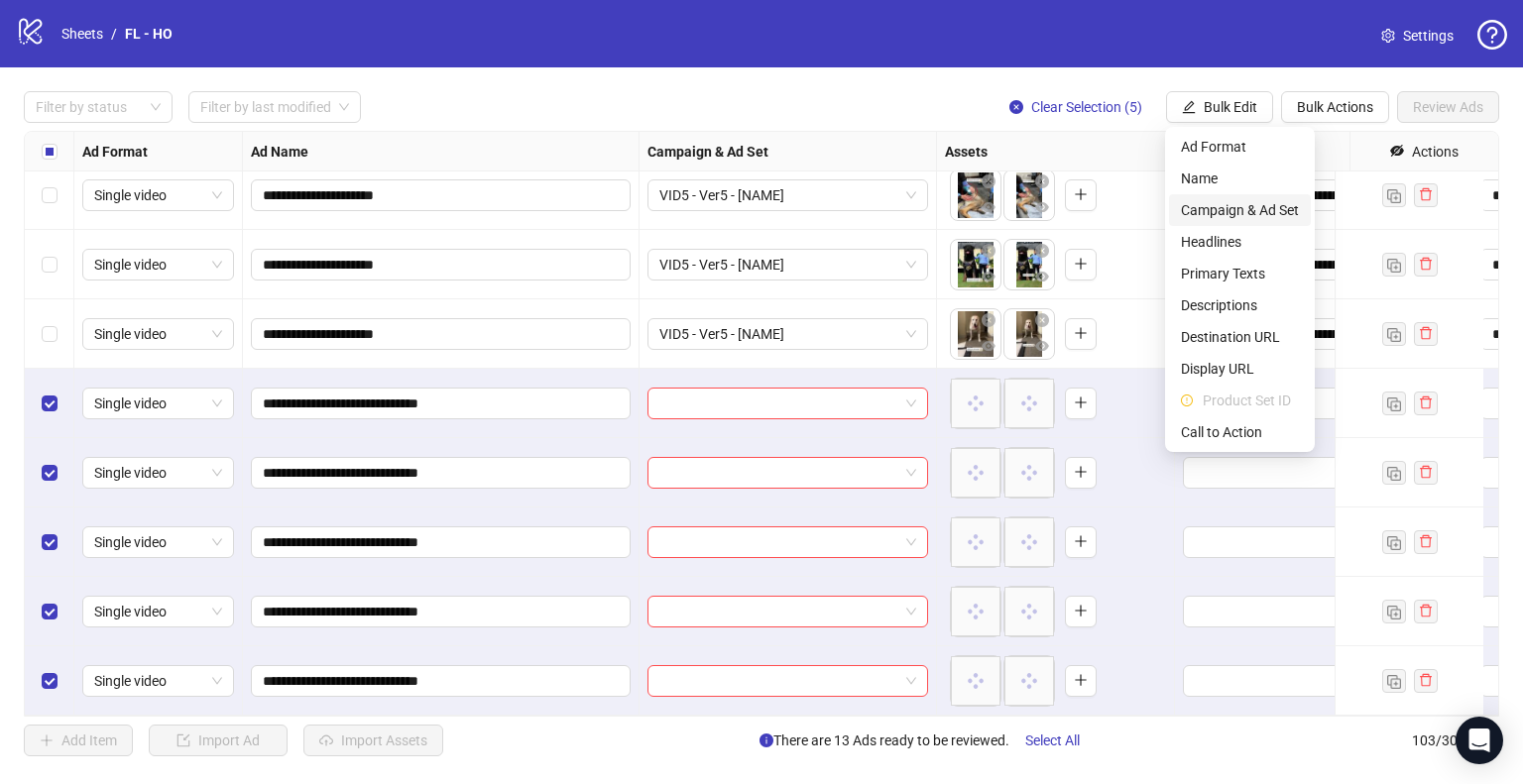 click on "Campaign & Ad Set" at bounding box center [1239, 210] 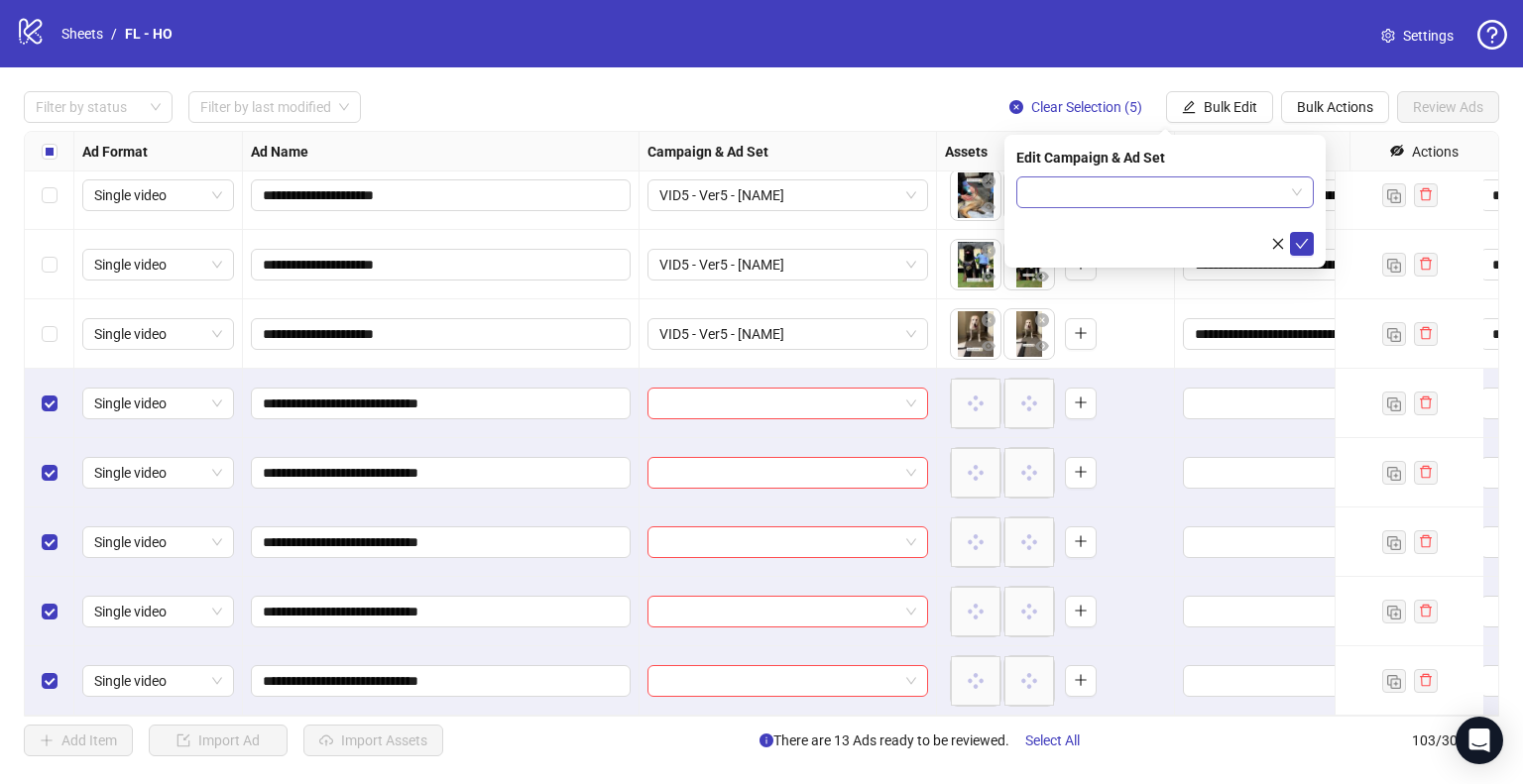 click at bounding box center (1165, 192) 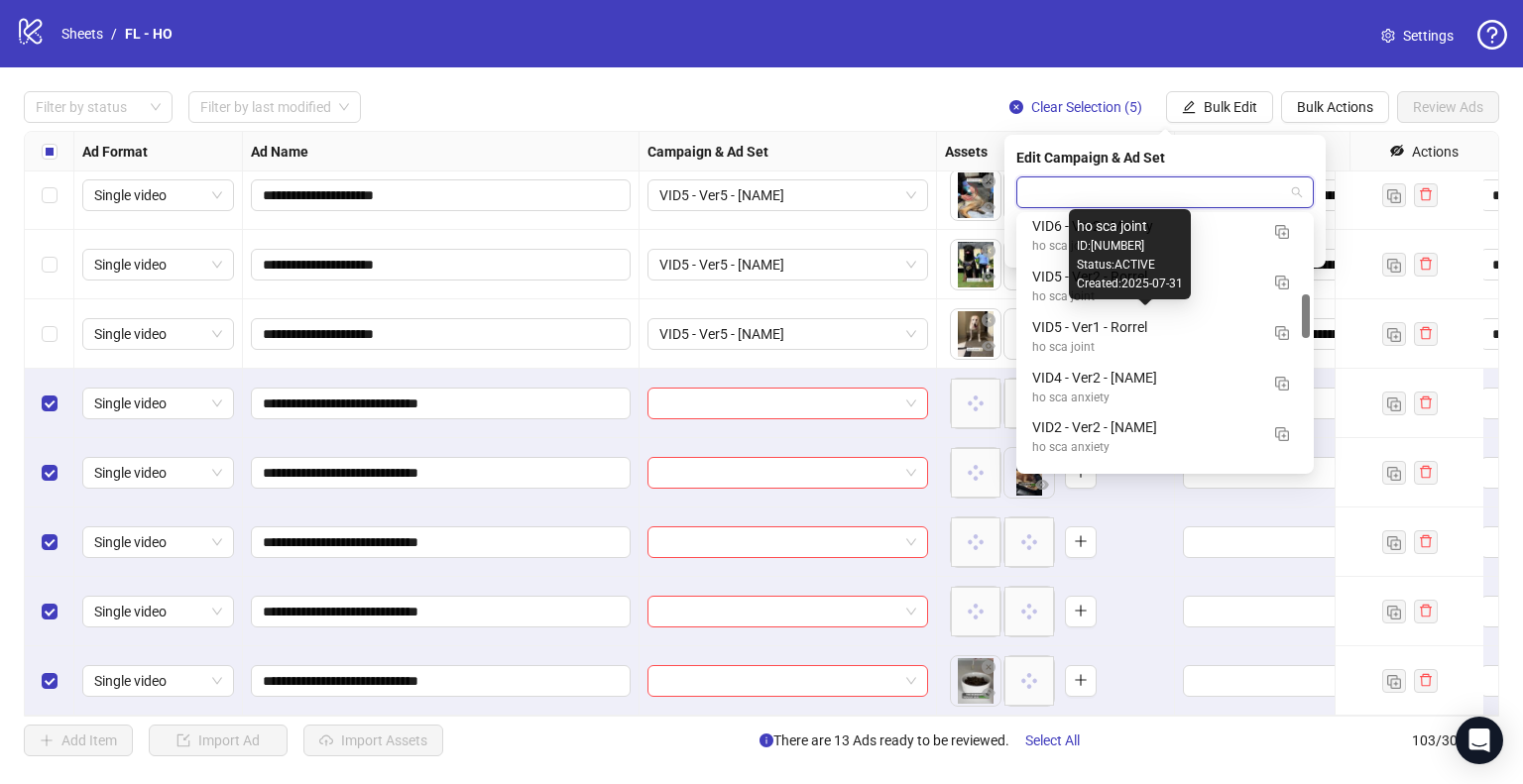 scroll, scrollTop: 457, scrollLeft: 0, axis: vertical 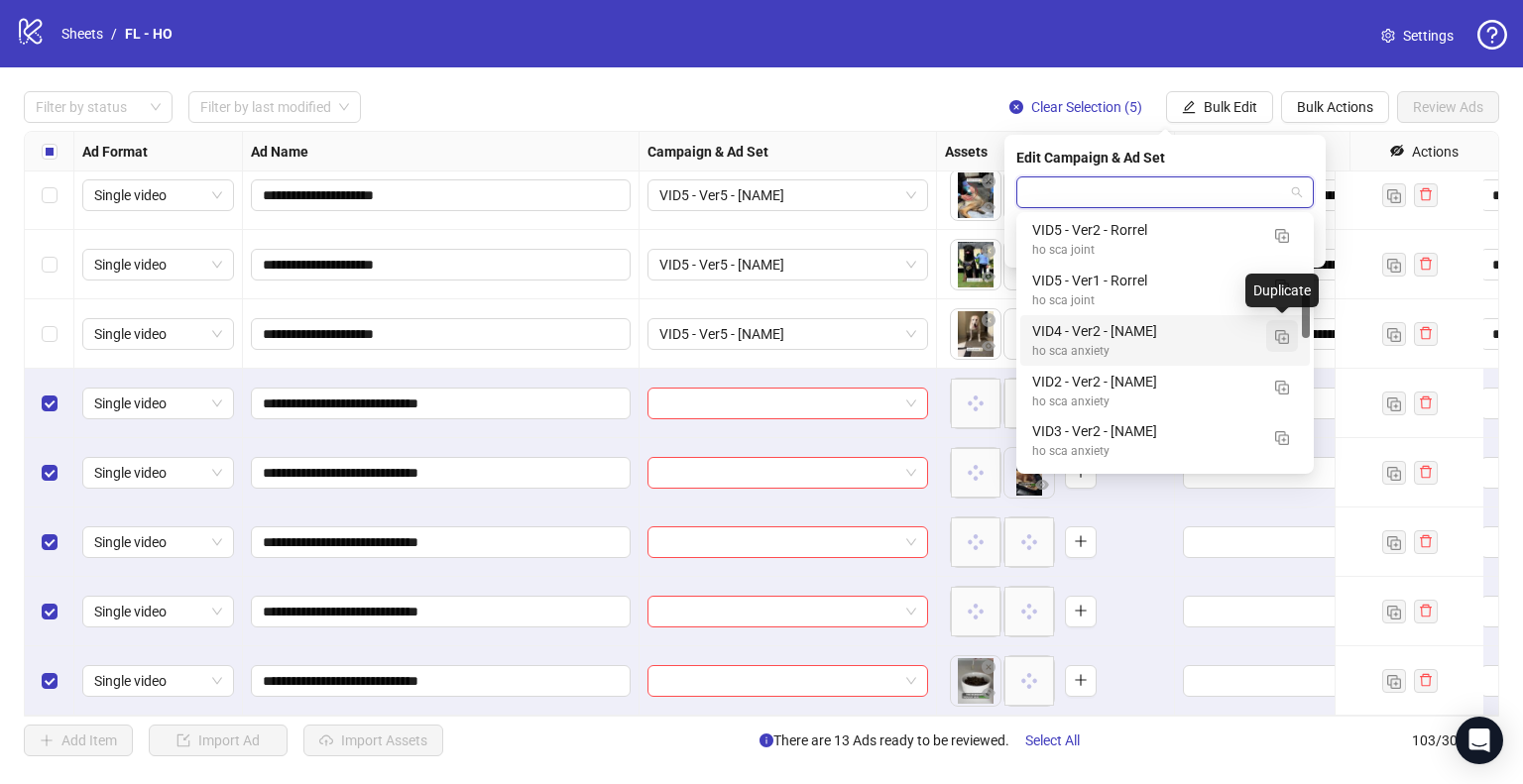 click at bounding box center [1282, 337] 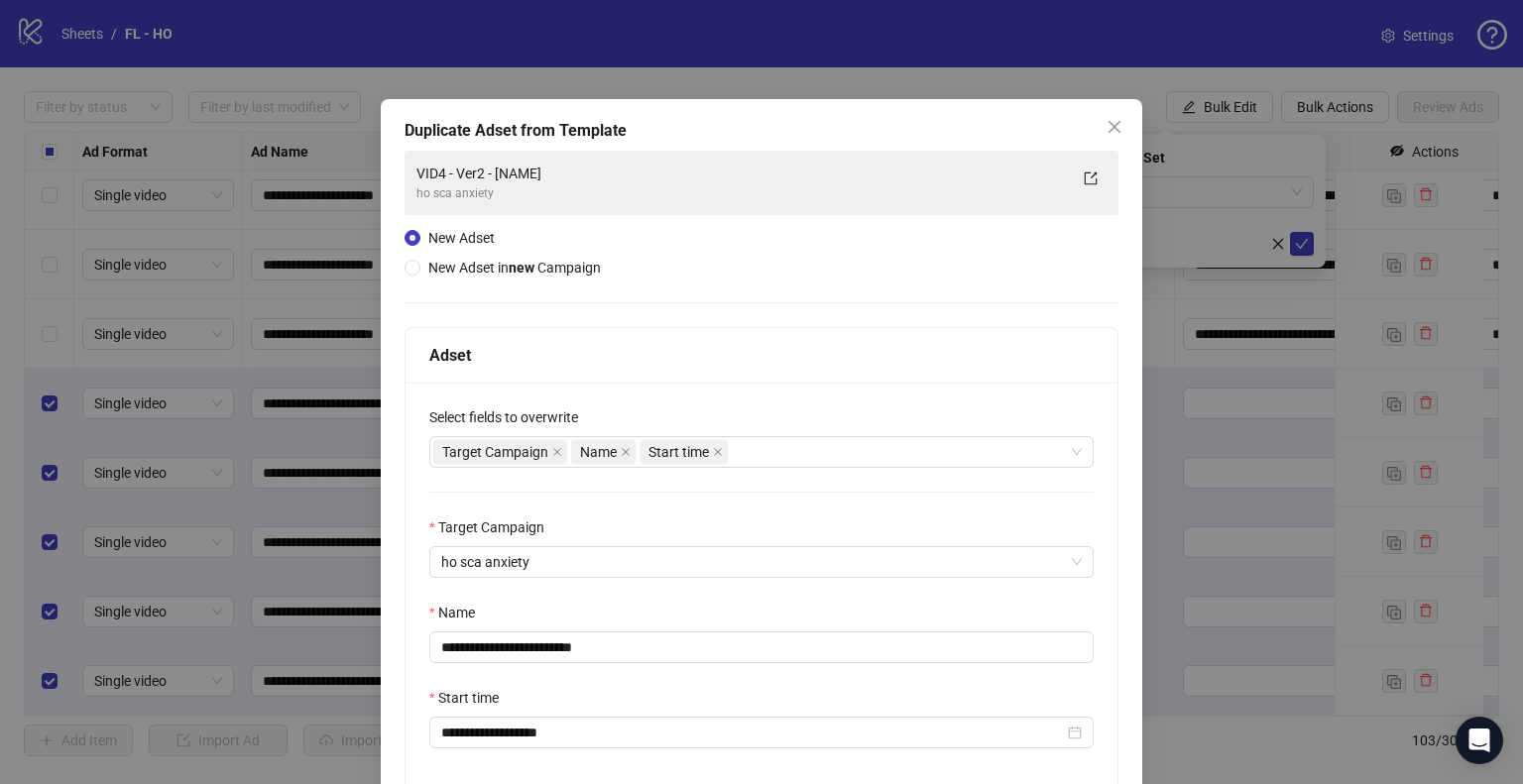 scroll, scrollTop: 168, scrollLeft: 0, axis: vertical 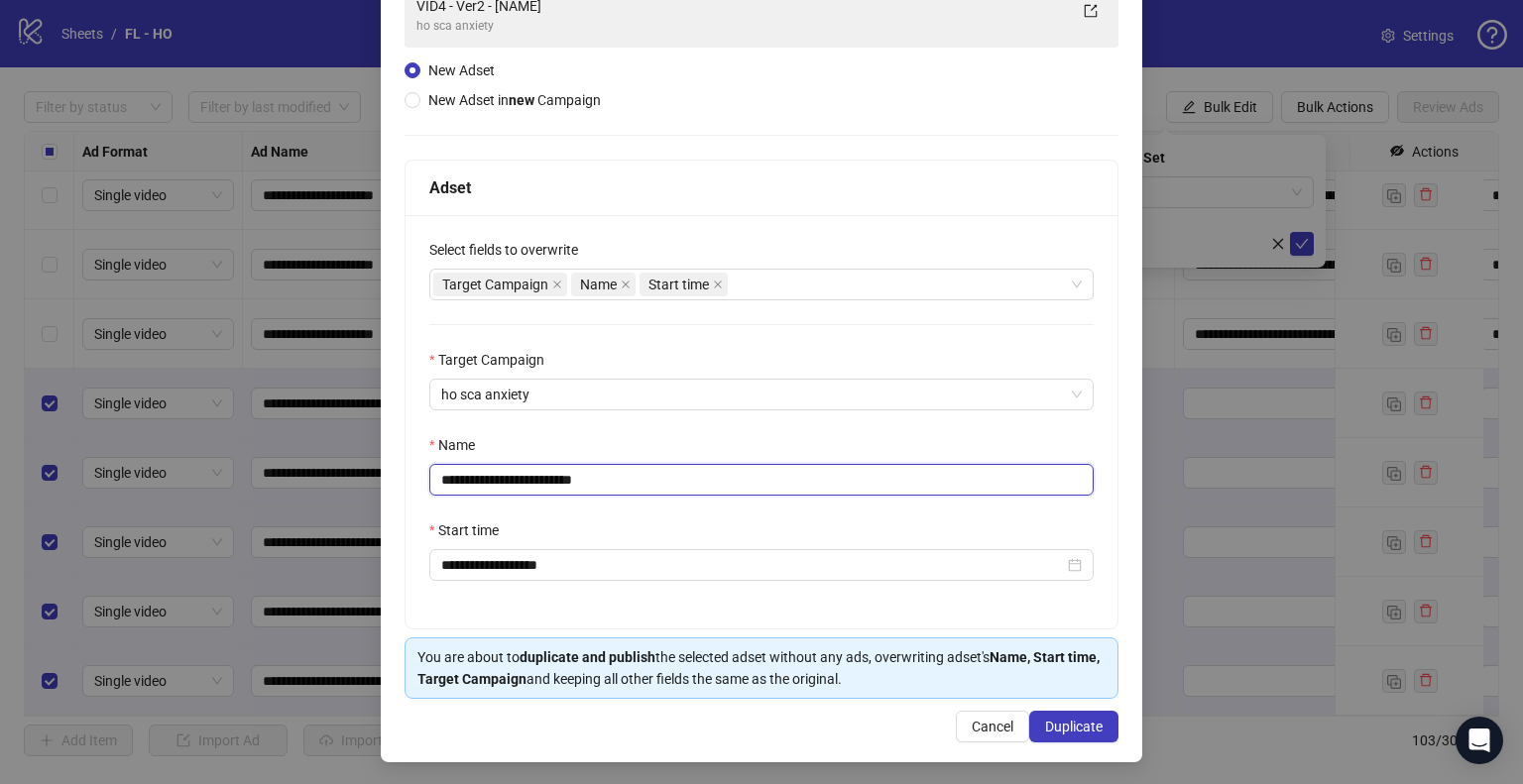 drag, startPoint x: 457, startPoint y: 479, endPoint x: 759, endPoint y: 479, distance: 302 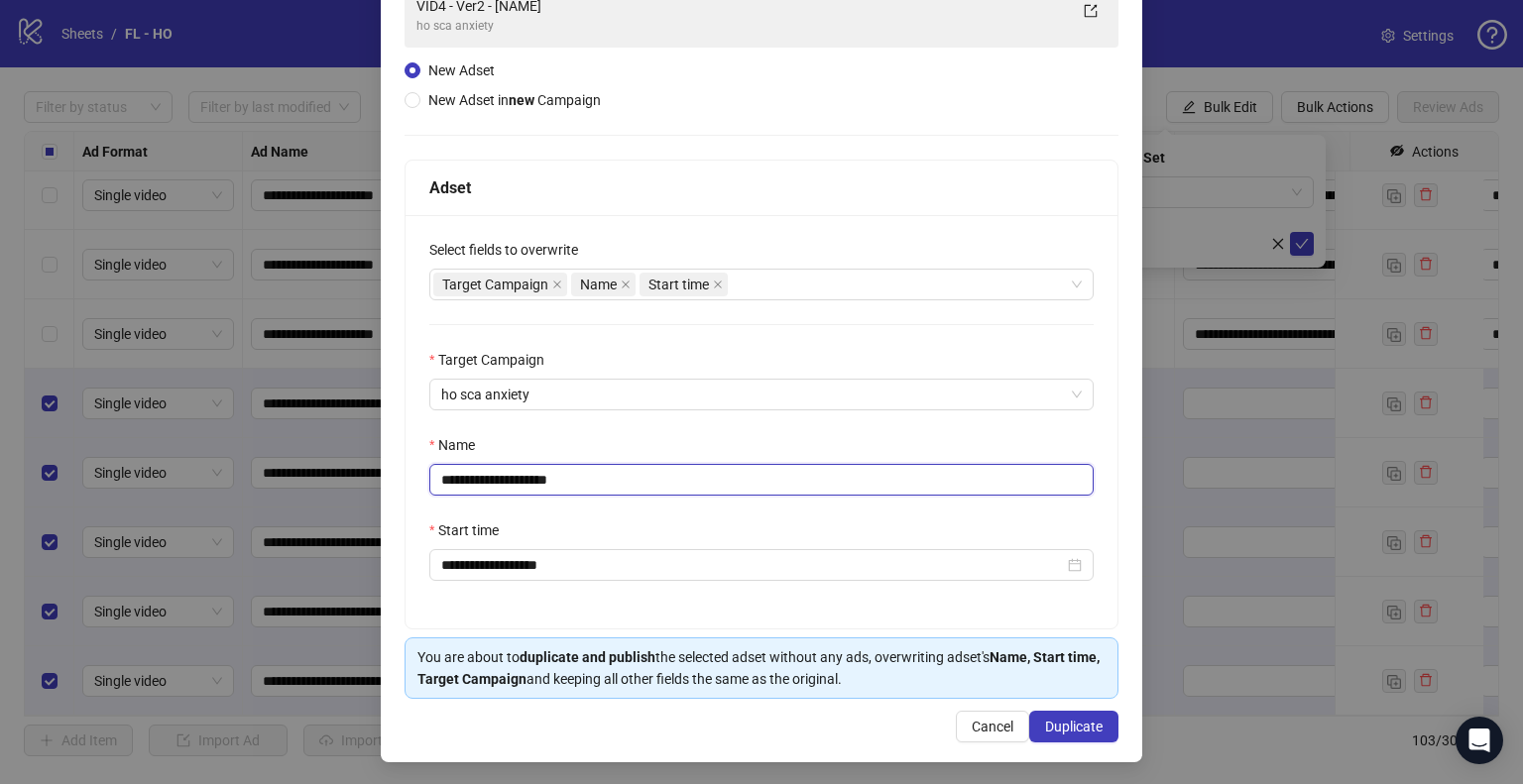 paste on "**********" 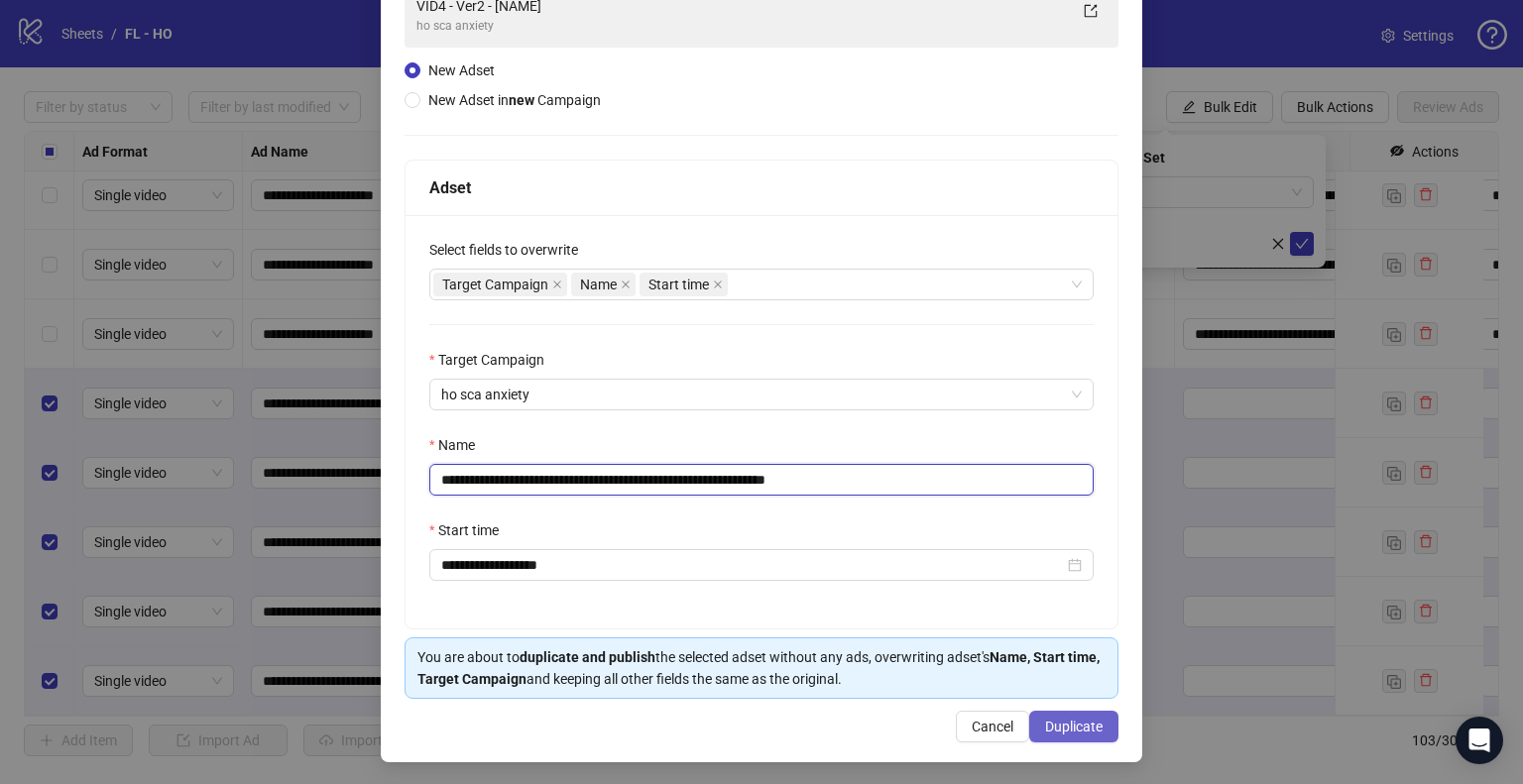 type on "**********" 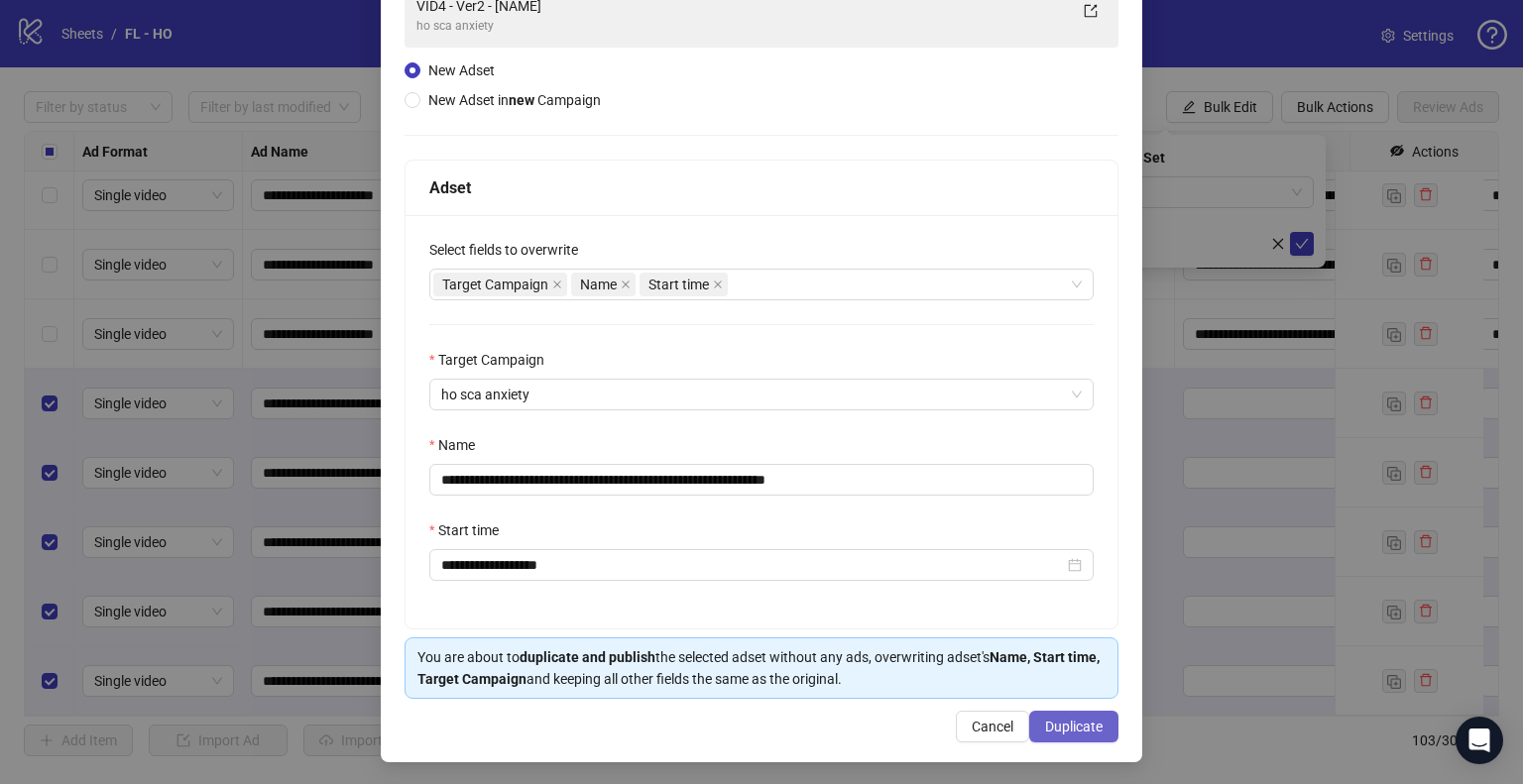 click on "Duplicate" at bounding box center (1074, 727) 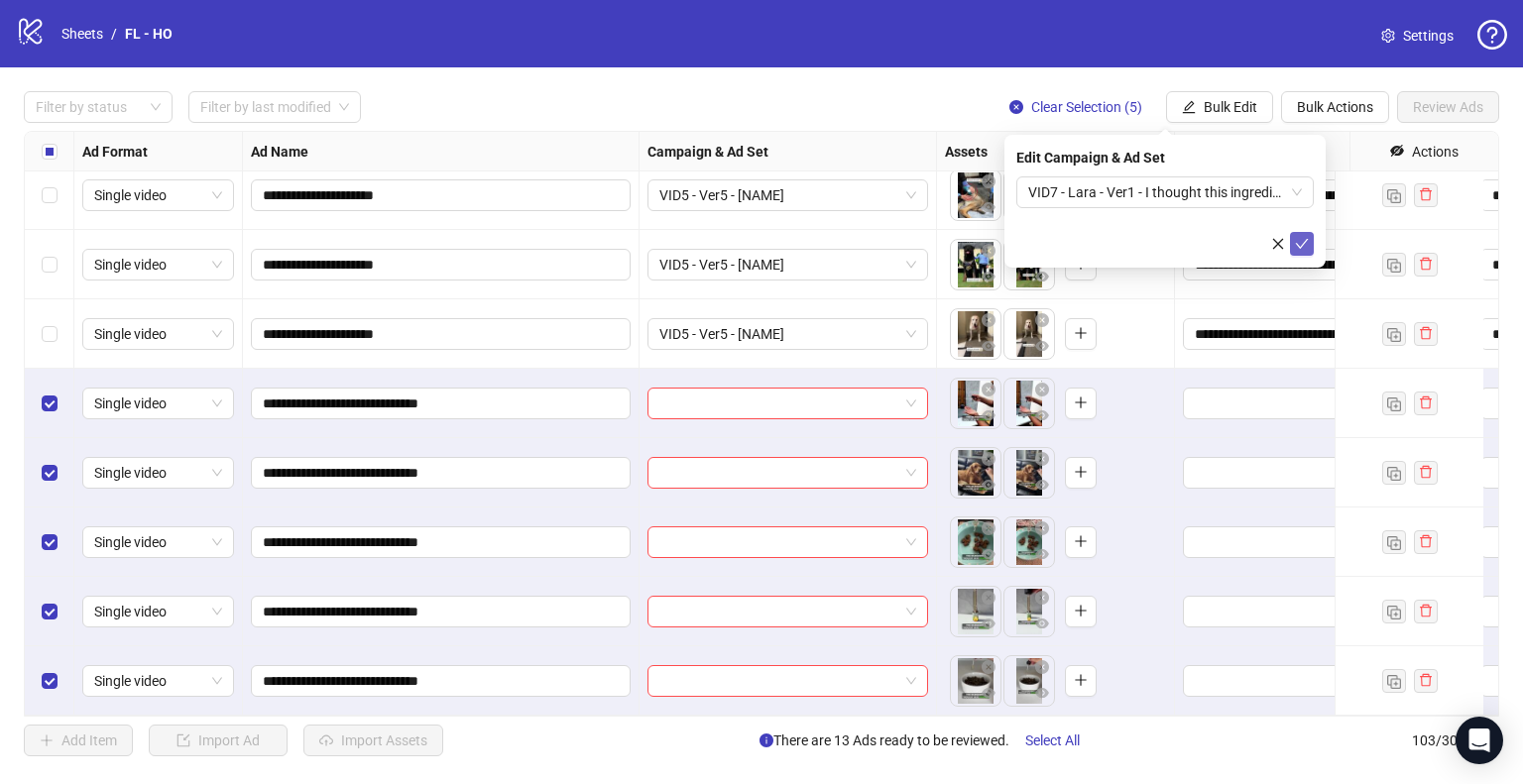 click 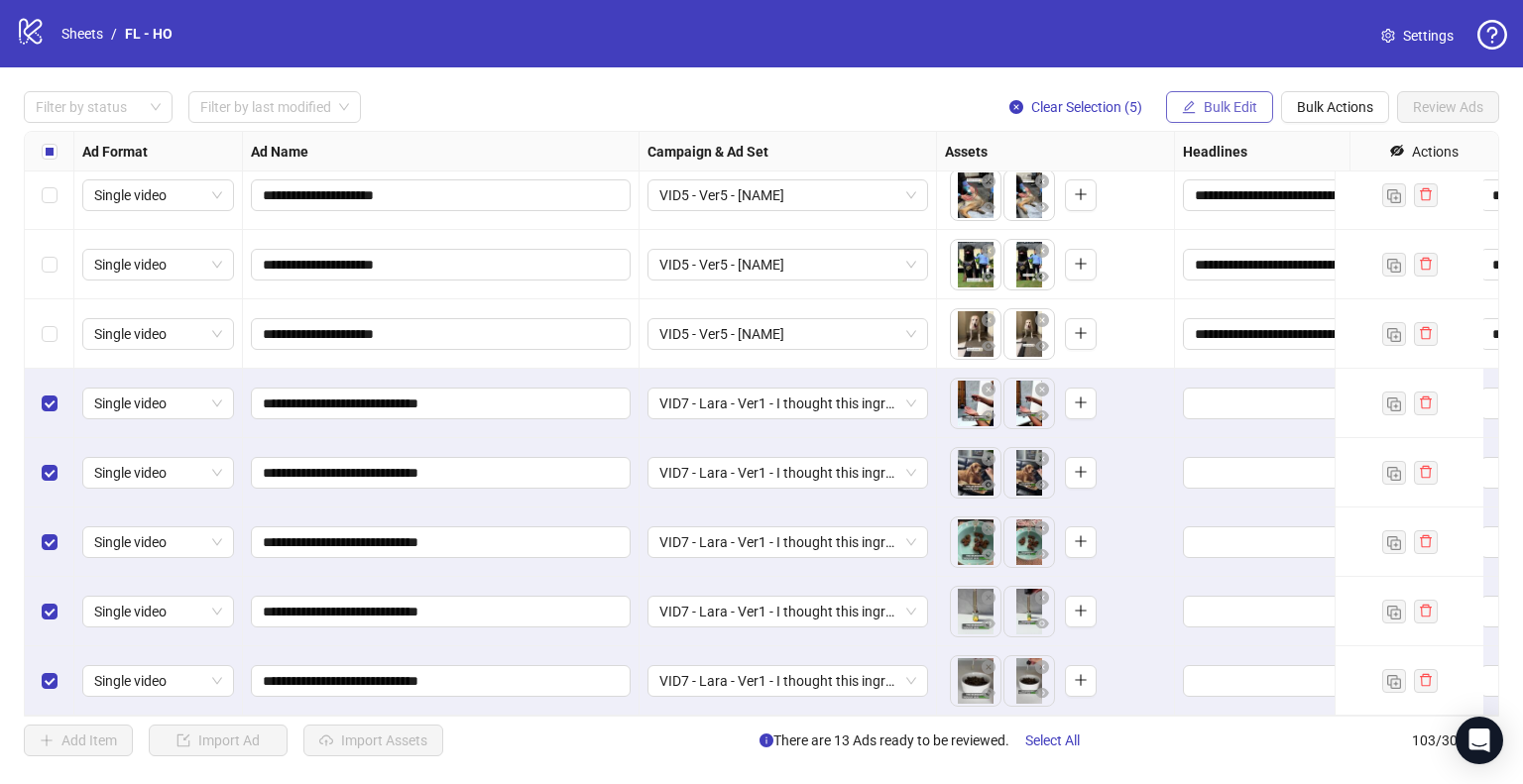 click on "Bulk Edit" at bounding box center (1230, 107) 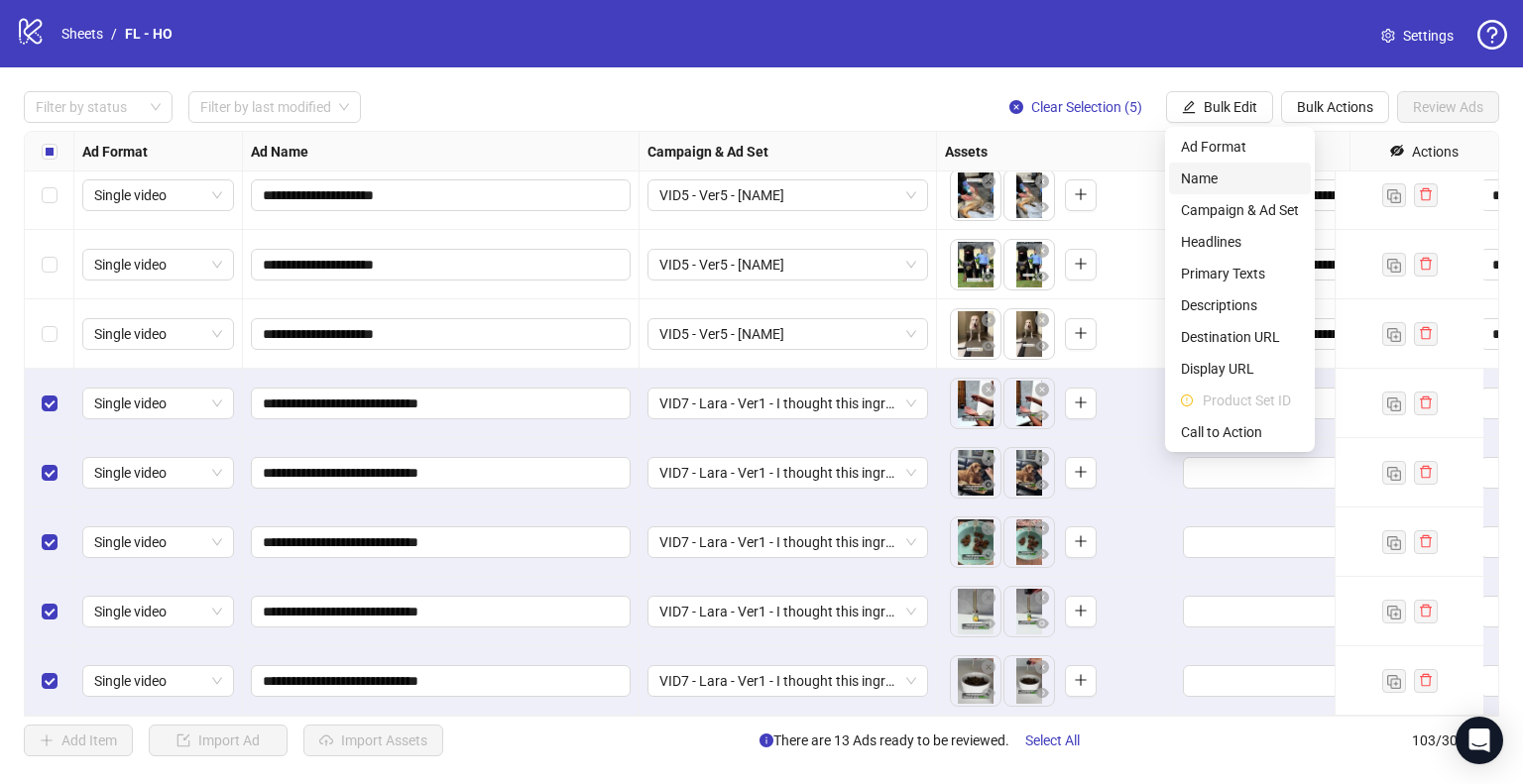 click on "Name" at bounding box center (1239, 178) 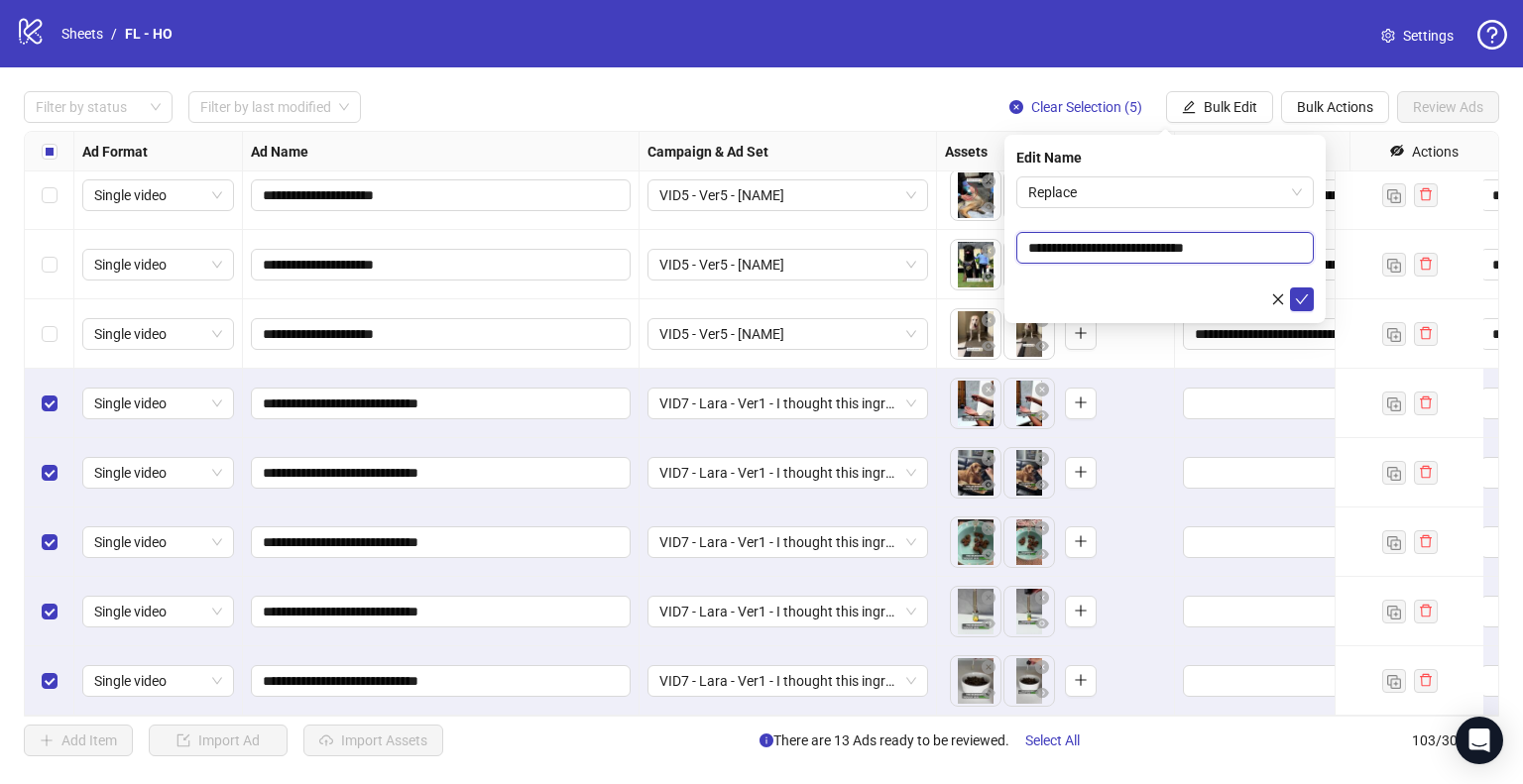 click on "**********" at bounding box center (1165, 248) 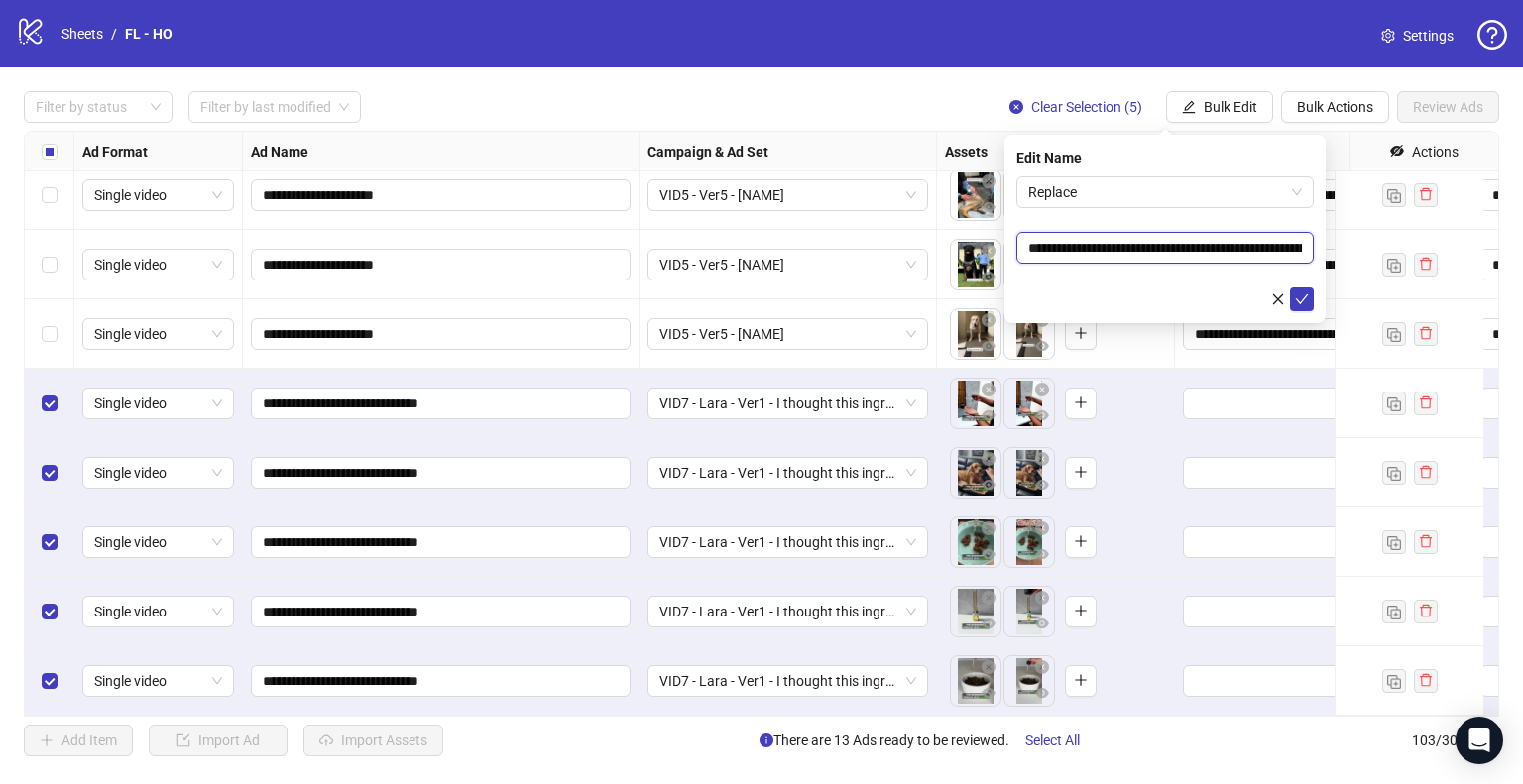 scroll, scrollTop: 0, scrollLeft: 119, axis: horizontal 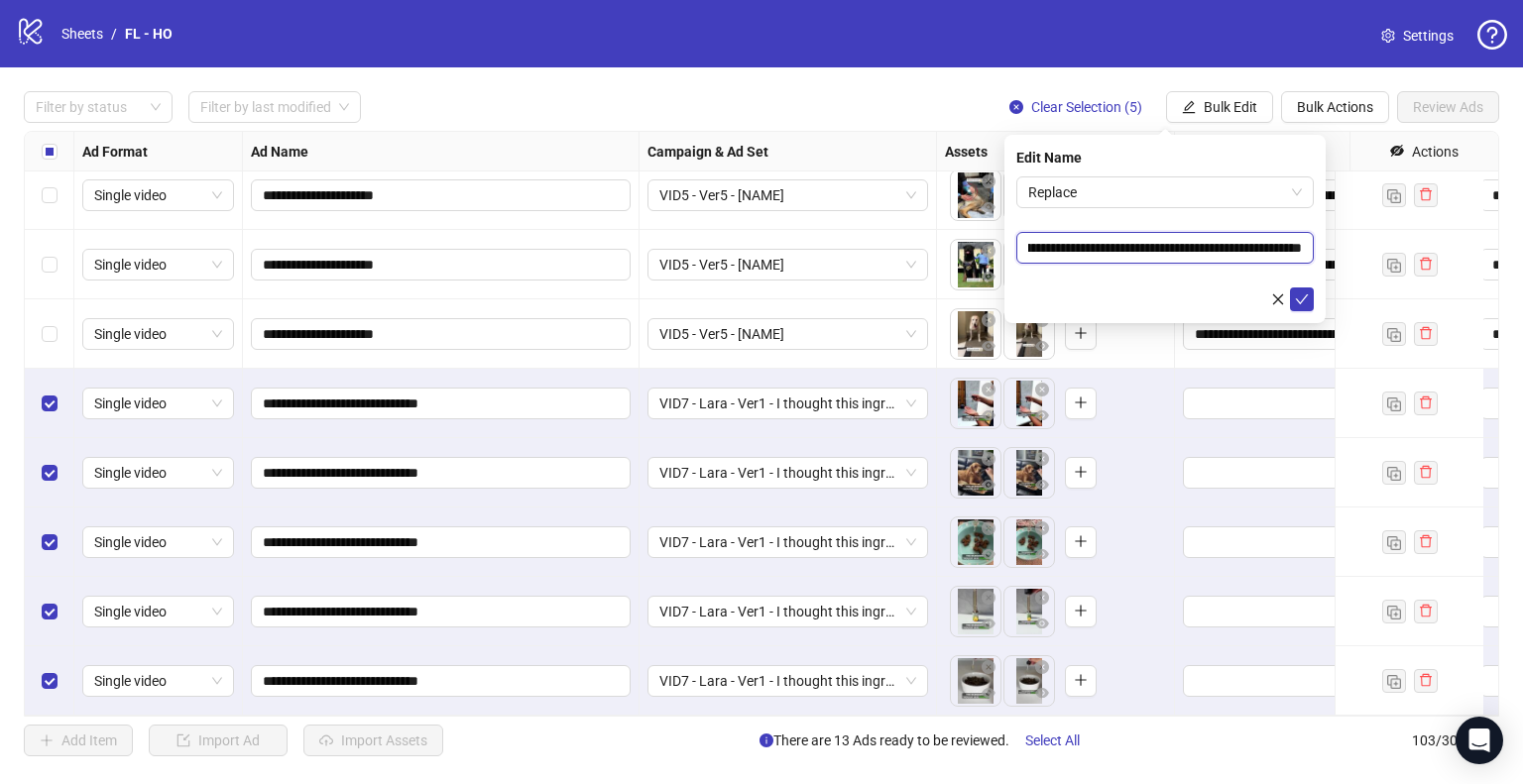 type on "**********" 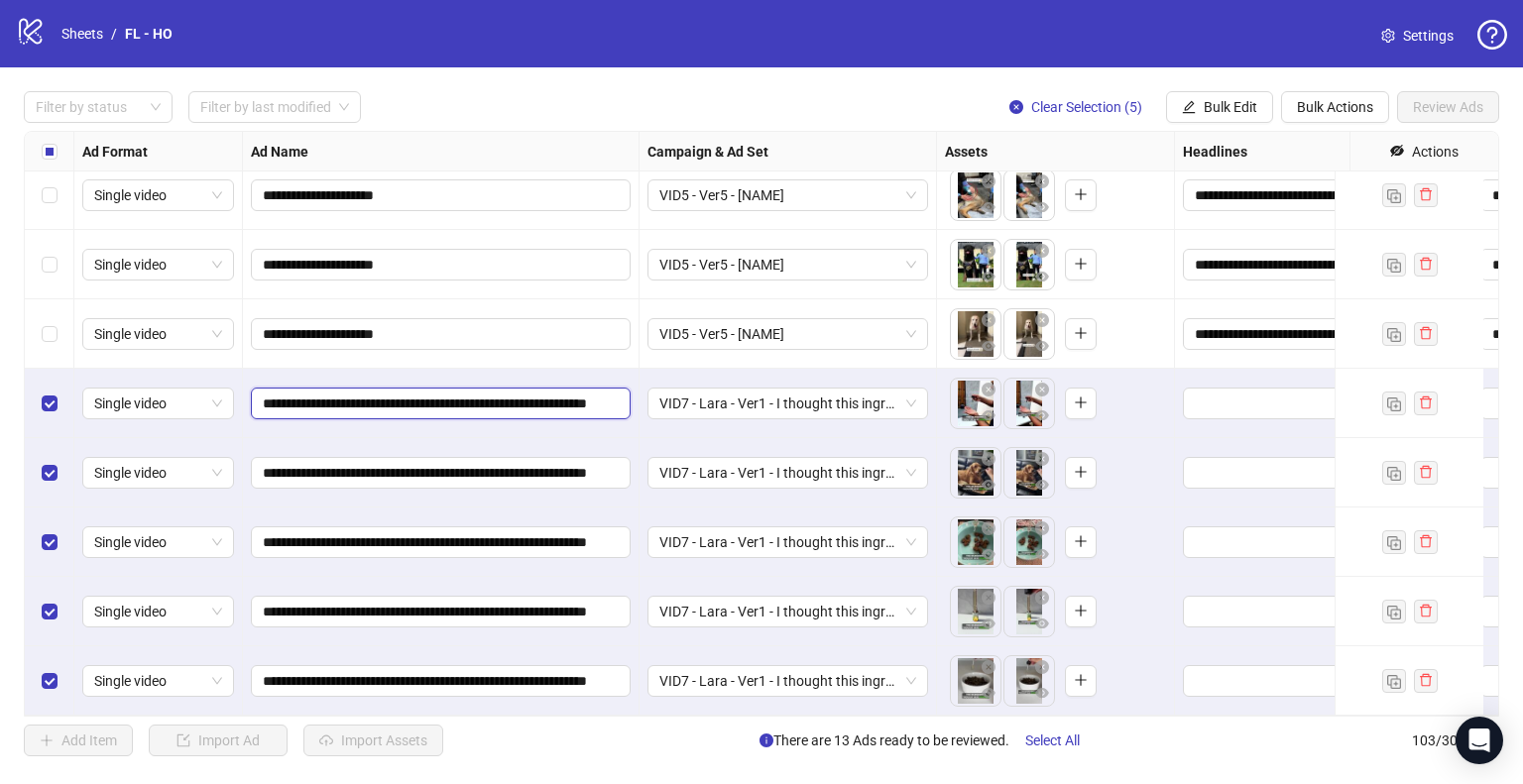 click on "**********" at bounding box center [438, 403] 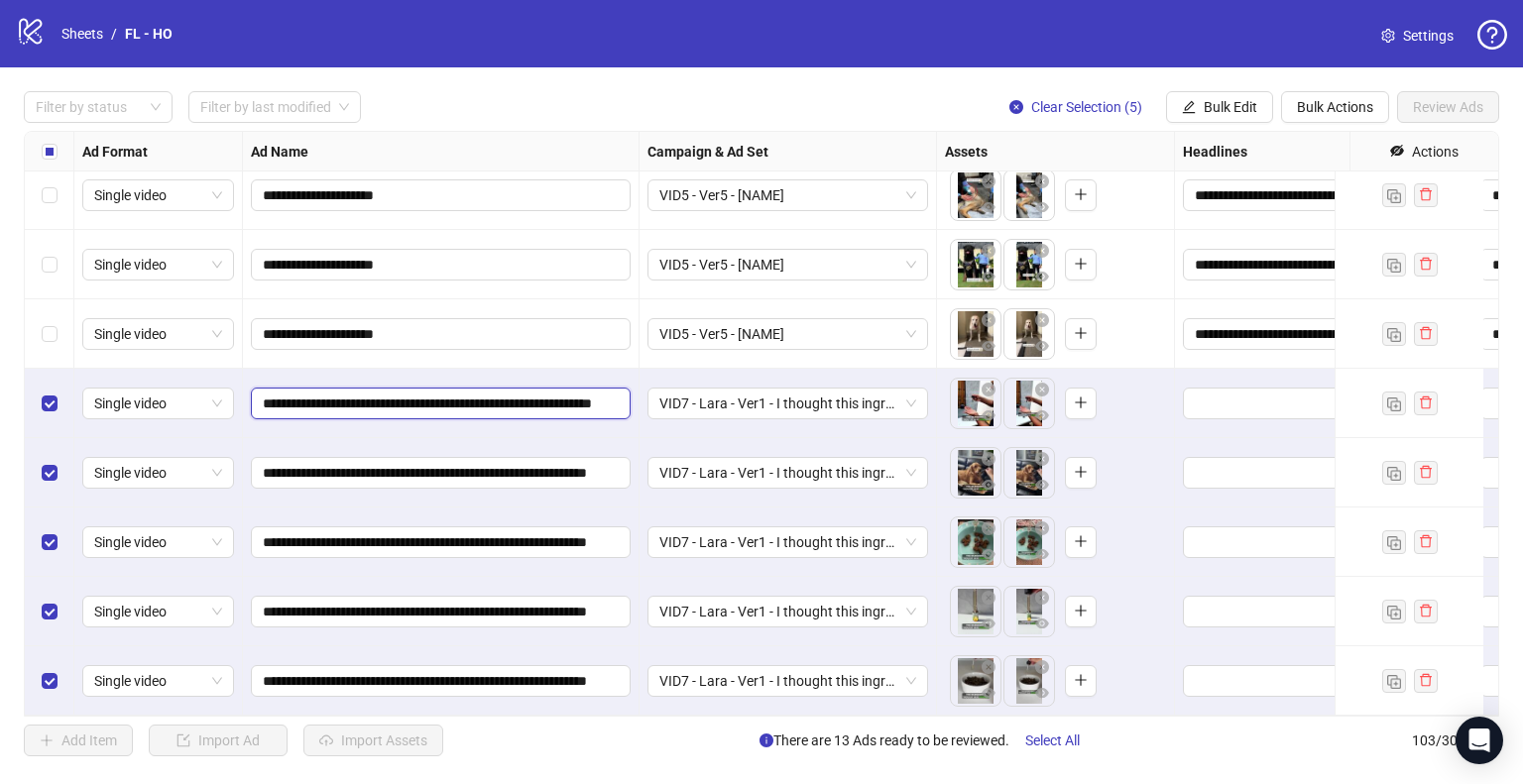 type on "**********" 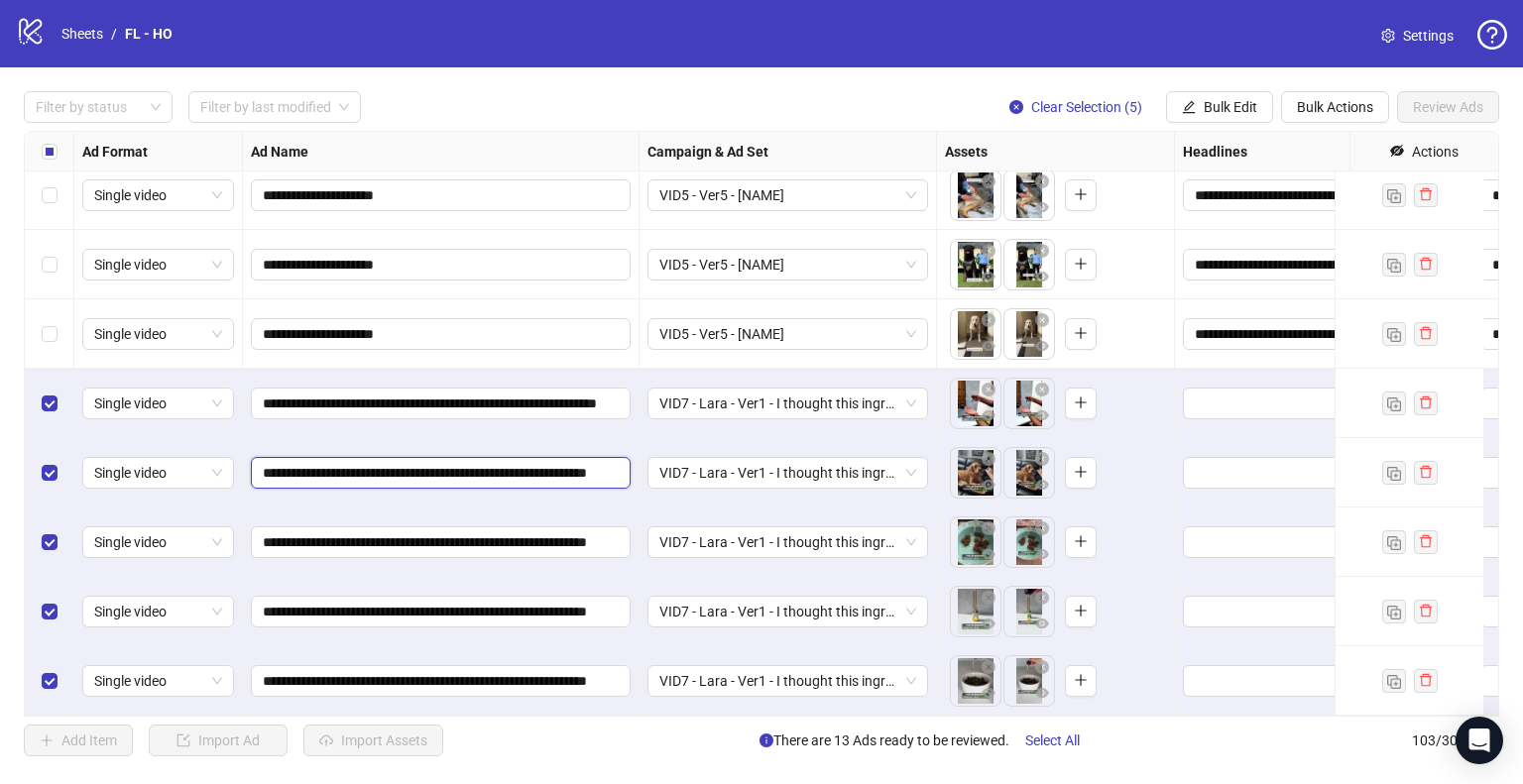 click on "**********" at bounding box center [438, 473] 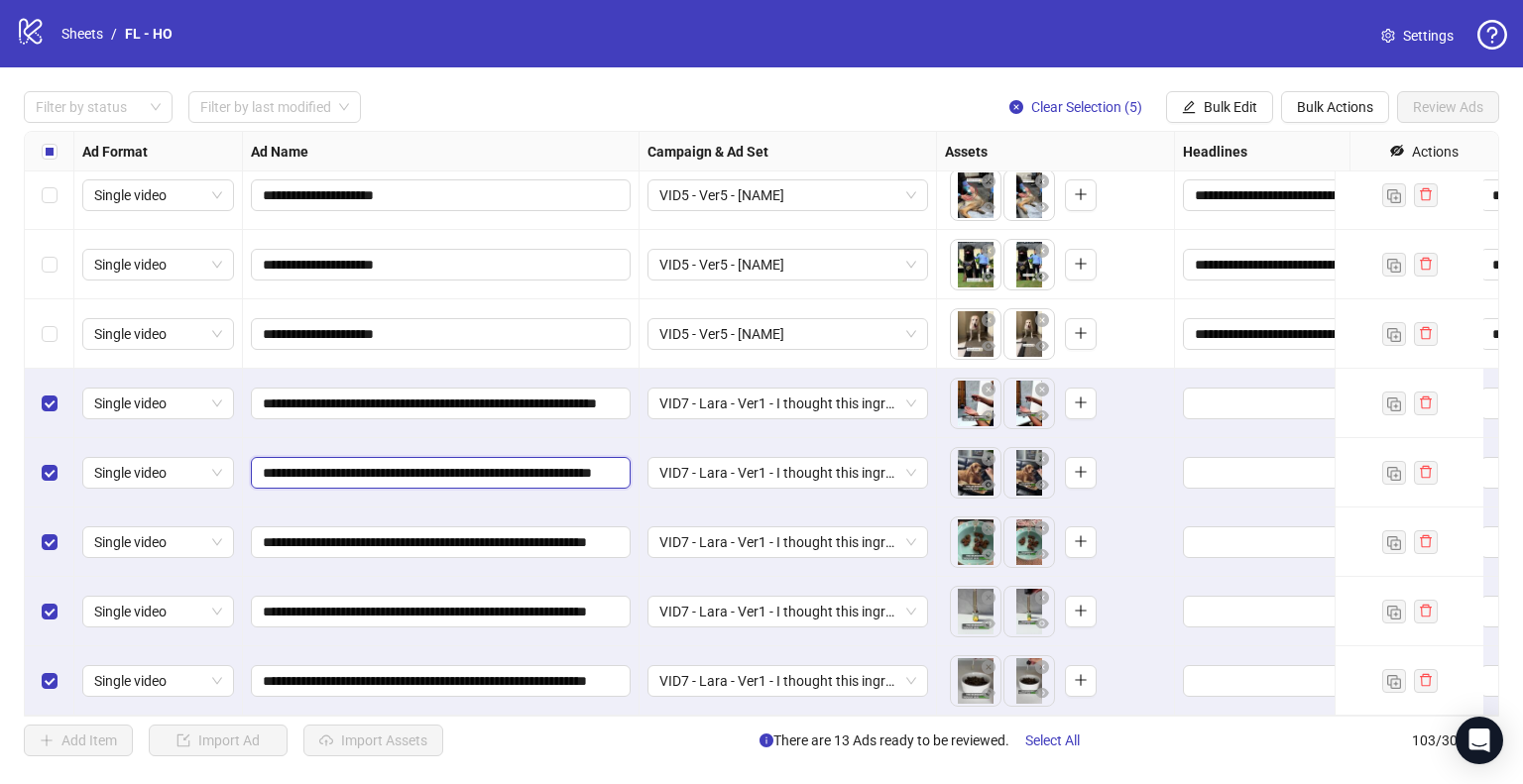 type on "**********" 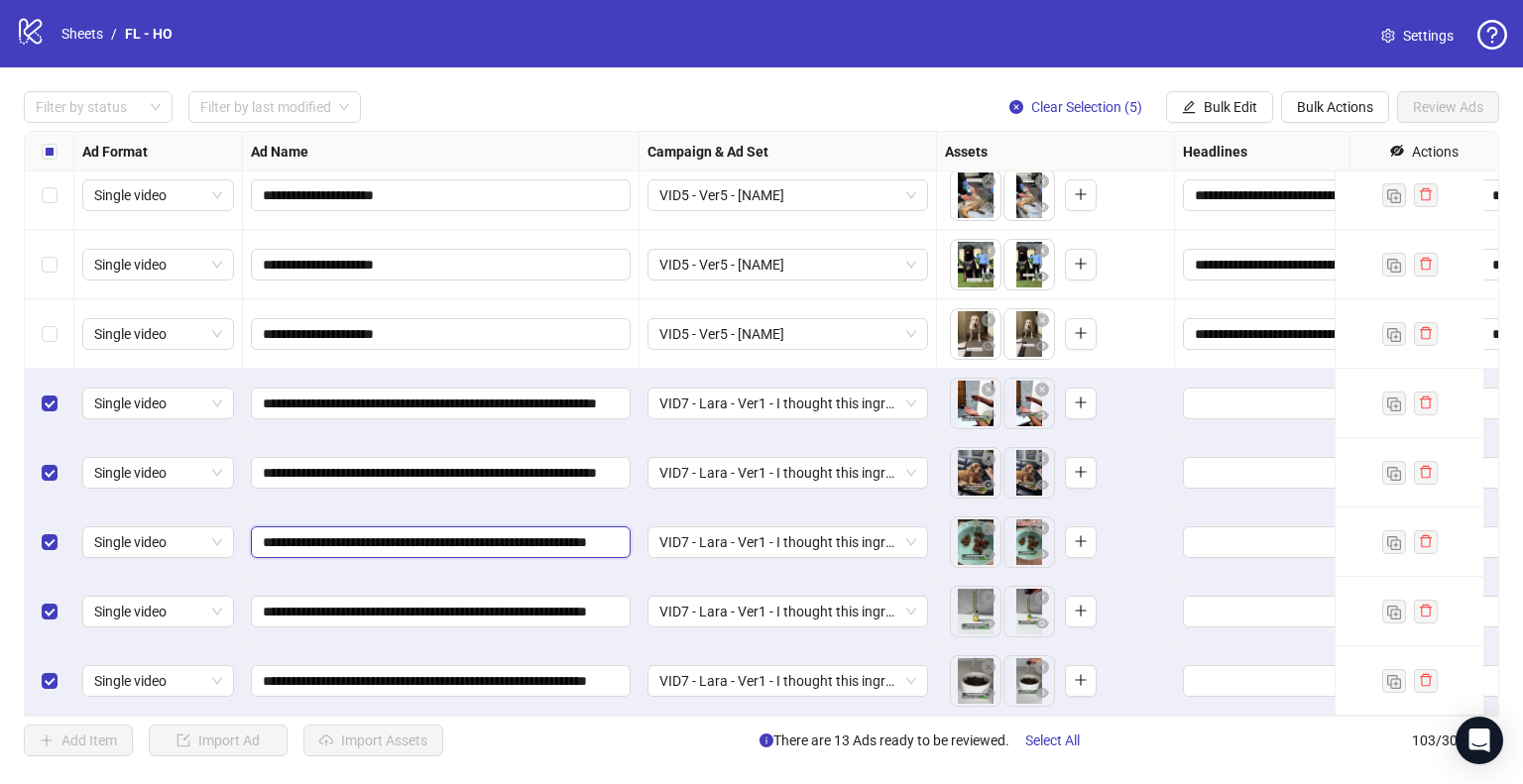 click on "**********" at bounding box center (438, 542) 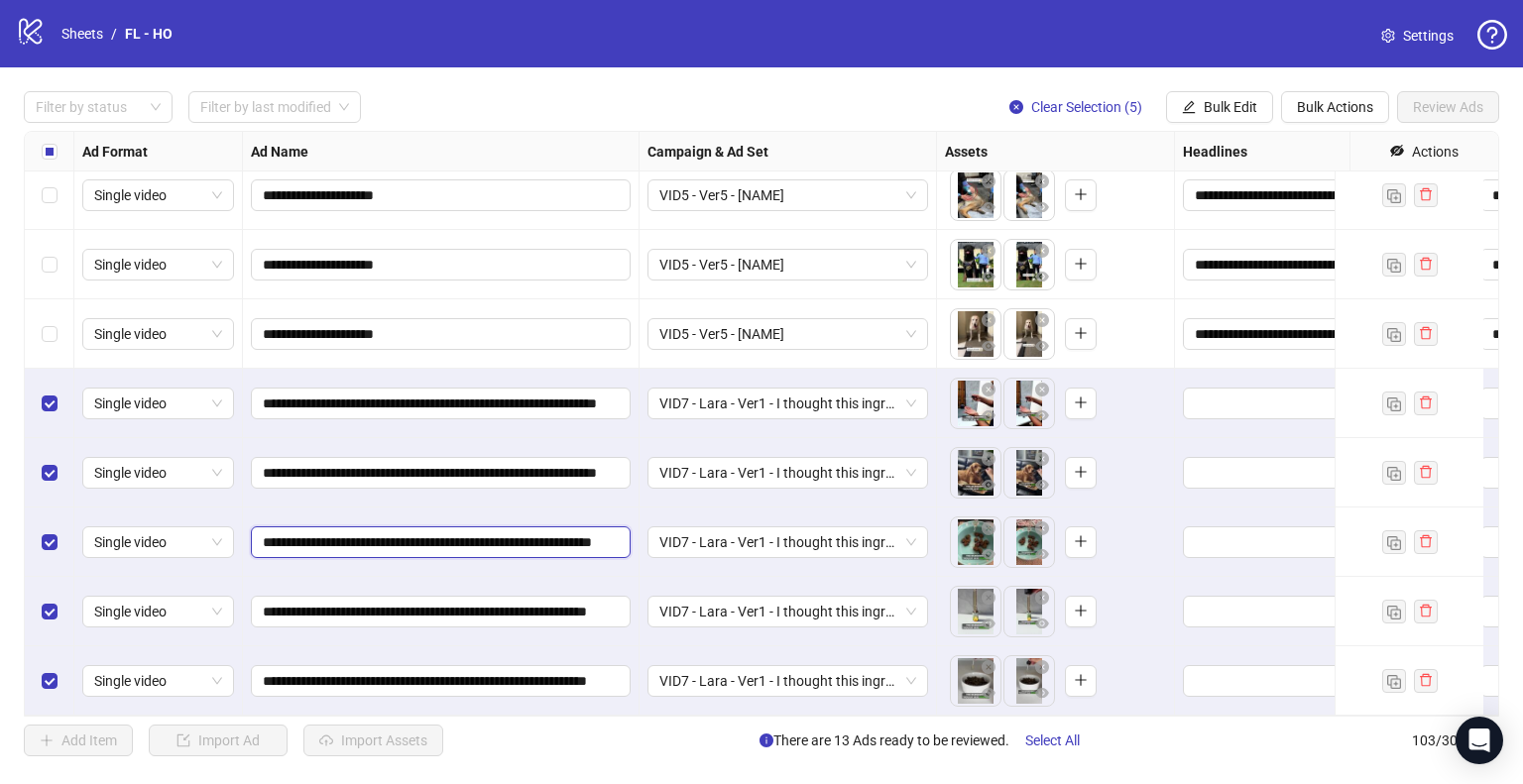 type on "**********" 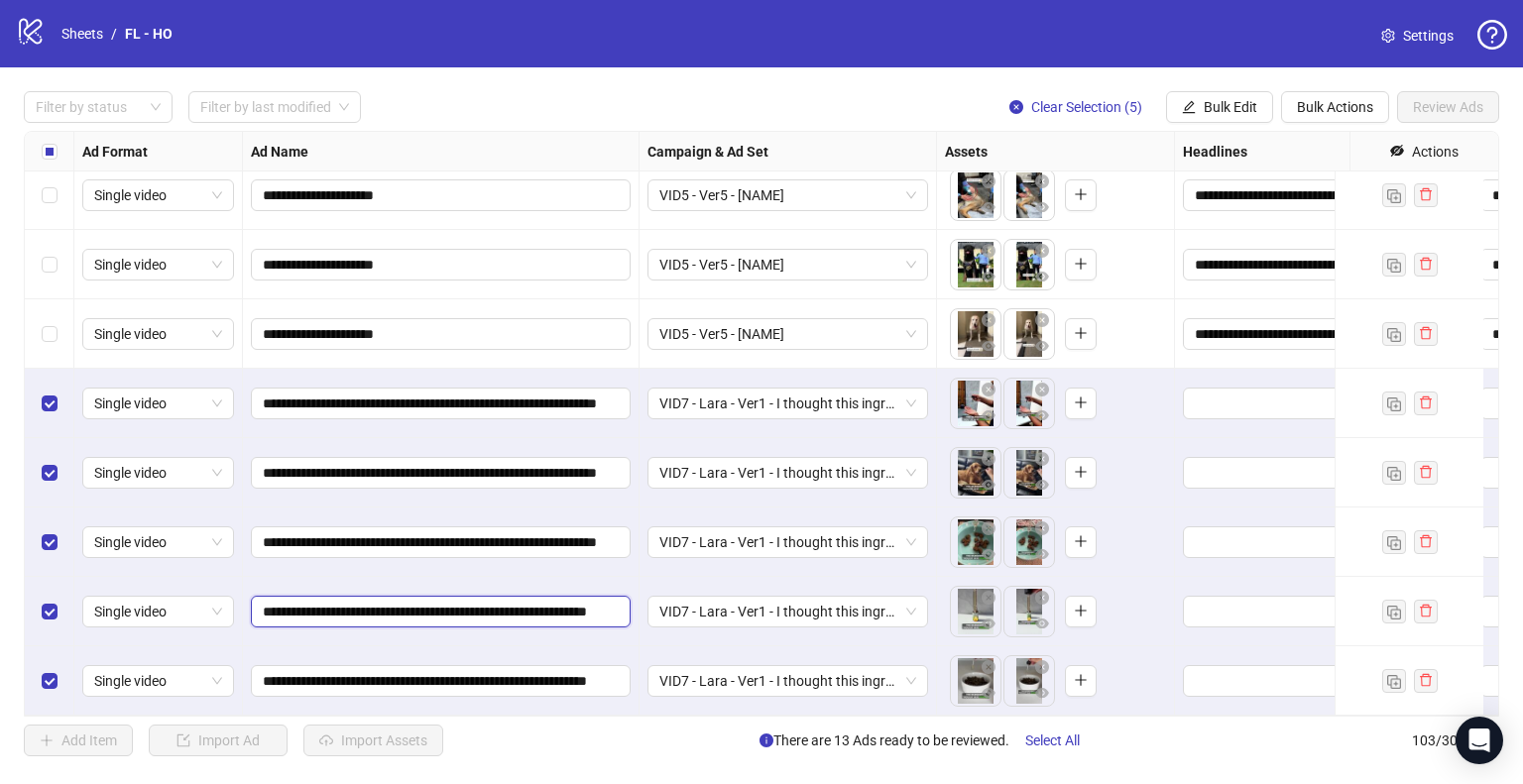 click on "**********" at bounding box center (438, 612) 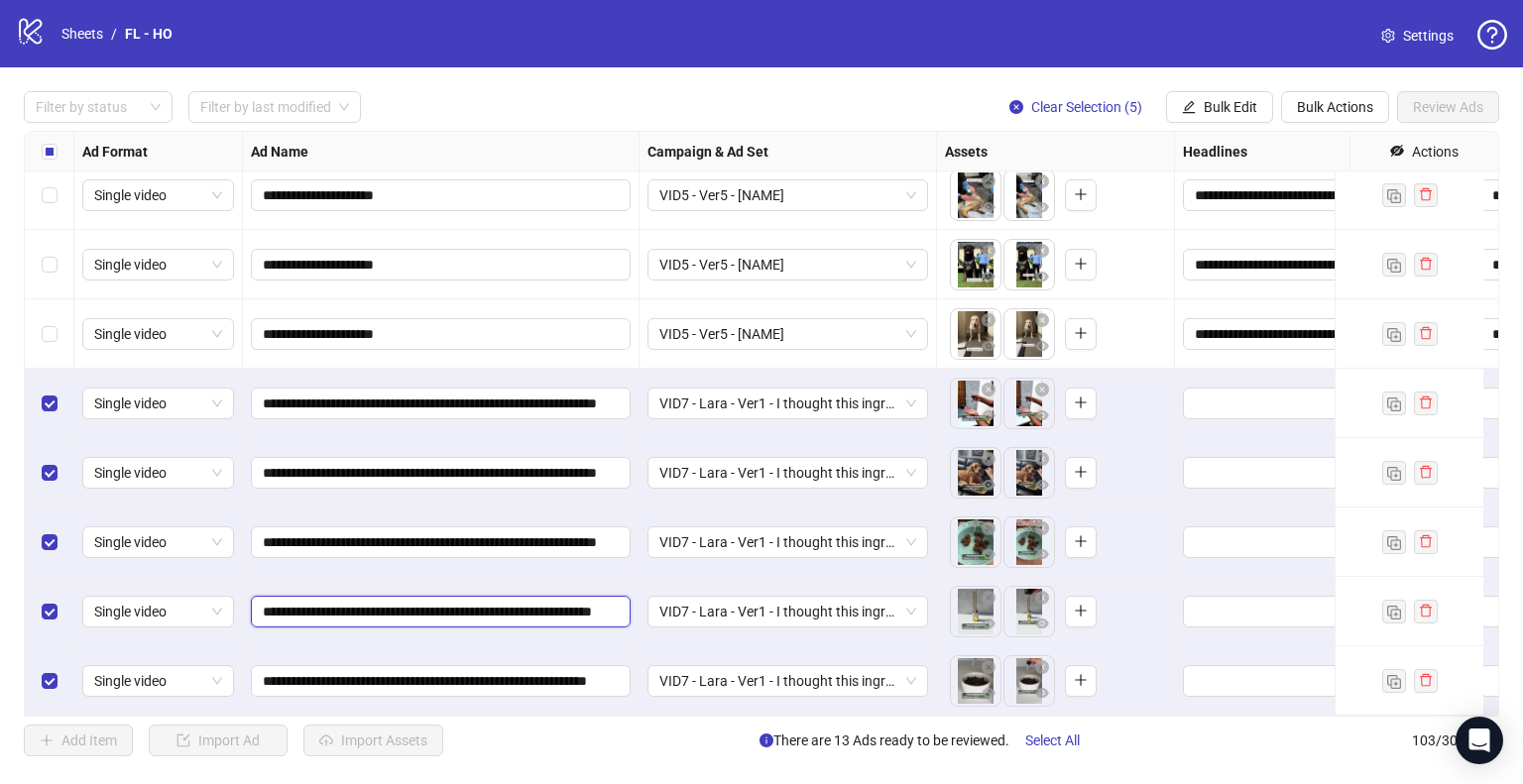 type on "**********" 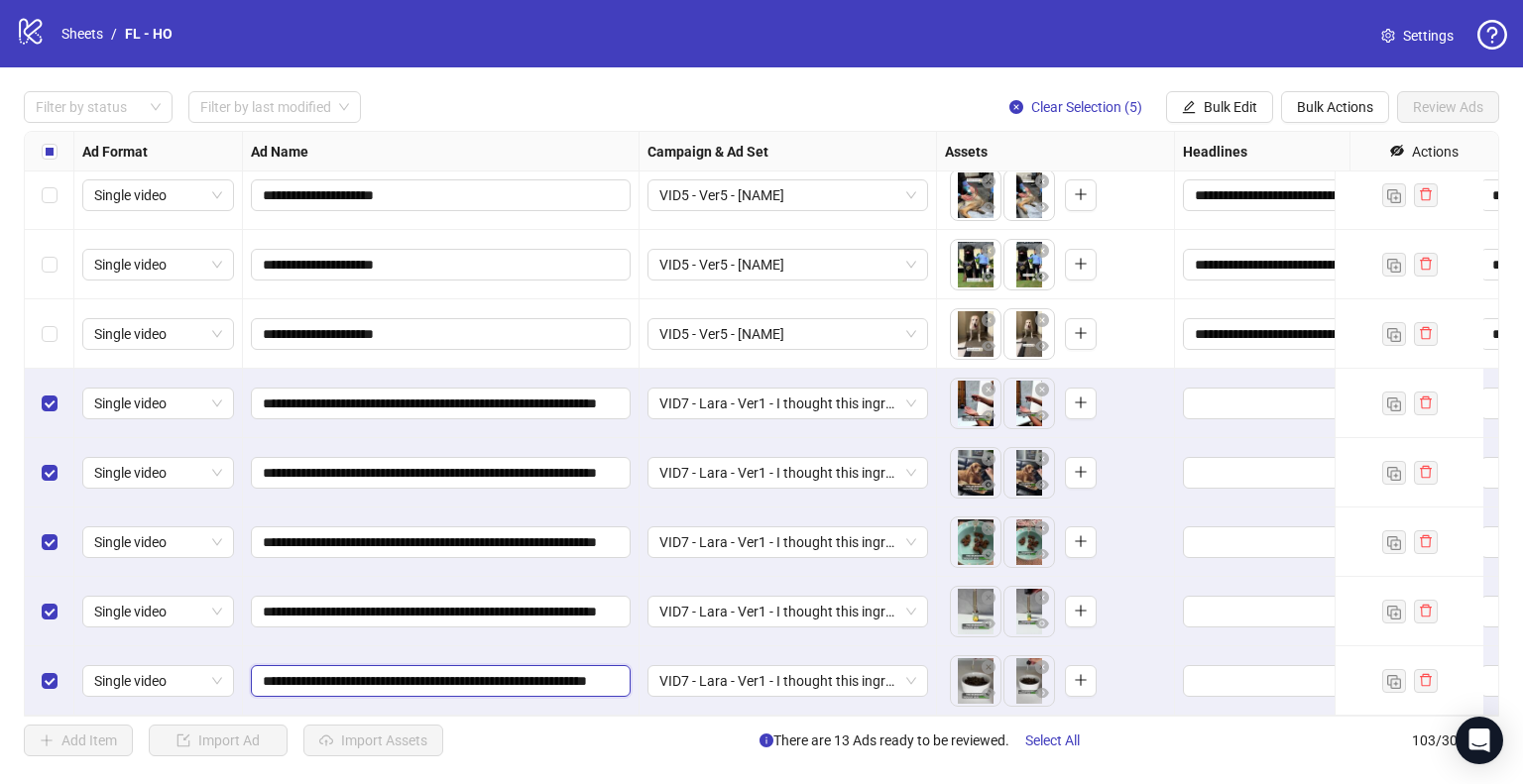 click on "**********" at bounding box center (438, 681) 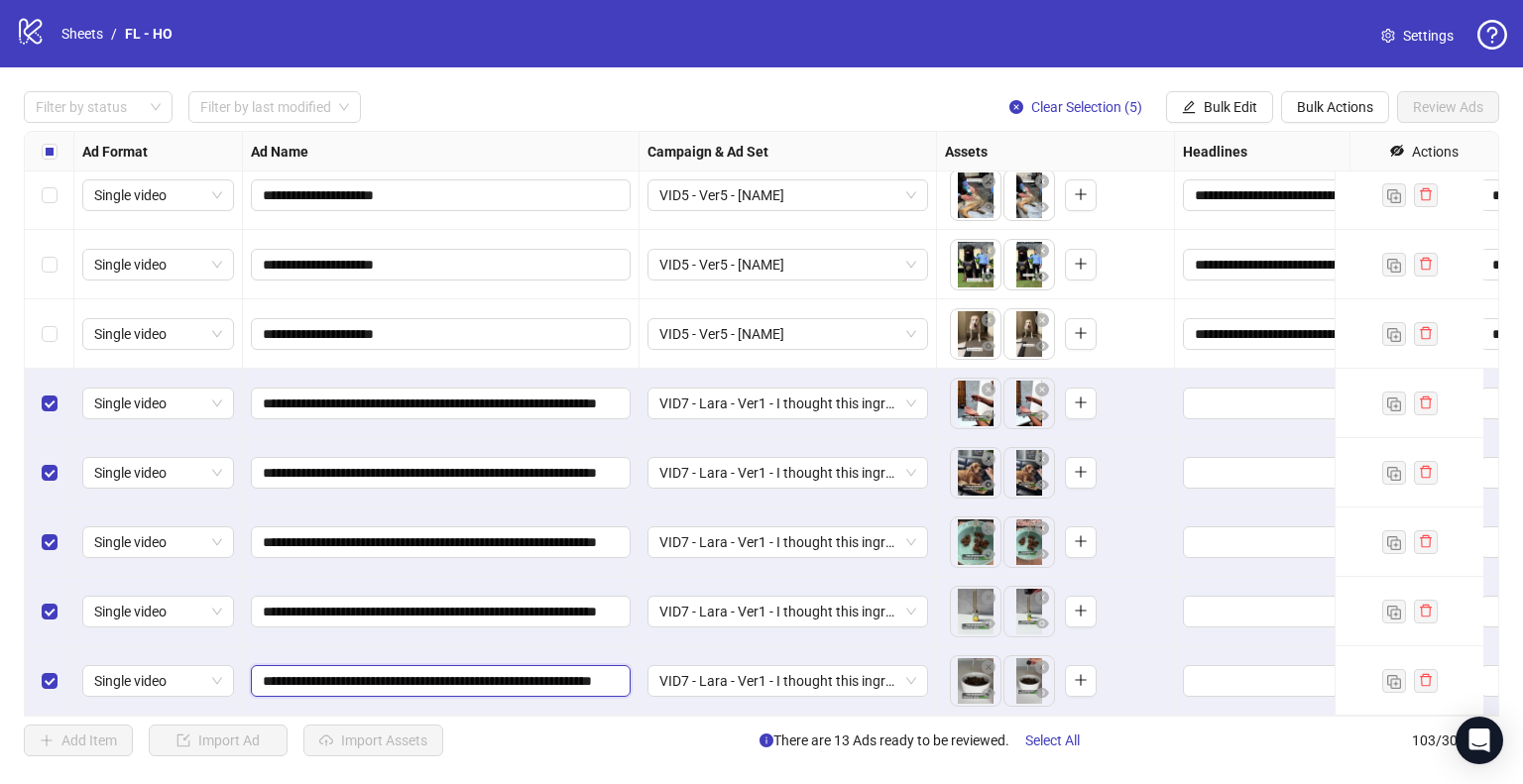 type on "**********" 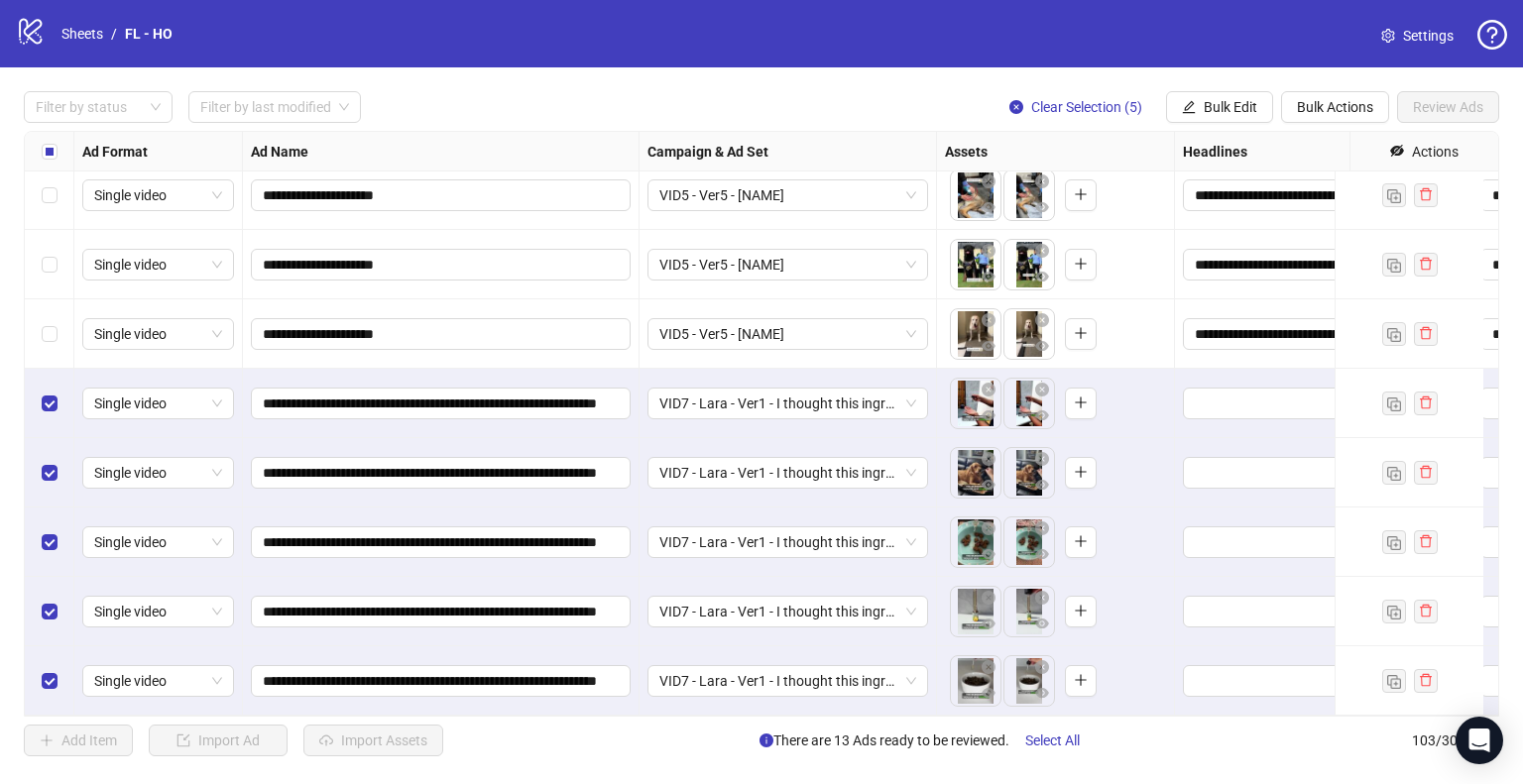 click on "**********" at bounding box center [441, 612] 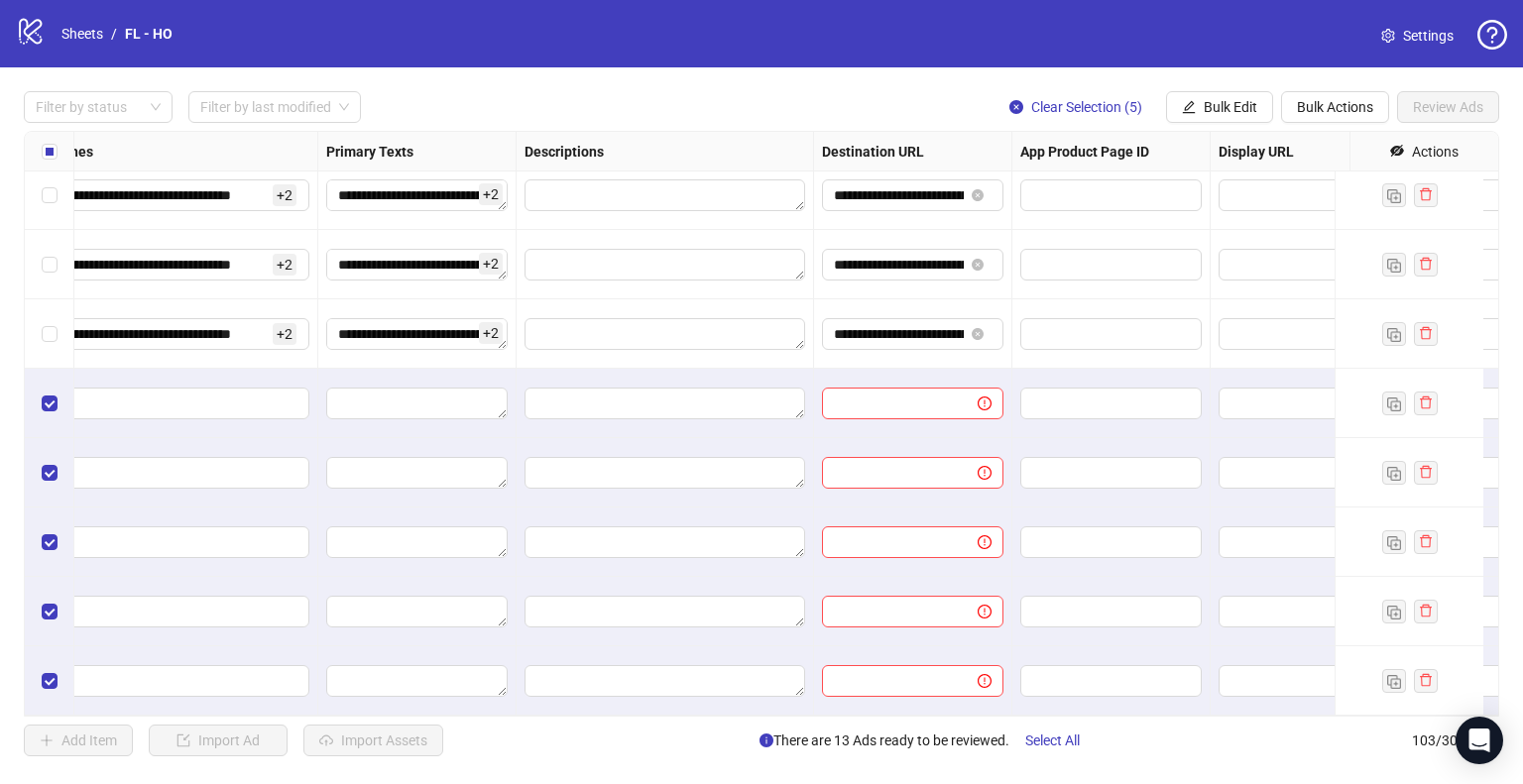 scroll, scrollTop: 6617, scrollLeft: 1023, axis: both 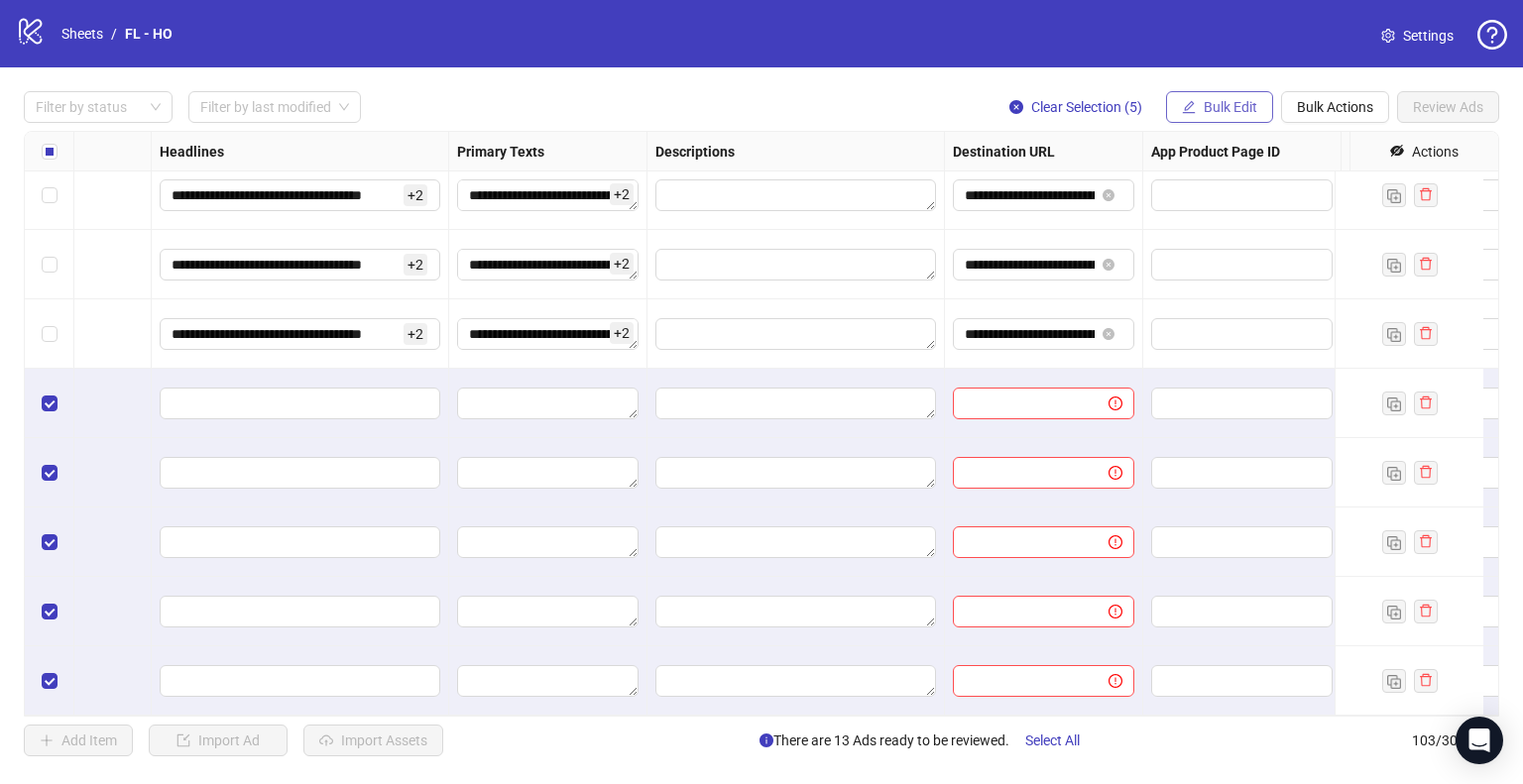 click on "Bulk Edit" at bounding box center [1220, 107] 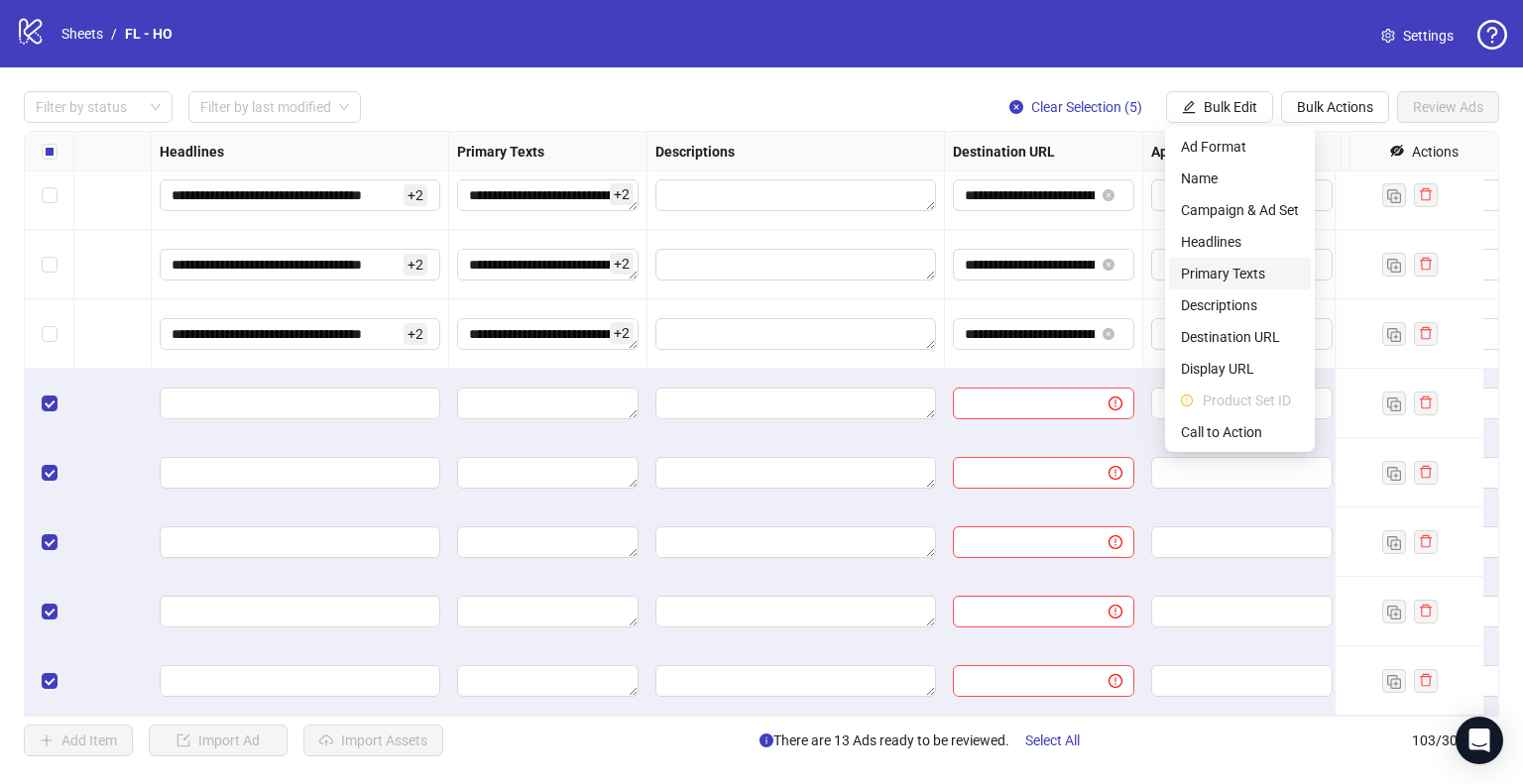 click on "Primary Texts" at bounding box center (1239, 274) 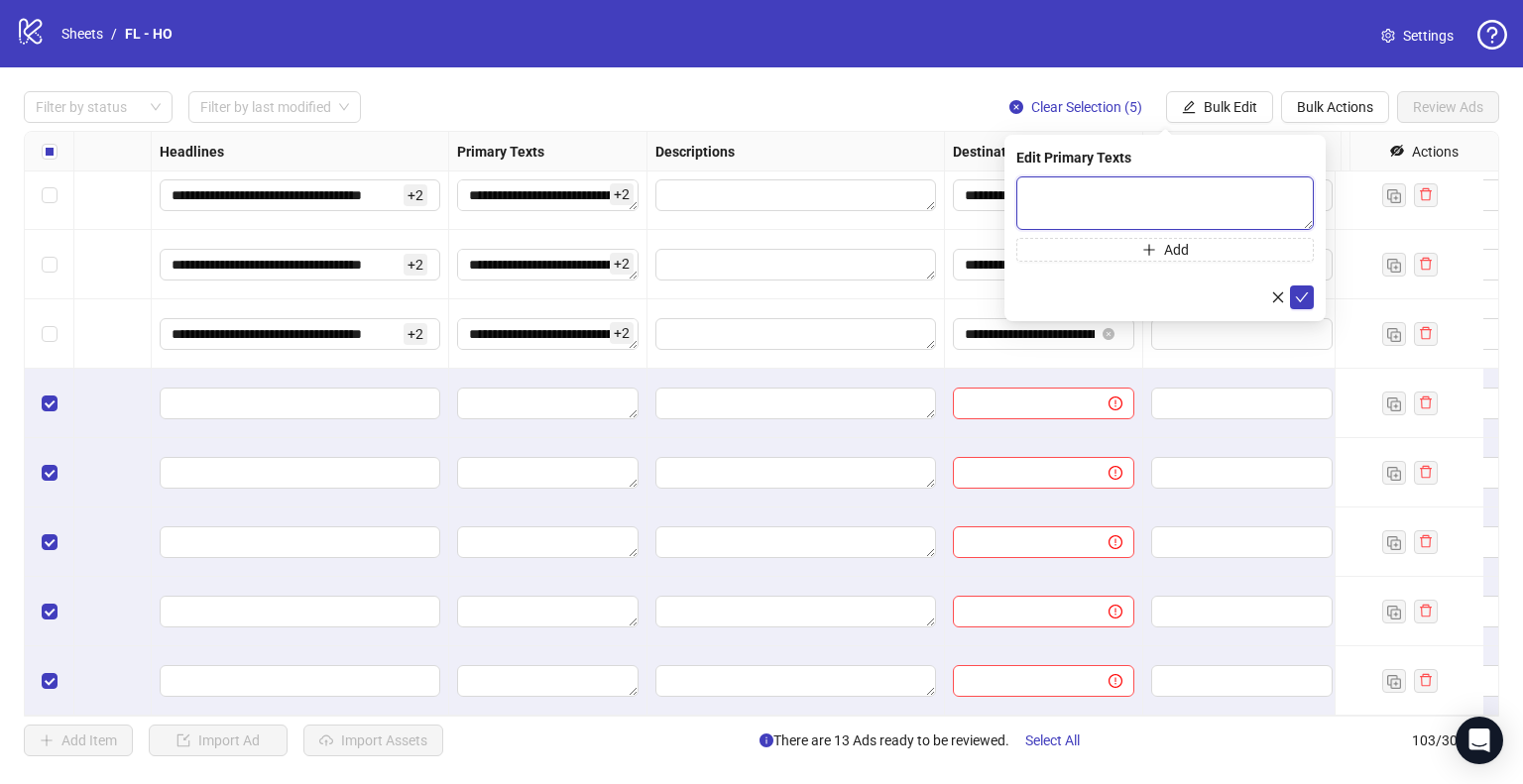 click at bounding box center (1165, 203) 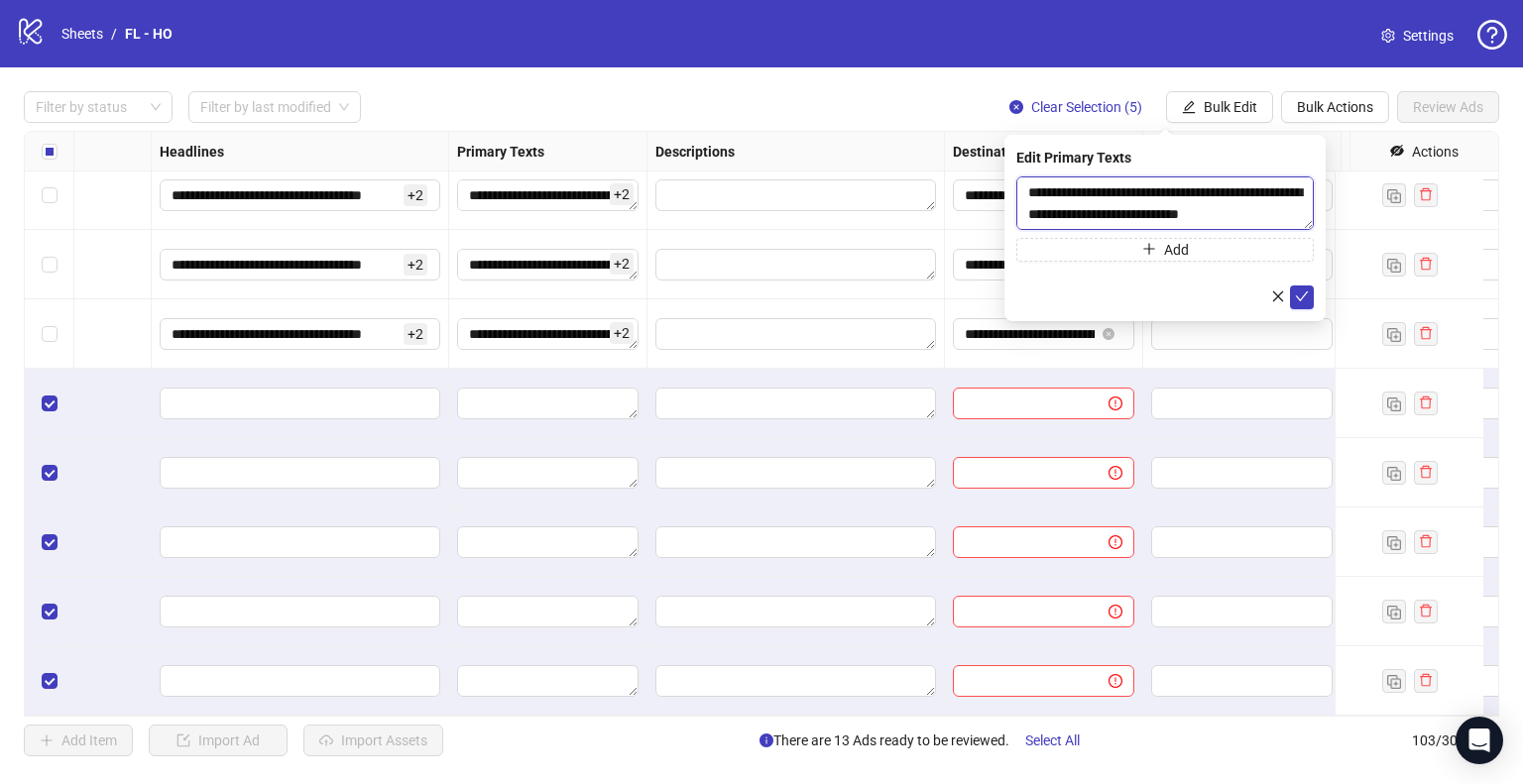 scroll, scrollTop: 196, scrollLeft: 0, axis: vertical 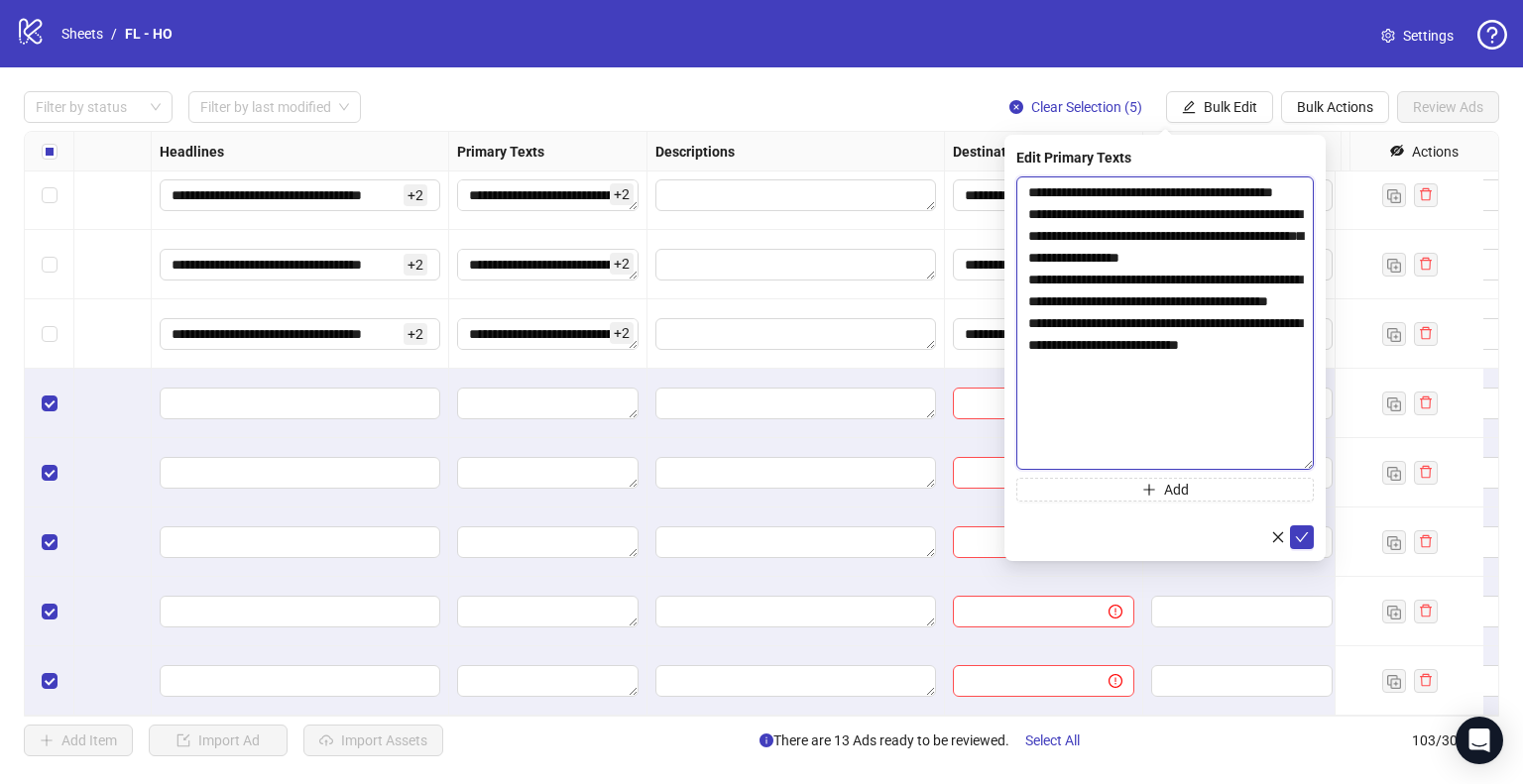 drag, startPoint x: 1309, startPoint y: 223, endPoint x: 1301, endPoint y: 463, distance: 240.1333 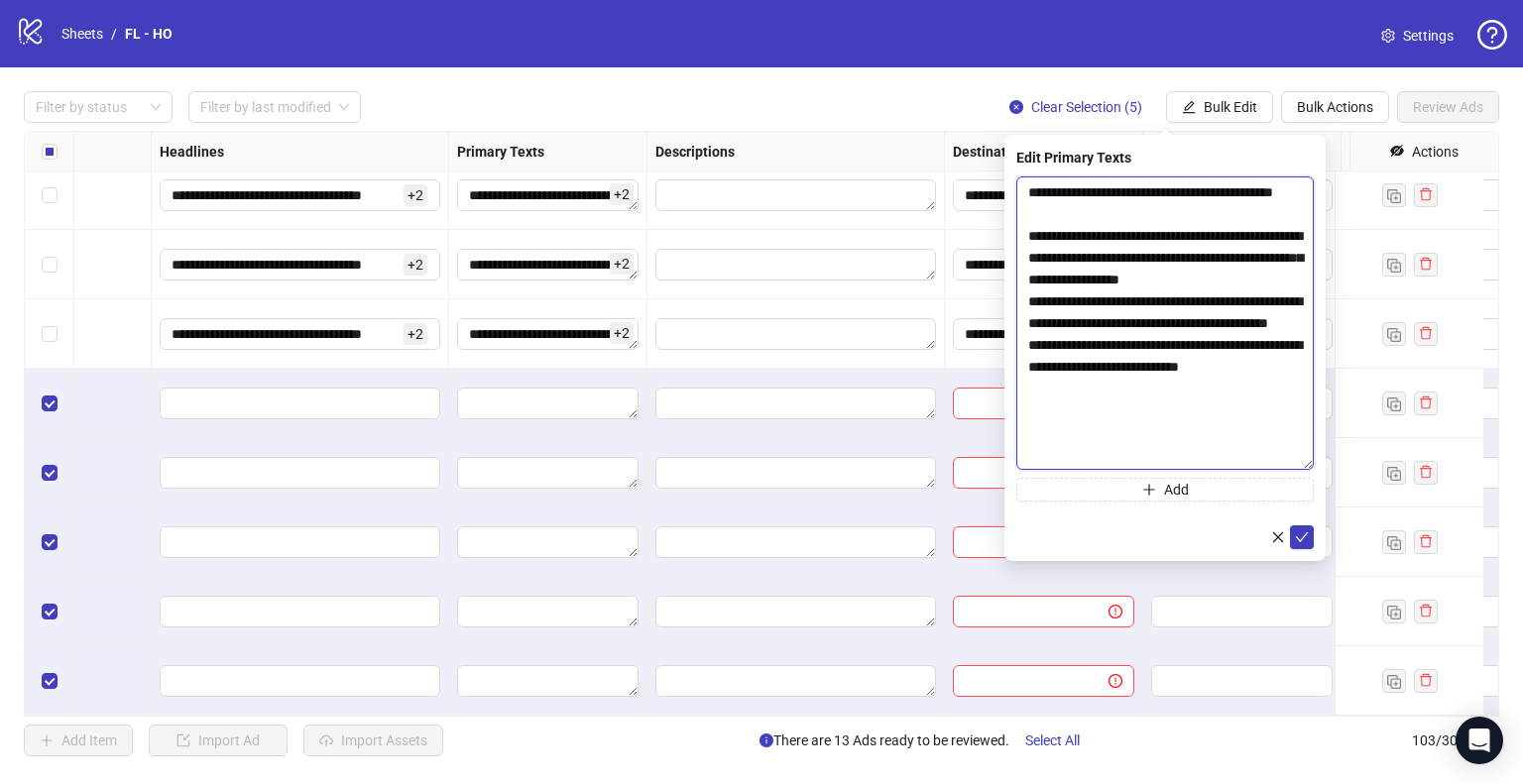 click on "**********" at bounding box center [1165, 323] 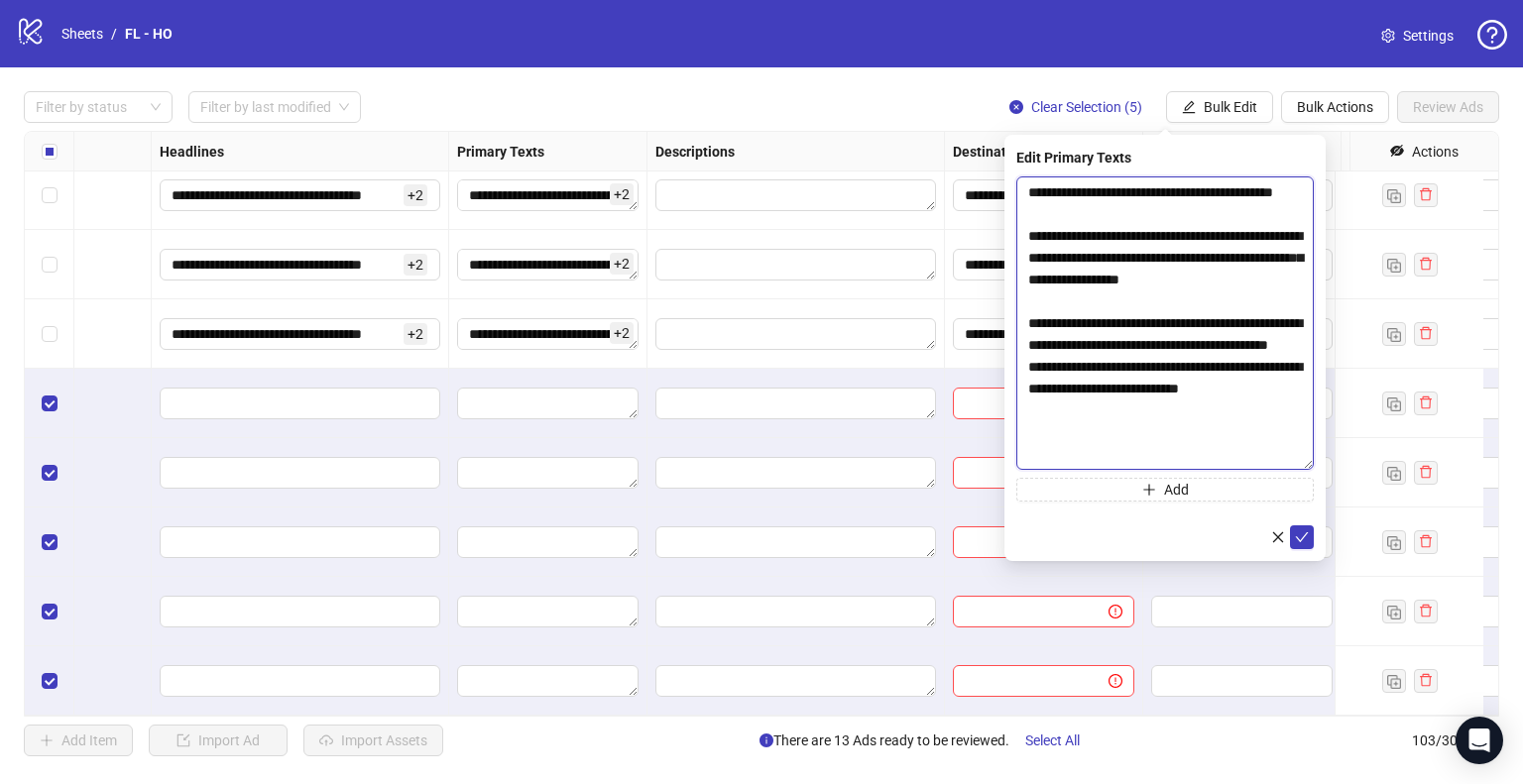click on "**********" at bounding box center [1165, 323] 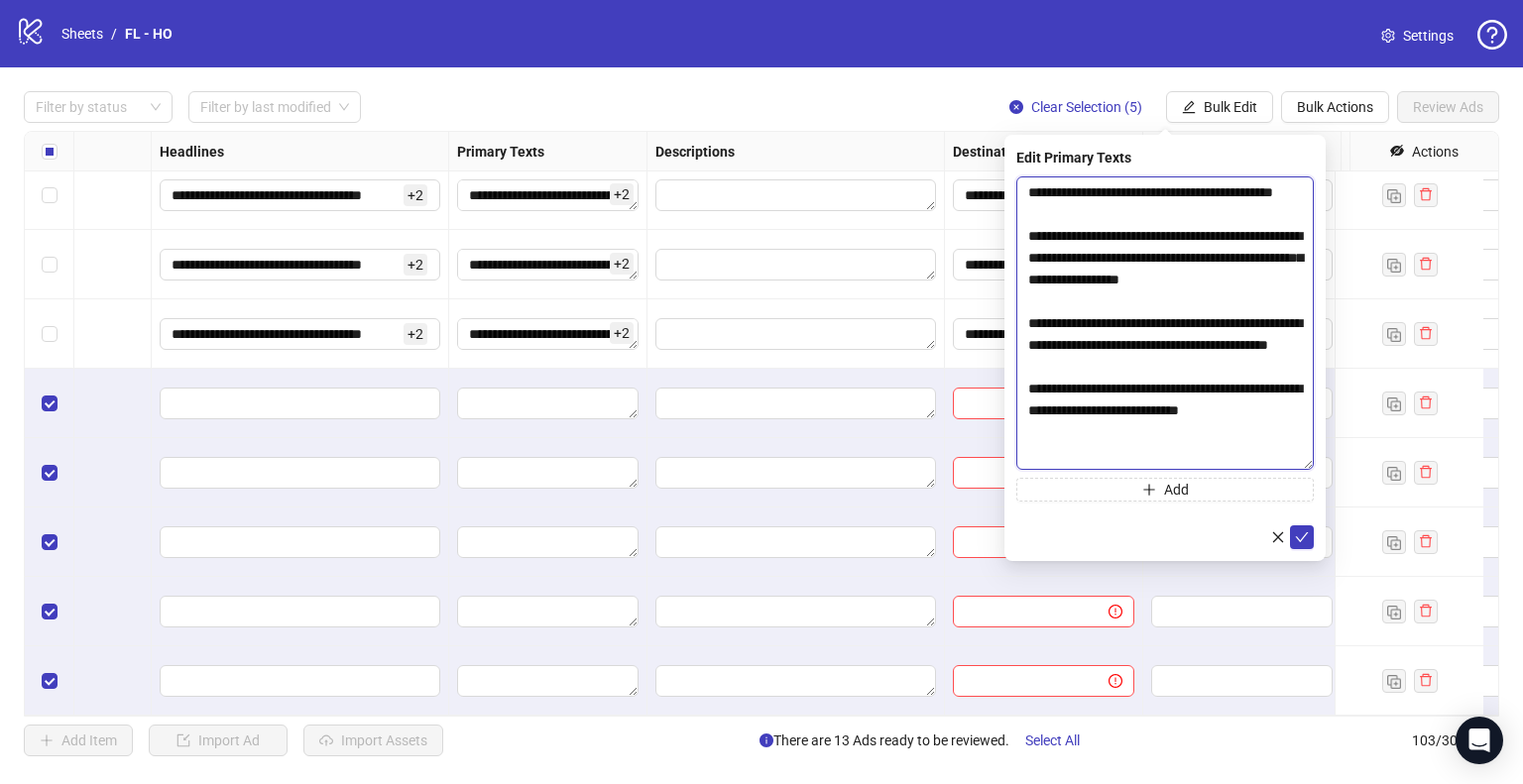 scroll, scrollTop: 0, scrollLeft: 0, axis: both 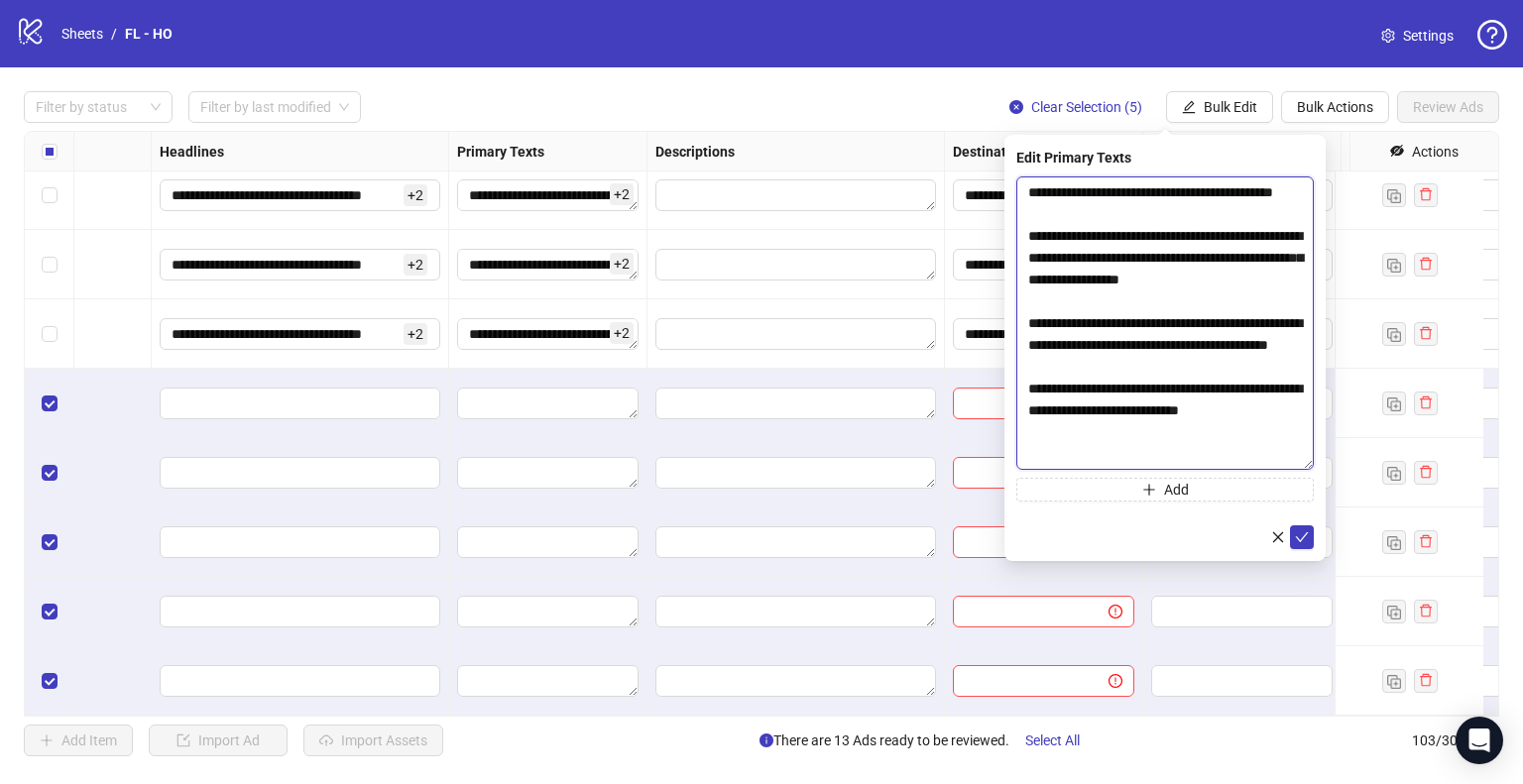 type on "**********" 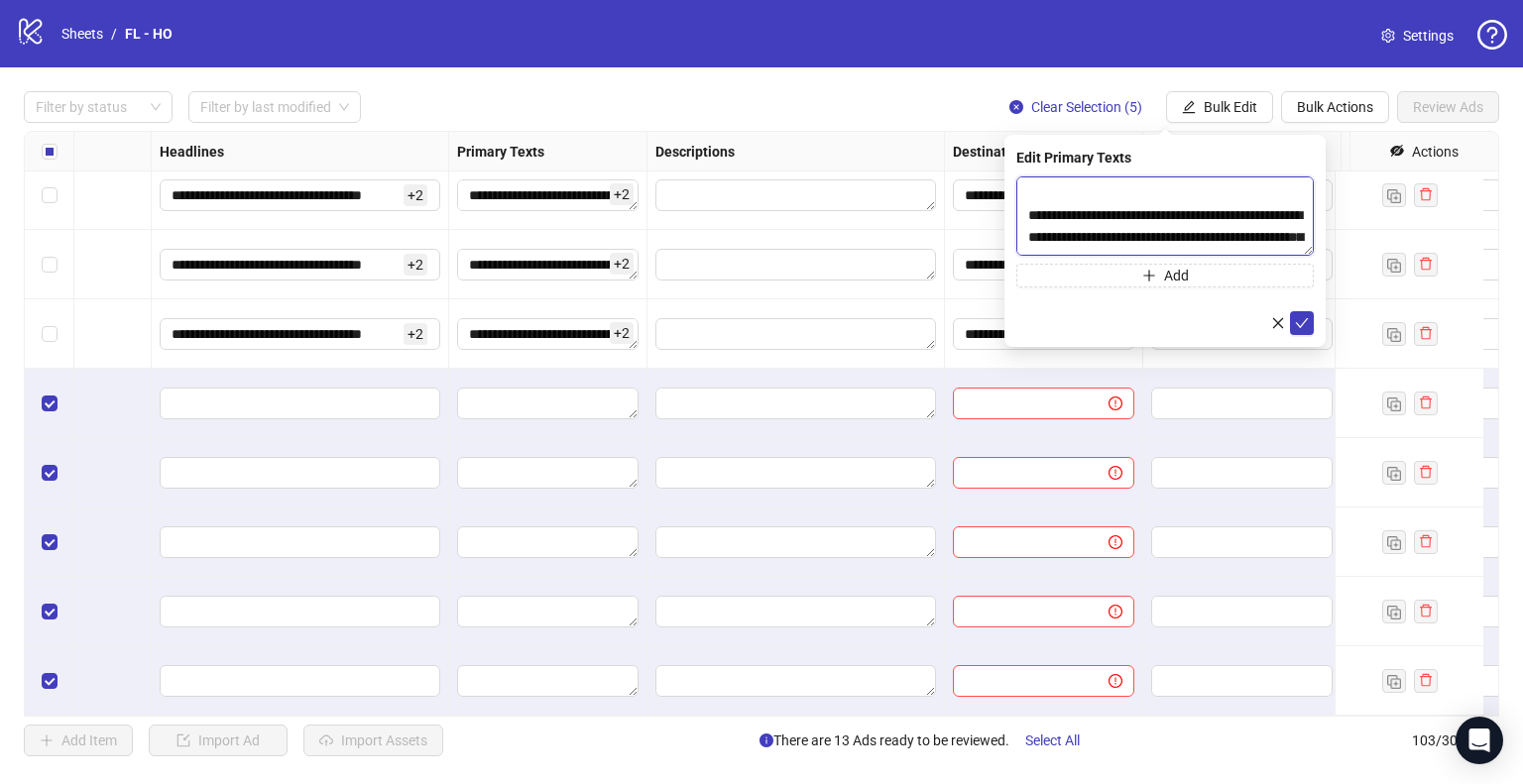 drag, startPoint x: 1307, startPoint y: 463, endPoint x: 1253, endPoint y: 249, distance: 220.708 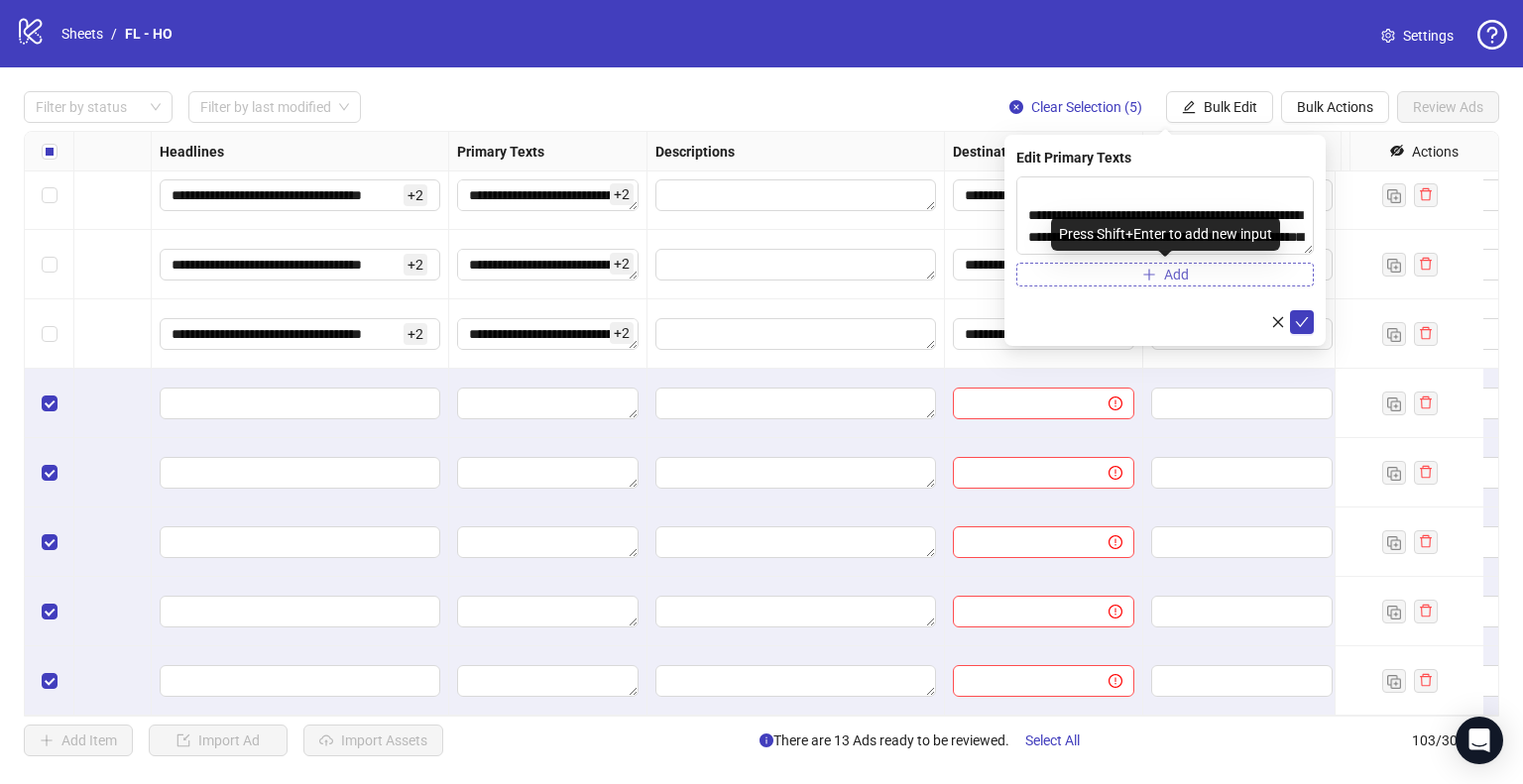 click on "Add" at bounding box center [1165, 275] 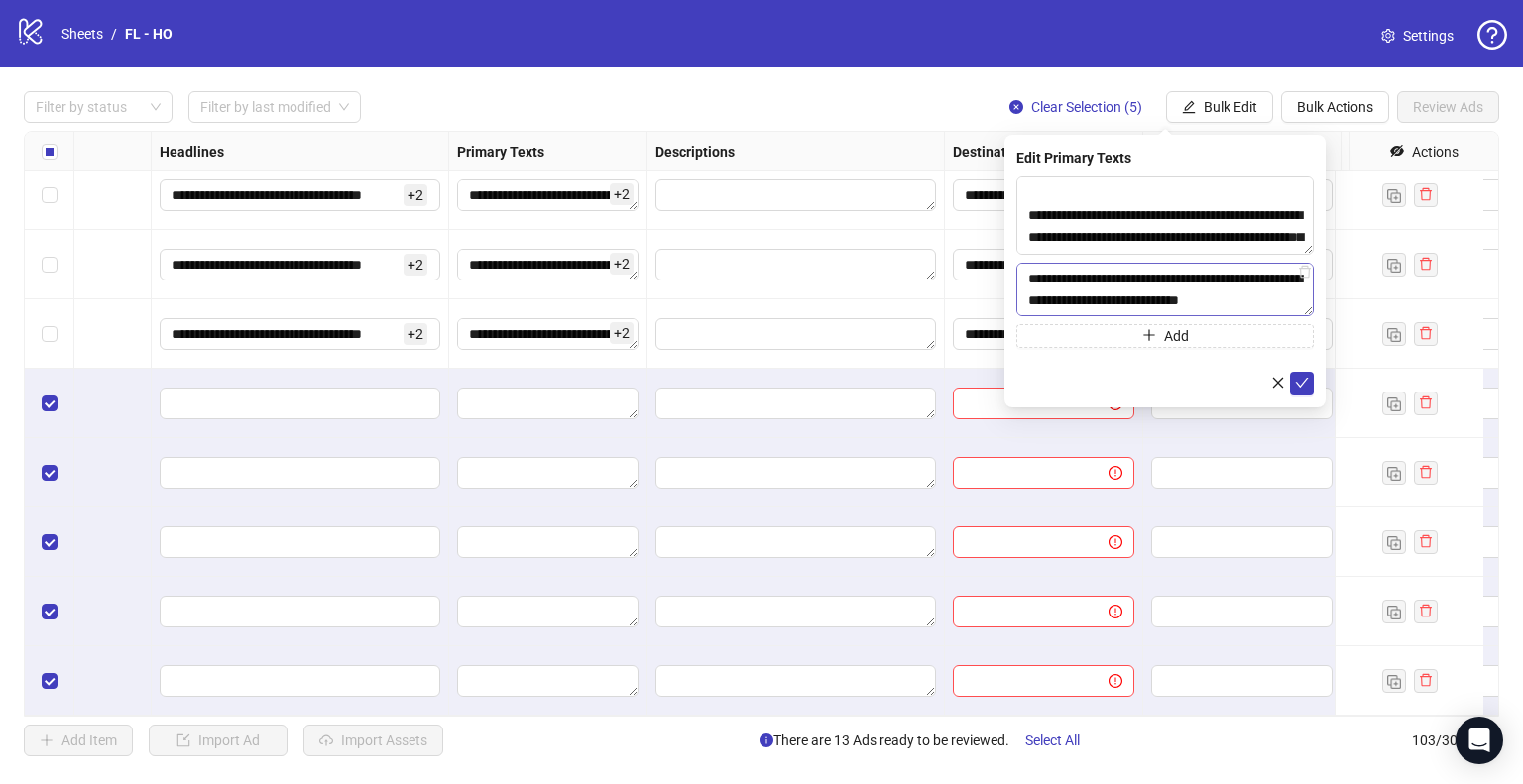 scroll, scrollTop: 174, scrollLeft: 0, axis: vertical 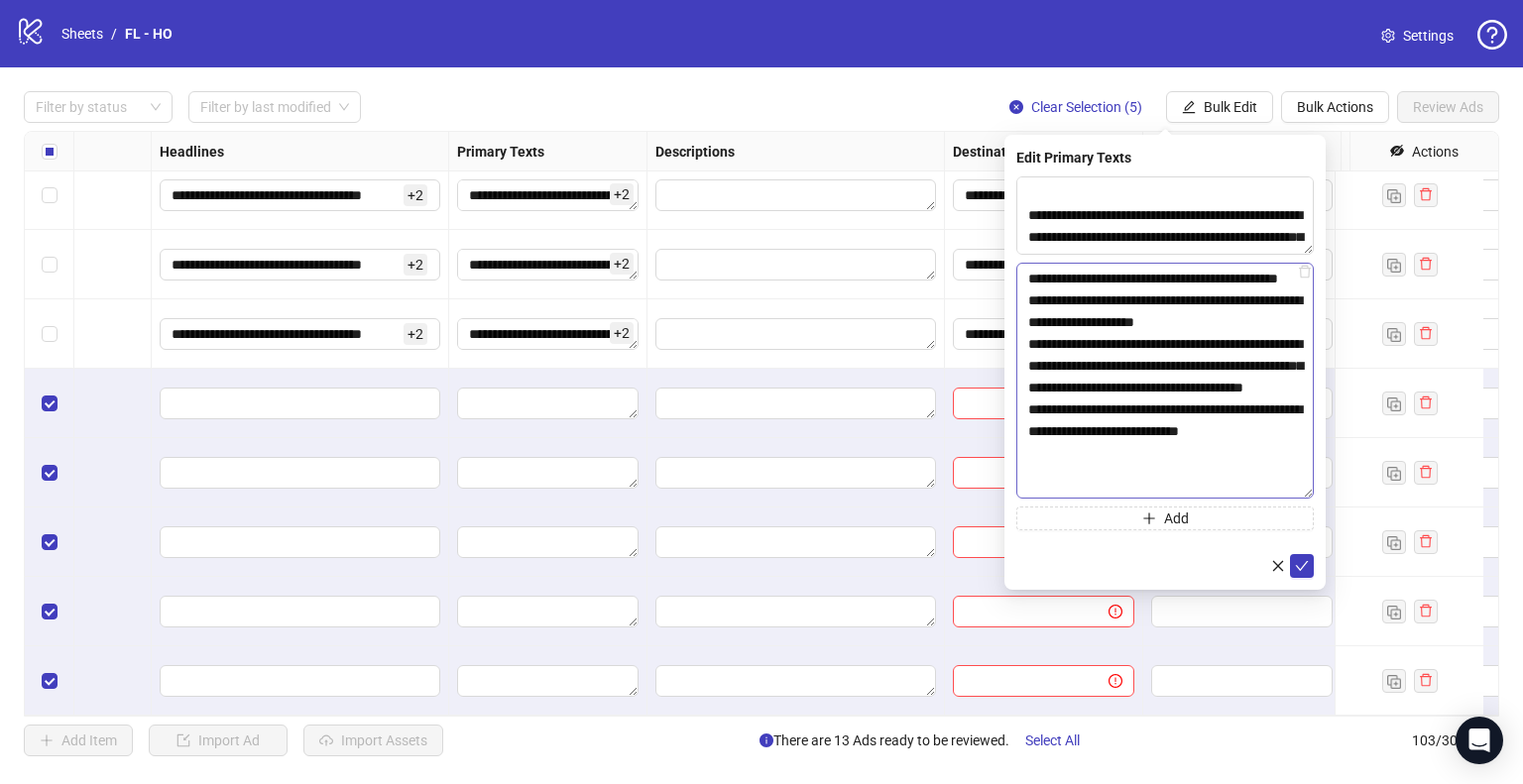 drag, startPoint x: 1306, startPoint y: 308, endPoint x: 1291, endPoint y: 491, distance: 183.6137 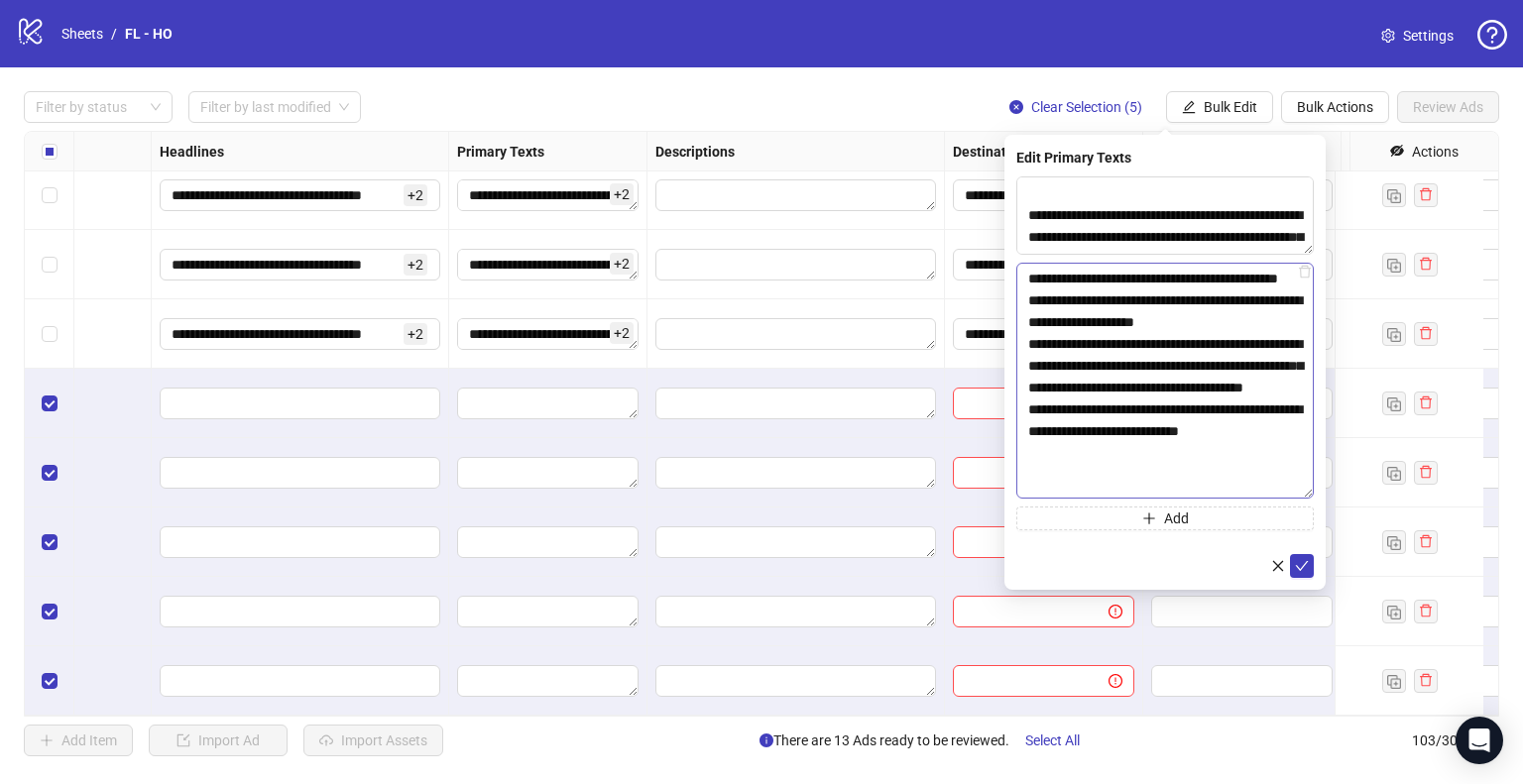 click on "**********" at bounding box center [1165, 381] 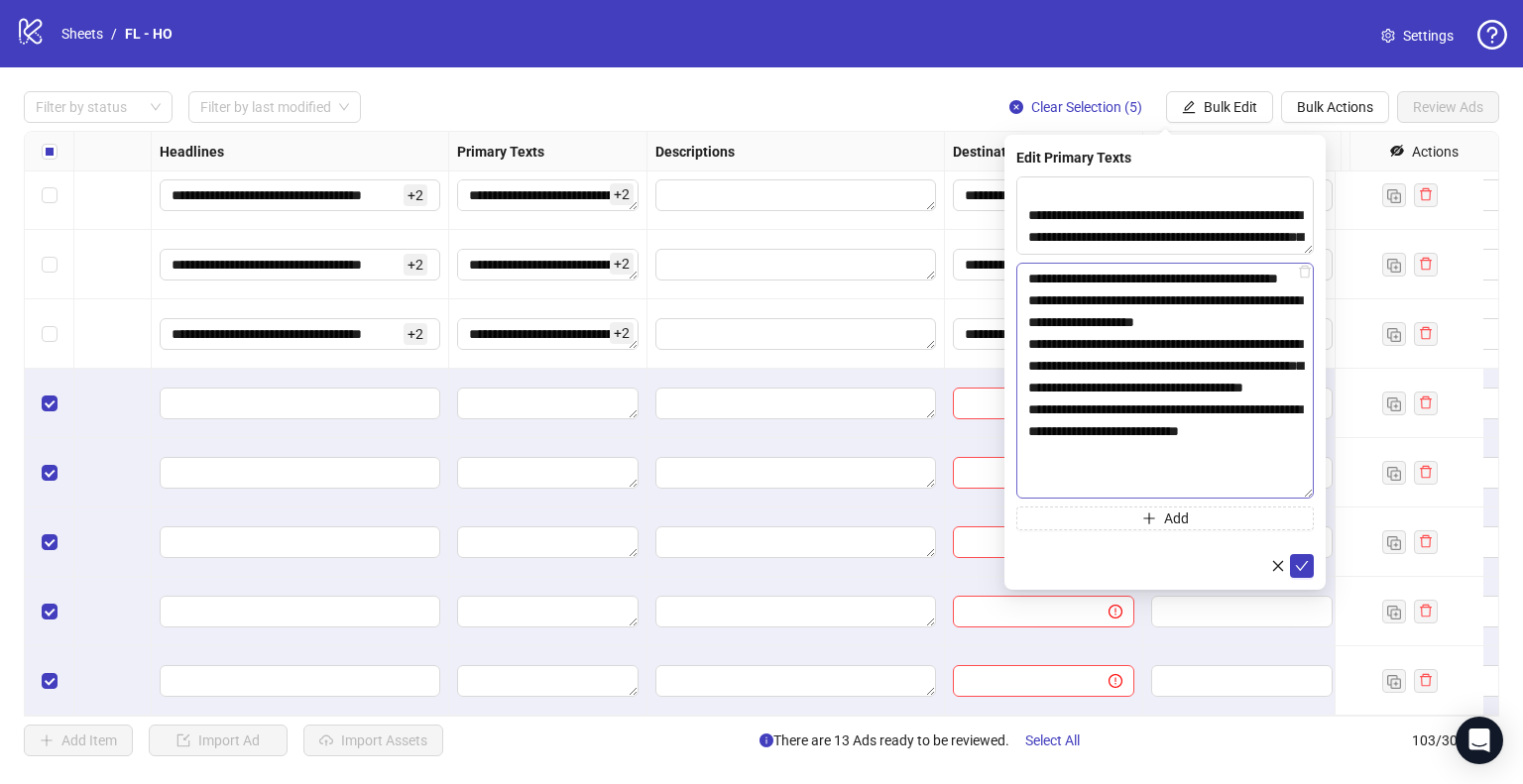 click on "**********" at bounding box center [1165, 381] 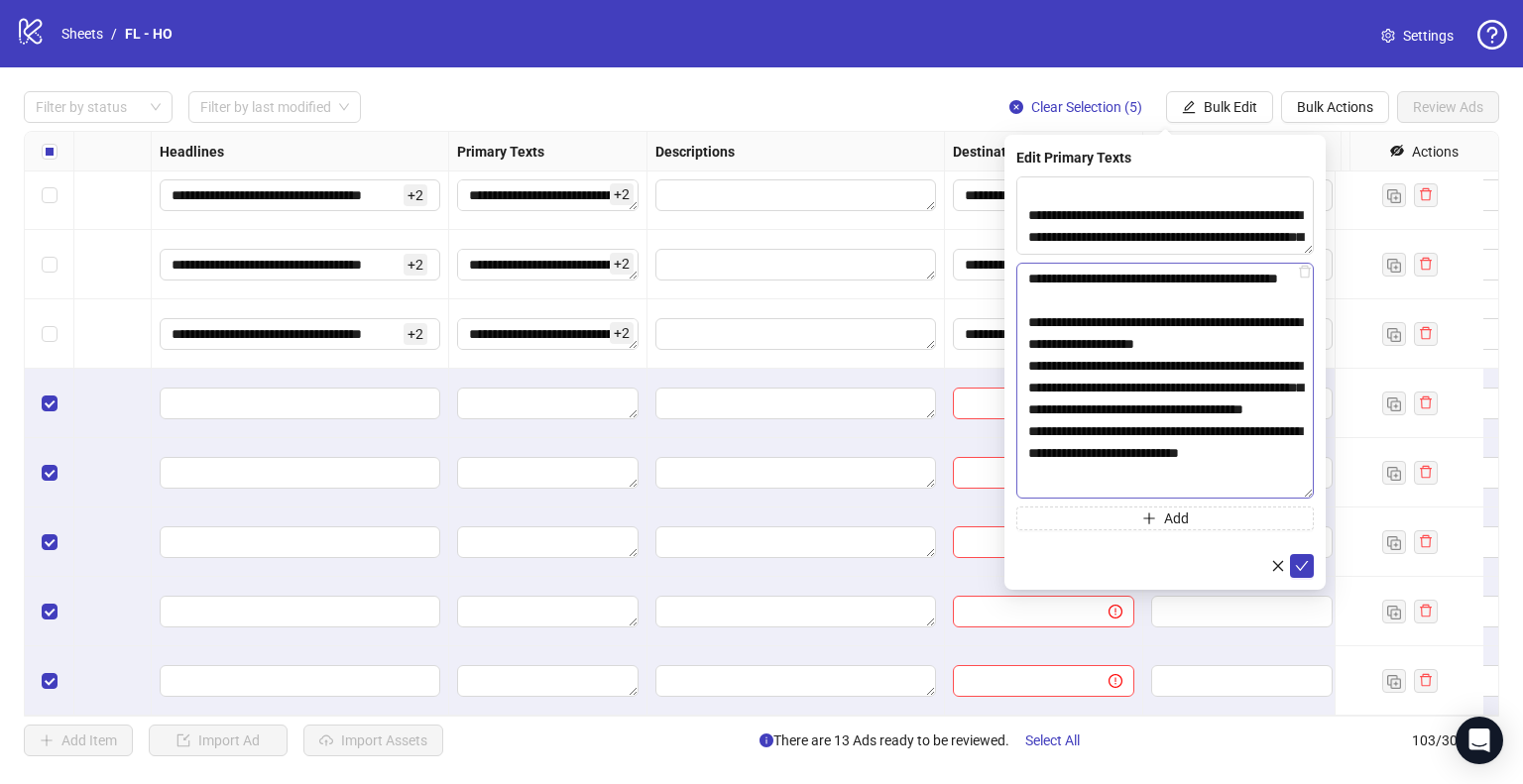 scroll, scrollTop: 13, scrollLeft: 0, axis: vertical 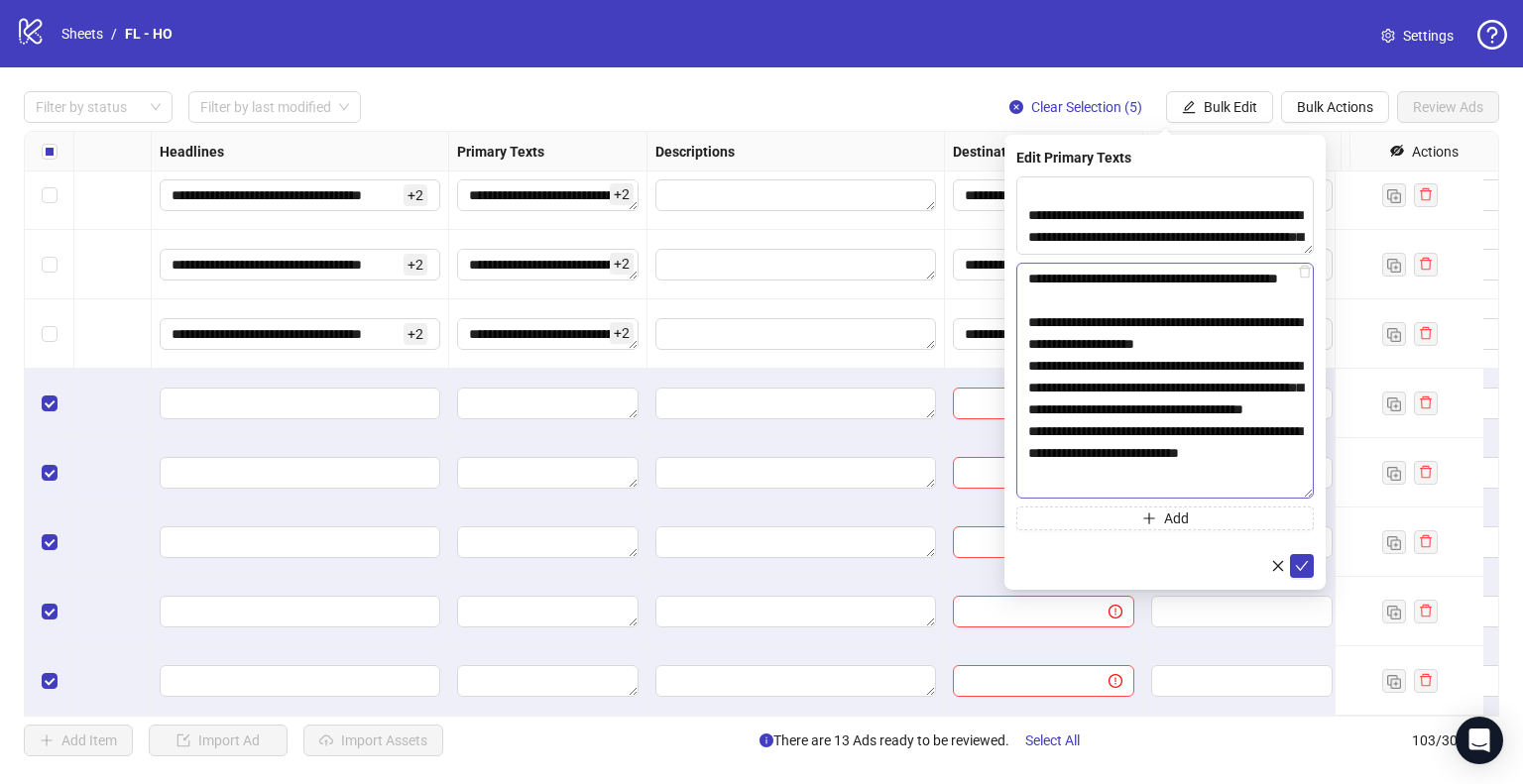click on "**********" at bounding box center [1165, 381] 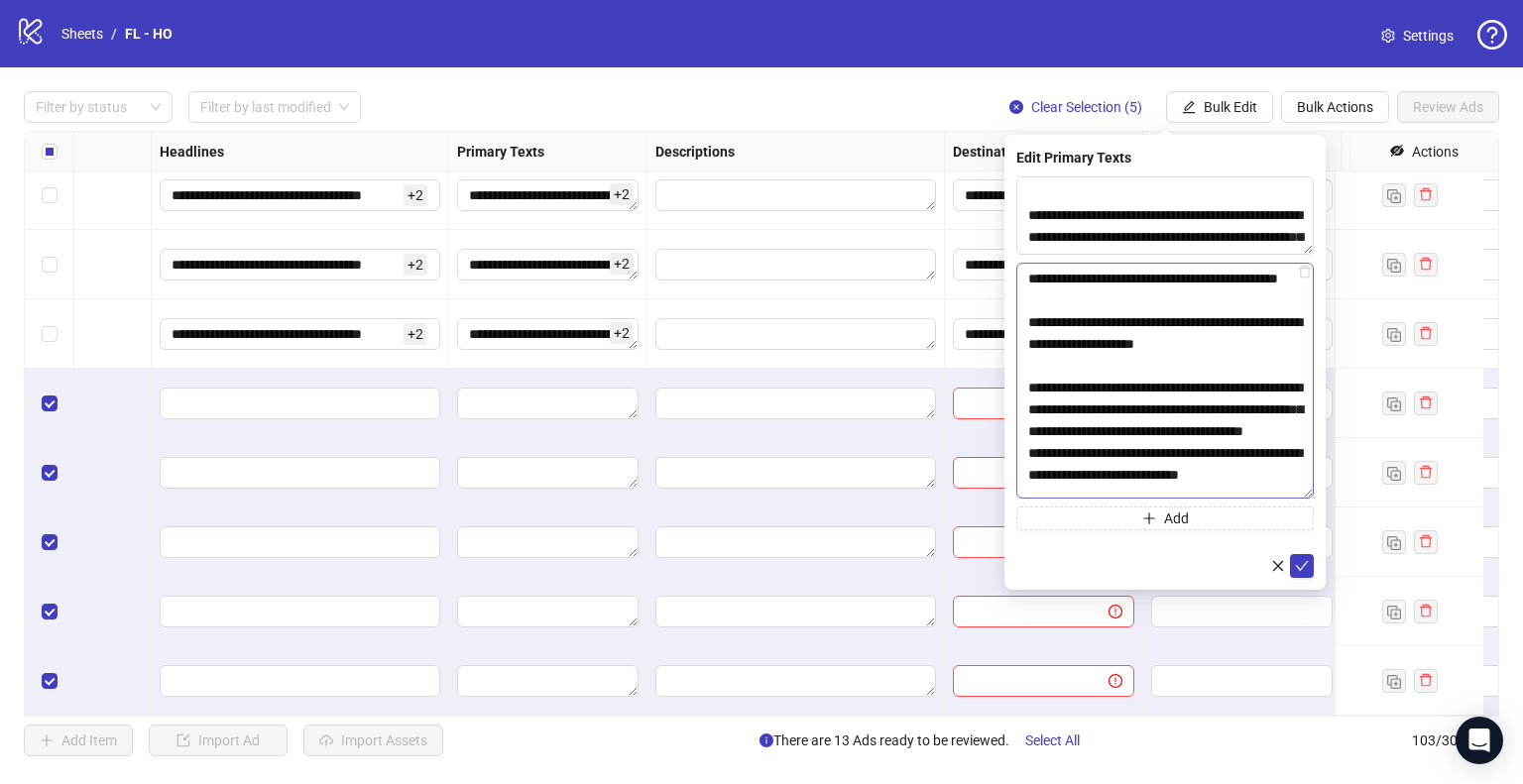 scroll, scrollTop: 35, scrollLeft: 0, axis: vertical 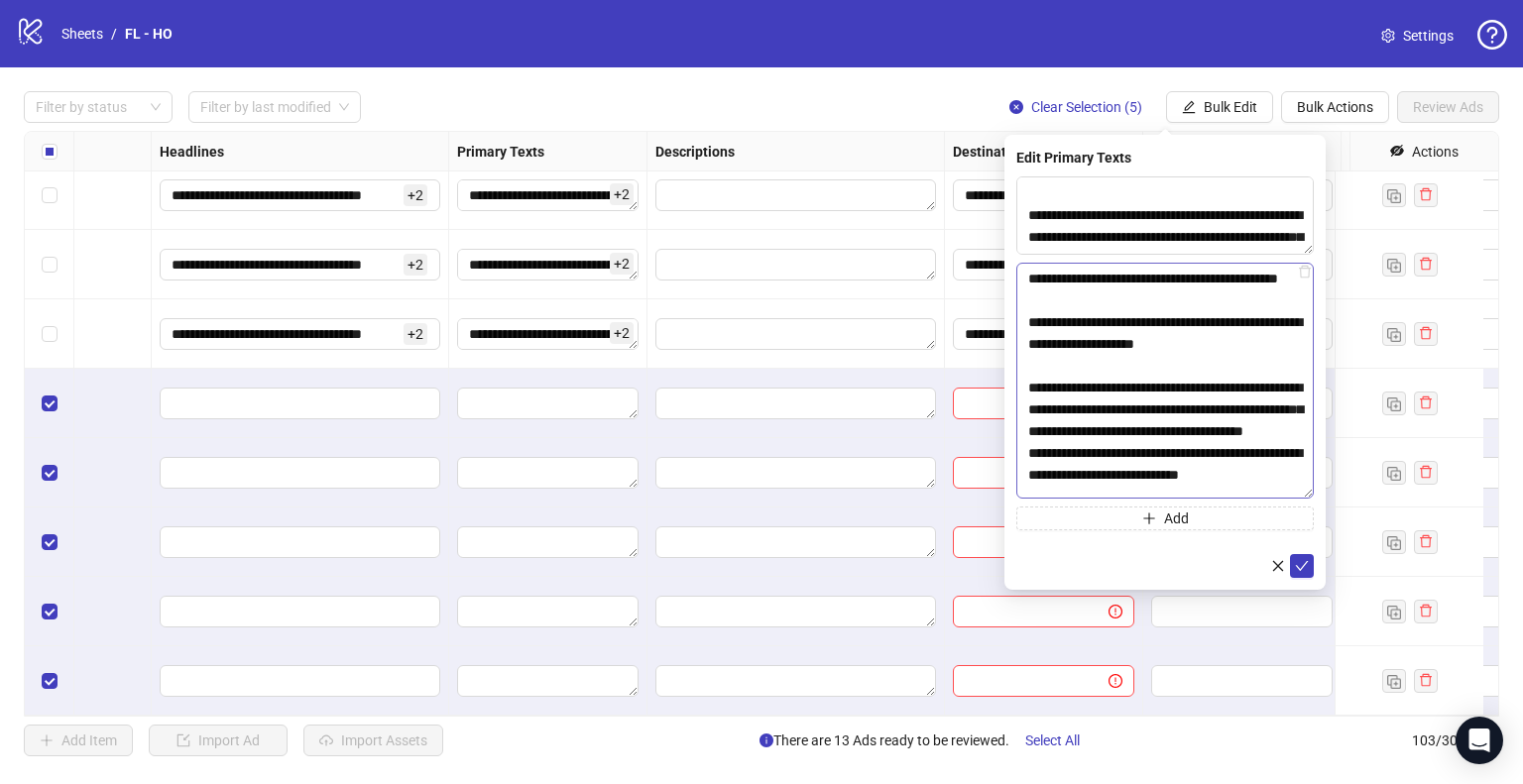 click on "**********" at bounding box center [1165, 381] 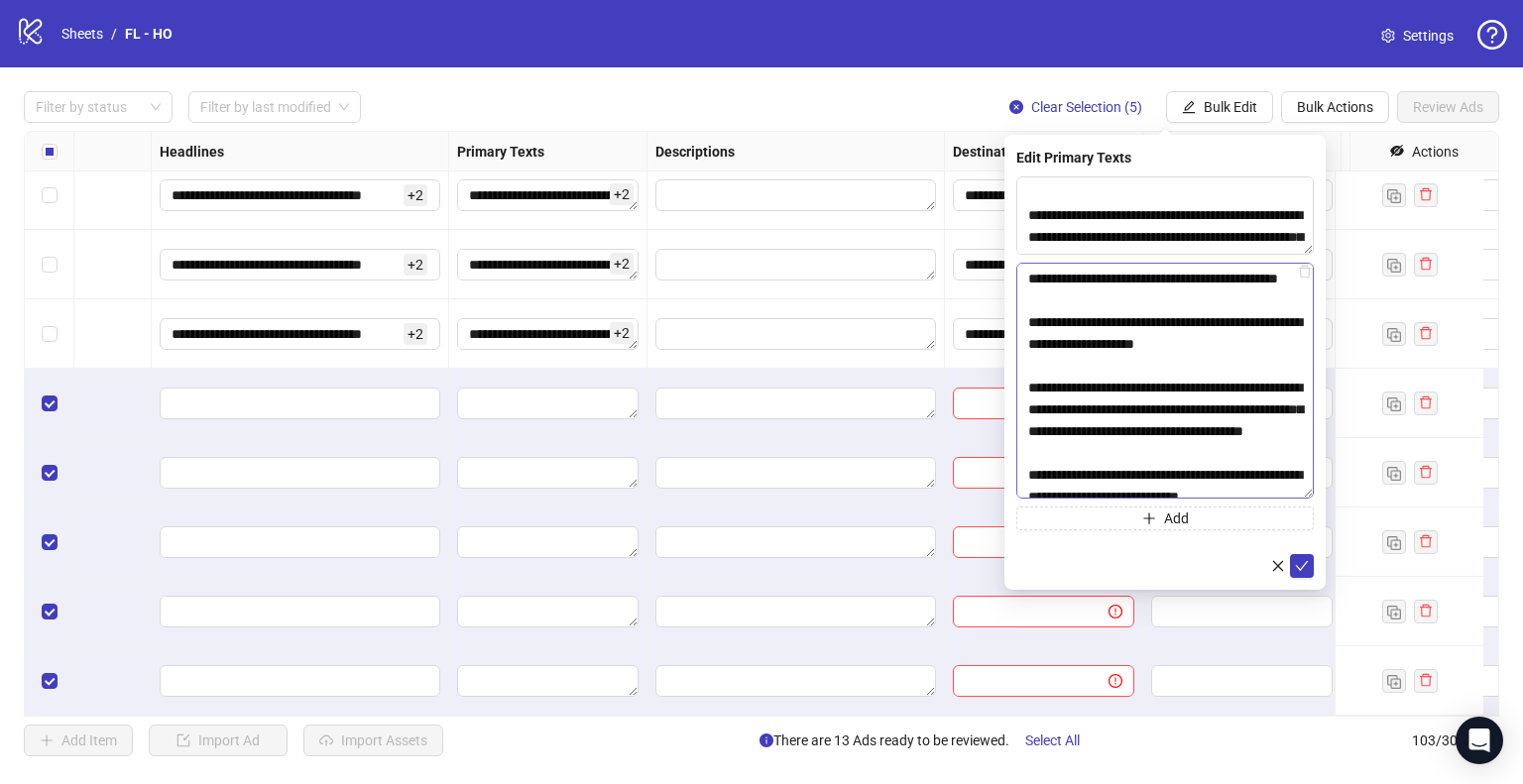 scroll, scrollTop: 56, scrollLeft: 0, axis: vertical 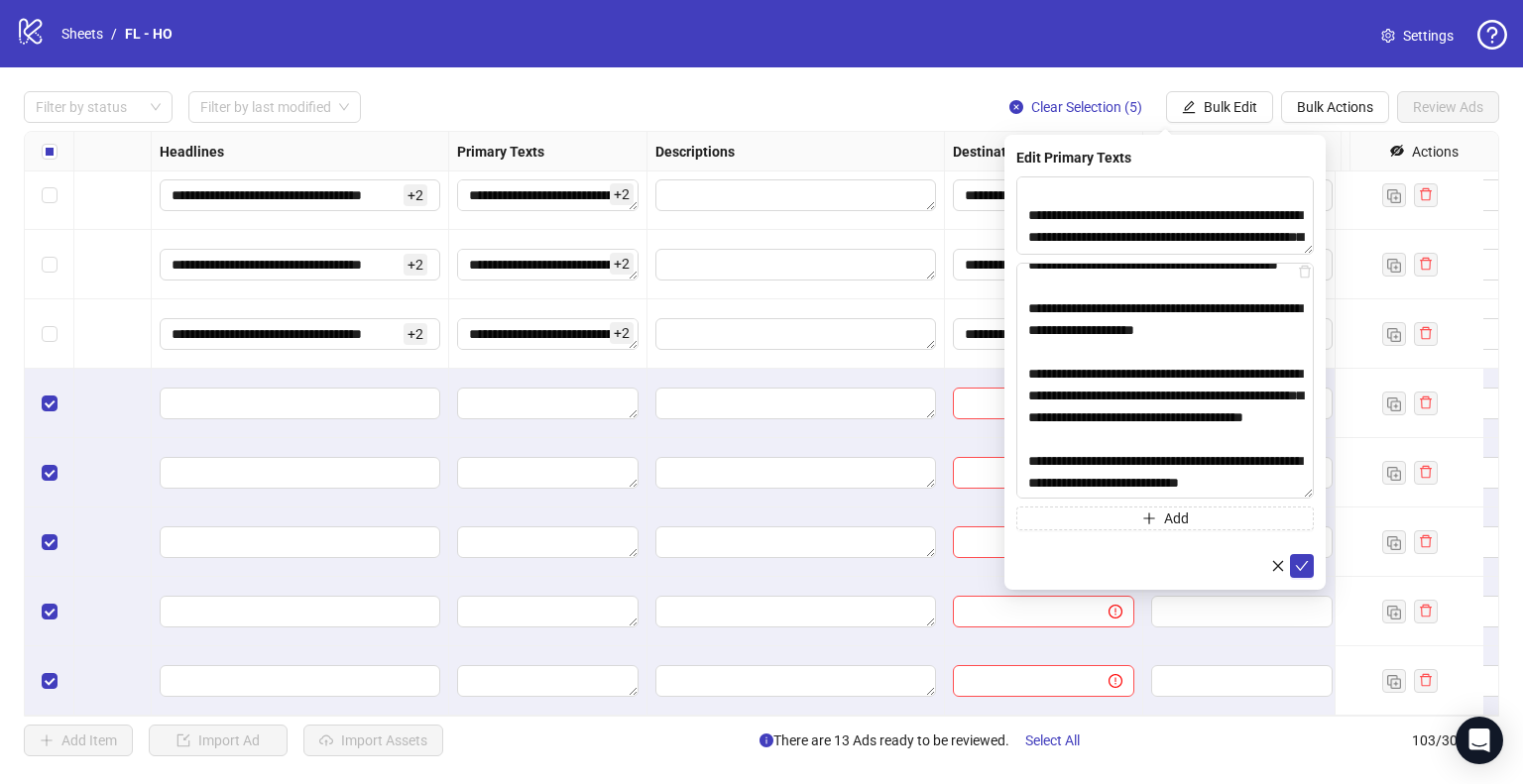 type on "**********" 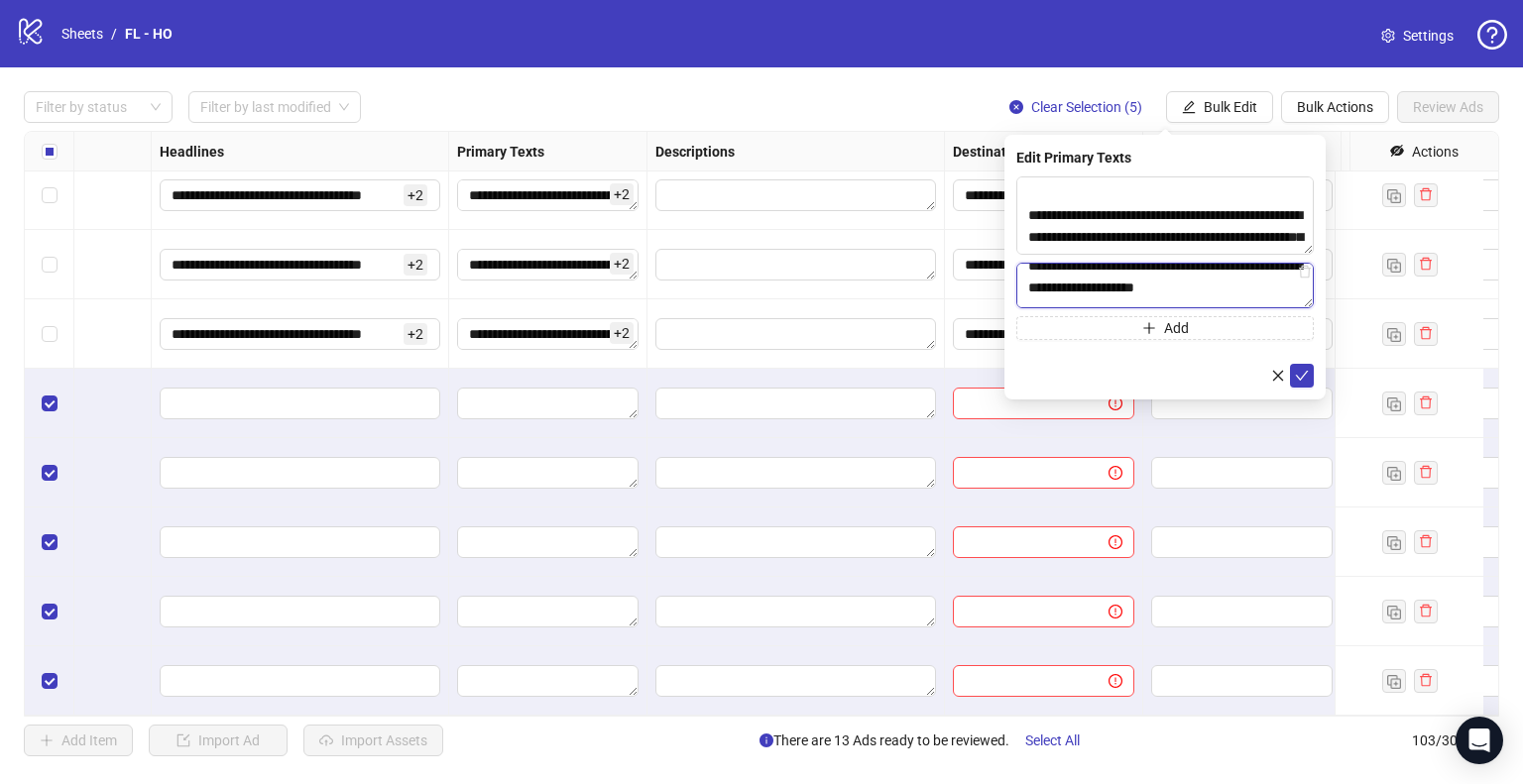 drag, startPoint x: 1309, startPoint y: 491, endPoint x: 1258, endPoint y: 300, distance: 197.692 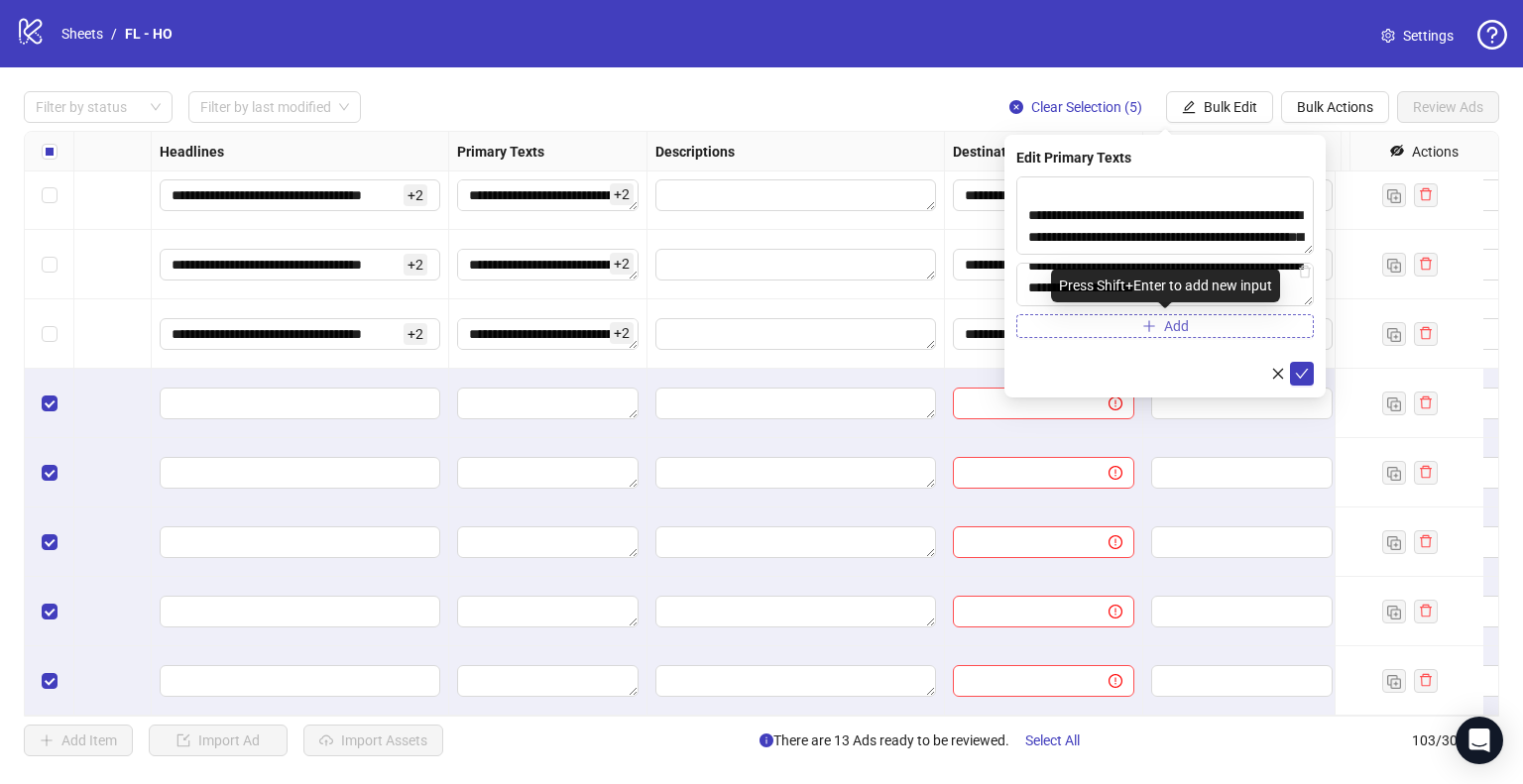 click on "Add" at bounding box center (1176, 326) 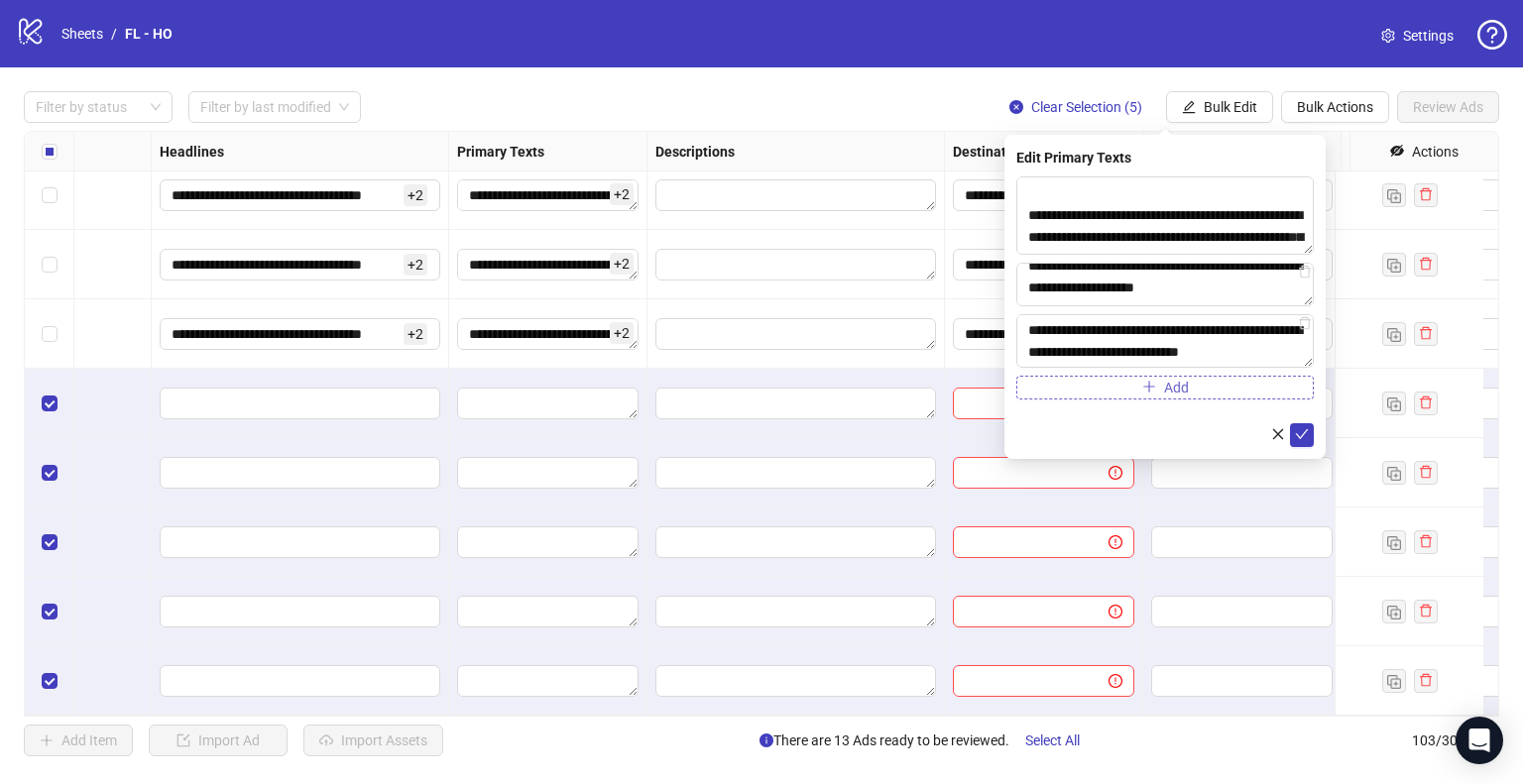 scroll, scrollTop: 218, scrollLeft: 0, axis: vertical 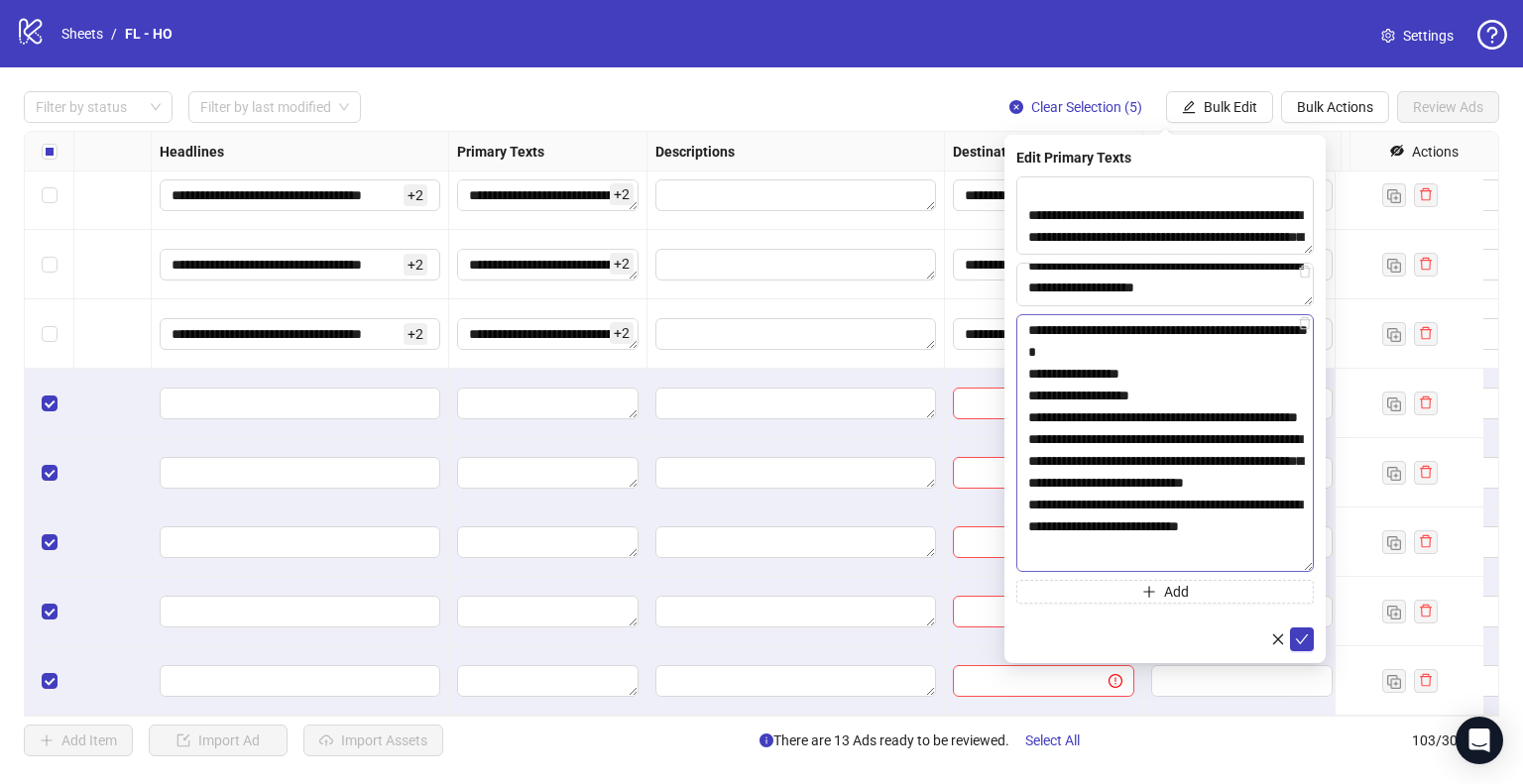 drag, startPoint x: 1309, startPoint y: 361, endPoint x: 1289, endPoint y: 566, distance: 205.9733 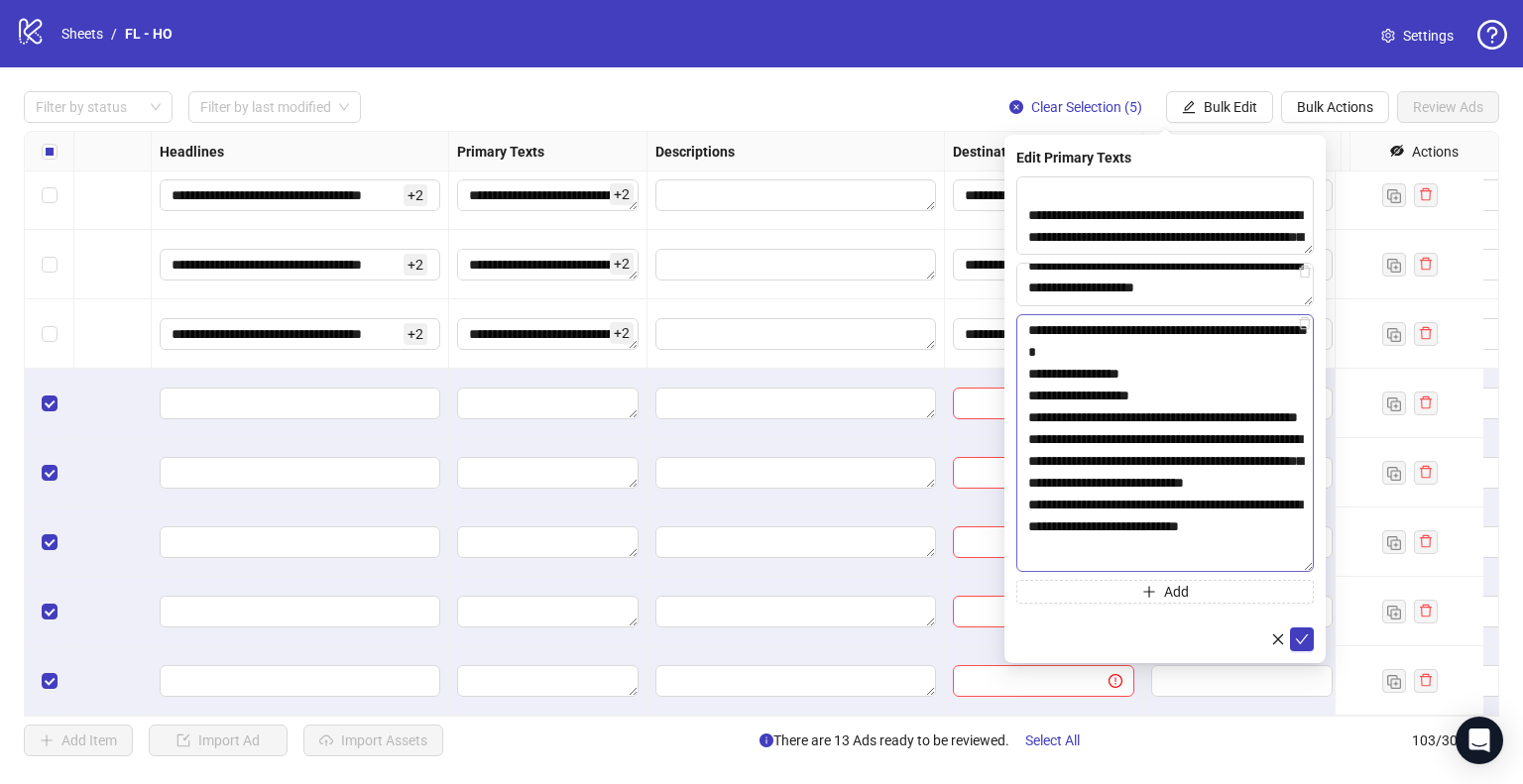 click on "**********" at bounding box center [1165, 443] 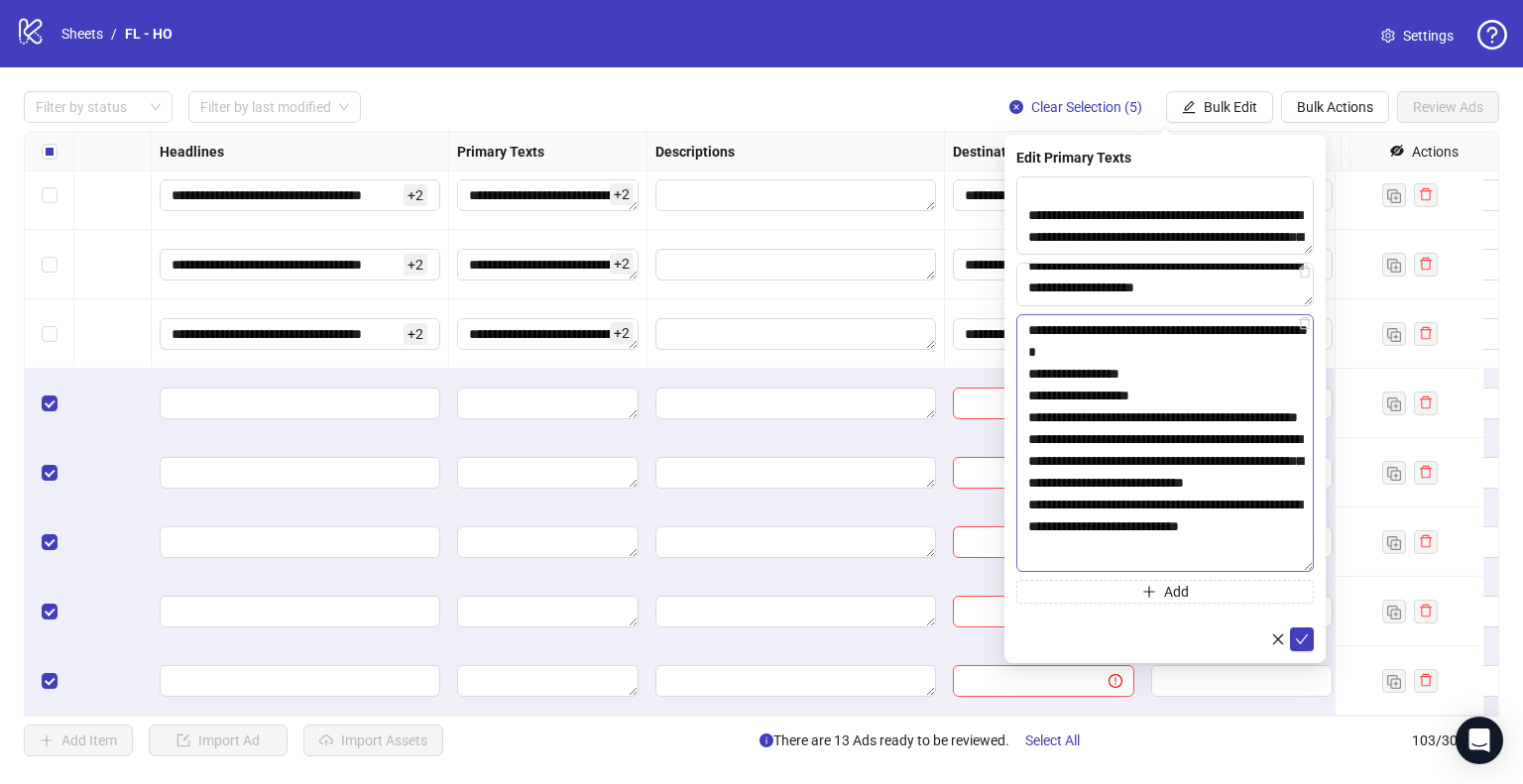 click on "**********" at bounding box center (1165, 443) 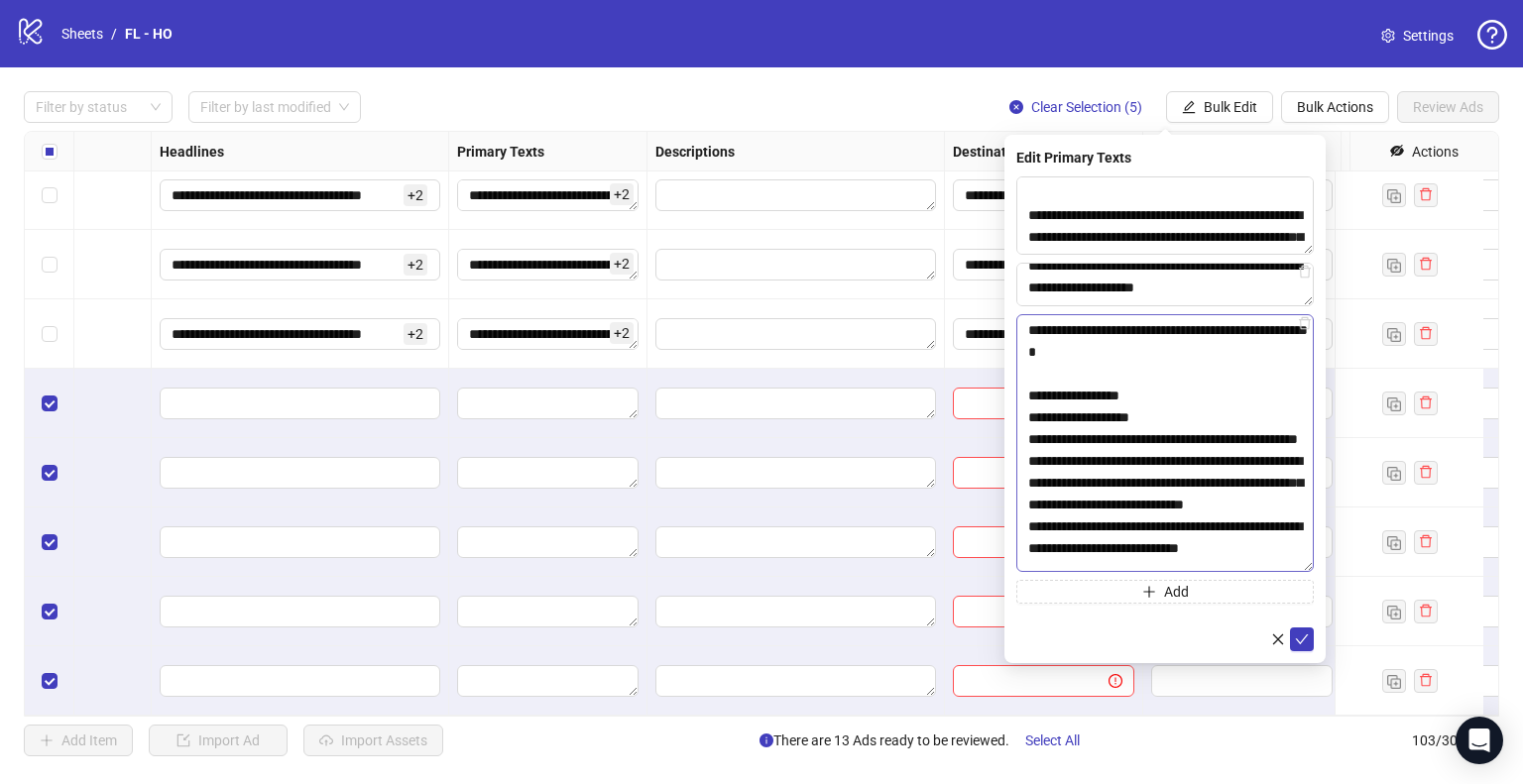 click on "**********" at bounding box center (1165, 443) 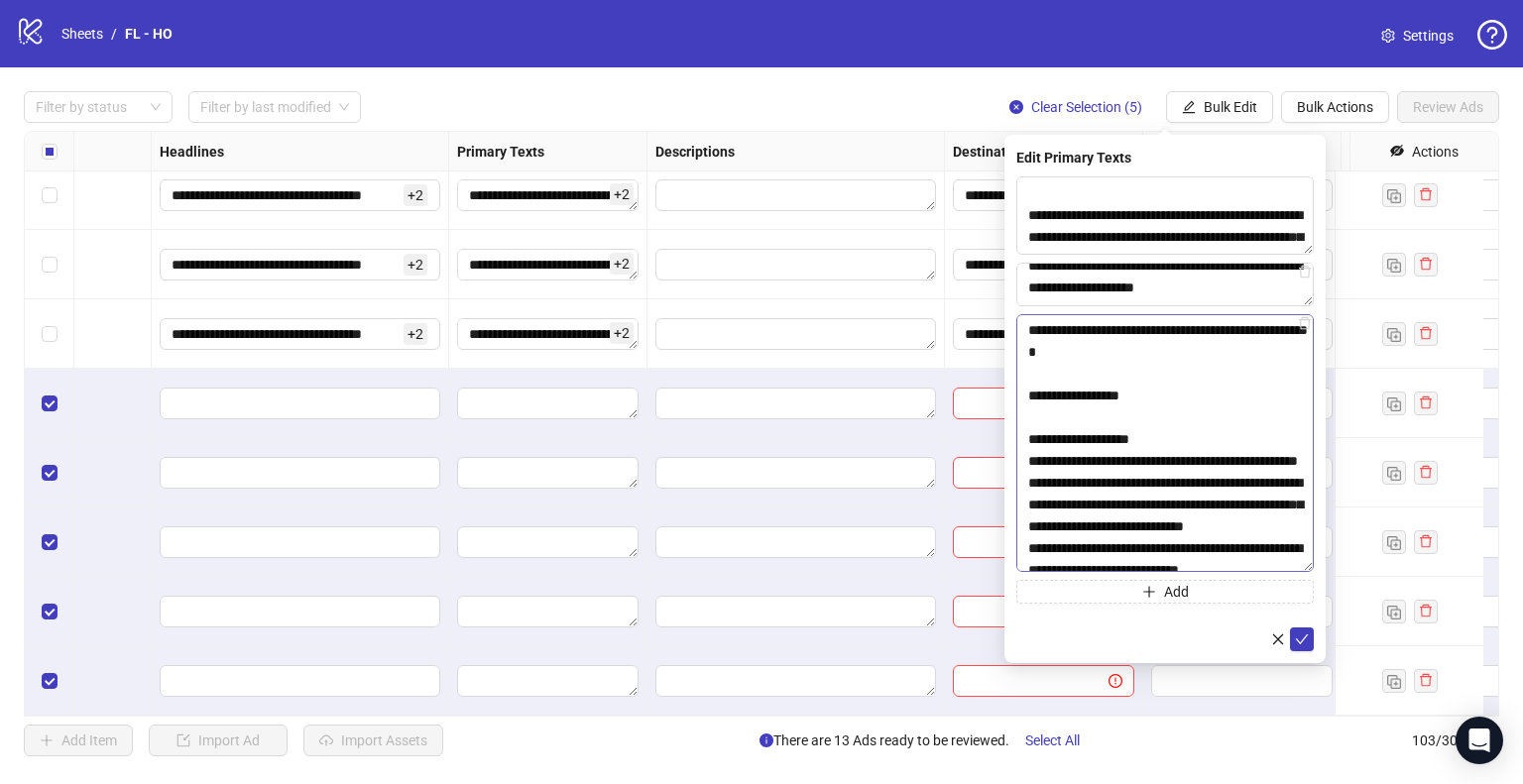 click on "**********" at bounding box center (1165, 443) 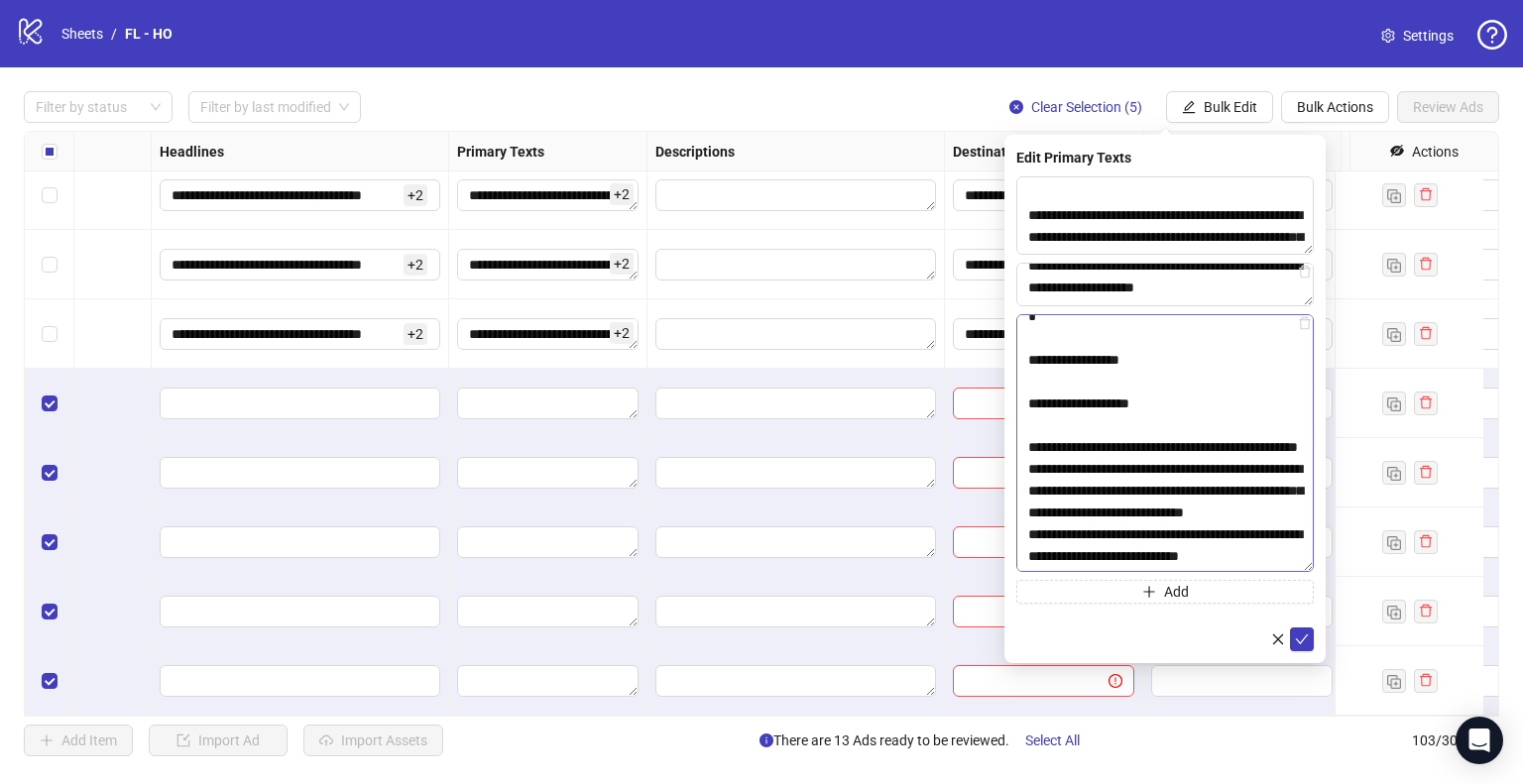 scroll, scrollTop: 59, scrollLeft: 0, axis: vertical 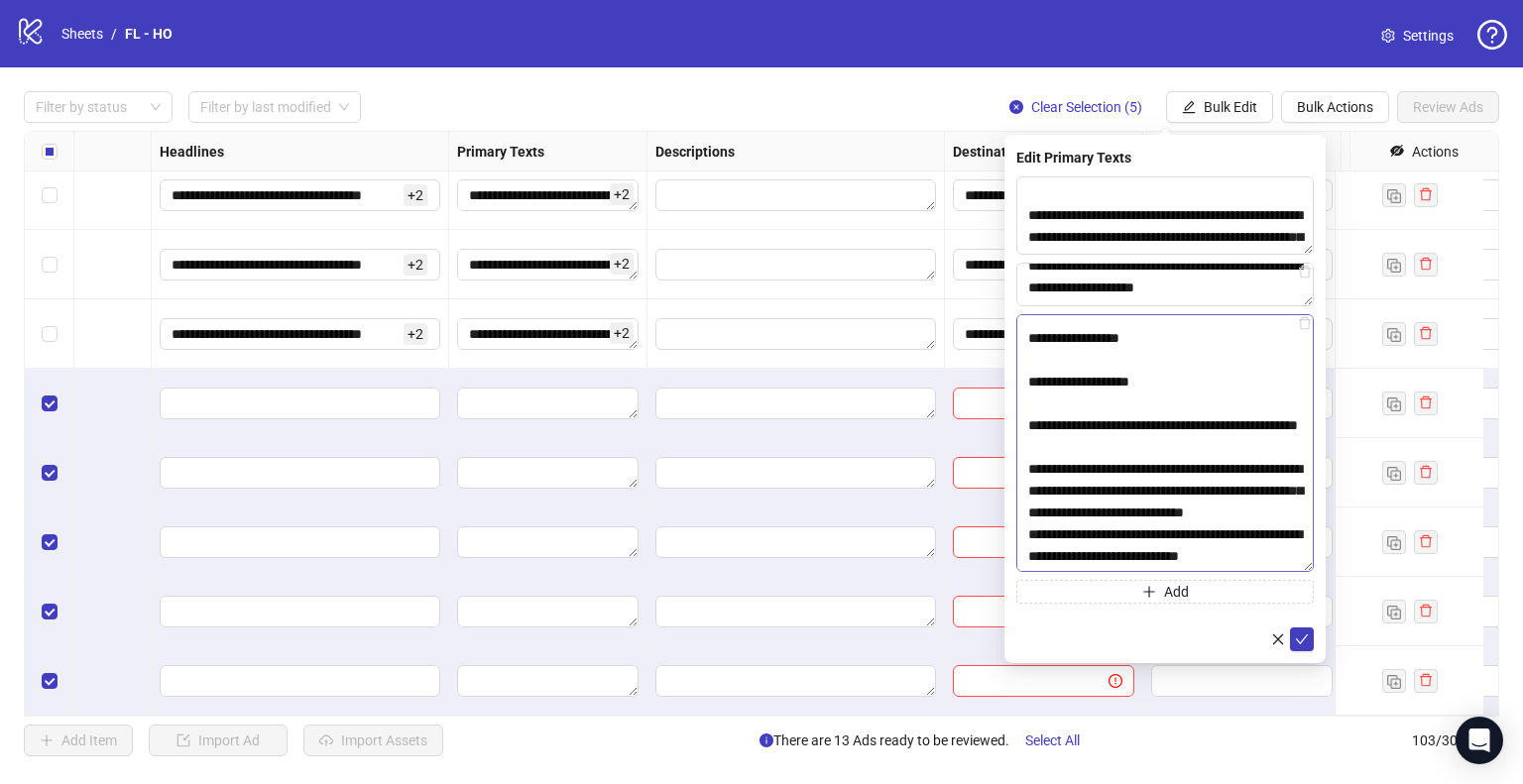 click on "**********" at bounding box center (1165, 443) 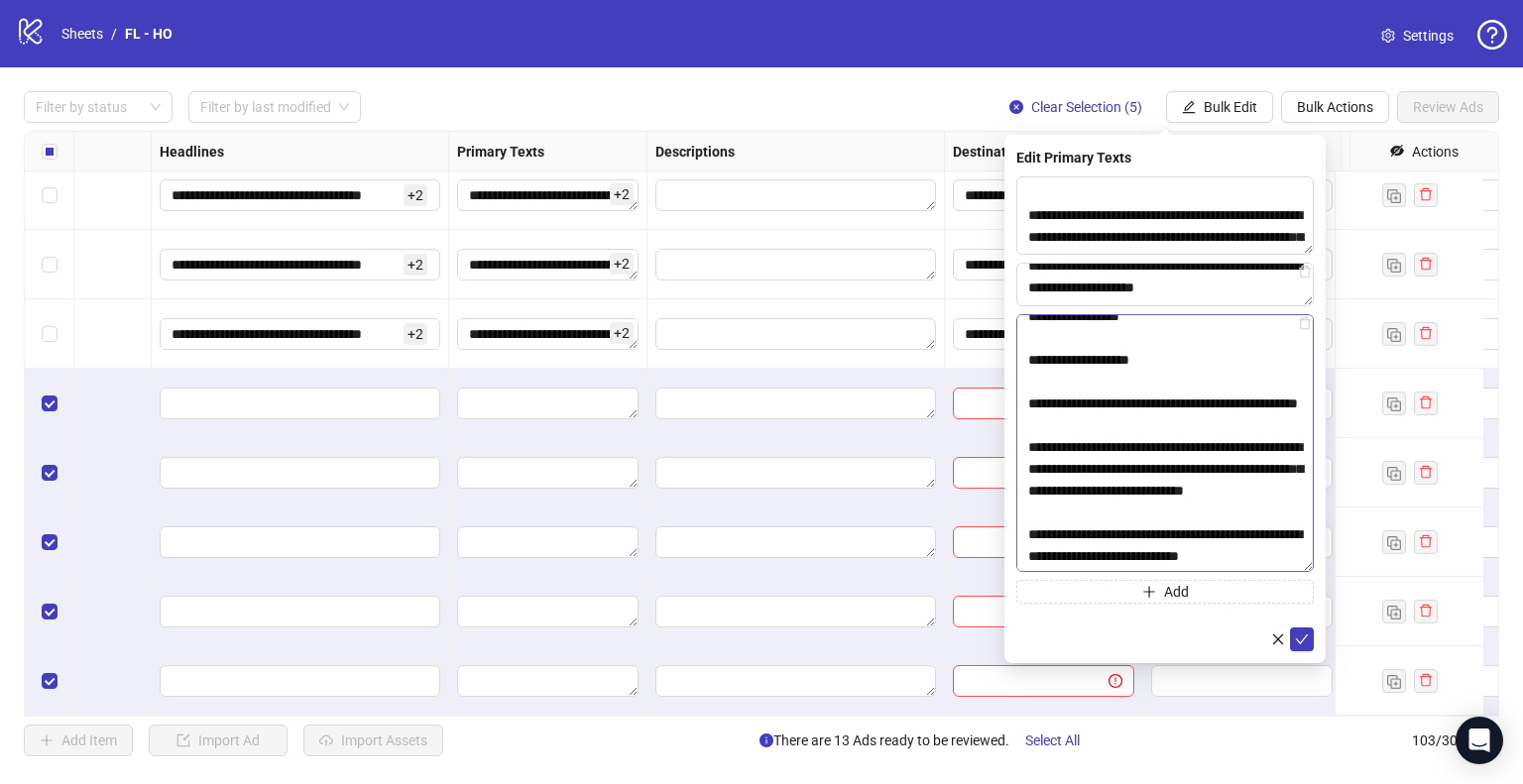 scroll, scrollTop: 123, scrollLeft: 0, axis: vertical 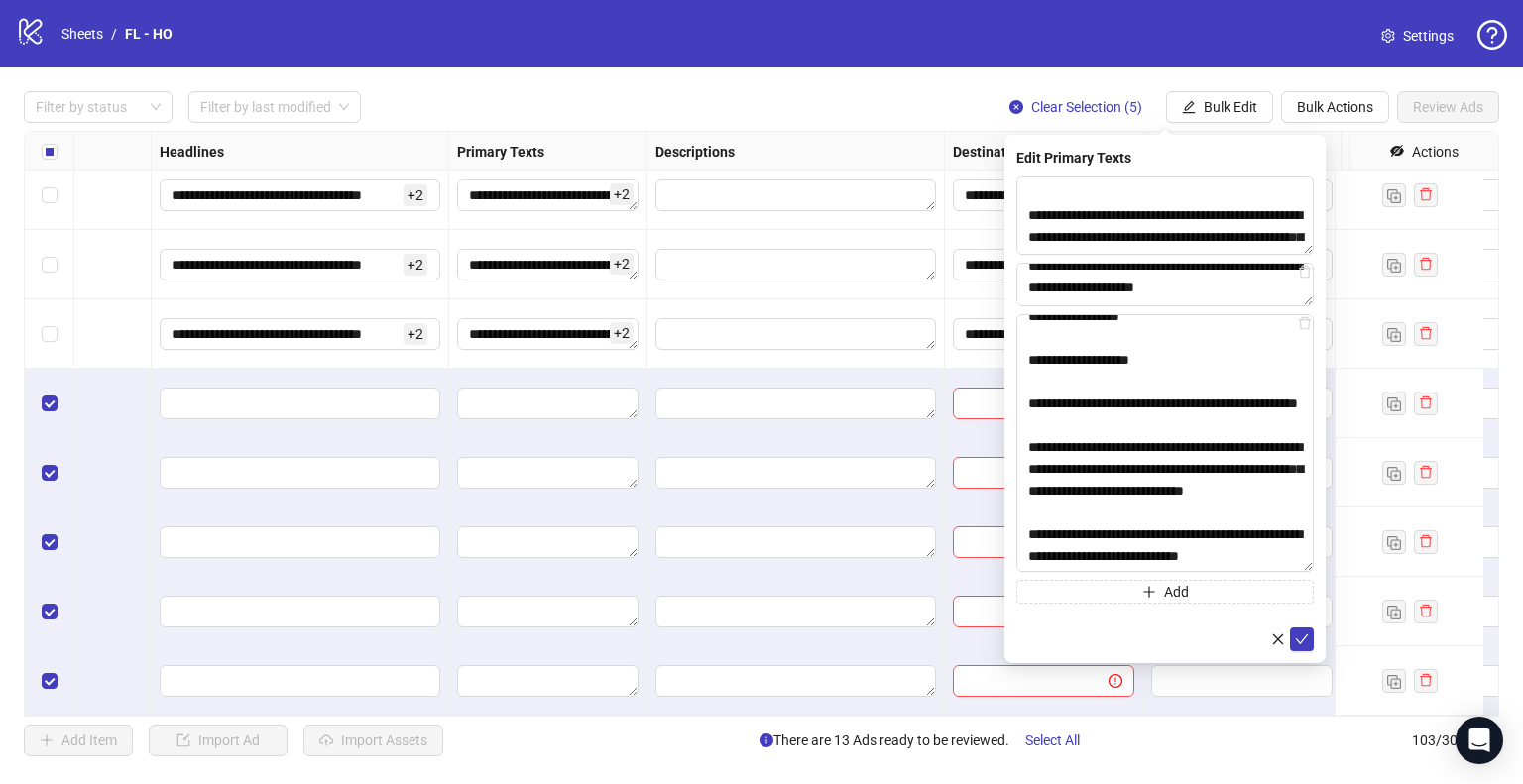 type on "**********" 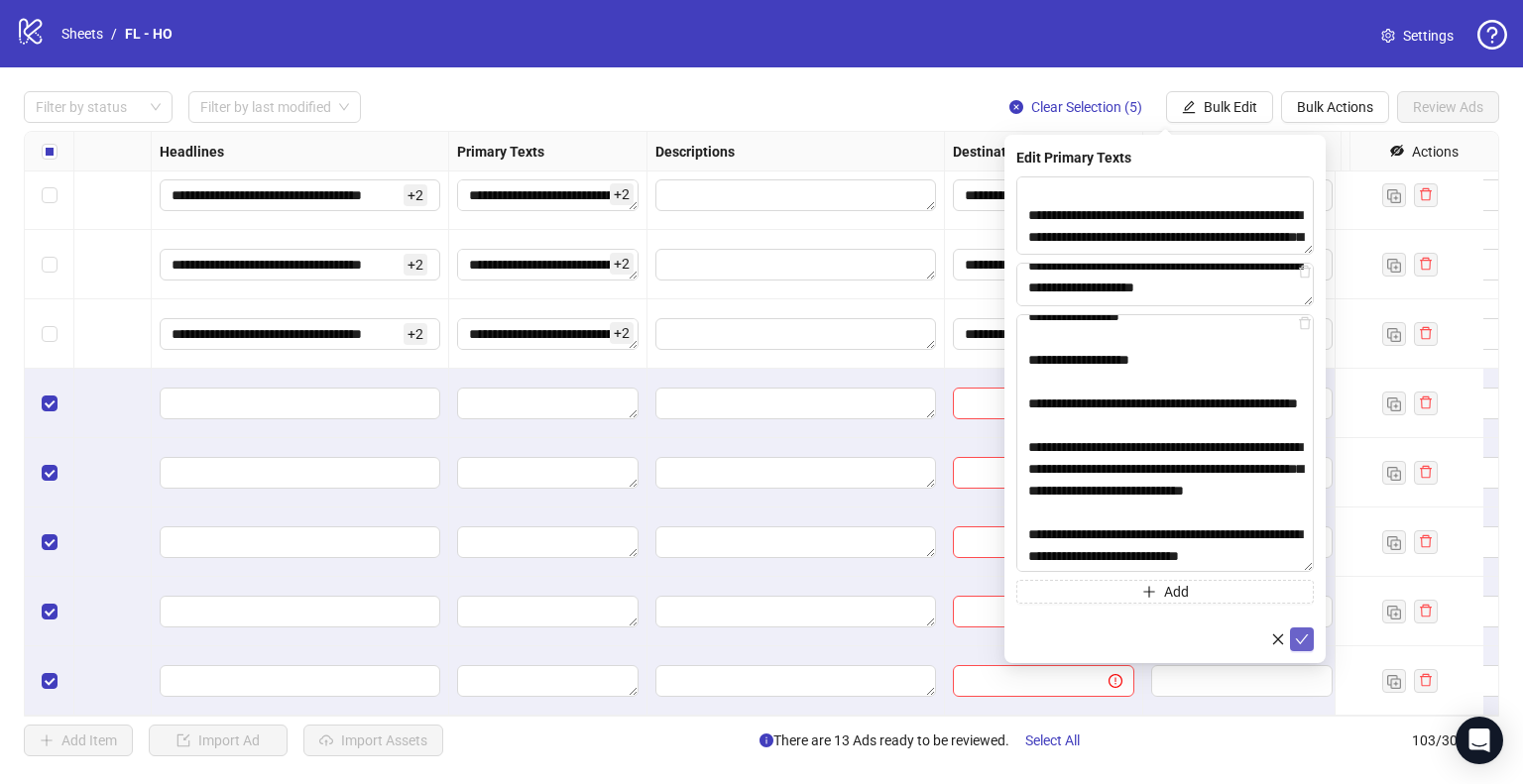 click 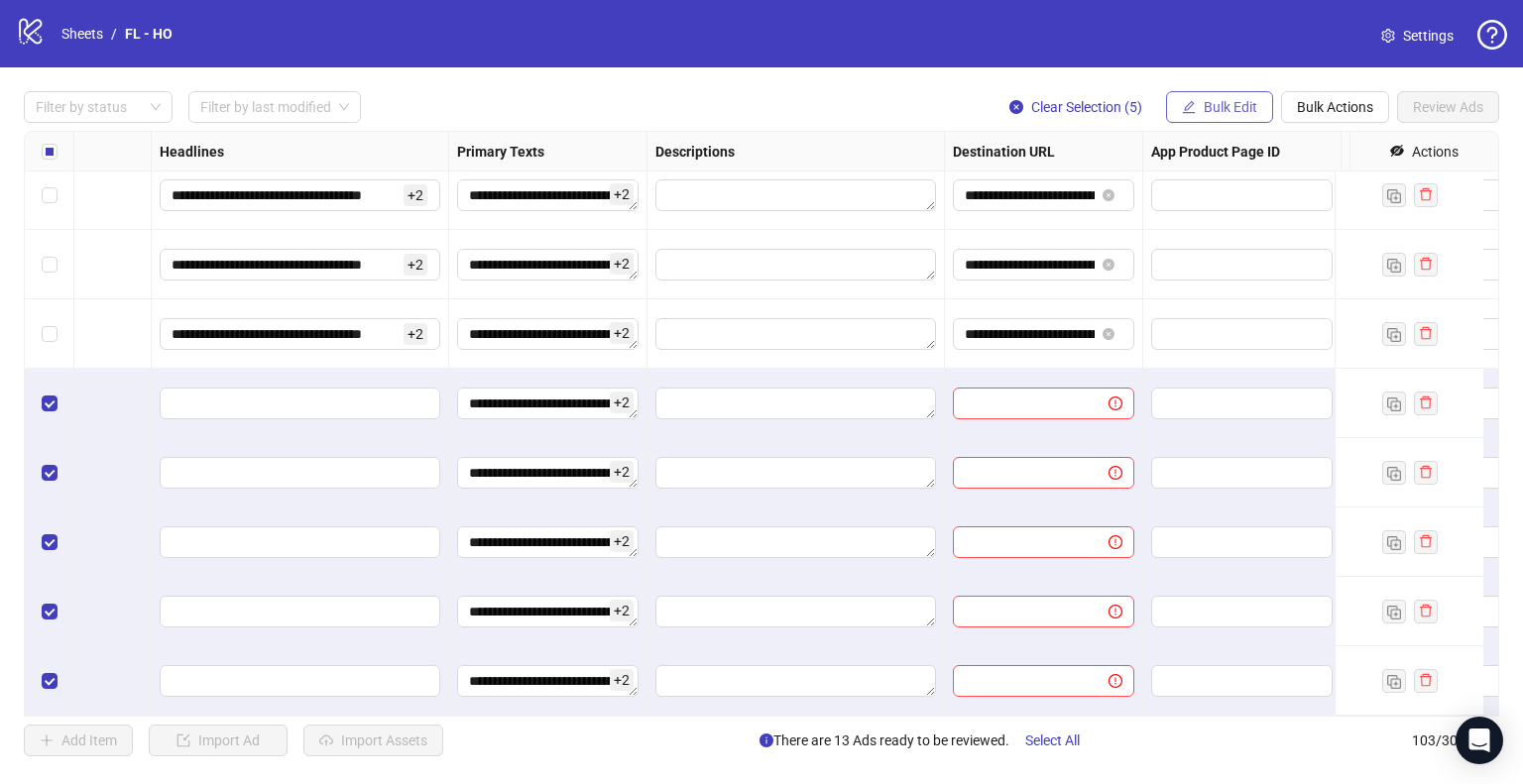 click on "Bulk Edit" at bounding box center [1230, 107] 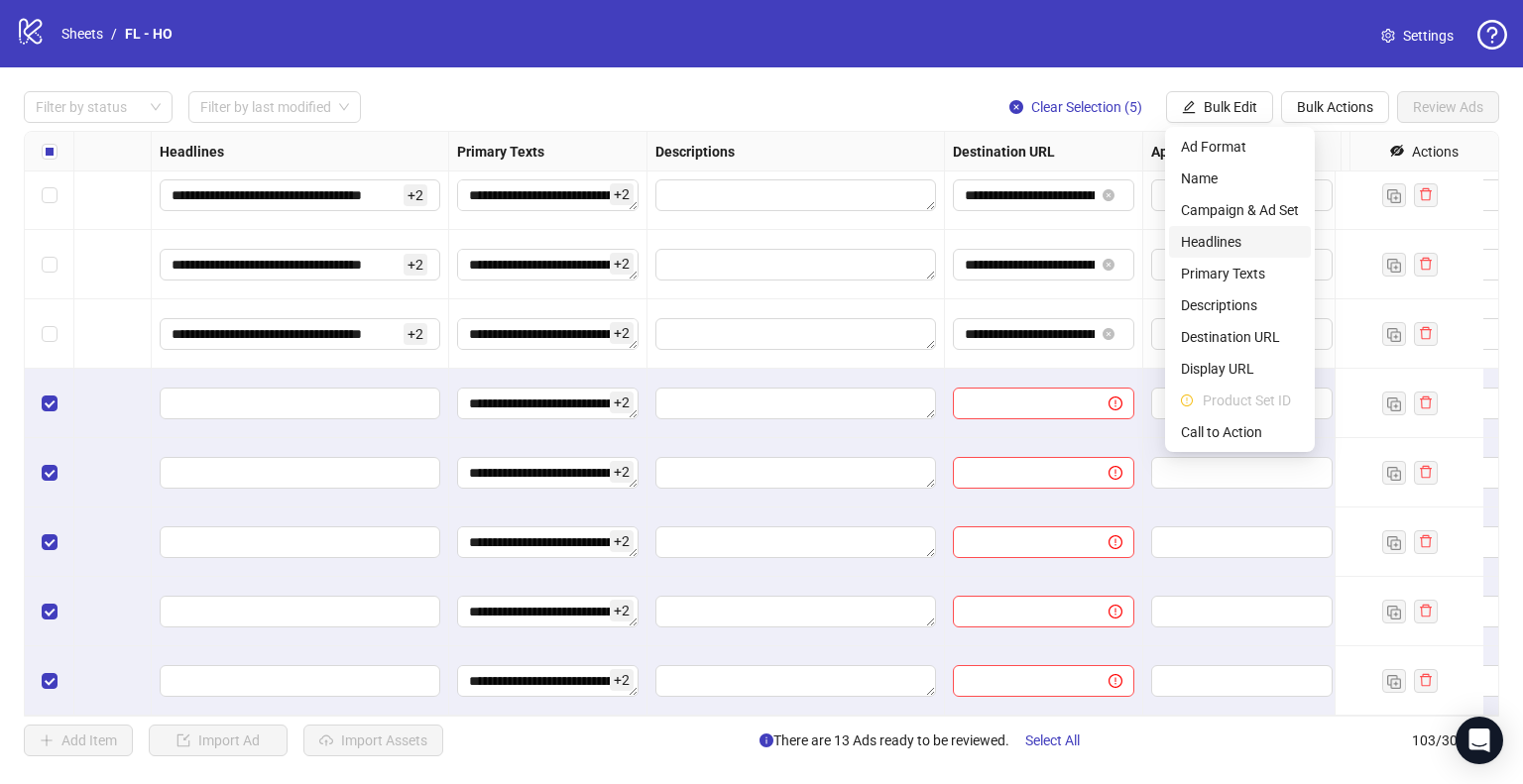 click on "Headlines" at bounding box center [1239, 242] 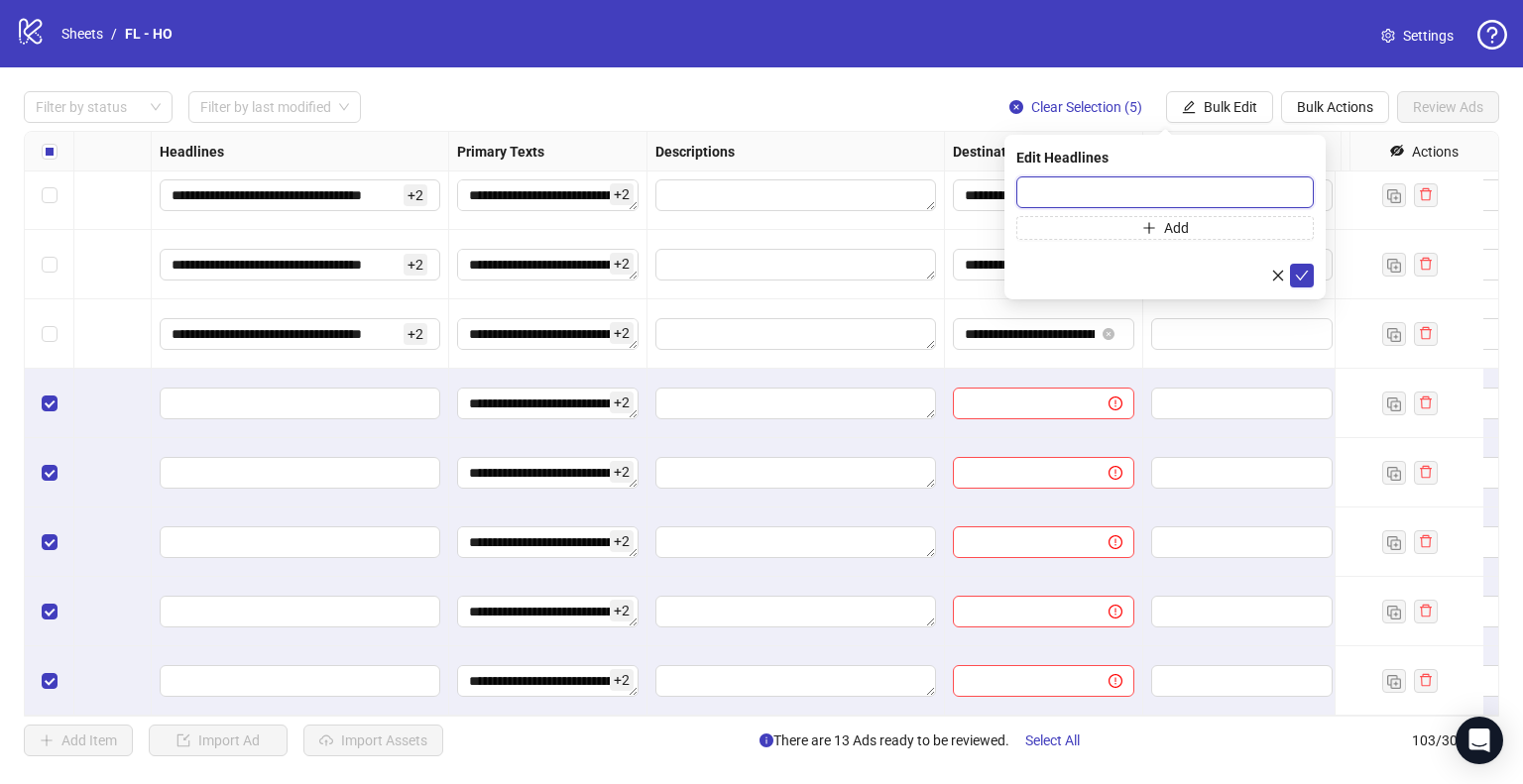 click at bounding box center (1165, 192) 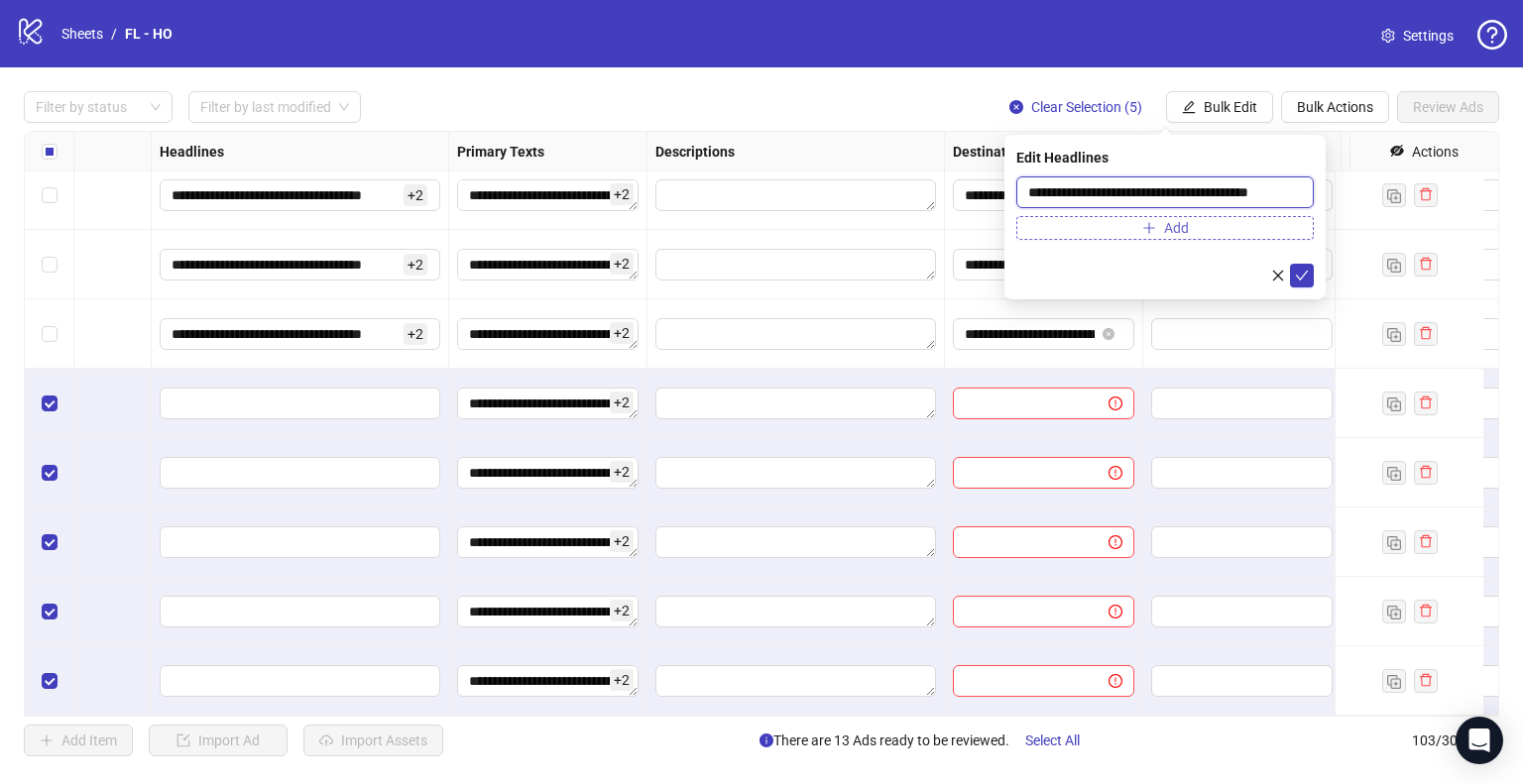 type on "**********" 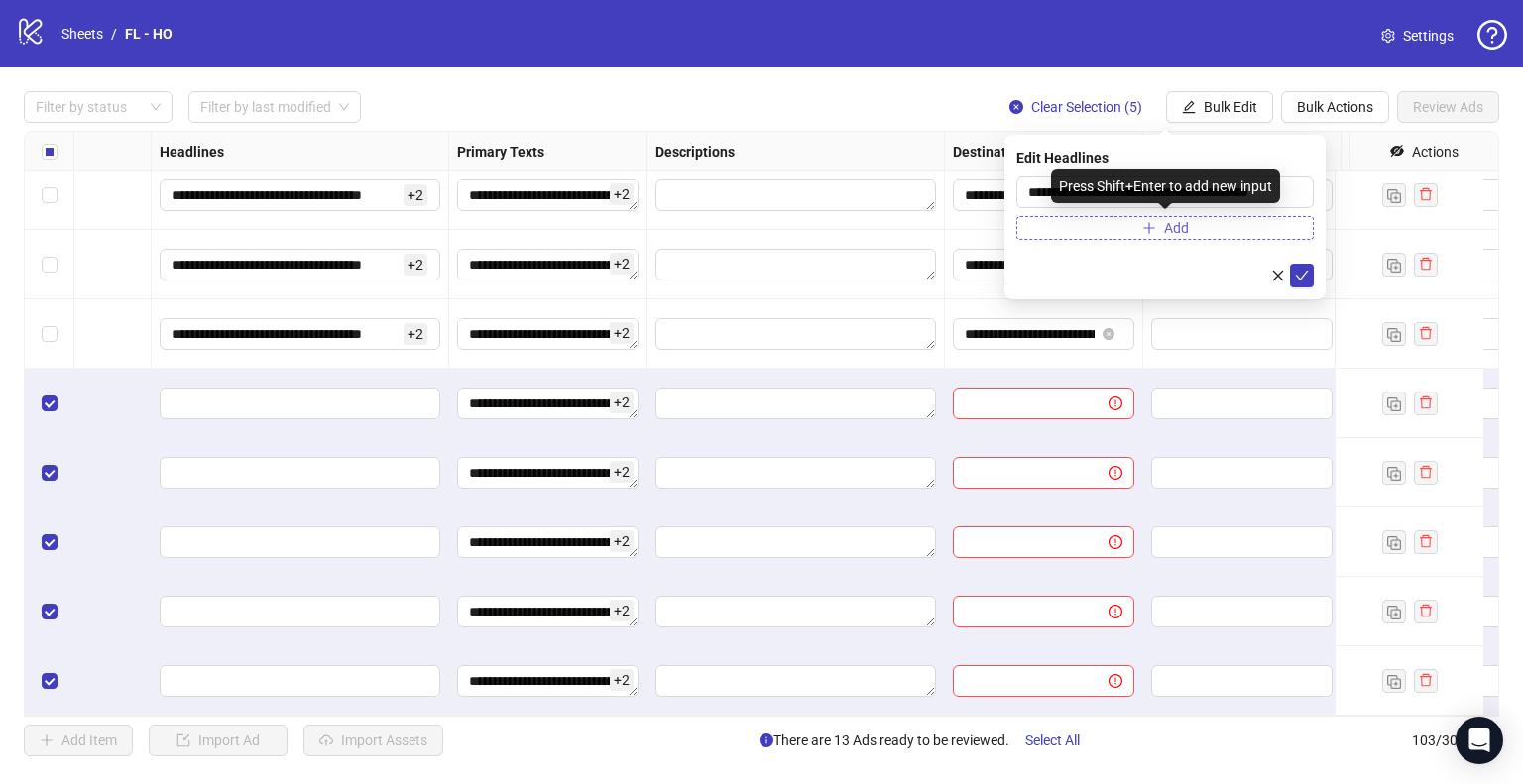 click on "Add" at bounding box center (1165, 228) 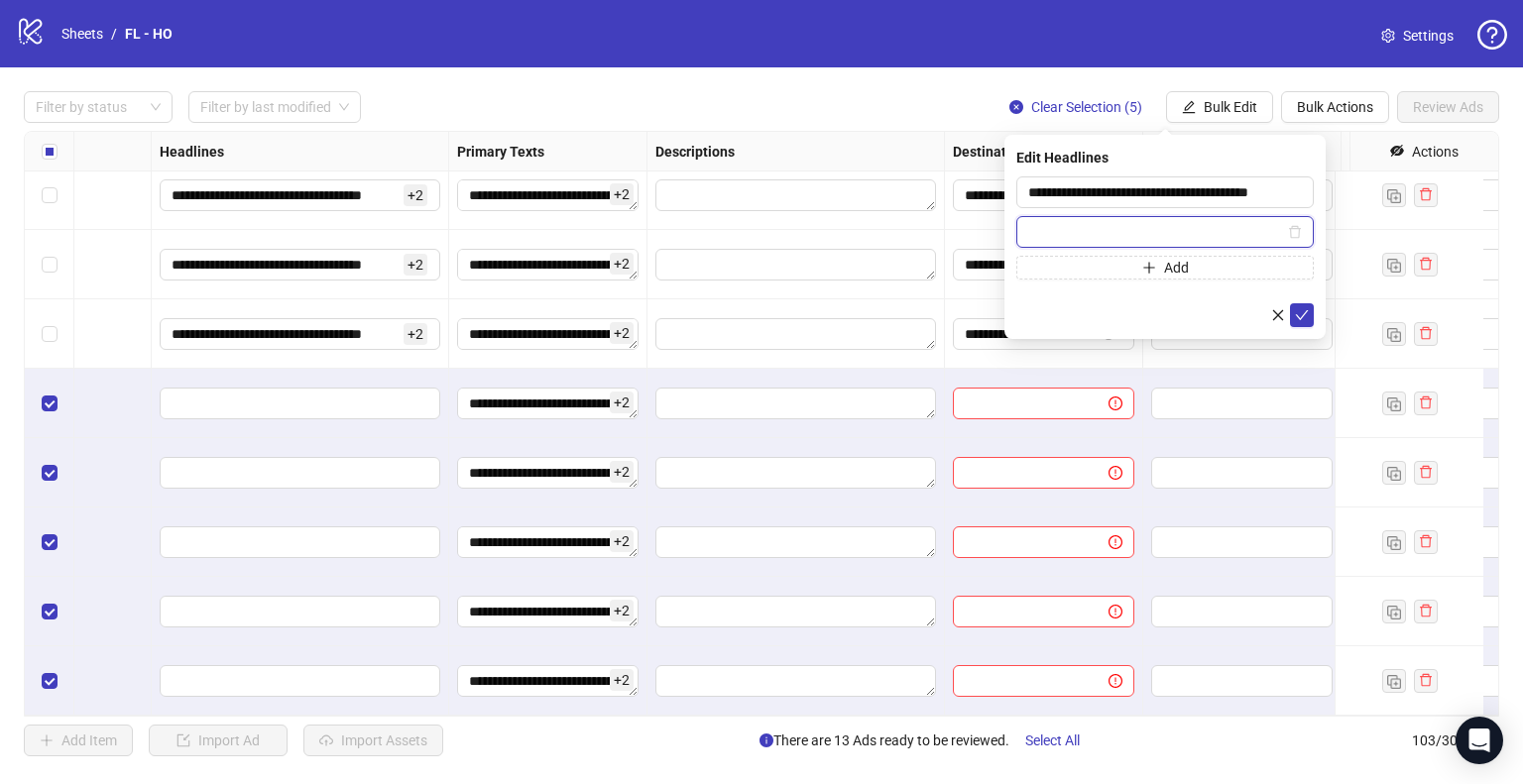 paste on "**********" 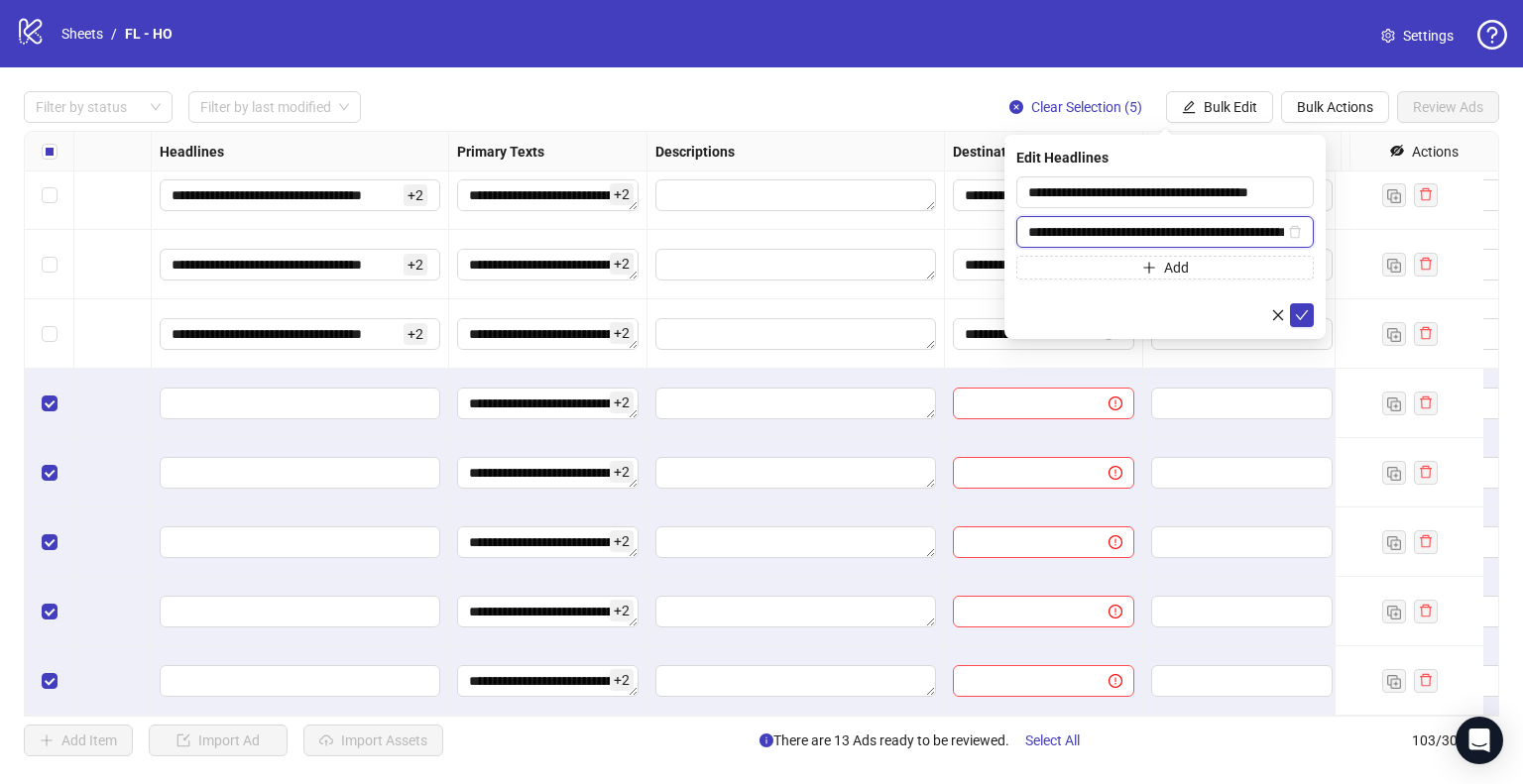 scroll, scrollTop: 0, scrollLeft: 89, axis: horizontal 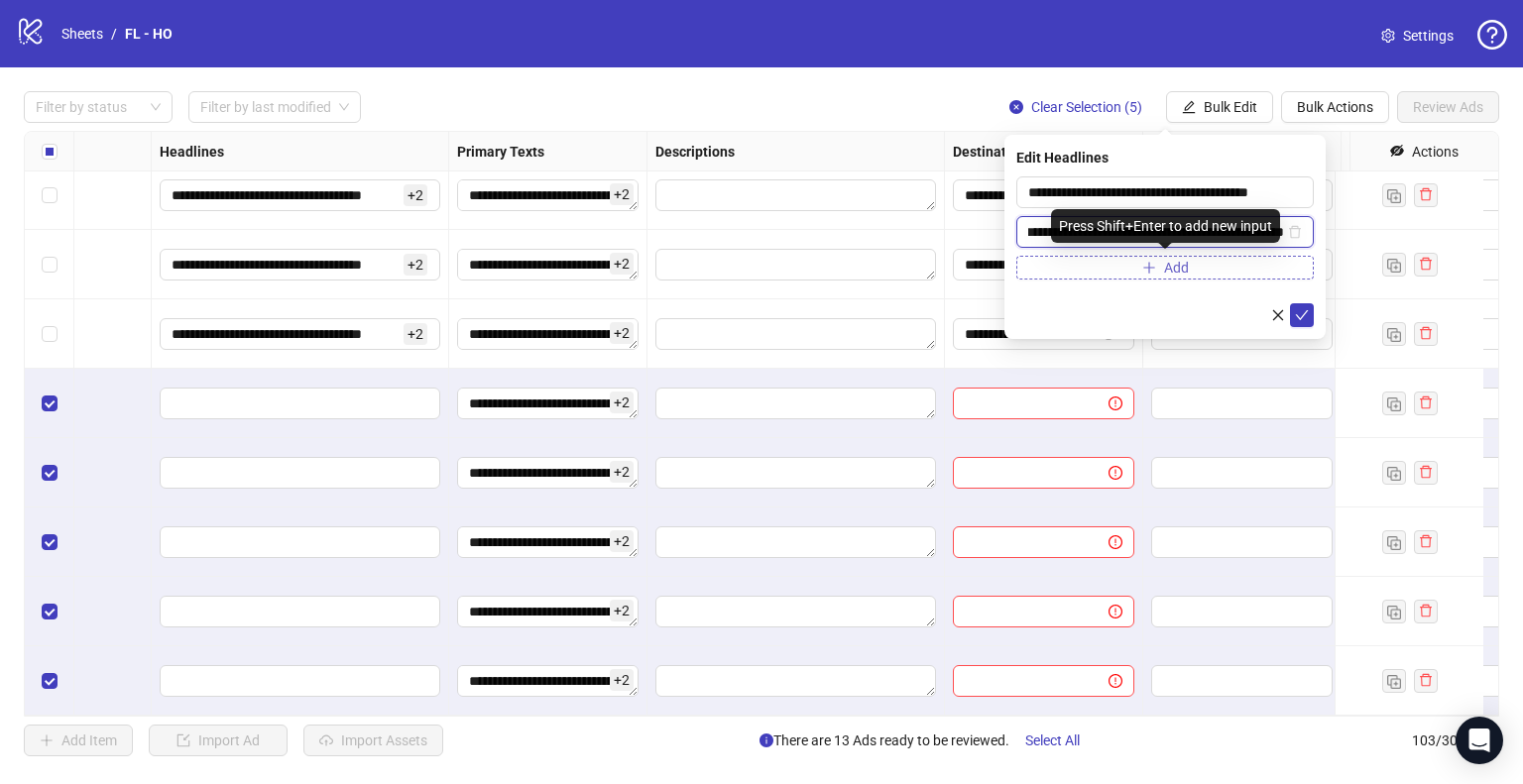 type on "**********" 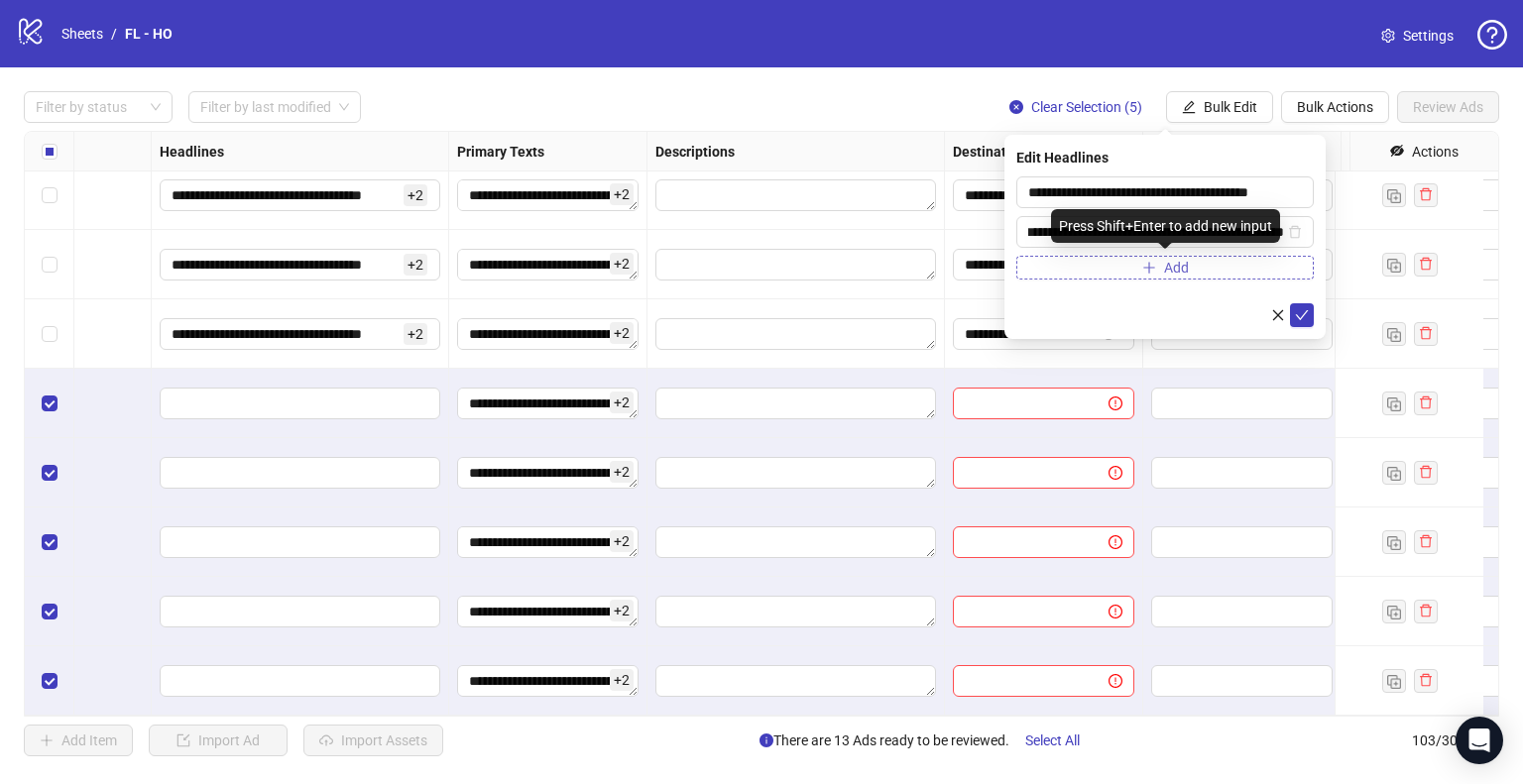 scroll, scrollTop: 0, scrollLeft: 0, axis: both 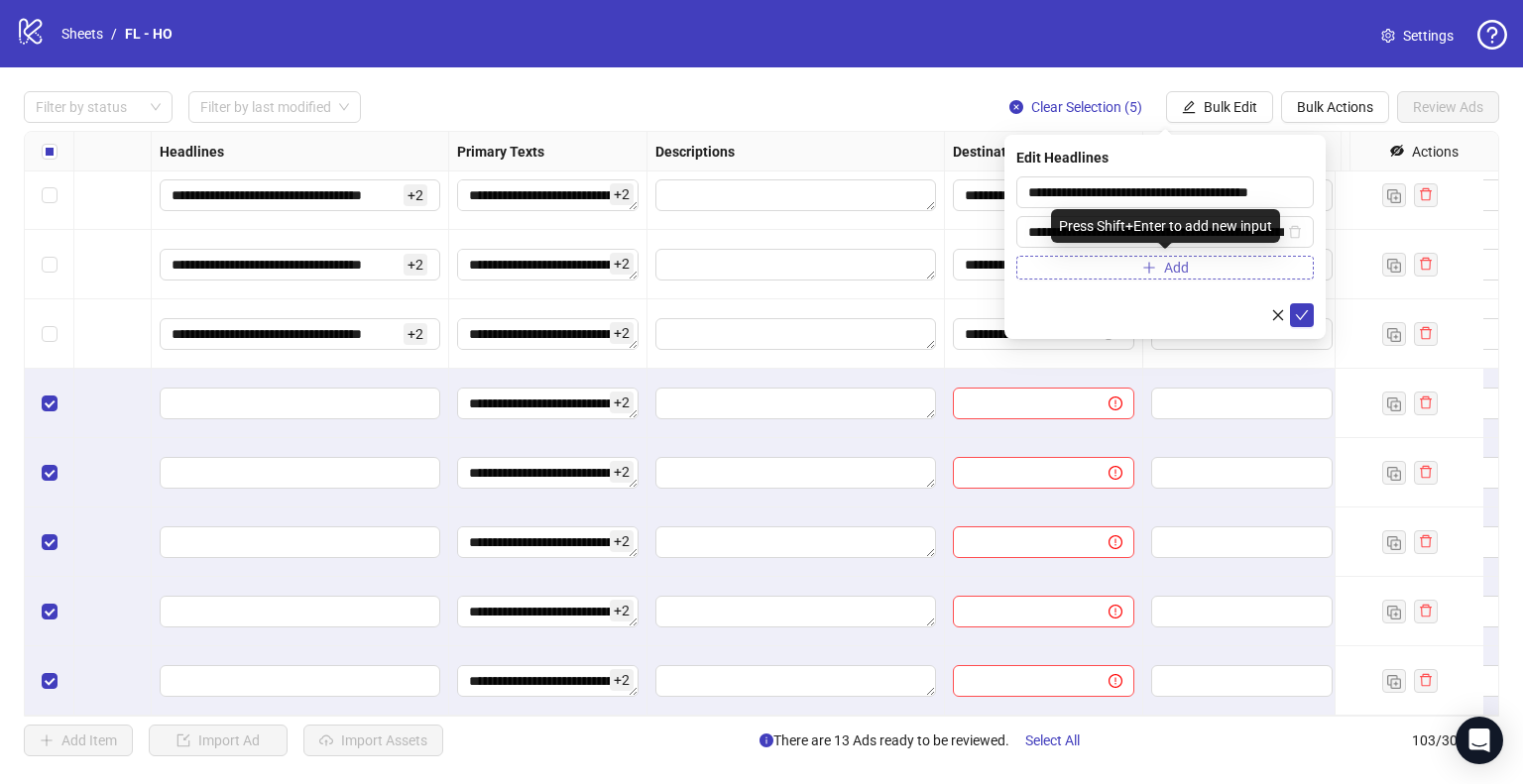 click on "Add" at bounding box center (1165, 268) 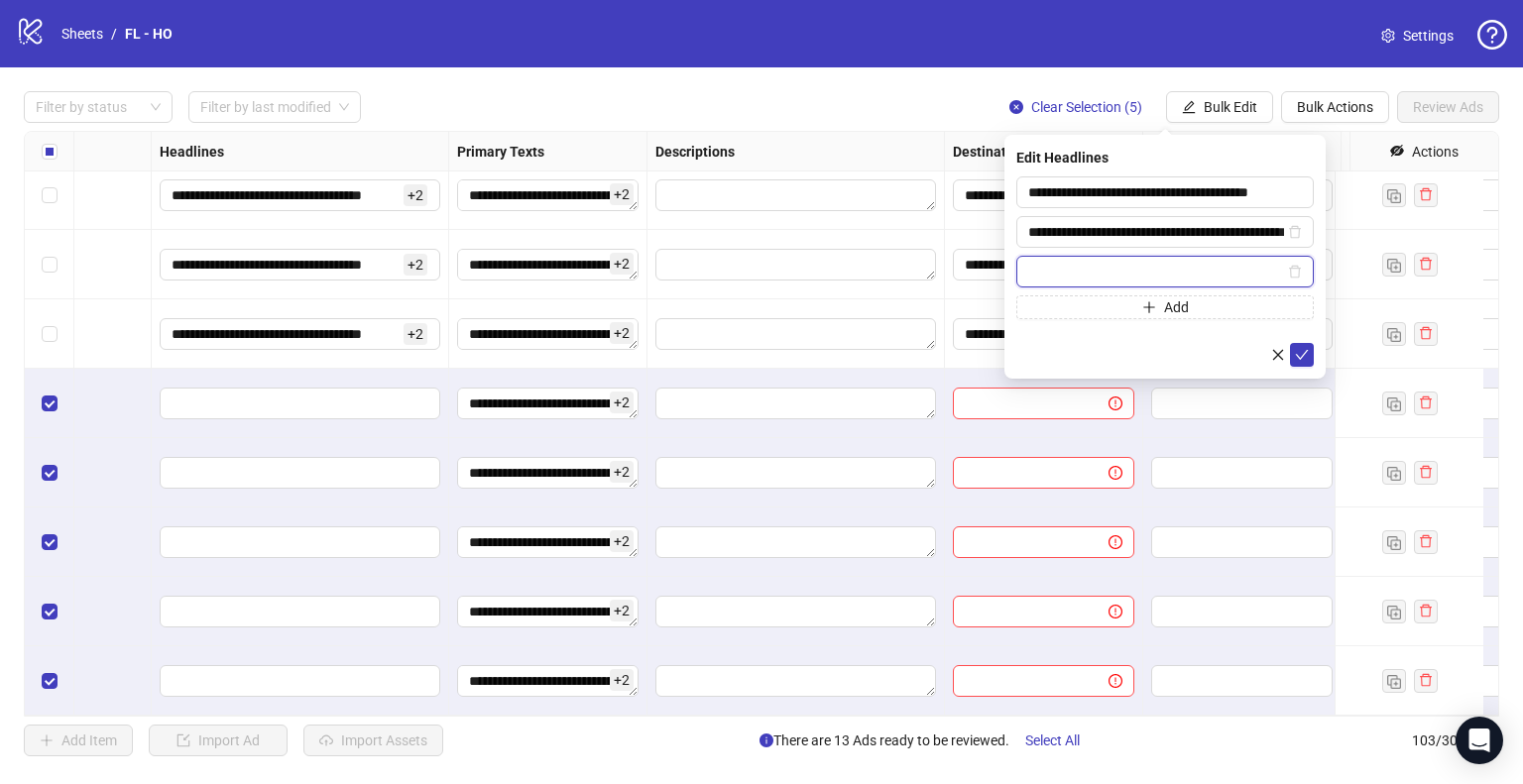 paste on "**********" 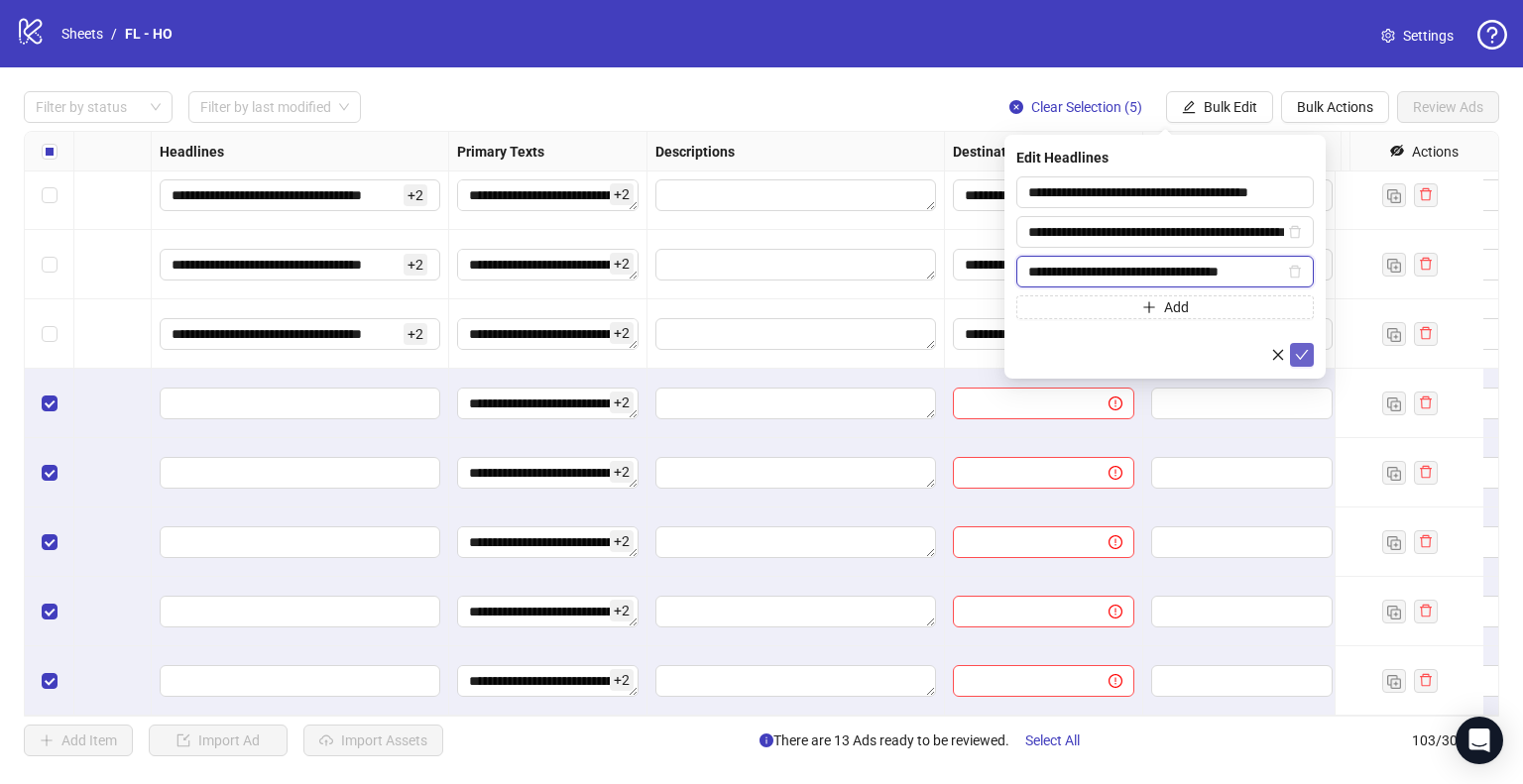 type on "**********" 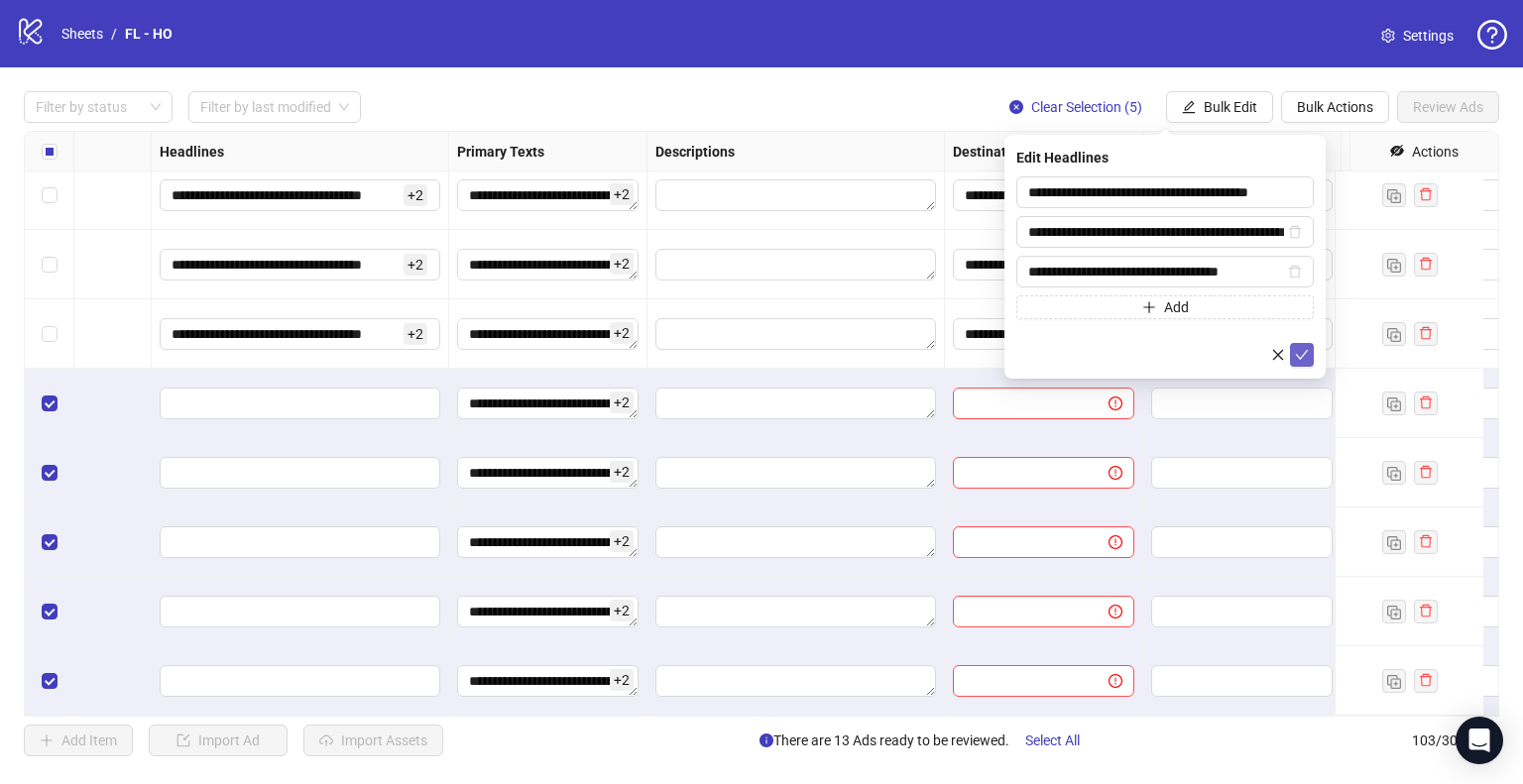 click at bounding box center [1302, 355] 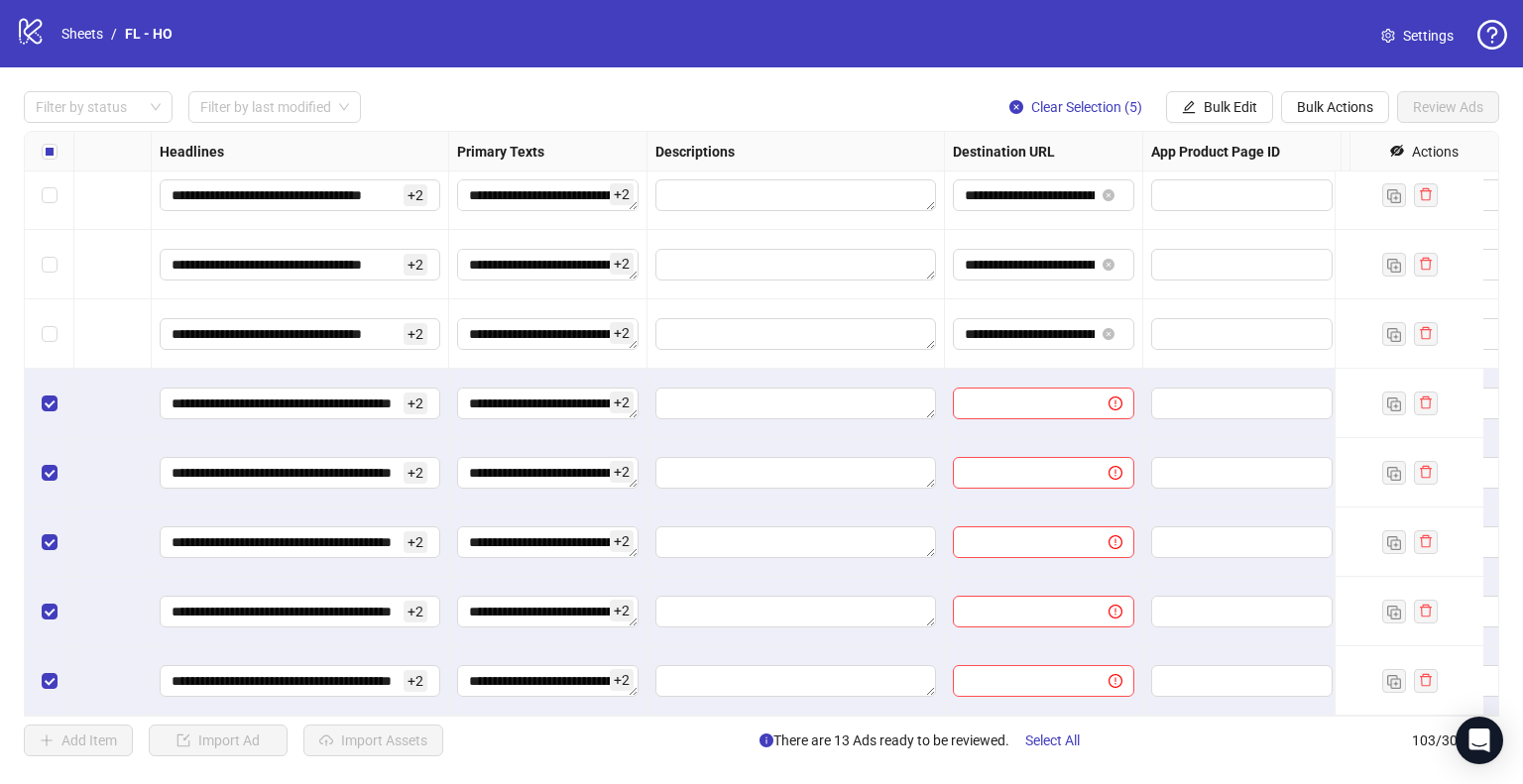 scroll, scrollTop: 6603, scrollLeft: 1176, axis: both 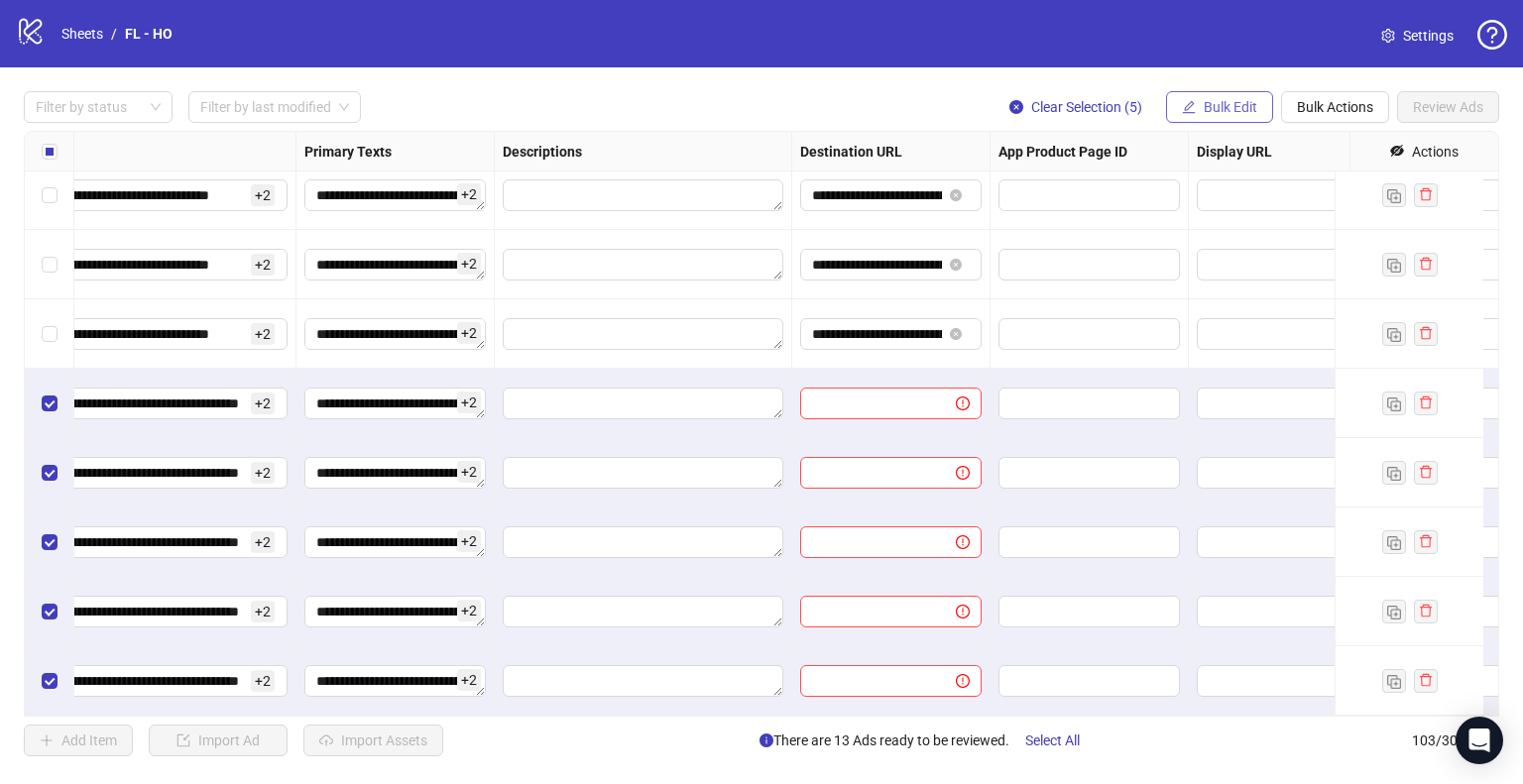 click on "Bulk Edit" at bounding box center [1230, 107] 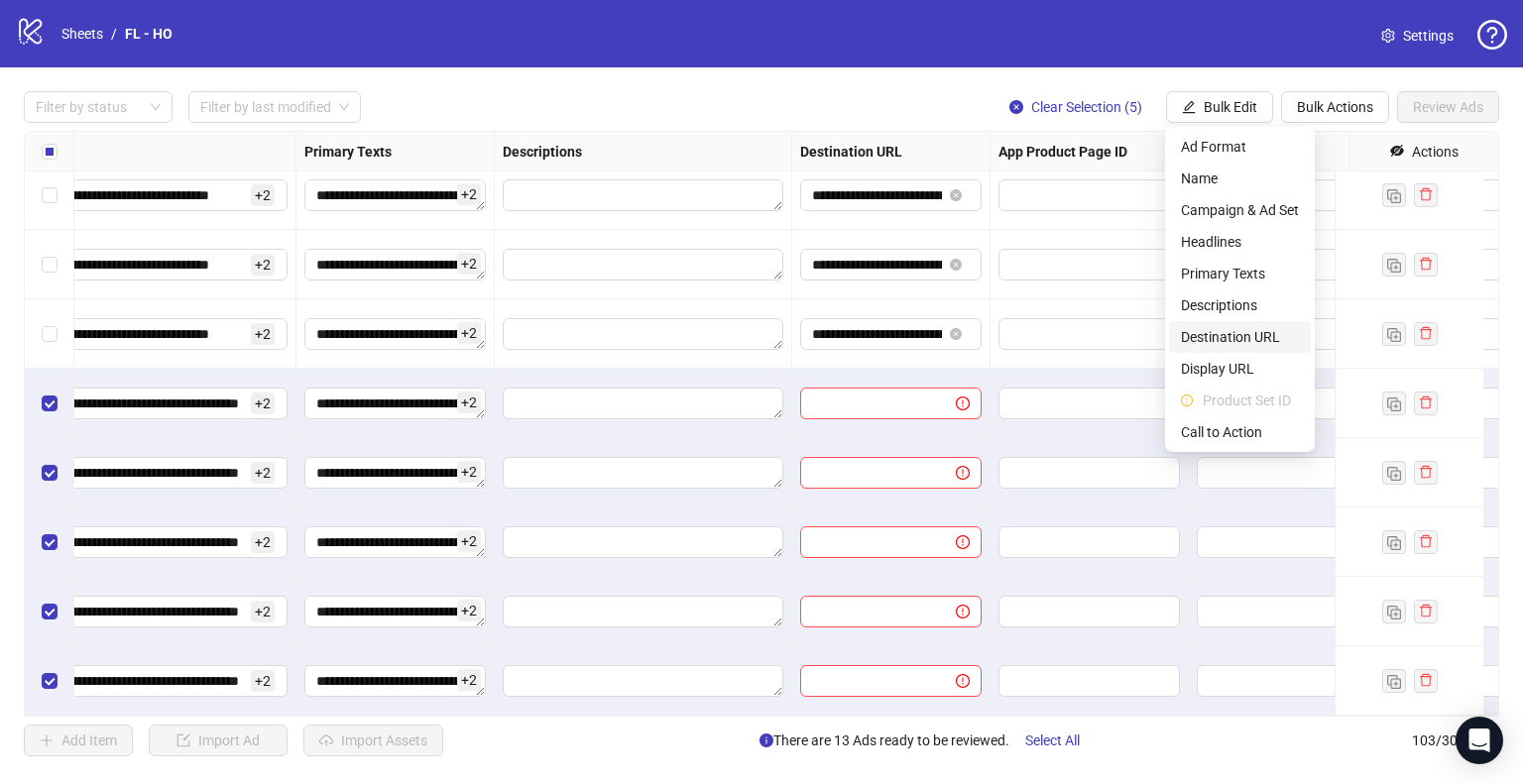 click on "Destination URL" at bounding box center (1239, 337) 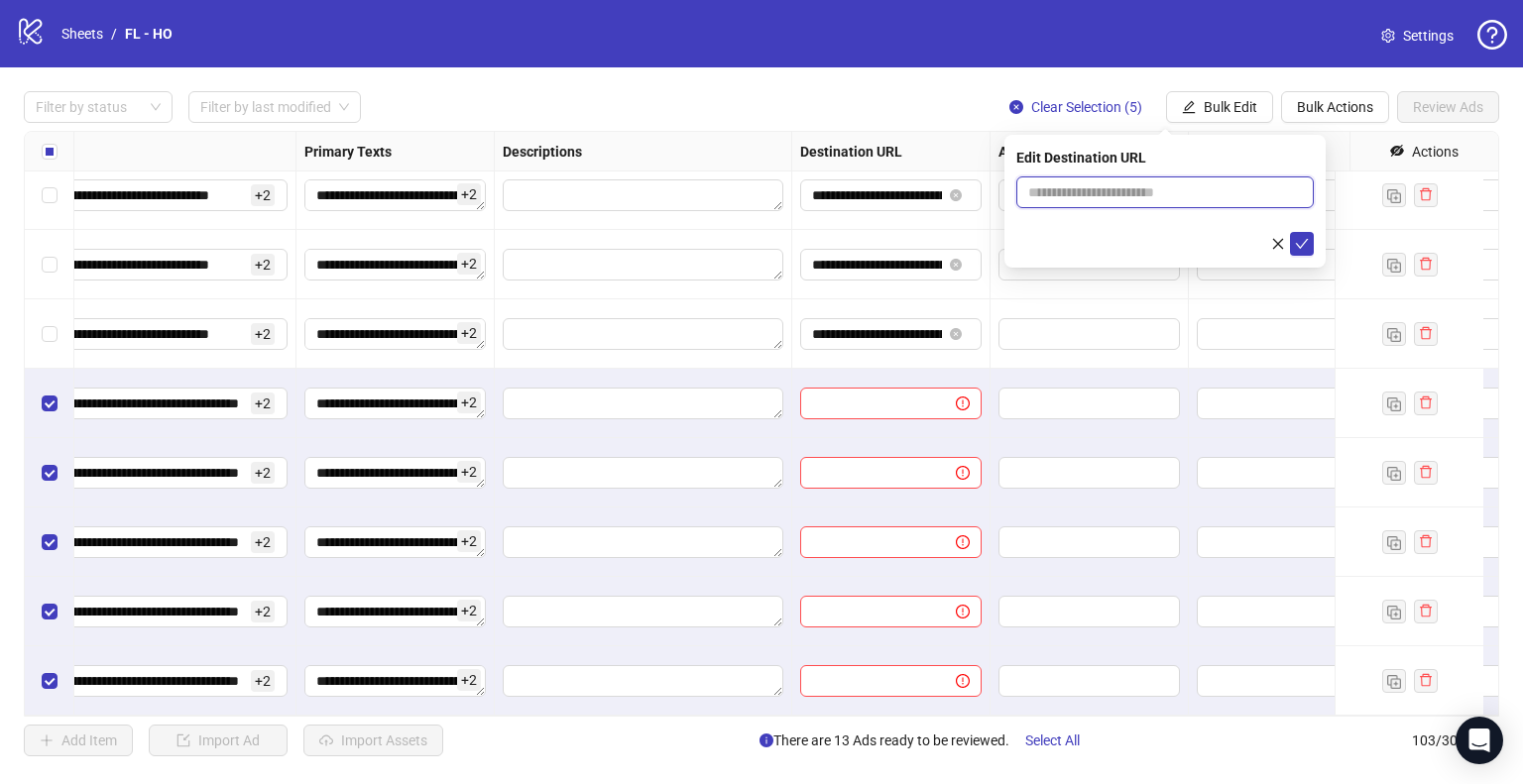 click at bounding box center [1157, 192] 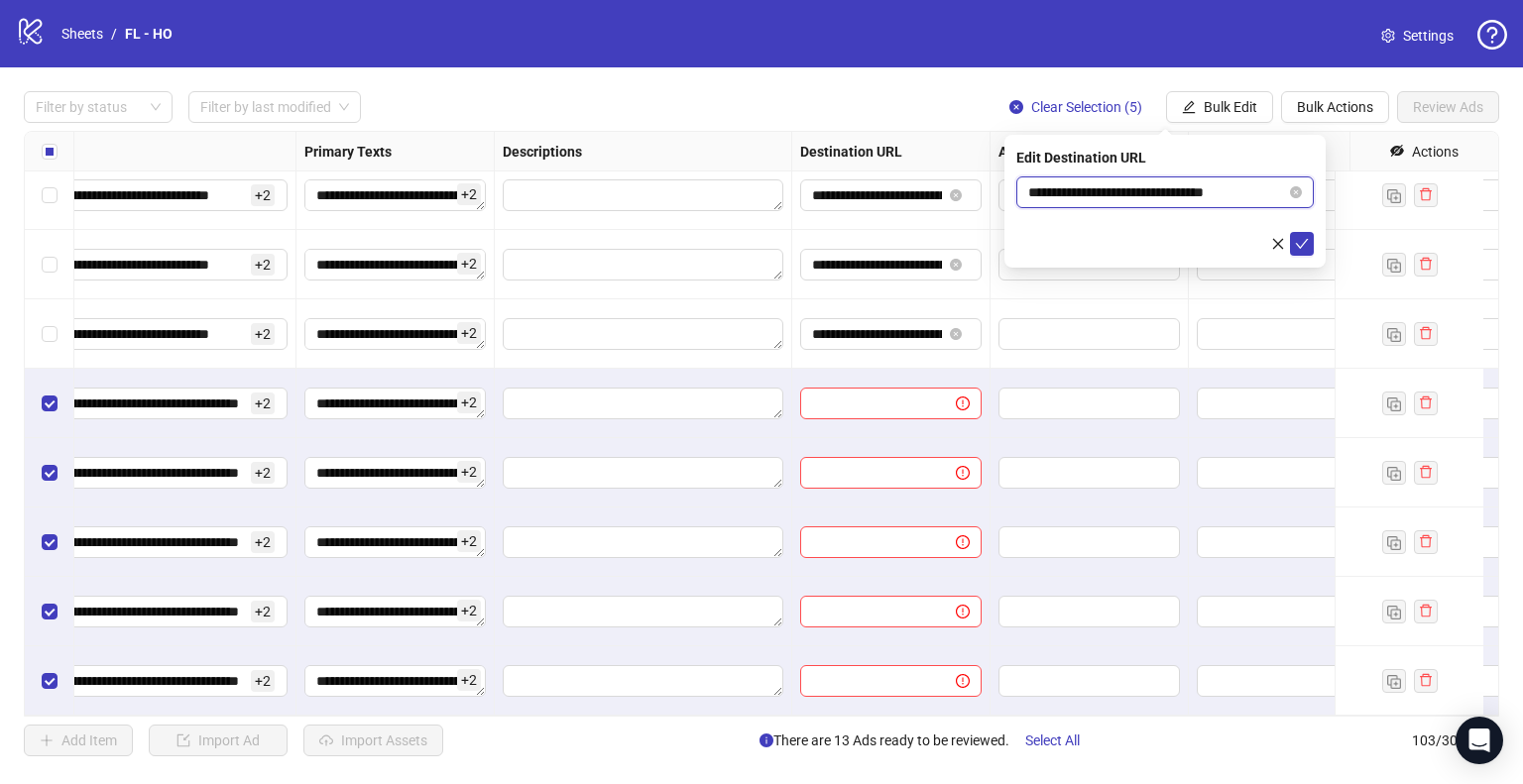 type on "**********" 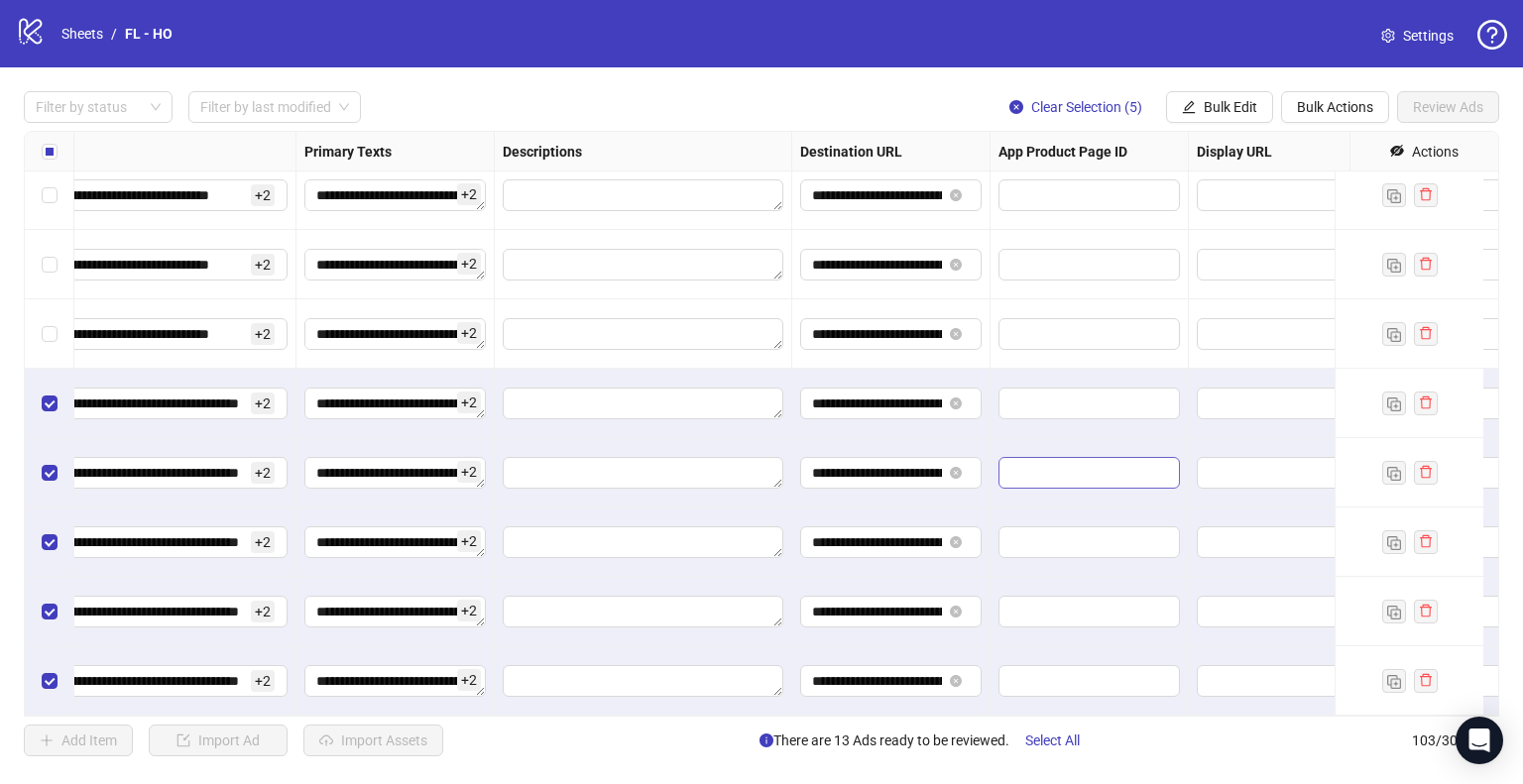scroll, scrollTop: 6603, scrollLeft: 1784, axis: both 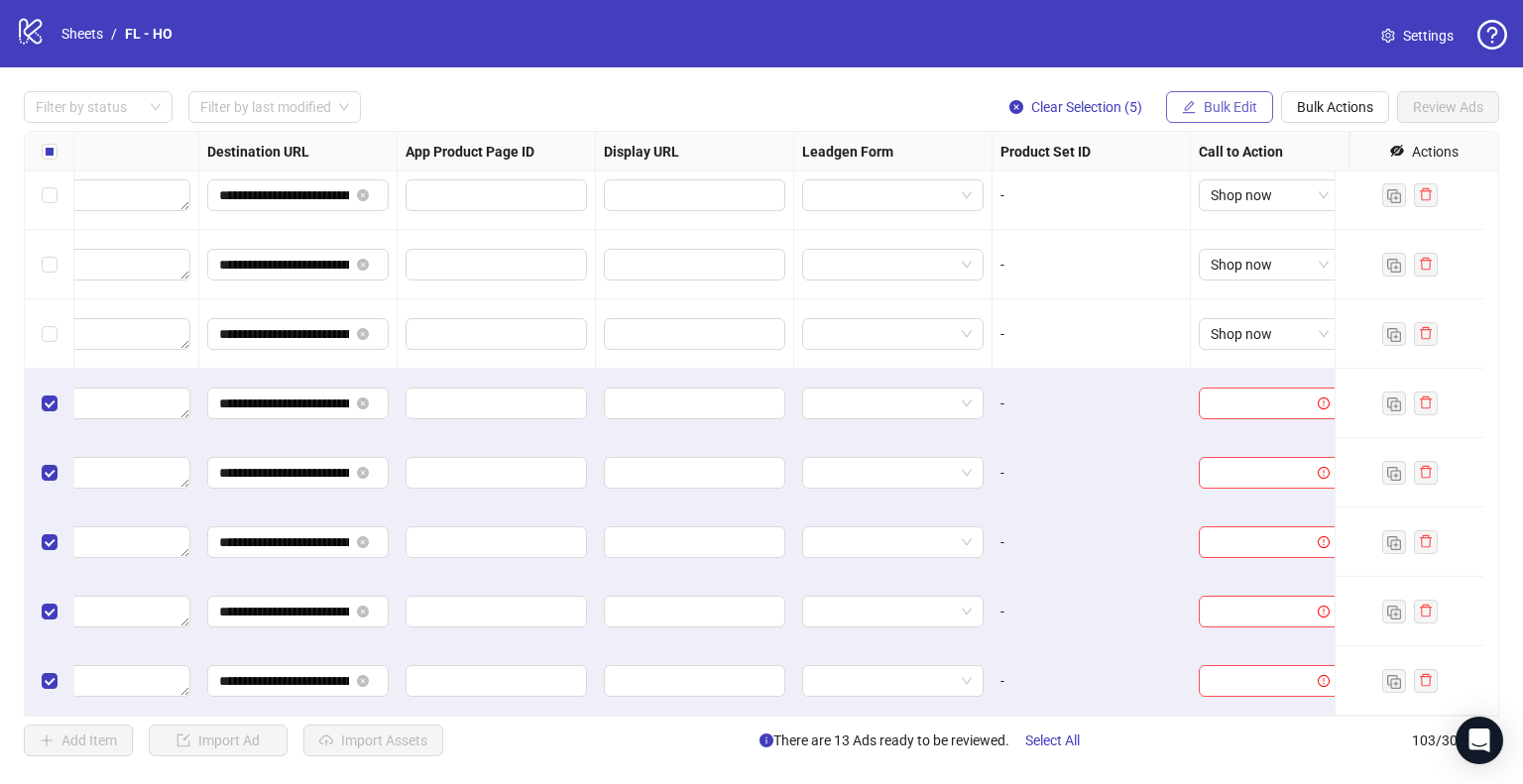 click on "Bulk Edit" at bounding box center (1230, 107) 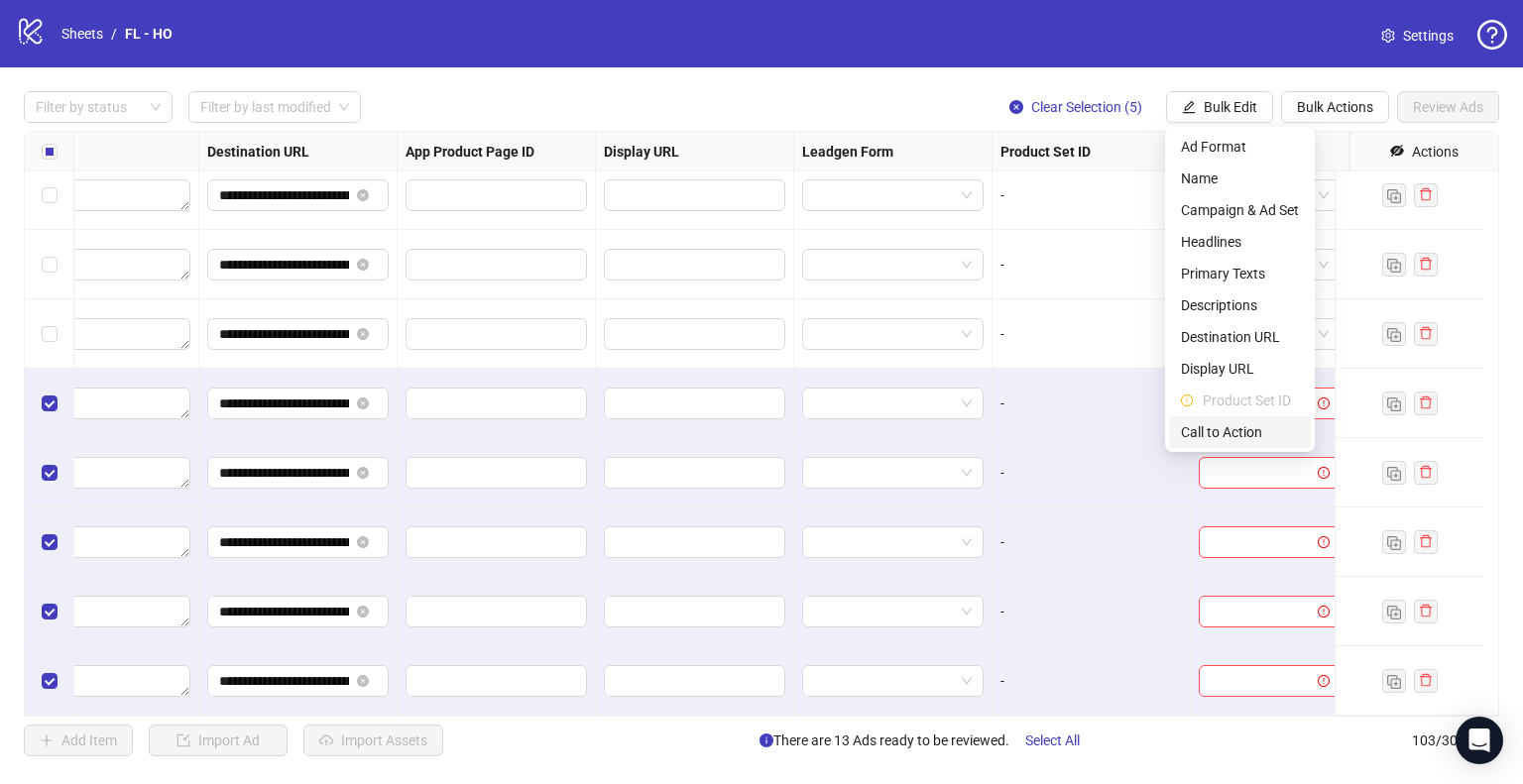 click on "Call to Action" at bounding box center [1239, 432] 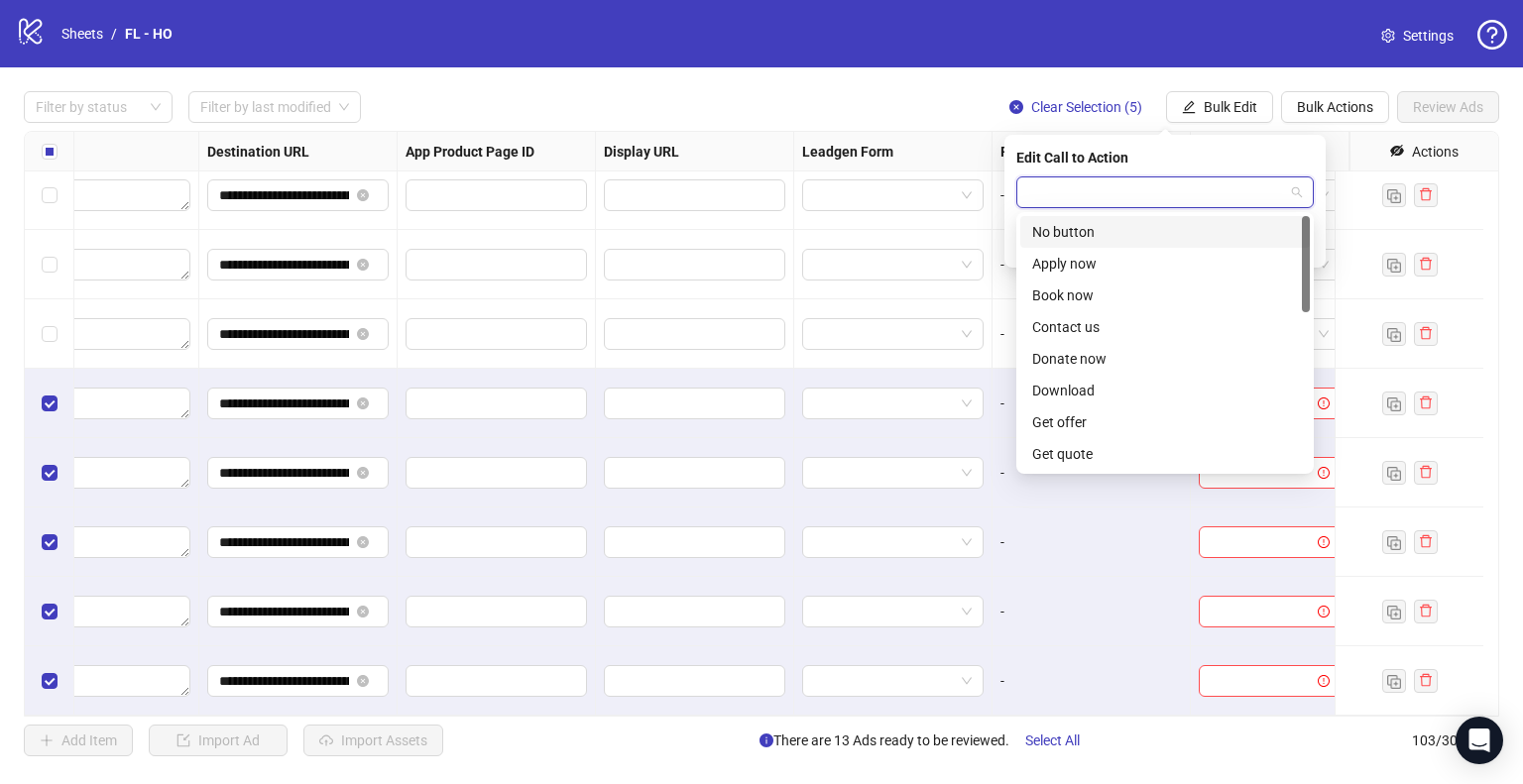 click at bounding box center [1156, 192] 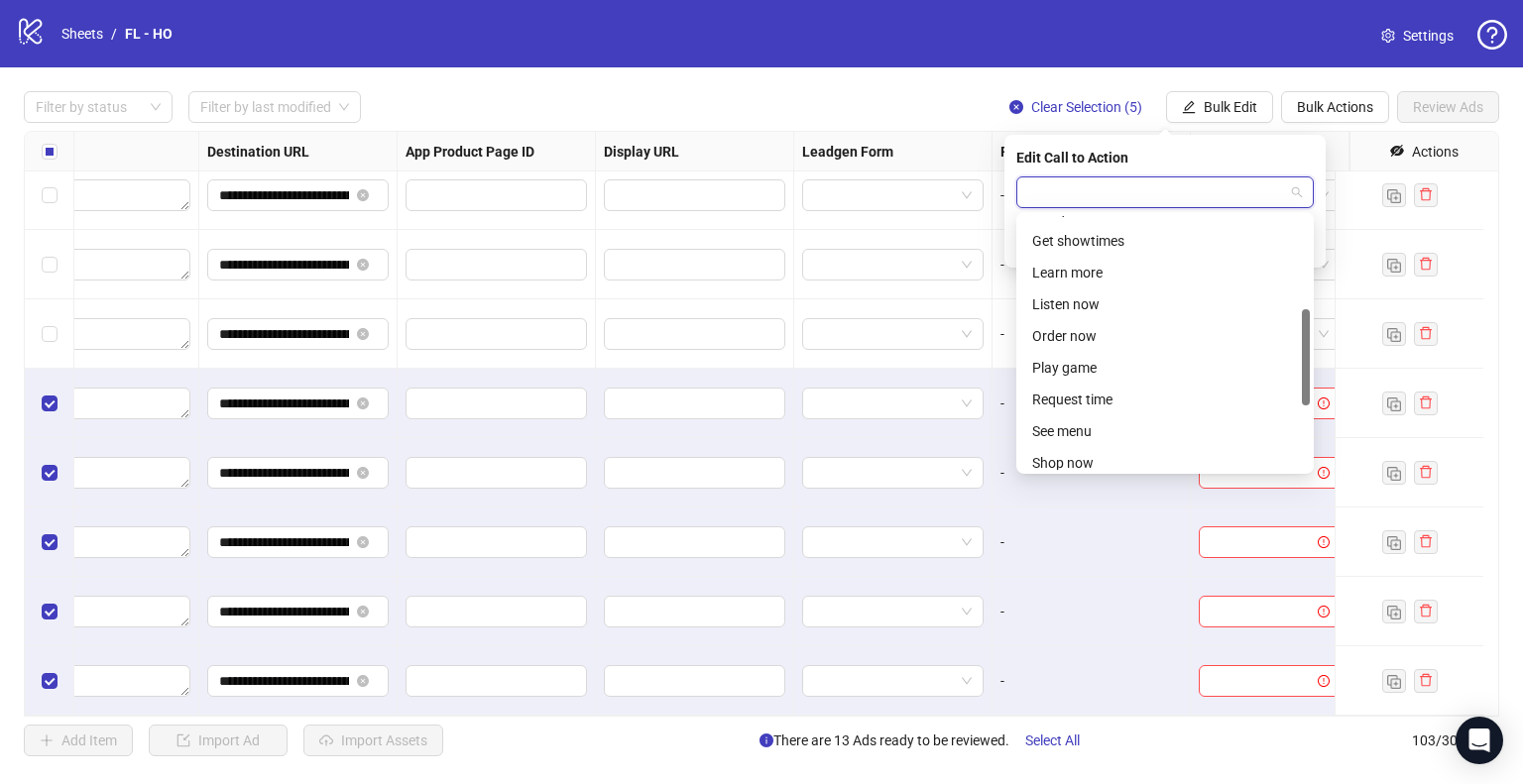 scroll, scrollTop: 412, scrollLeft: 0, axis: vertical 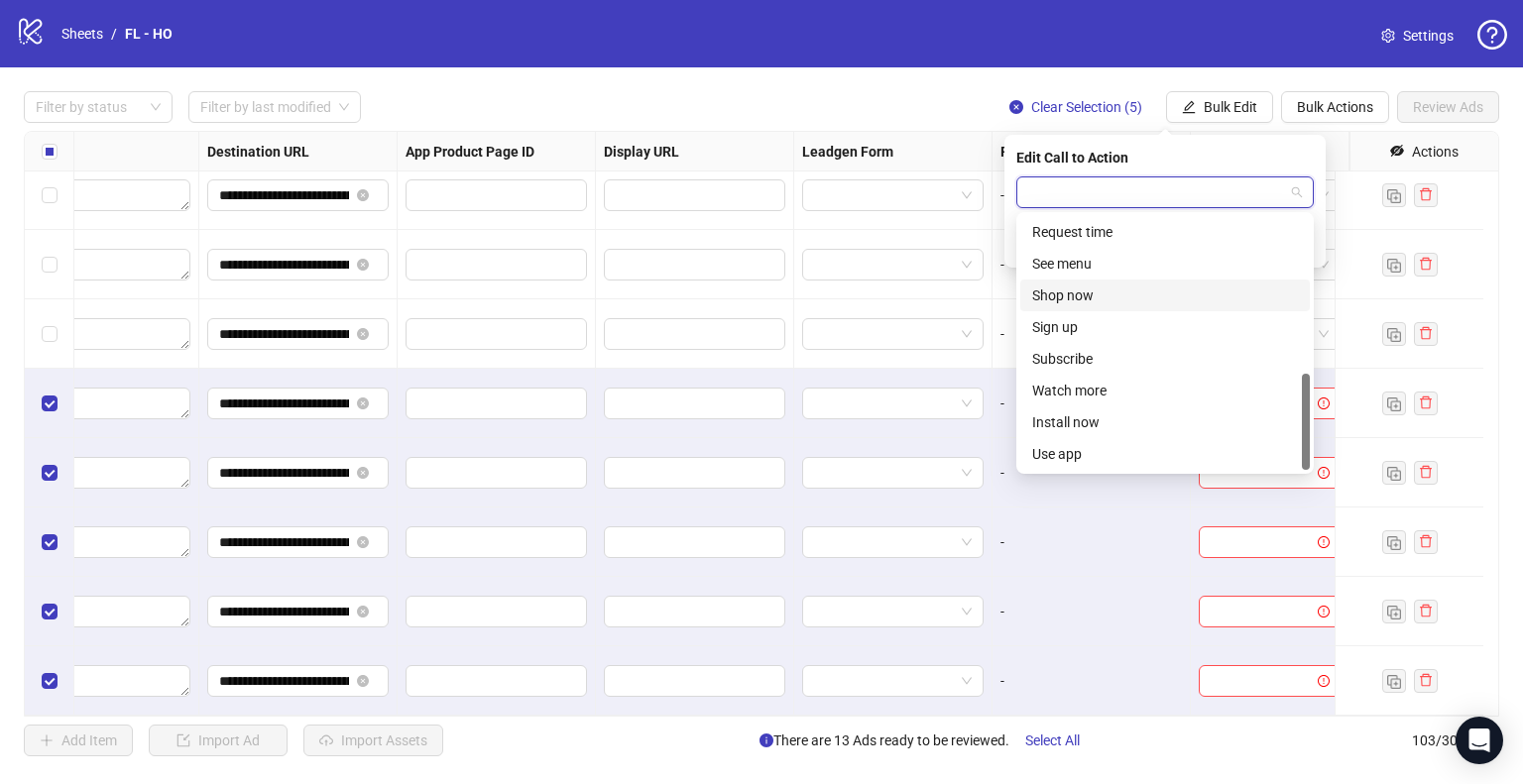 click on "Shop now" at bounding box center [1165, 295] 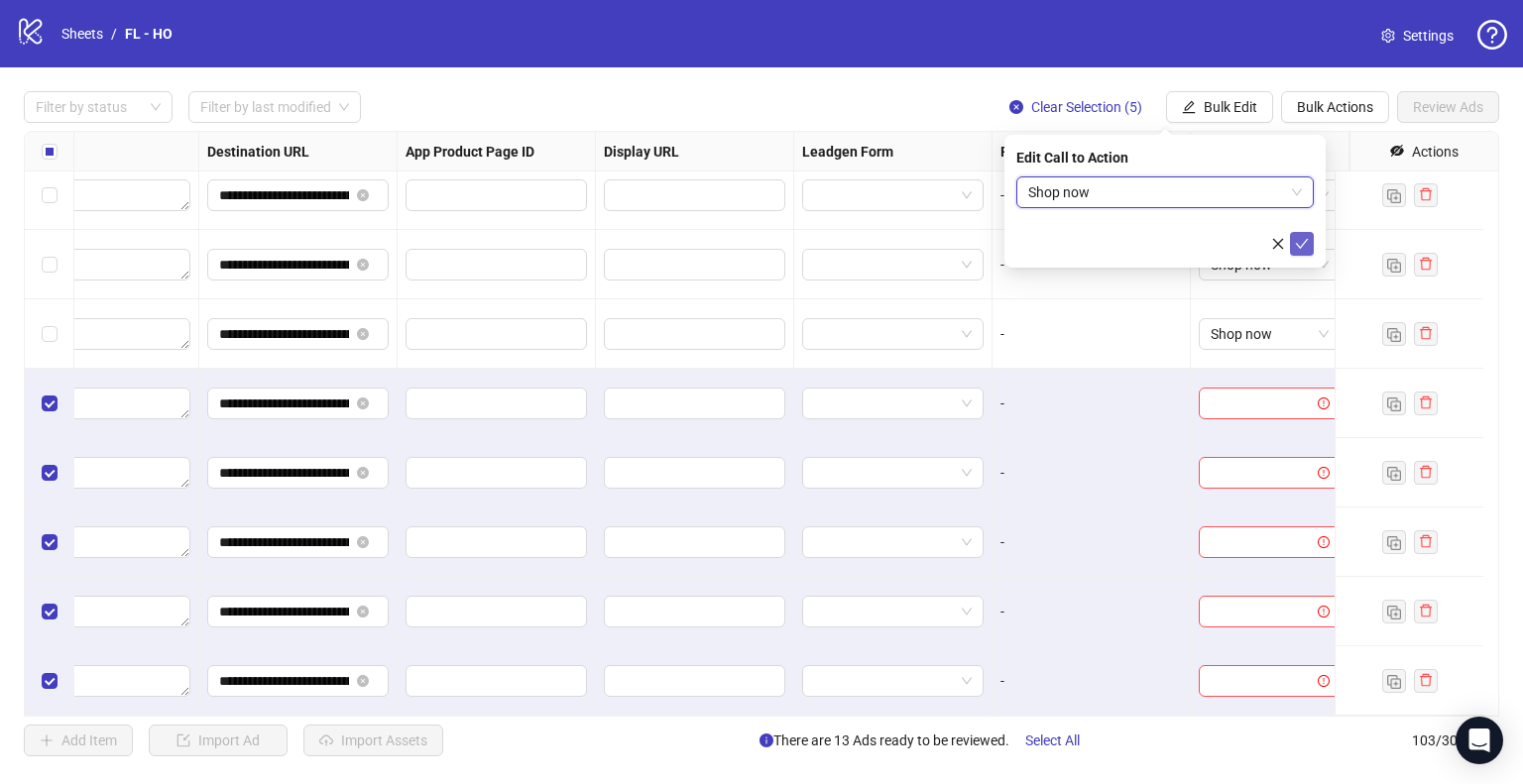 click 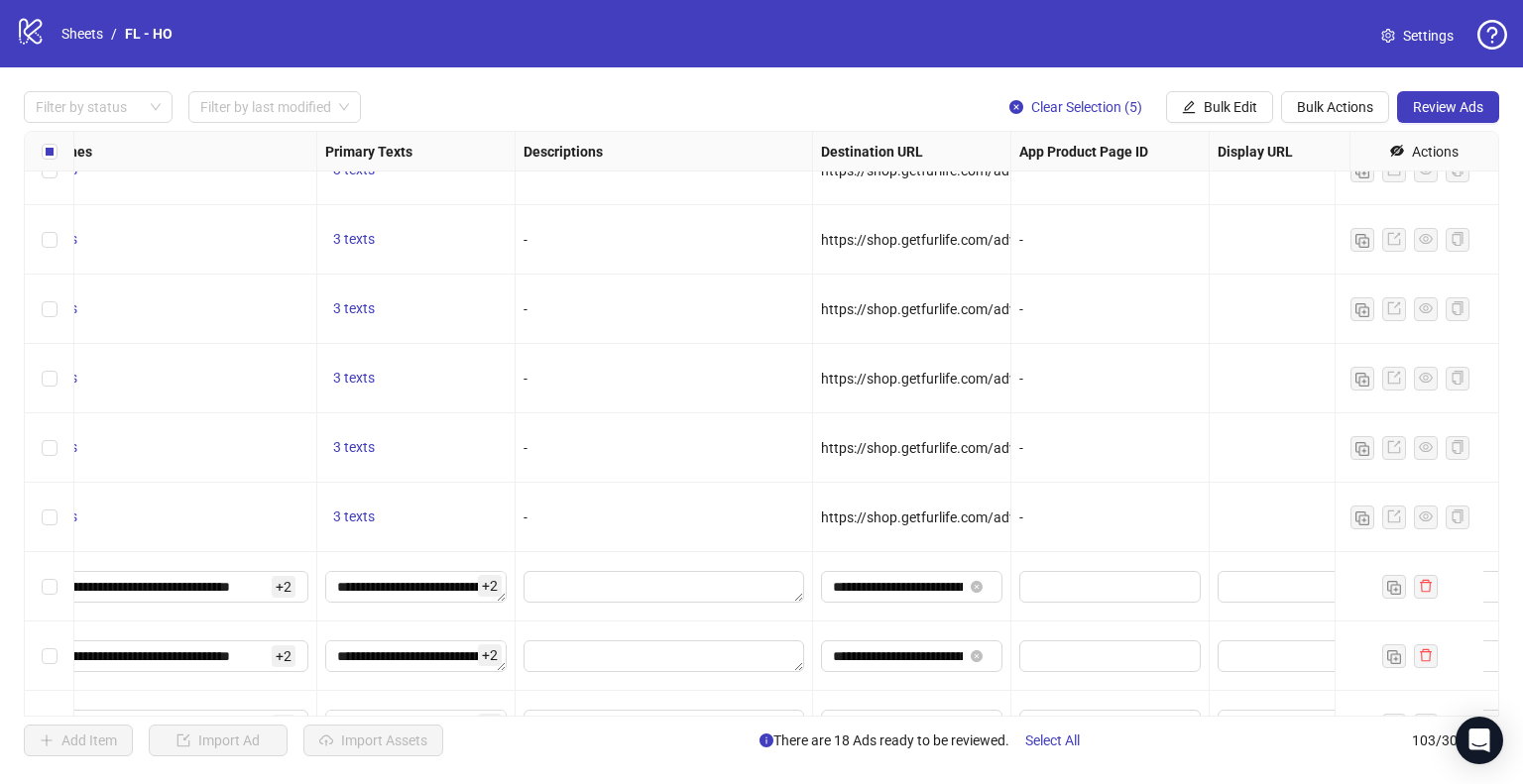 scroll, scrollTop: 5641, scrollLeft: 1155, axis: both 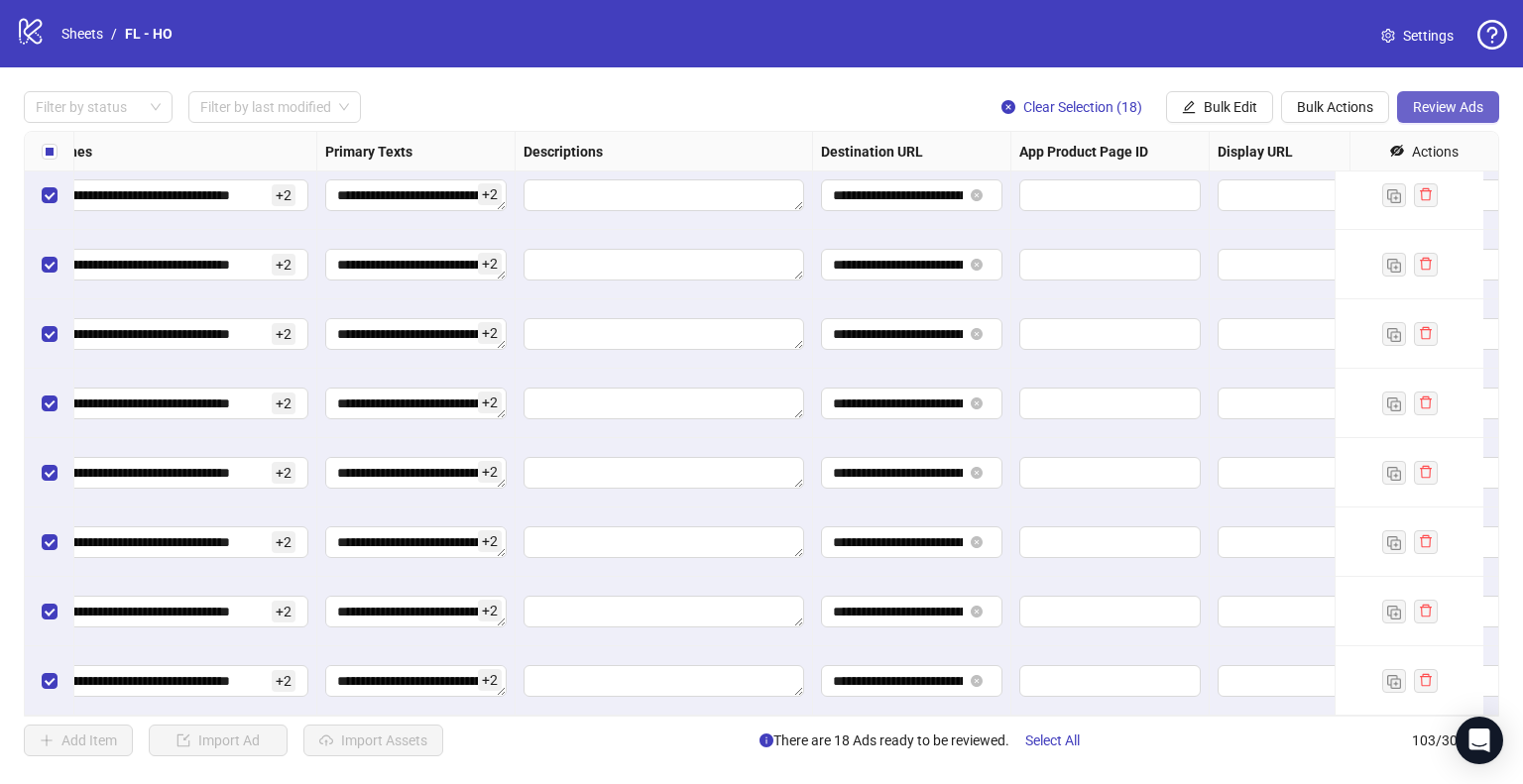 click on "Review Ads" at bounding box center (1448, 107) 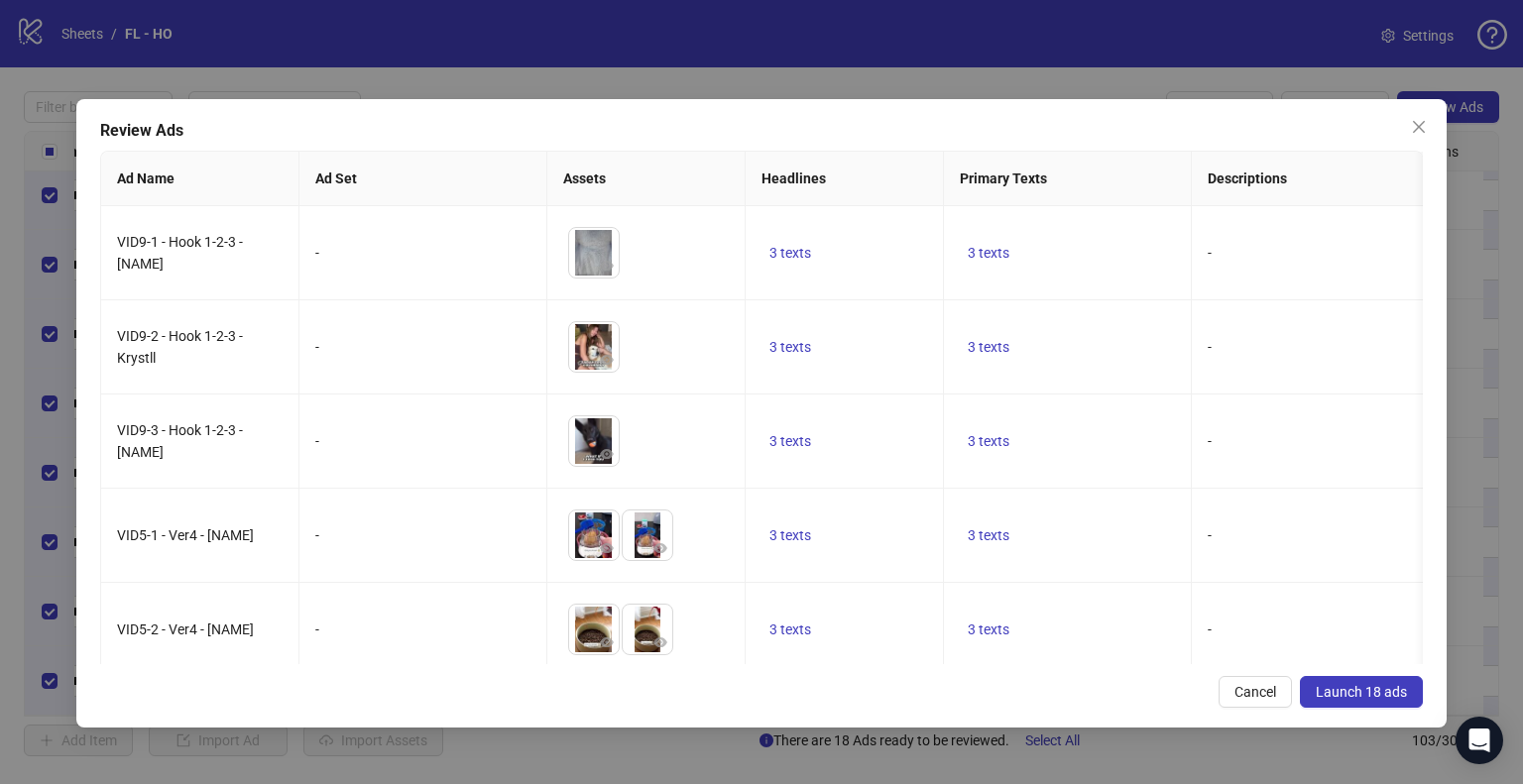 click on "Launch 18 ads" at bounding box center [1361, 692] 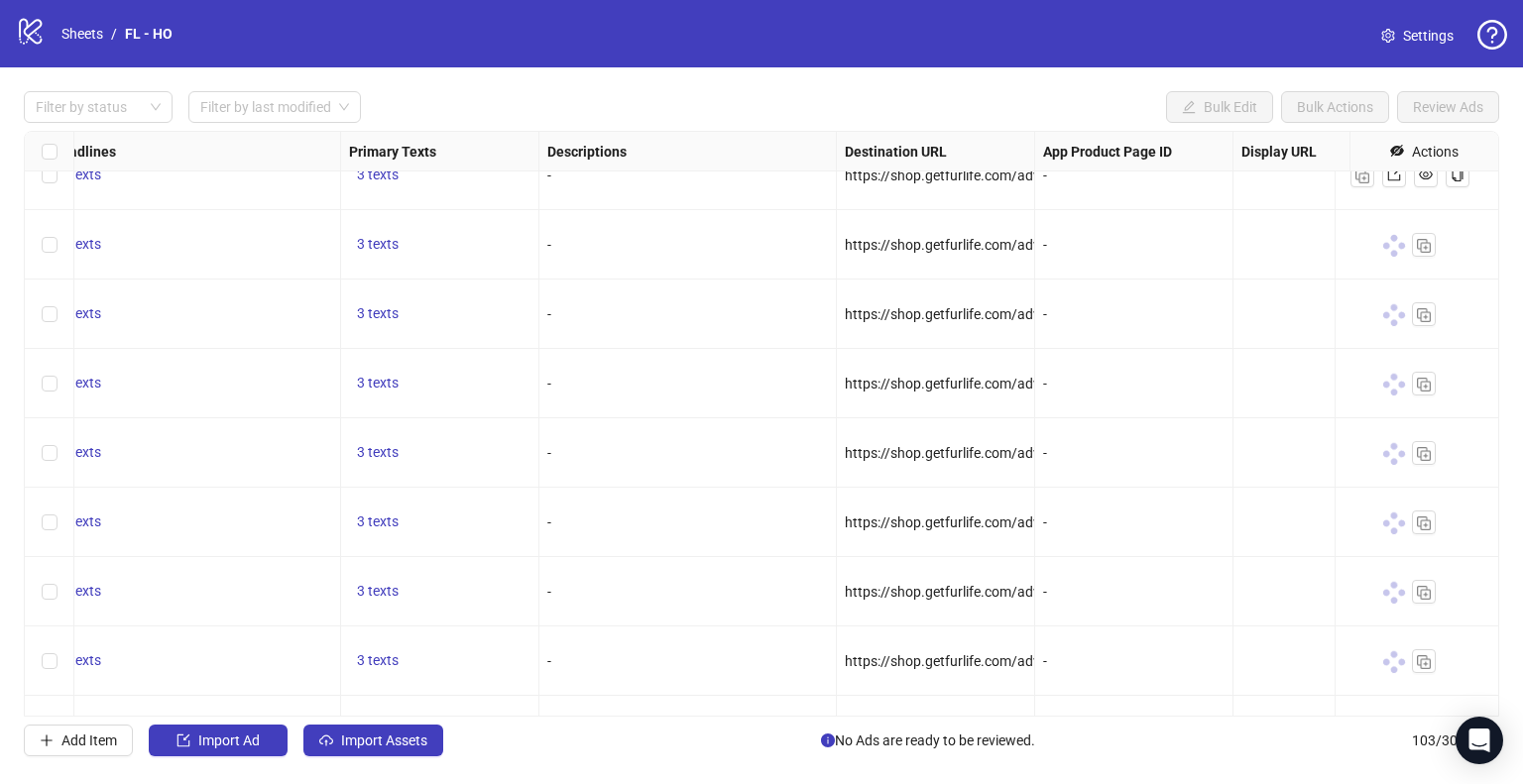 scroll, scrollTop: 5891, scrollLeft: 1131, axis: both 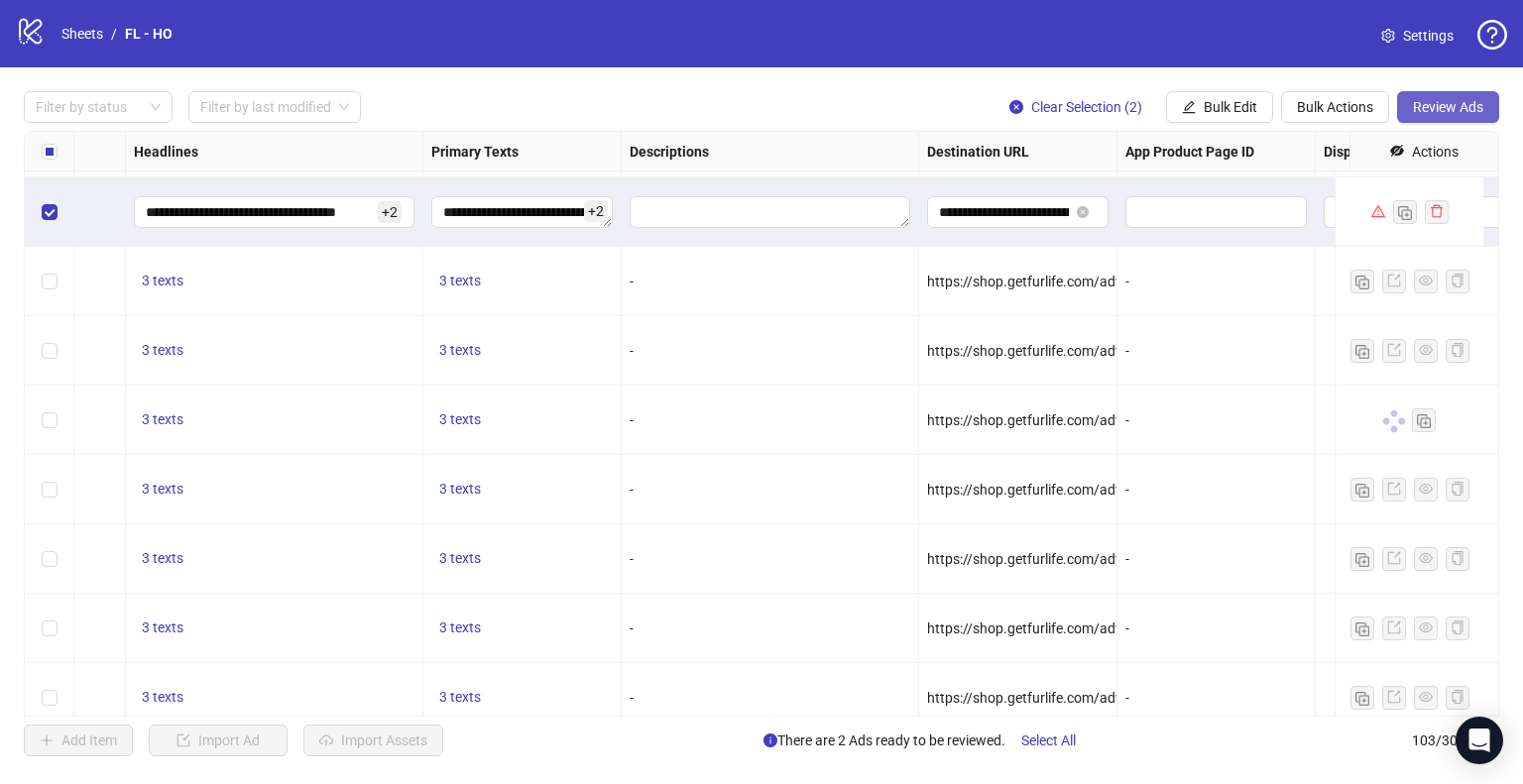 click on "Review Ads" at bounding box center (1448, 107) 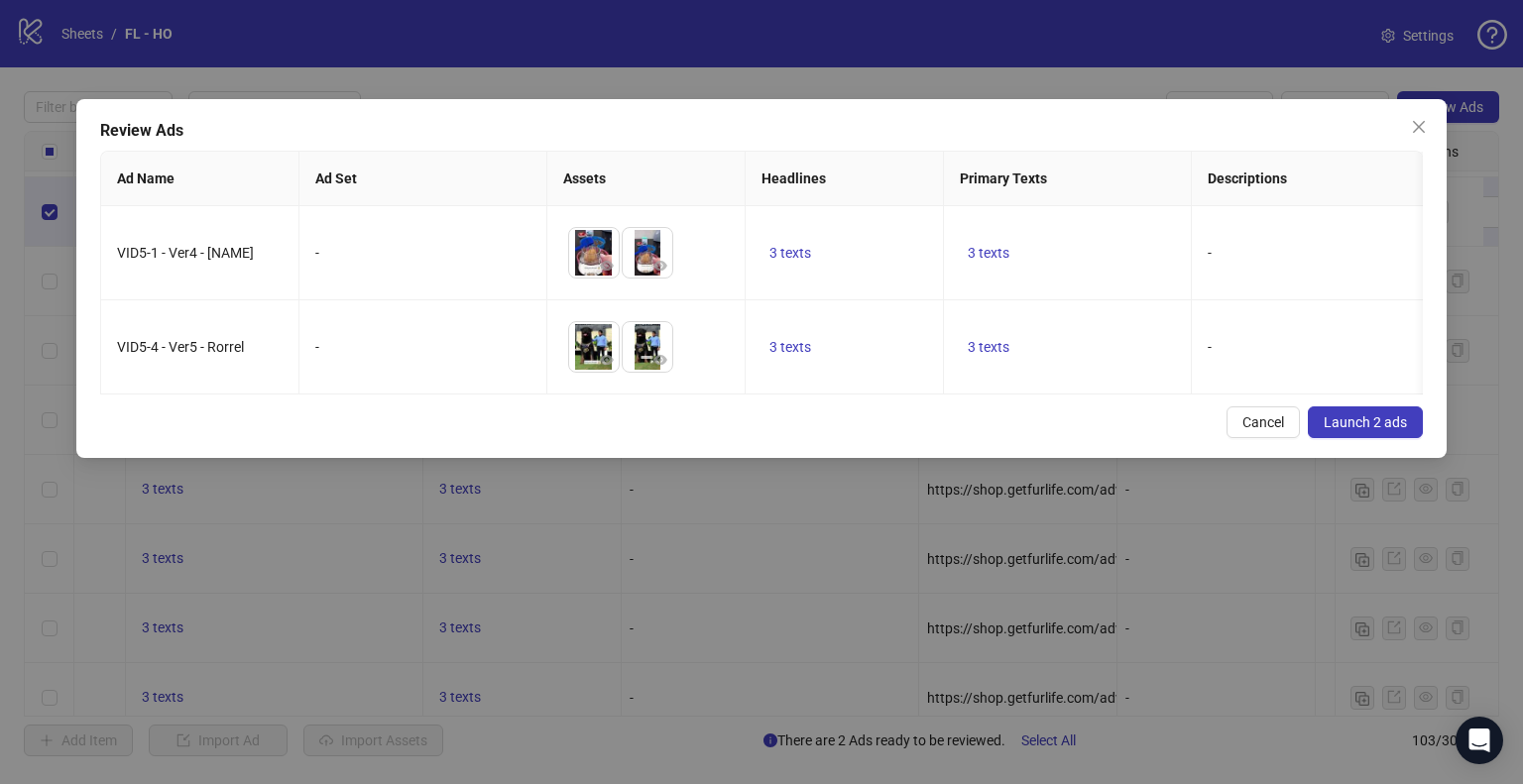 click on "Launch 2 ads" at bounding box center (1365, 422) 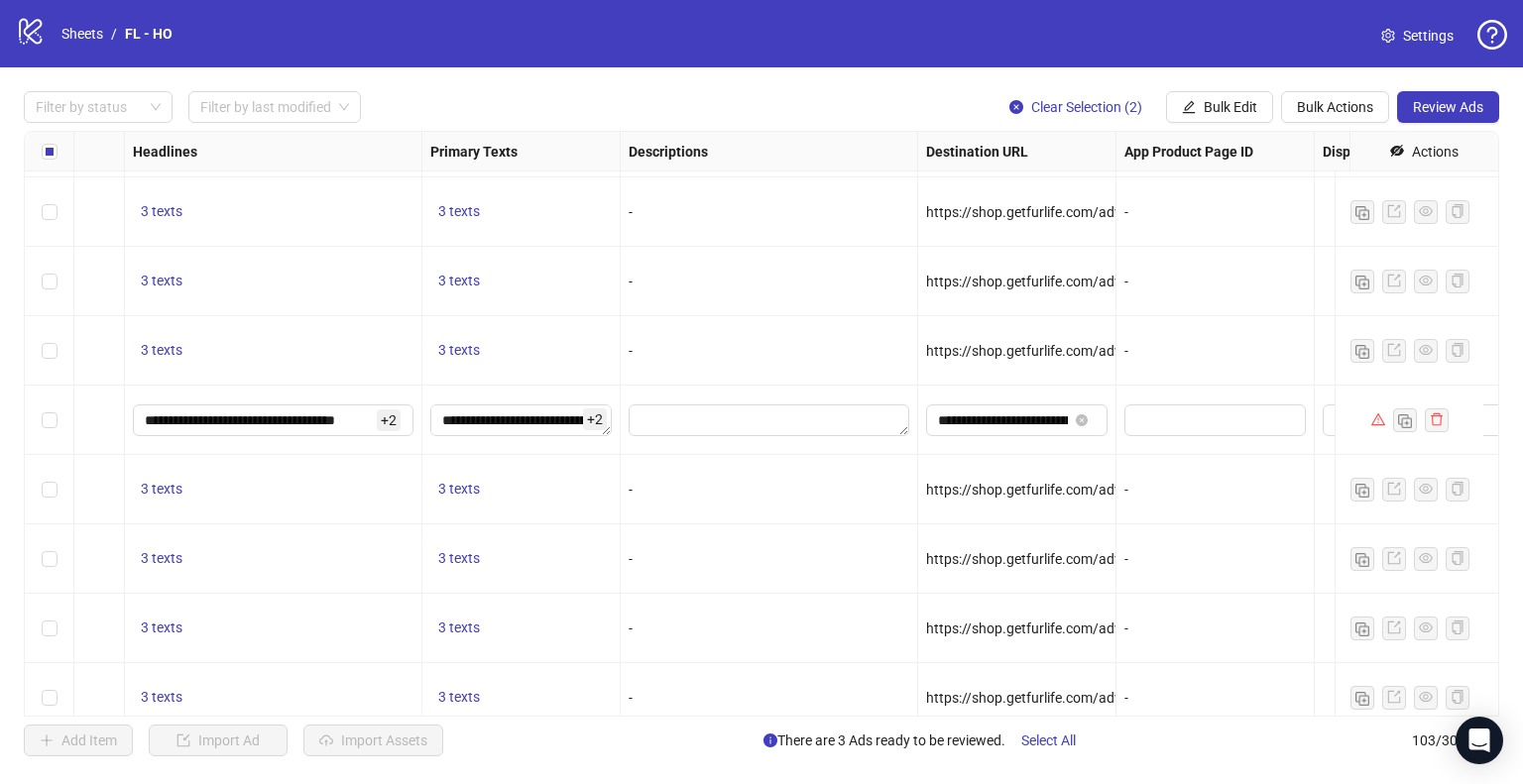 scroll, scrollTop: 6528, scrollLeft: 1050, axis: both 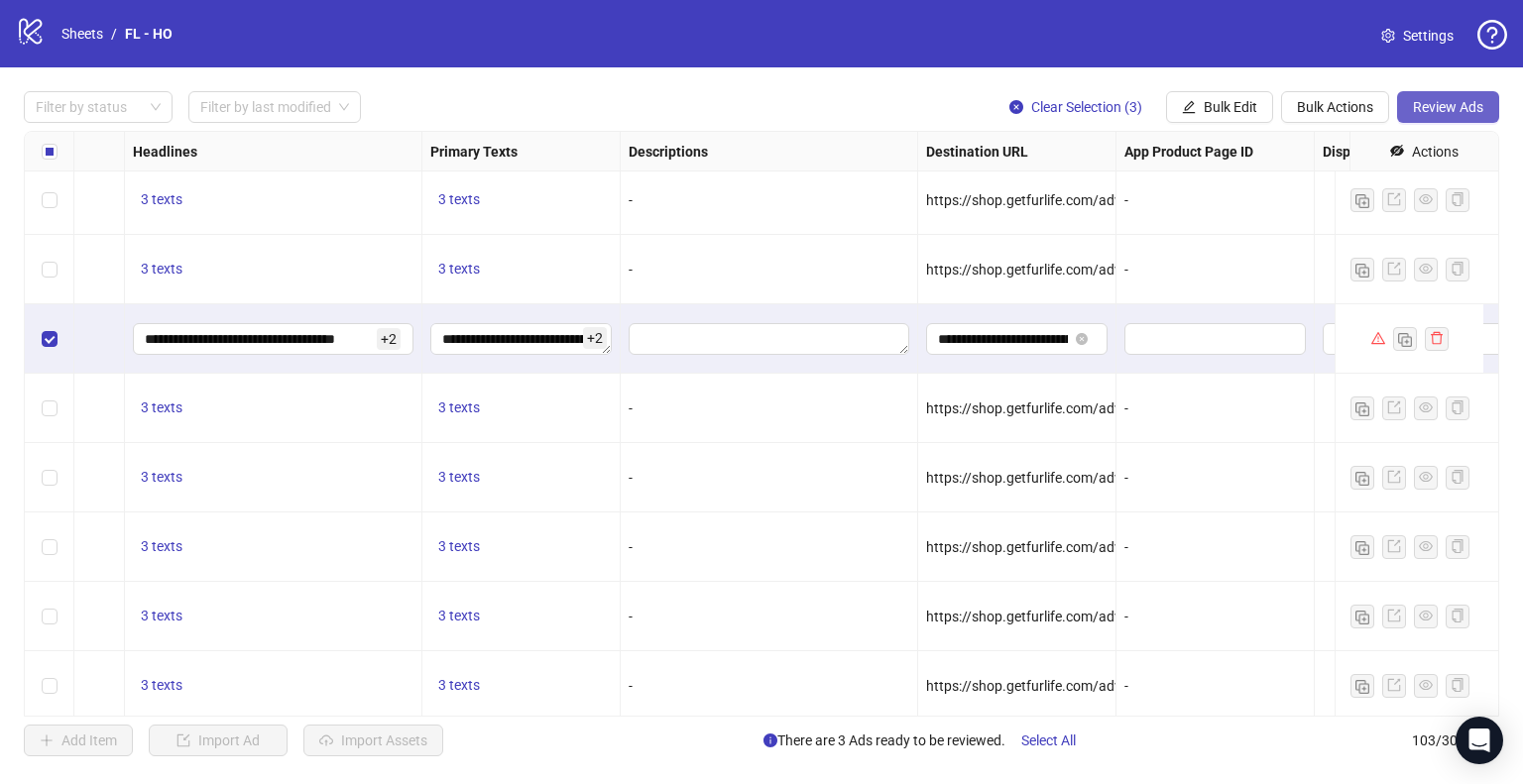 click on "Review Ads" at bounding box center [1448, 107] 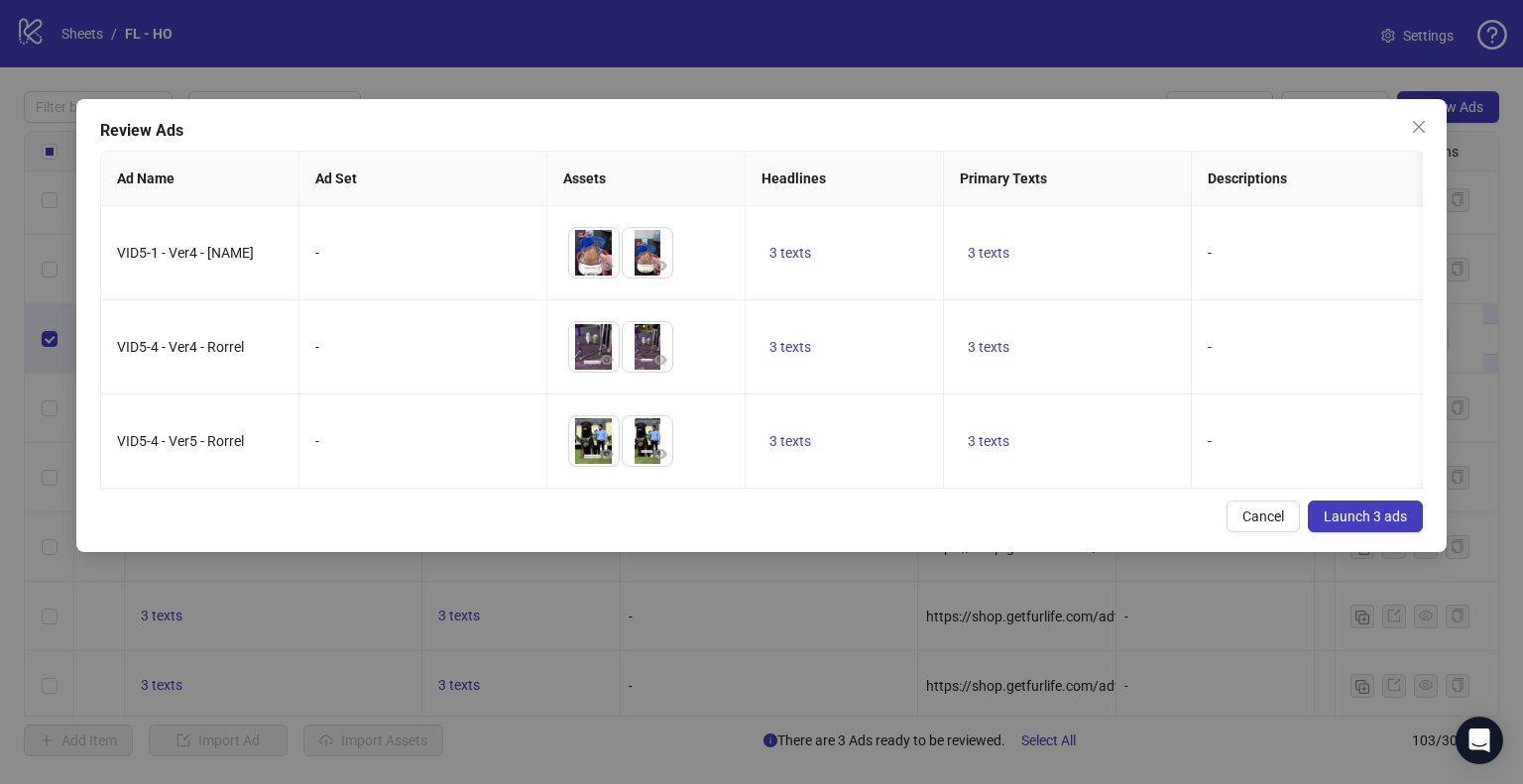 click on "Launch 3 ads" at bounding box center [1365, 516] 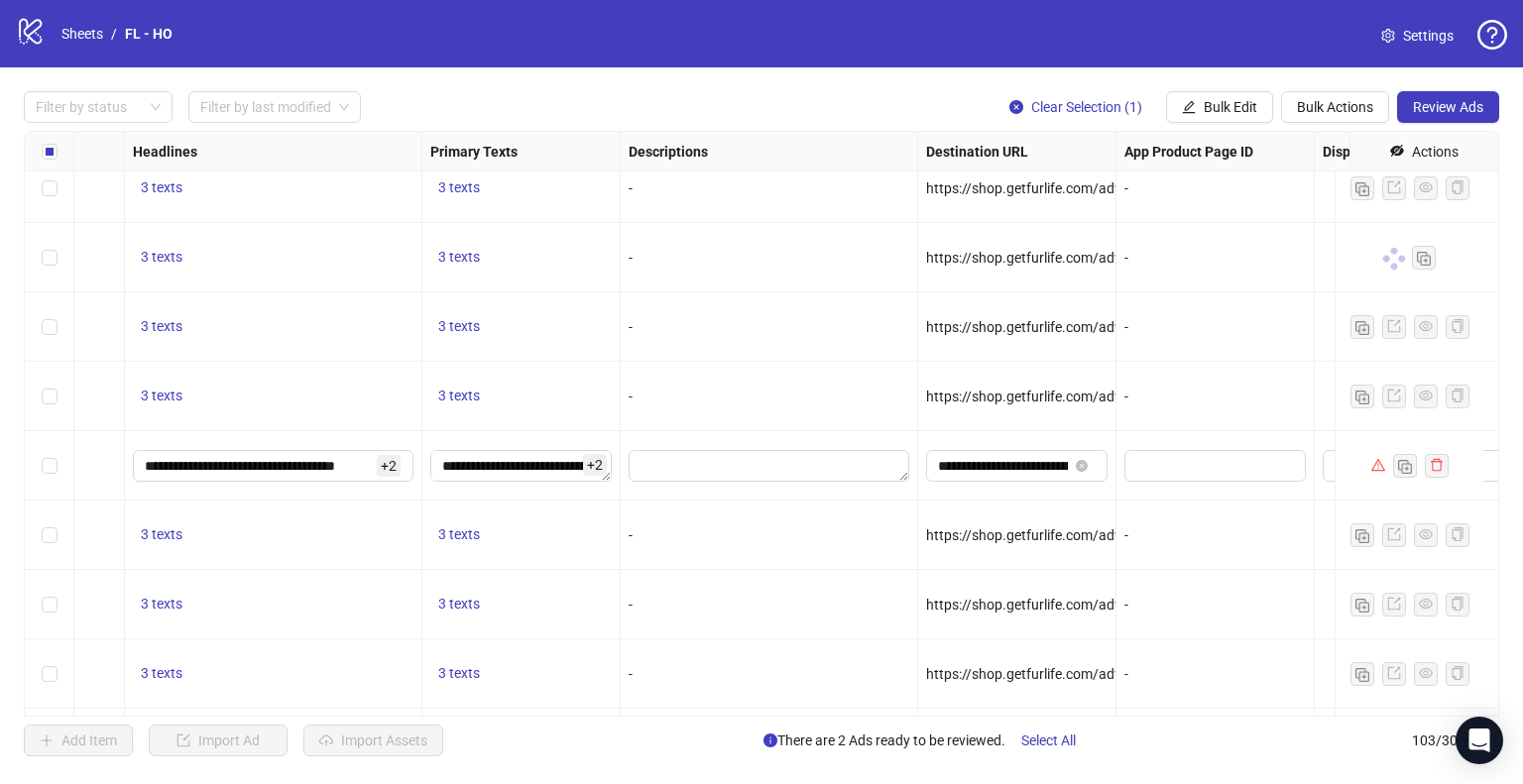 scroll, scrollTop: 6054, scrollLeft: 1050, axis: both 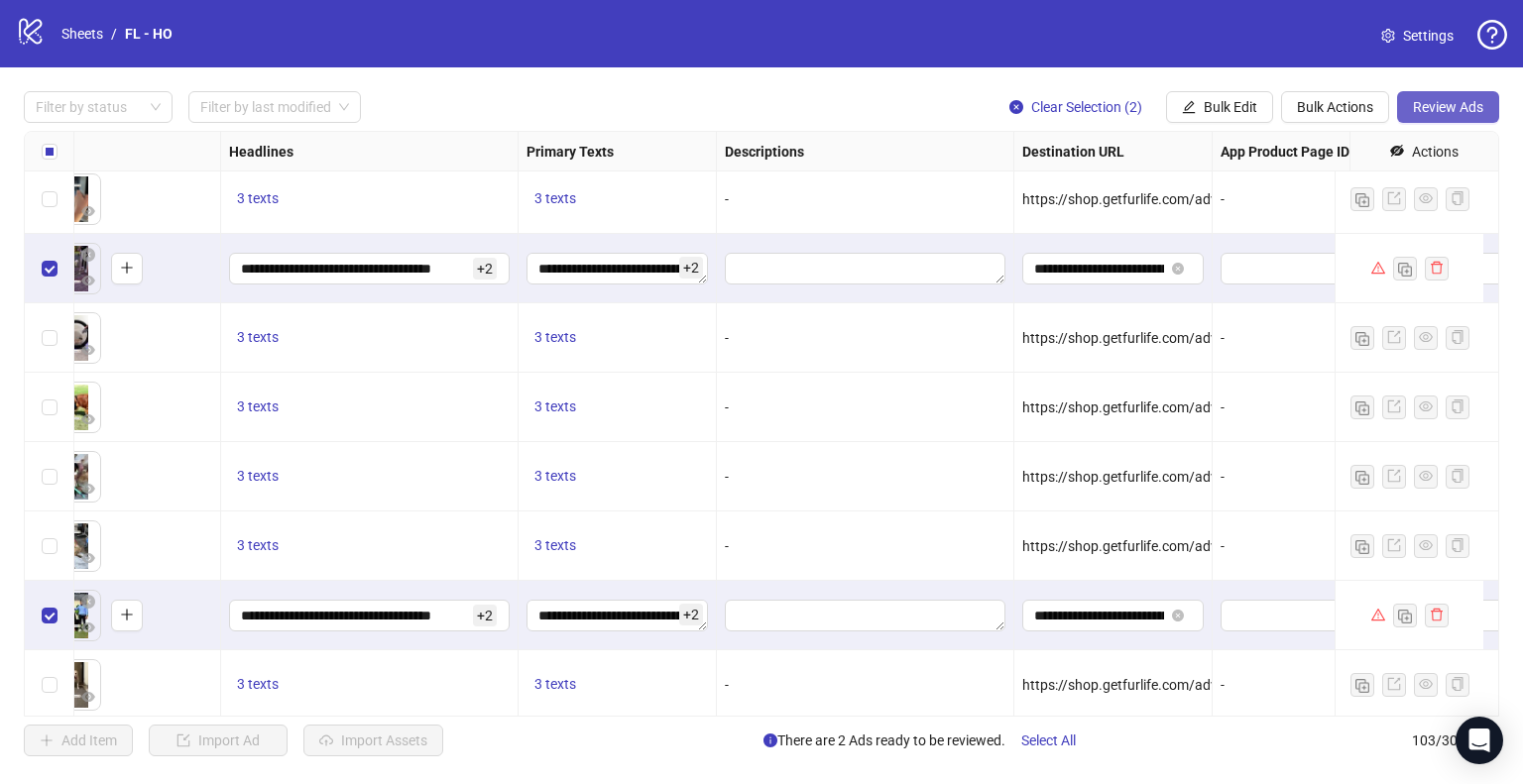 click on "Review Ads" at bounding box center (1448, 107) 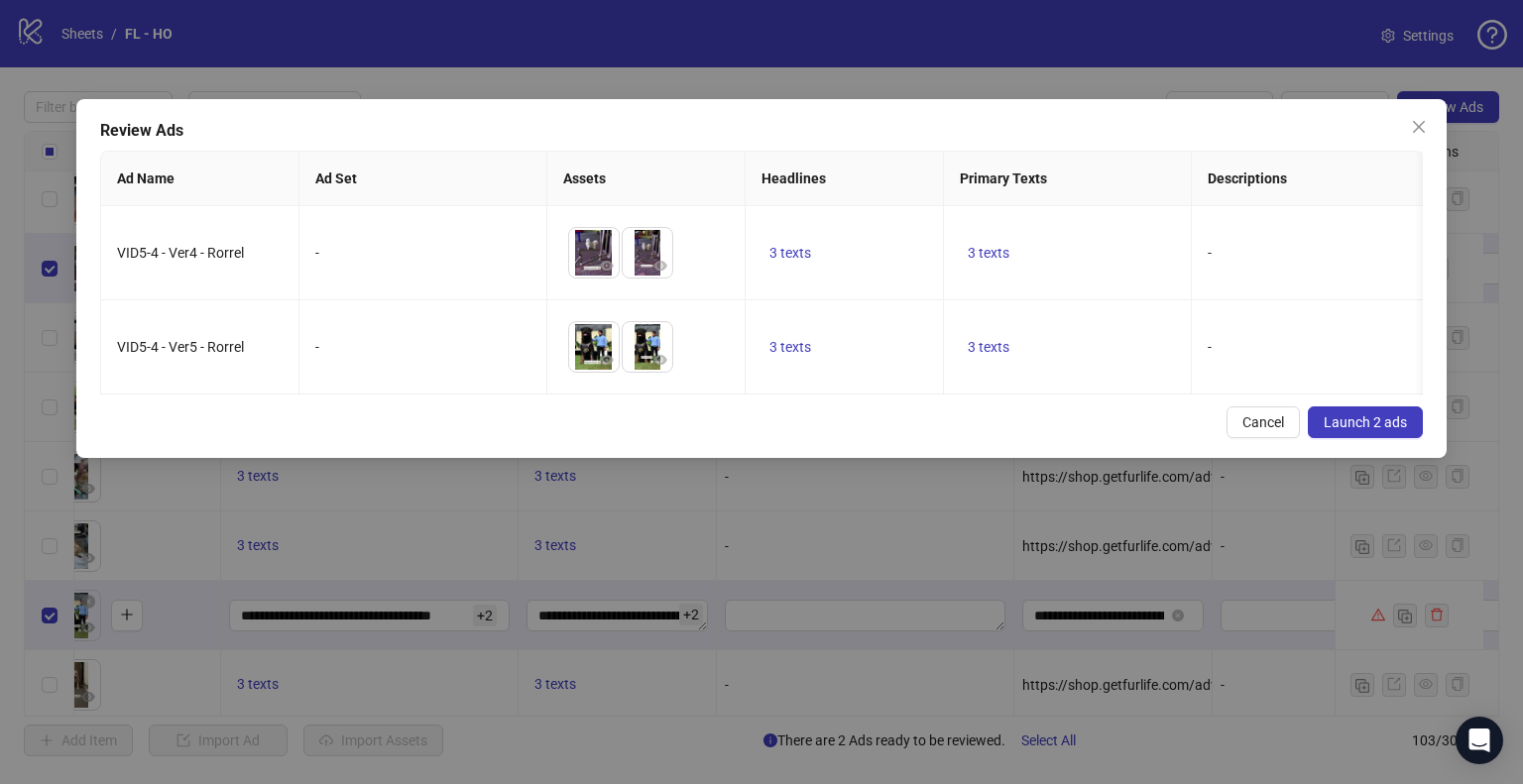 click on "Launch 2 ads" at bounding box center (1365, 422) 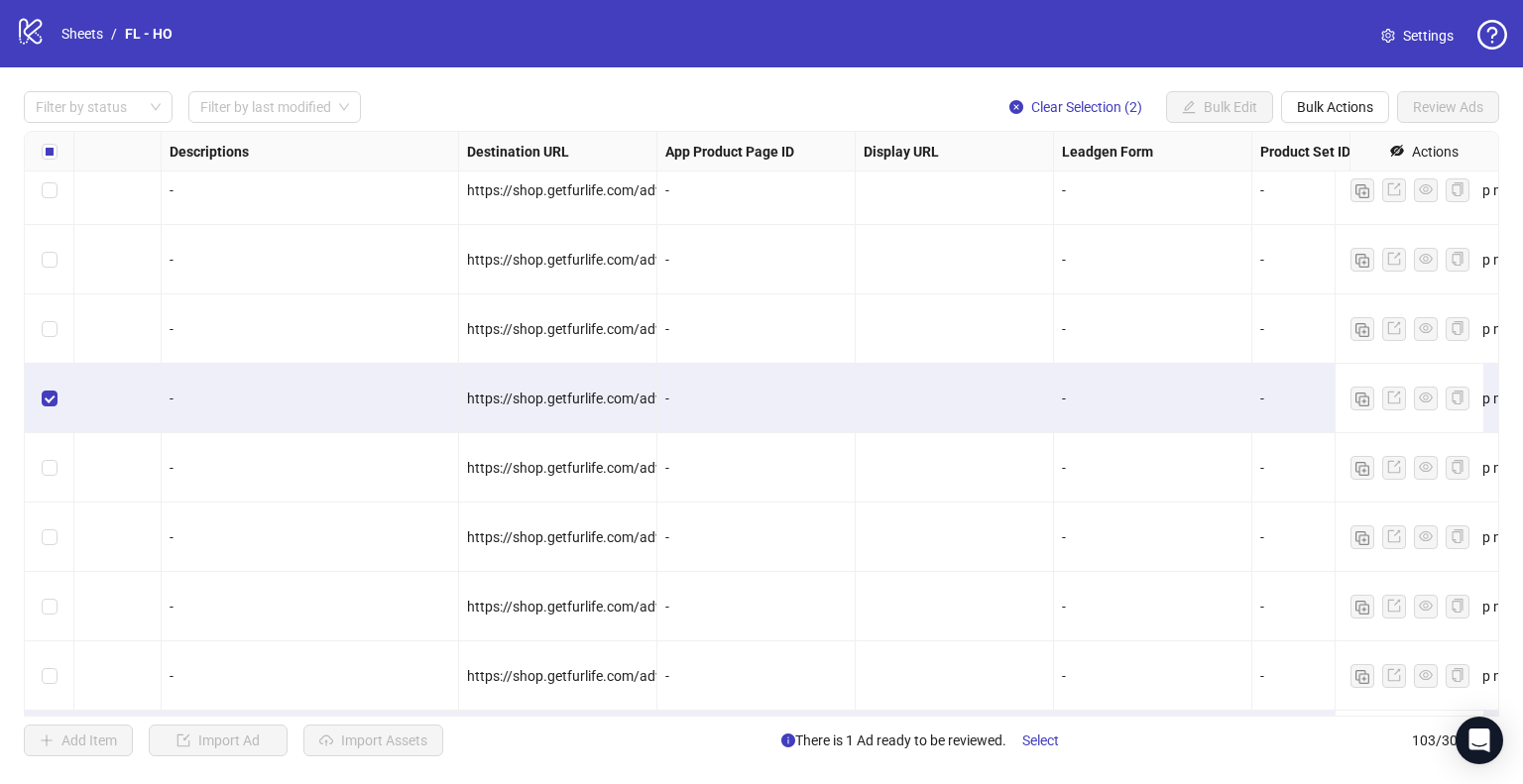 scroll, scrollTop: 6307, scrollLeft: 1509, axis: both 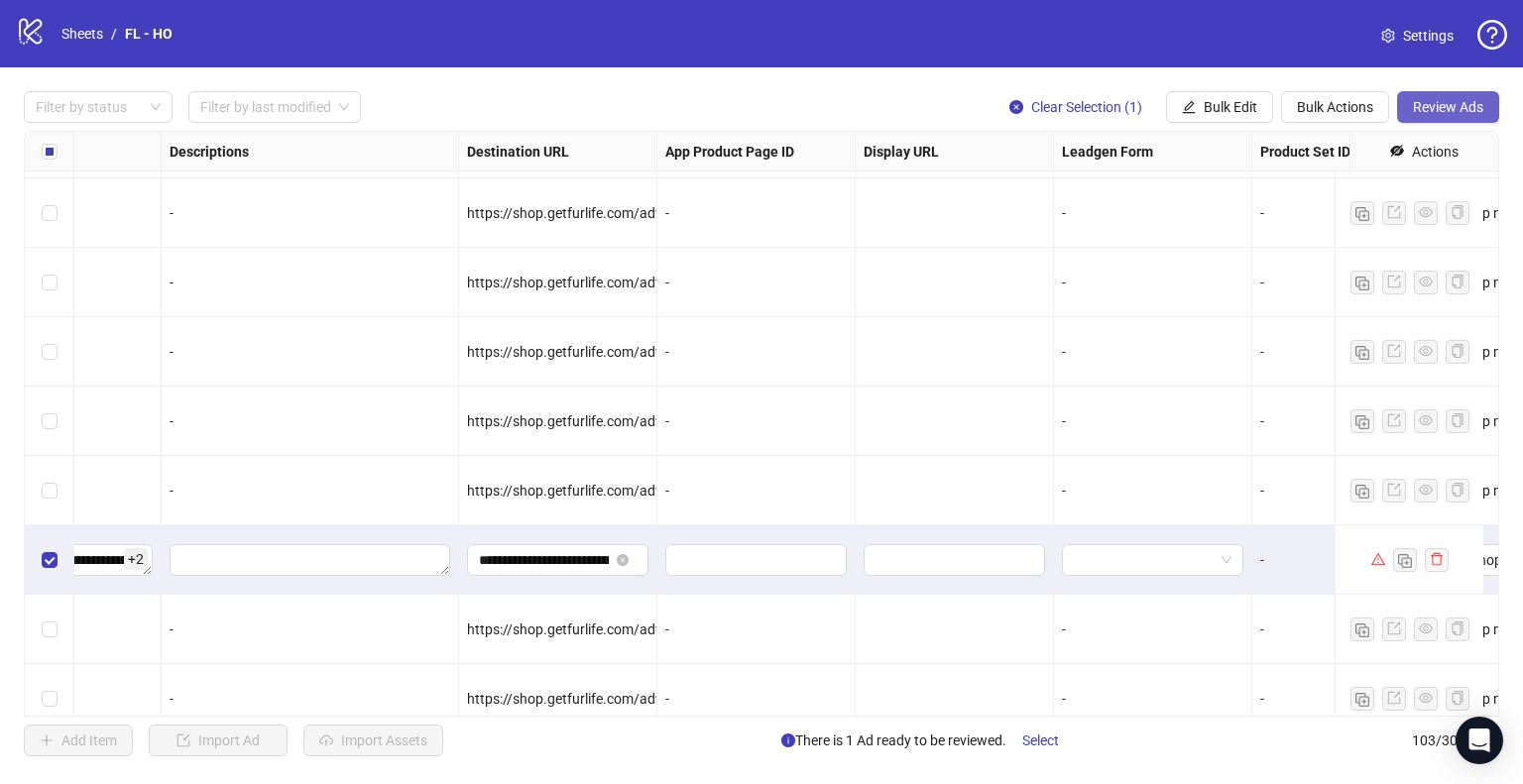 click on "Review Ads" at bounding box center [1448, 107] 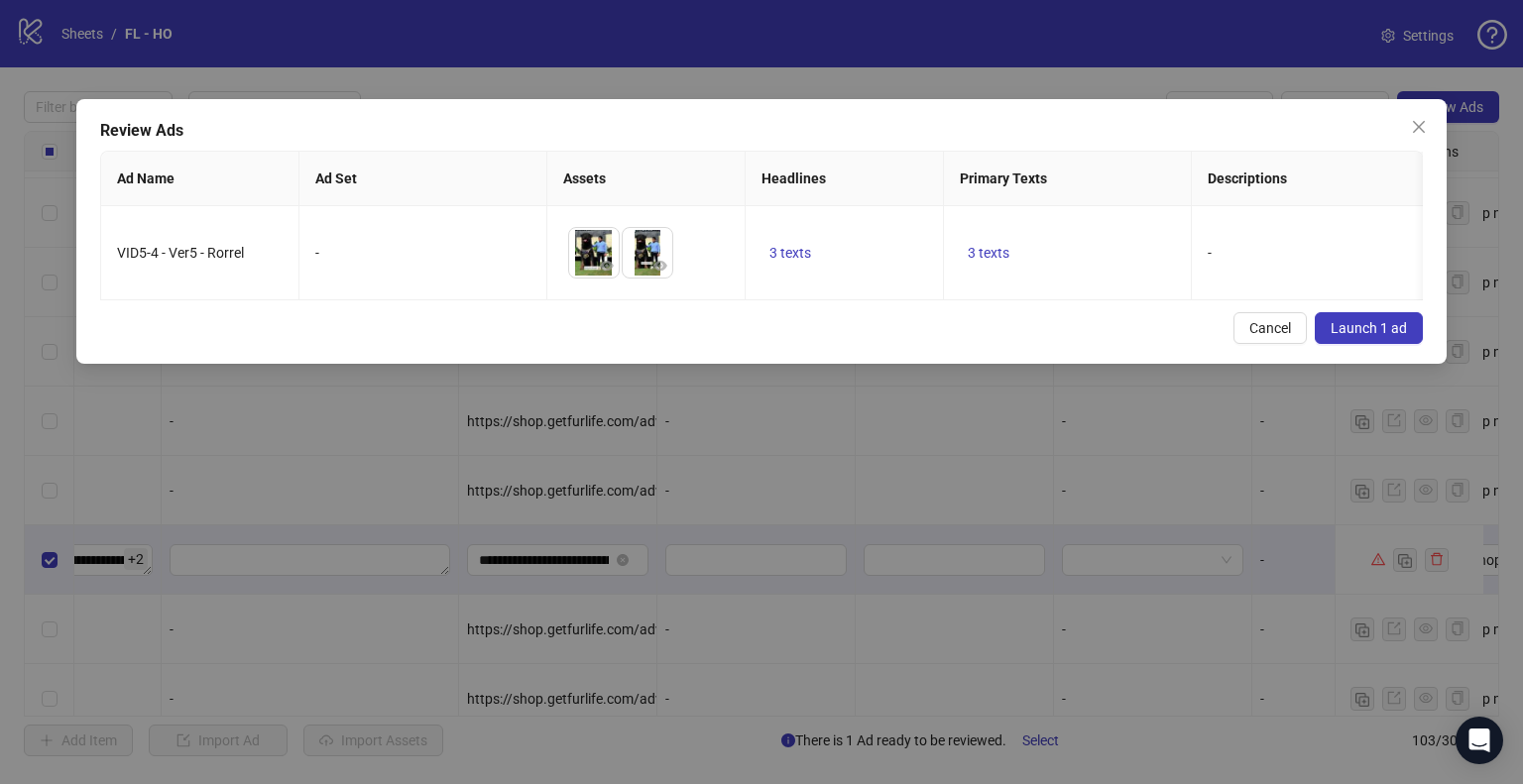click on "Launch 1 ad" at bounding box center (1368, 328) 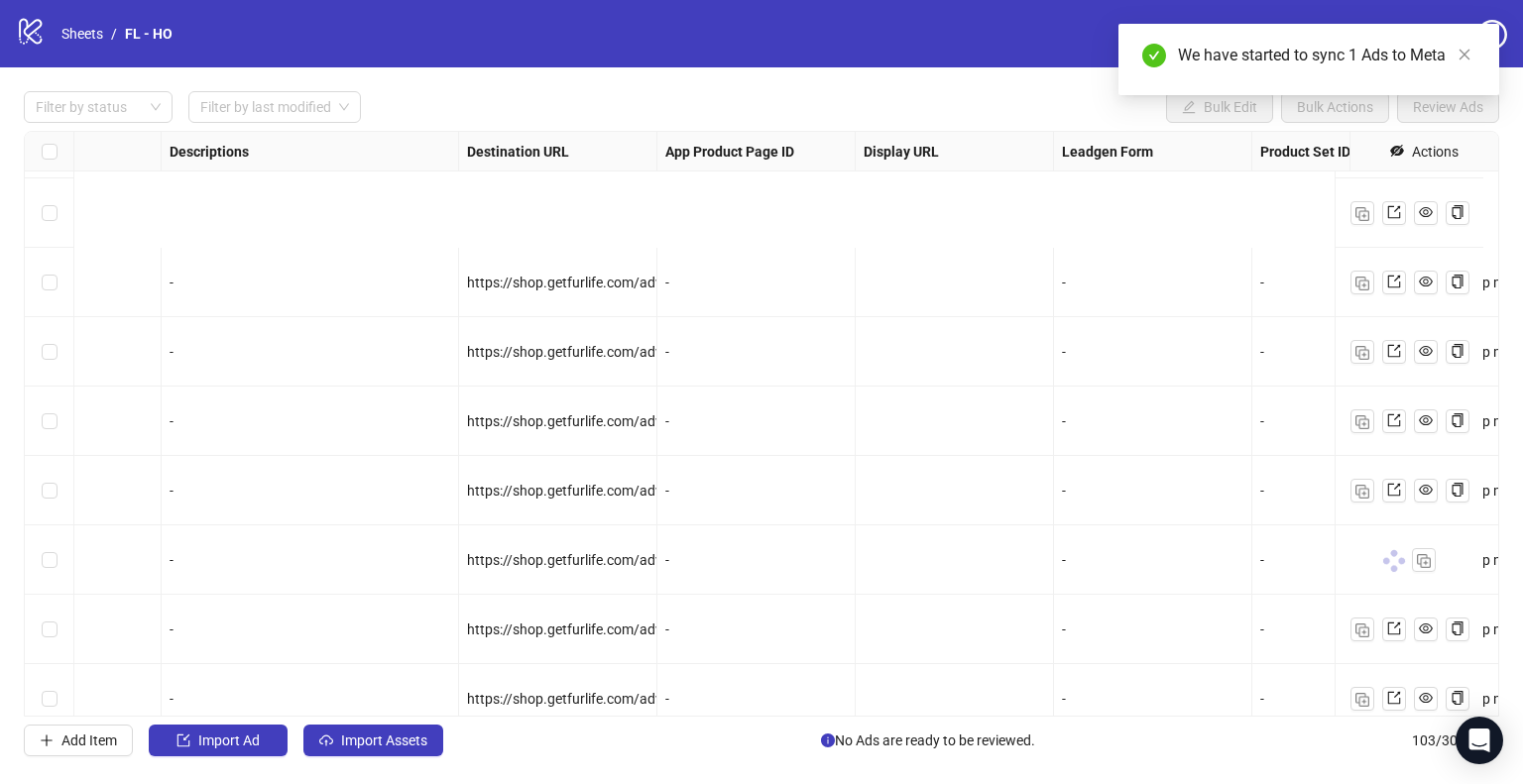 scroll, scrollTop: 6524, scrollLeft: 1505, axis: both 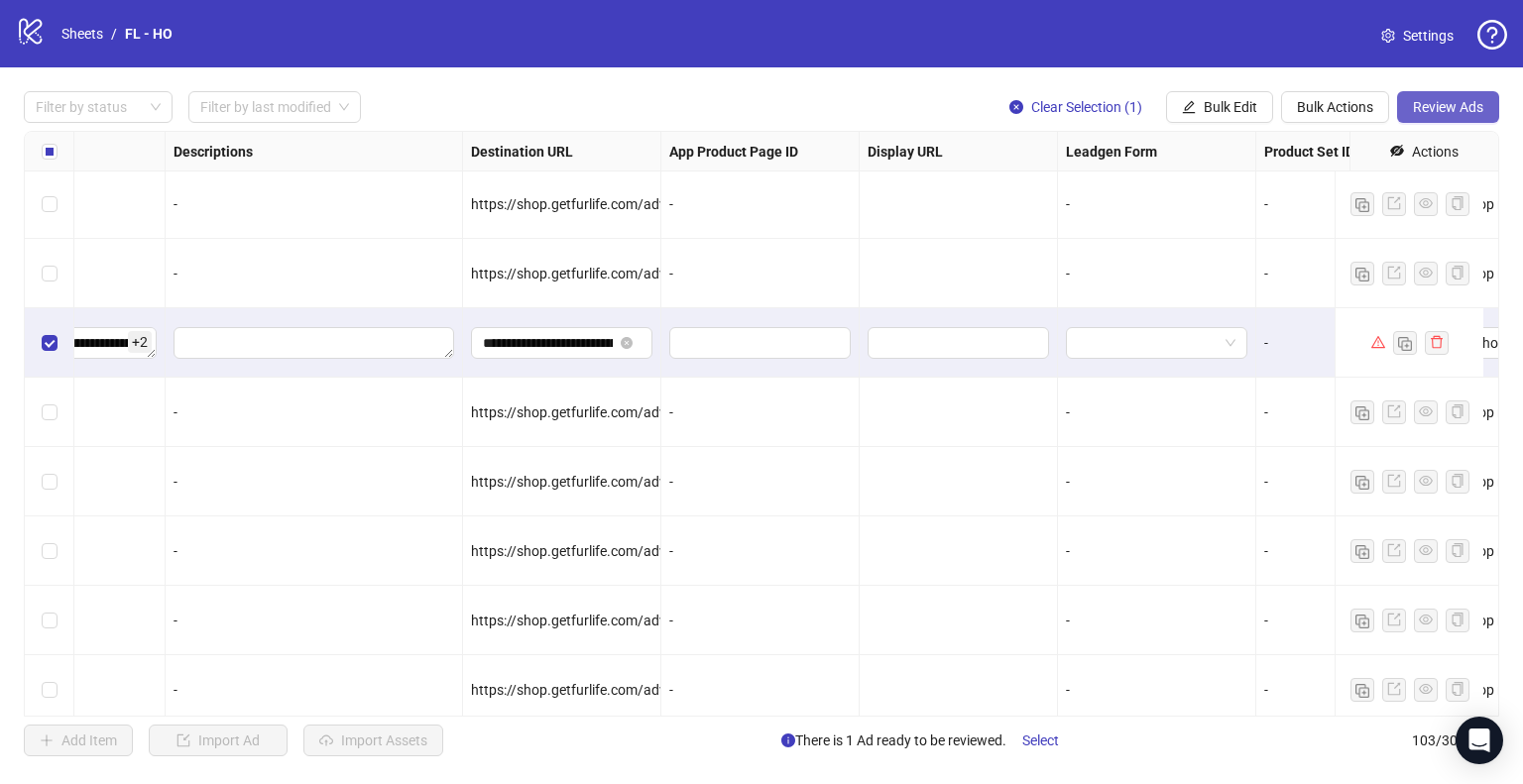 click on "Review Ads" at bounding box center [1448, 107] 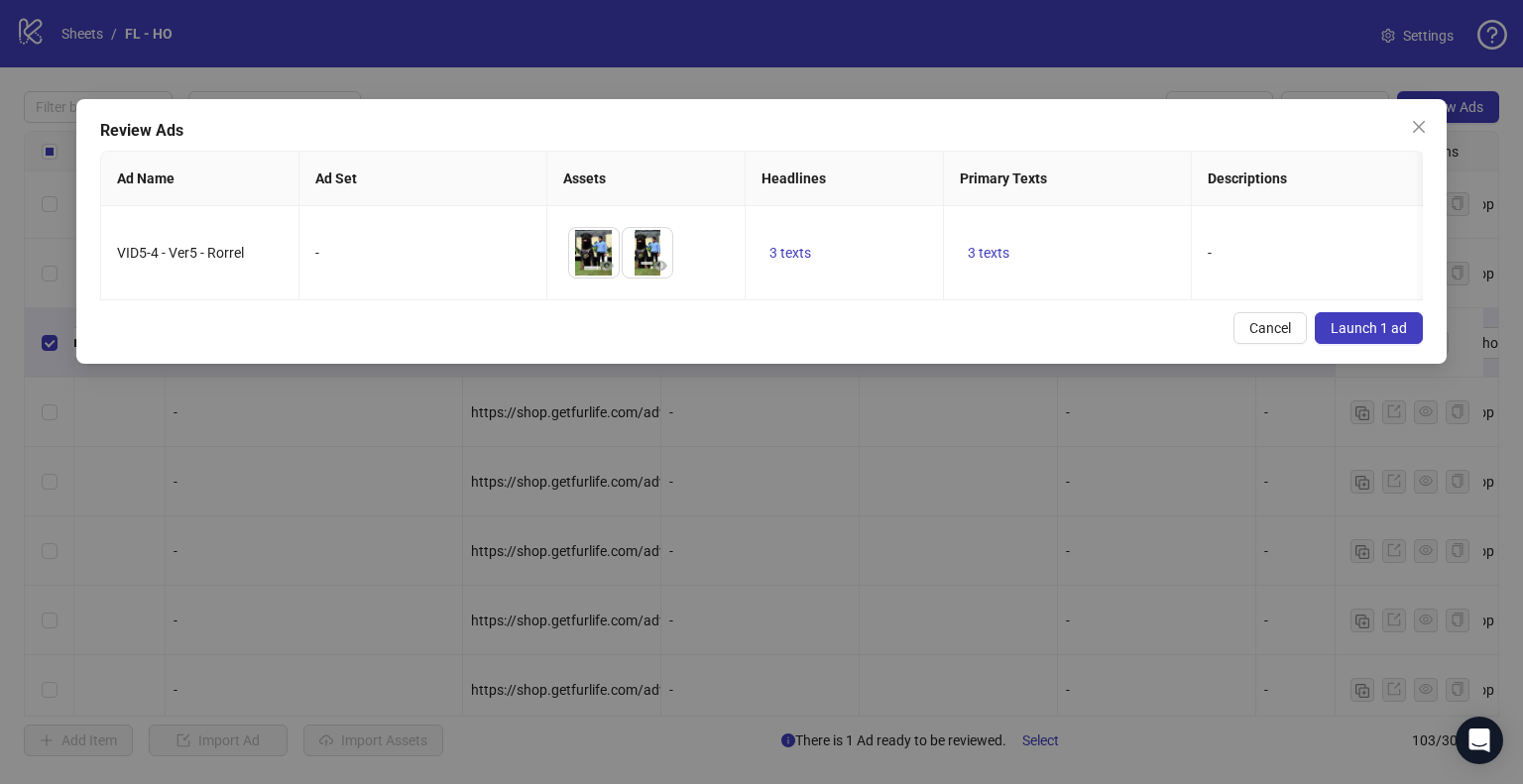 click on "Launch 1 ad" at bounding box center [1368, 328] 